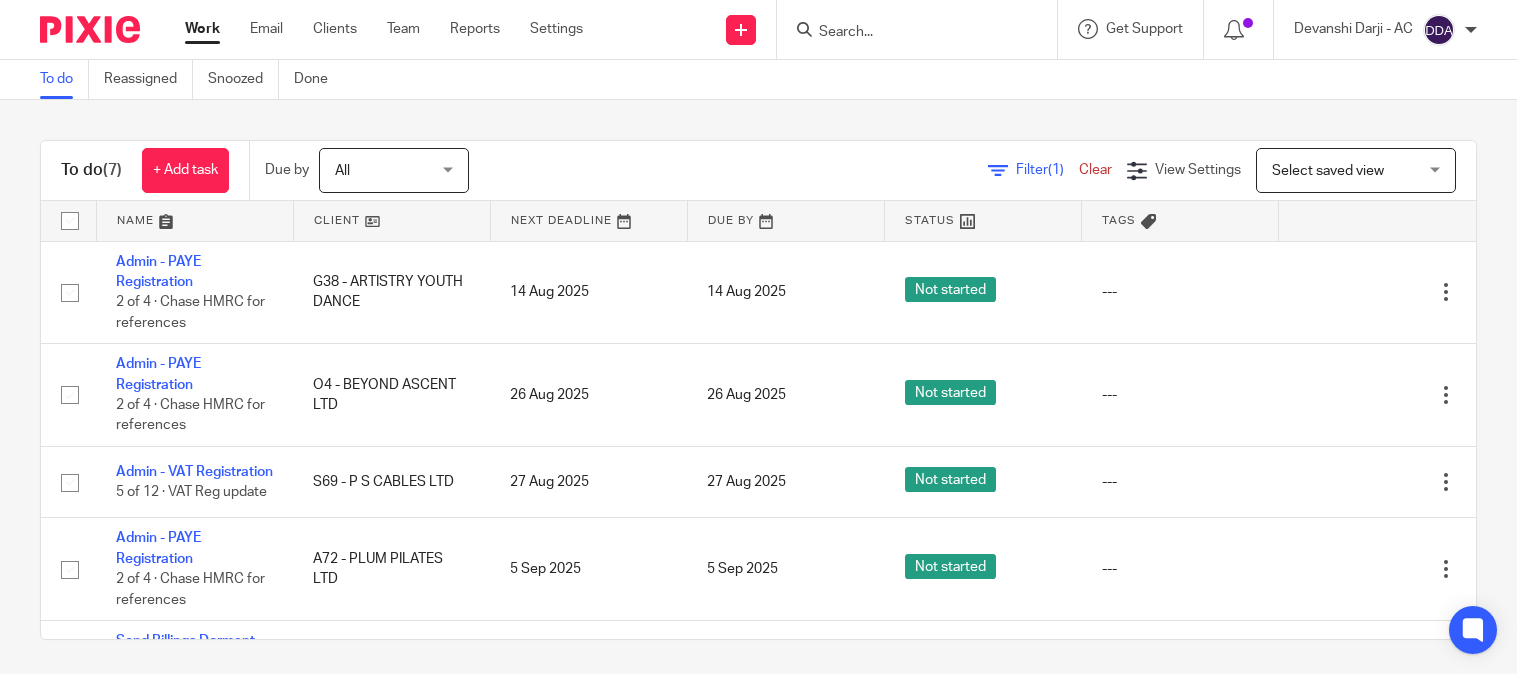 scroll, scrollTop: 0, scrollLeft: 0, axis: both 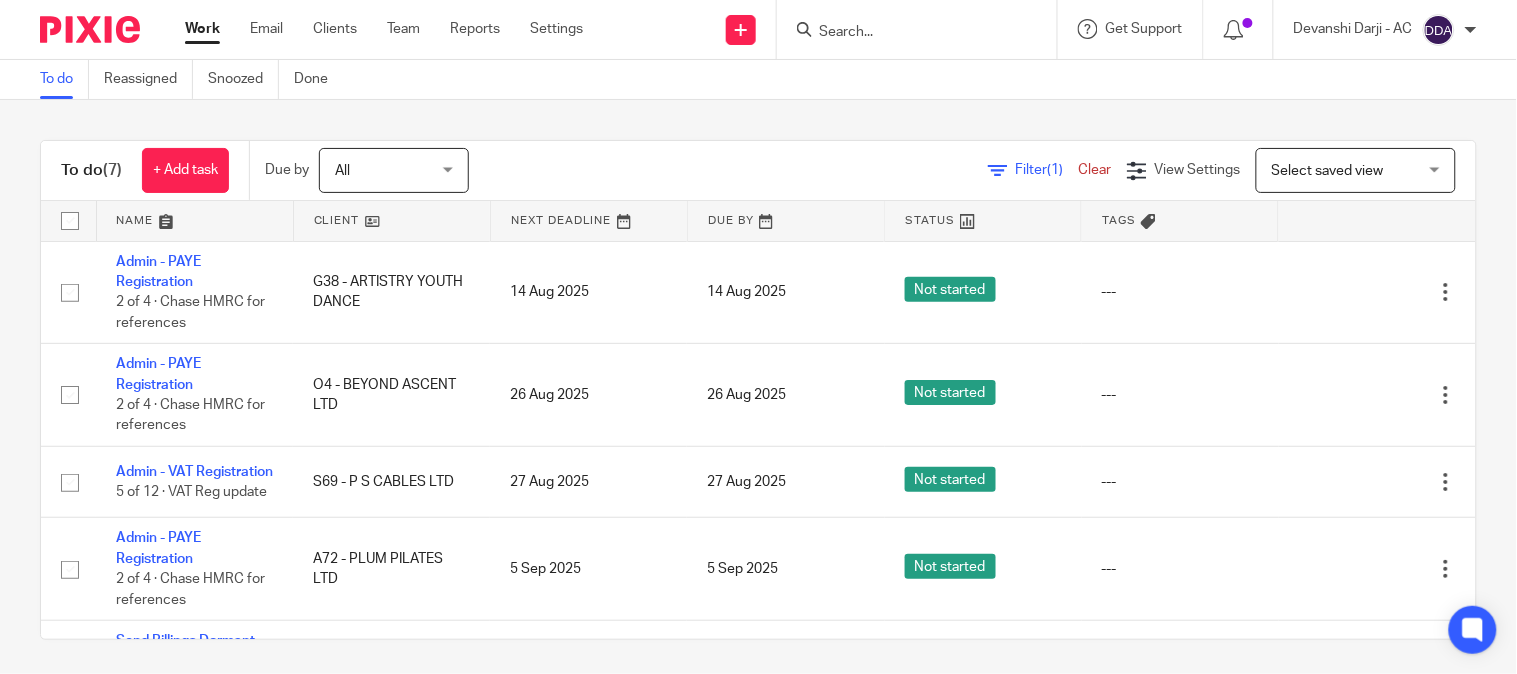 click at bounding box center (923, 29) 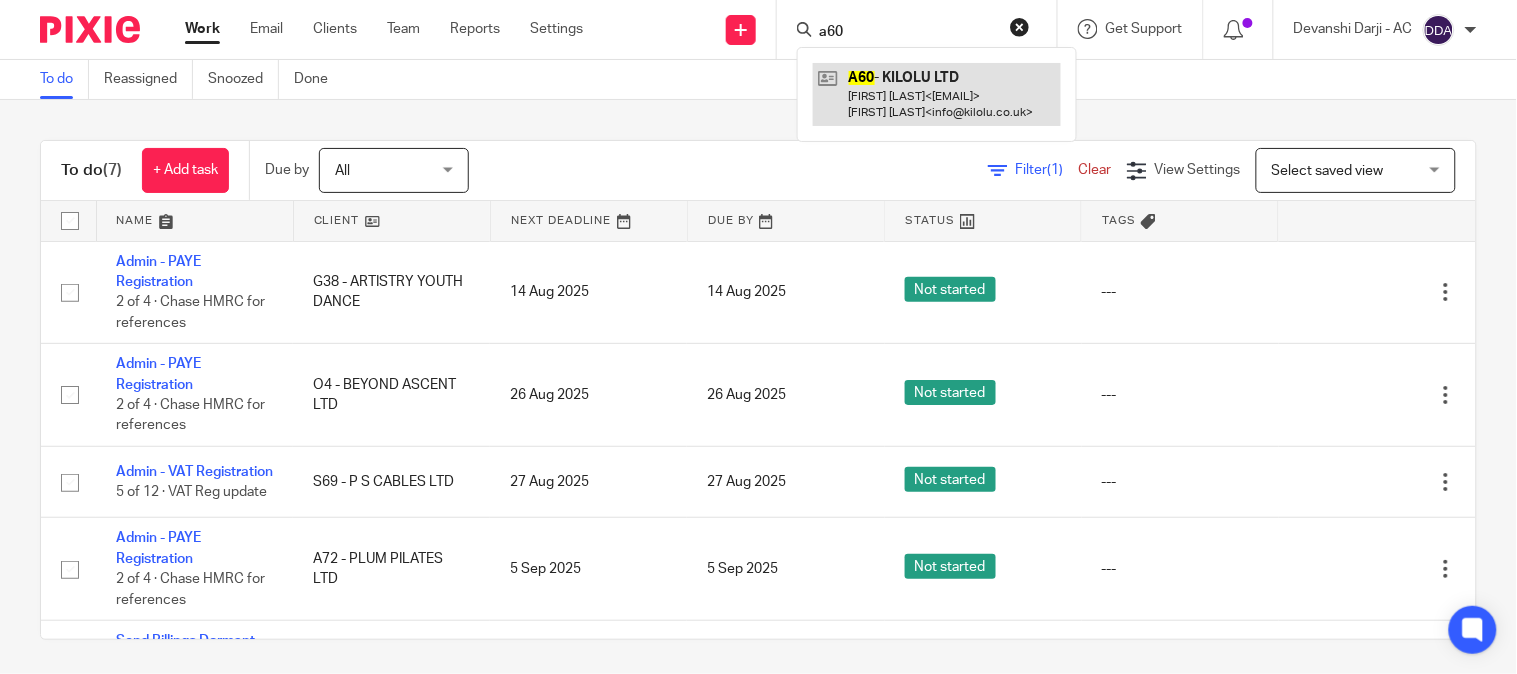 type on "a60" 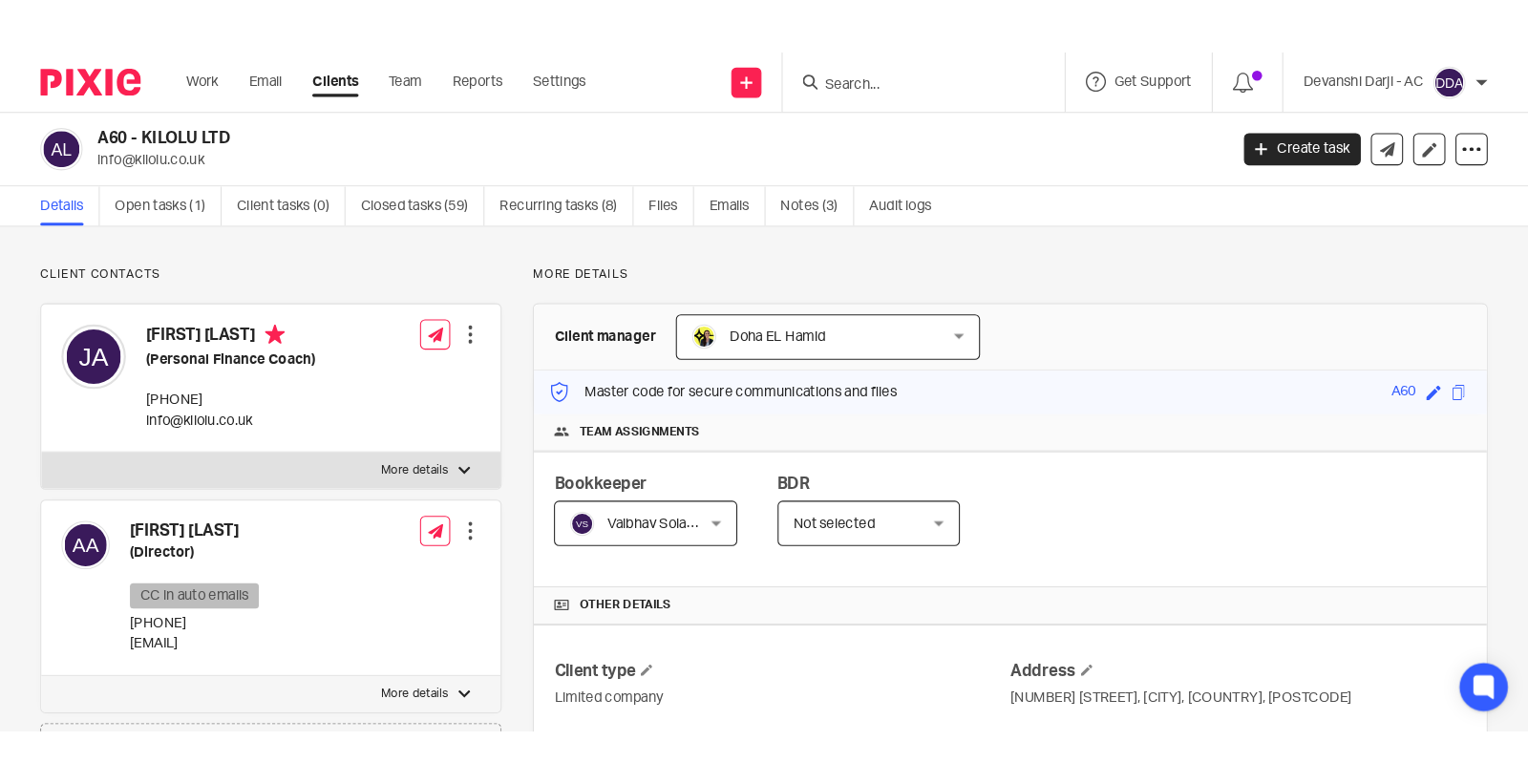 scroll, scrollTop: 0, scrollLeft: 0, axis: both 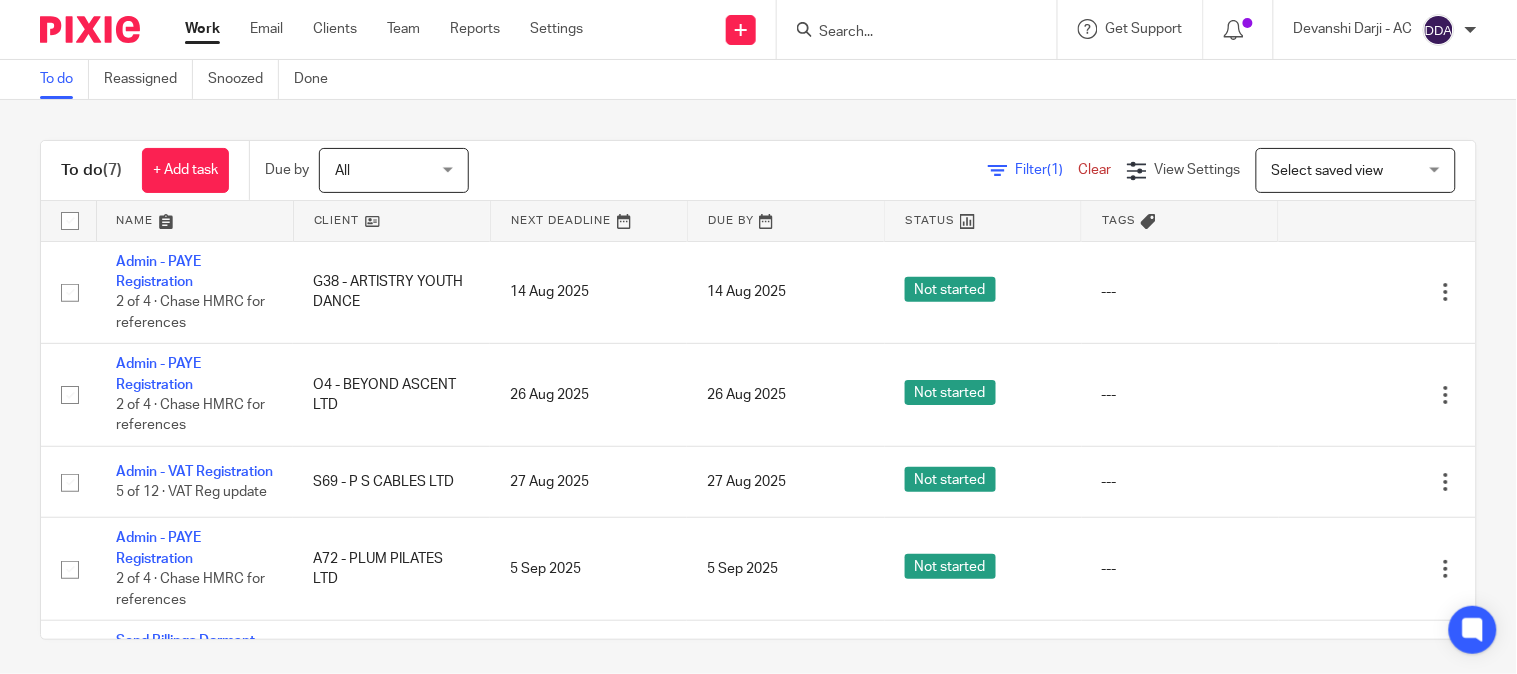 click at bounding box center (917, 29) 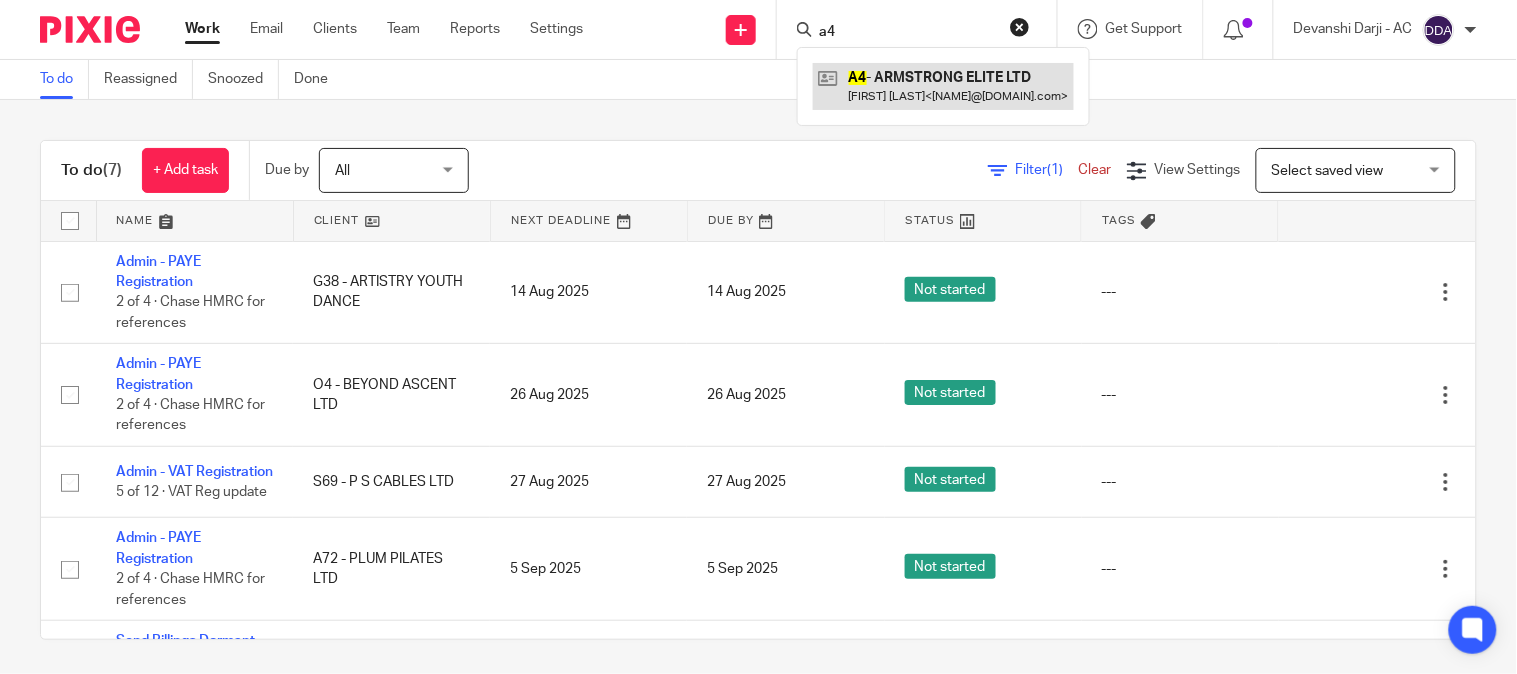 type on "a4" 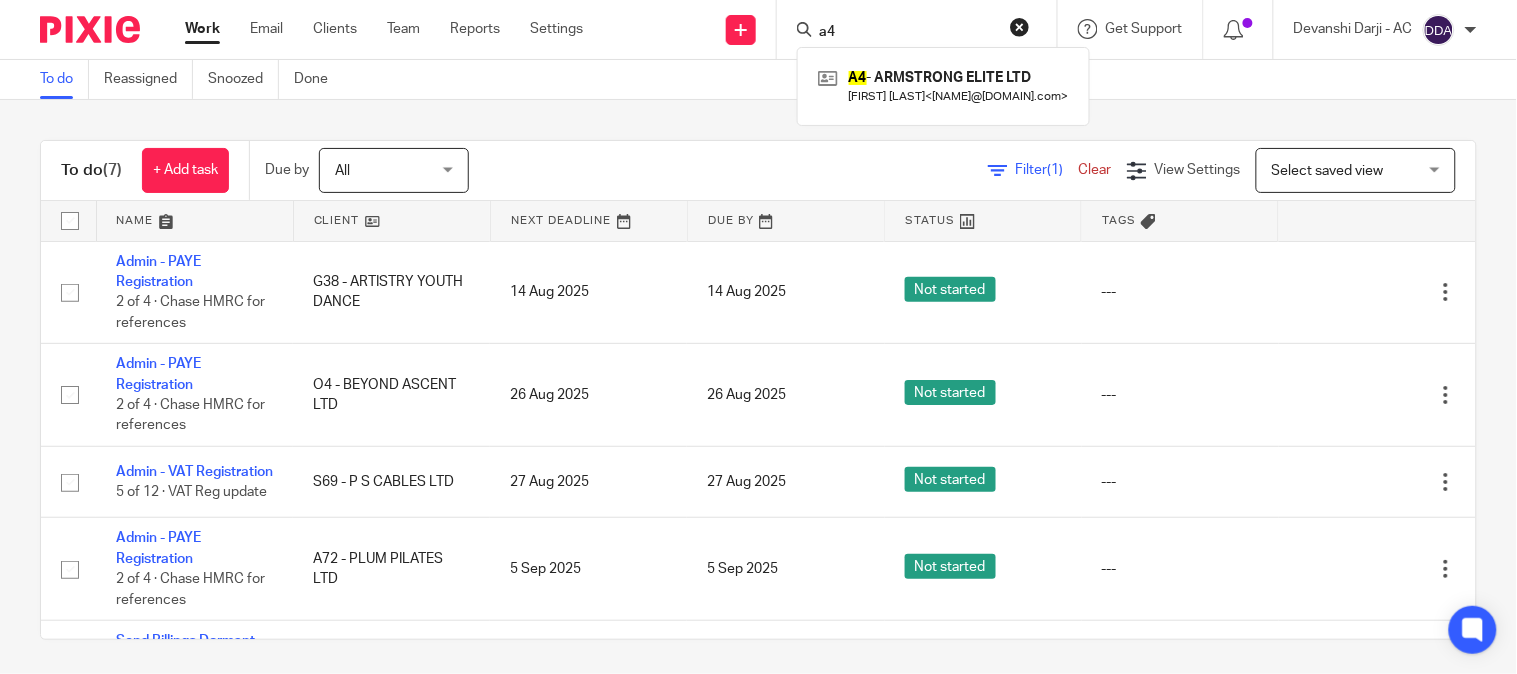 drag, startPoint x: 904, startPoint y: 88, endPoint x: 766, endPoint y: 101, distance: 138.61096 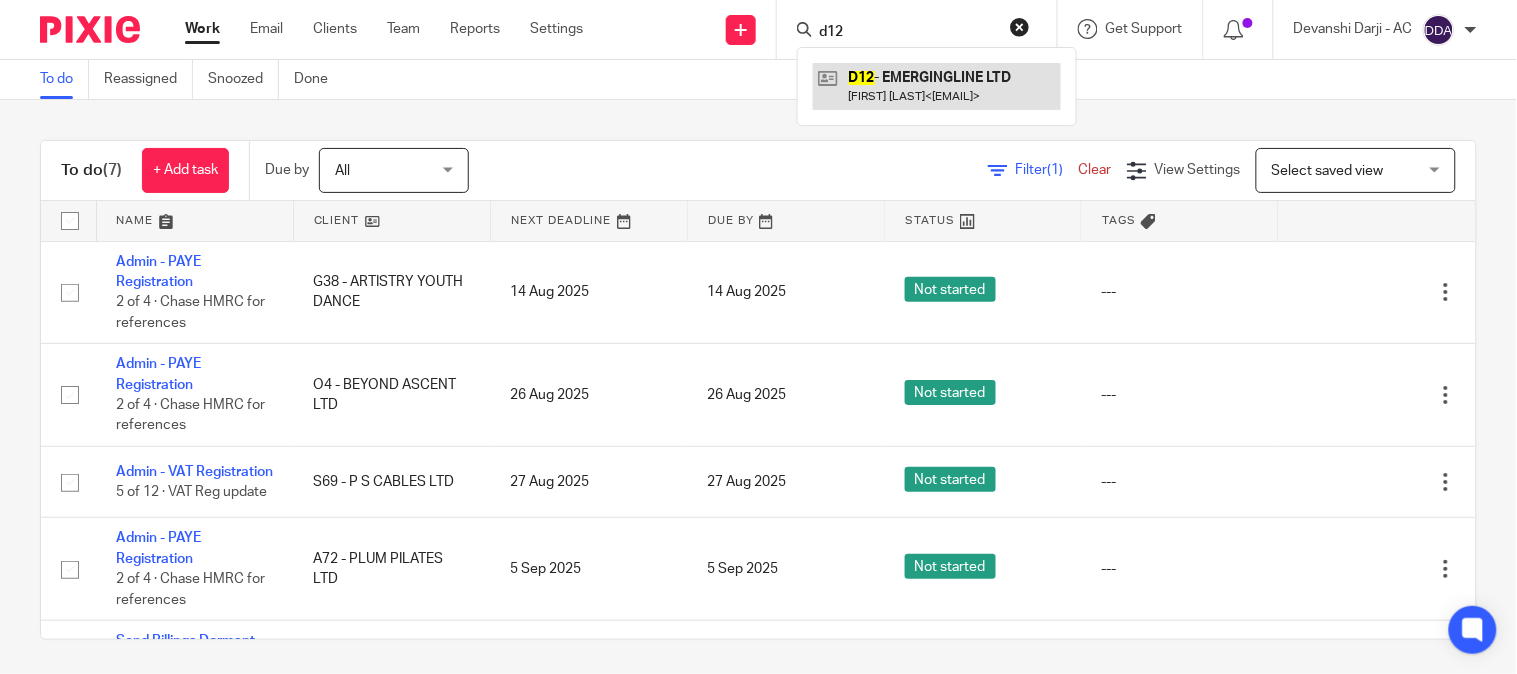 type on "d12" 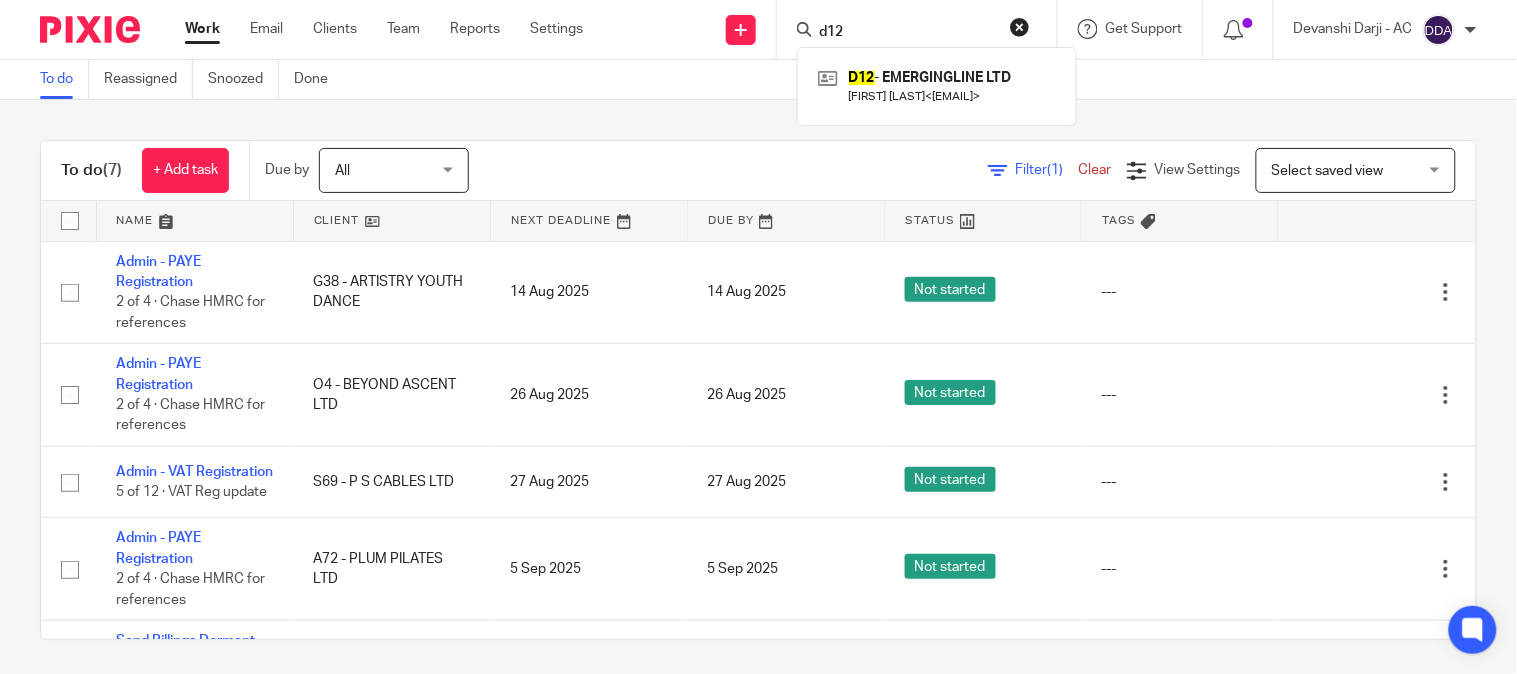 drag, startPoint x: 910, startPoint y: 32, endPoint x: 752, endPoint y: 51, distance: 159.1383 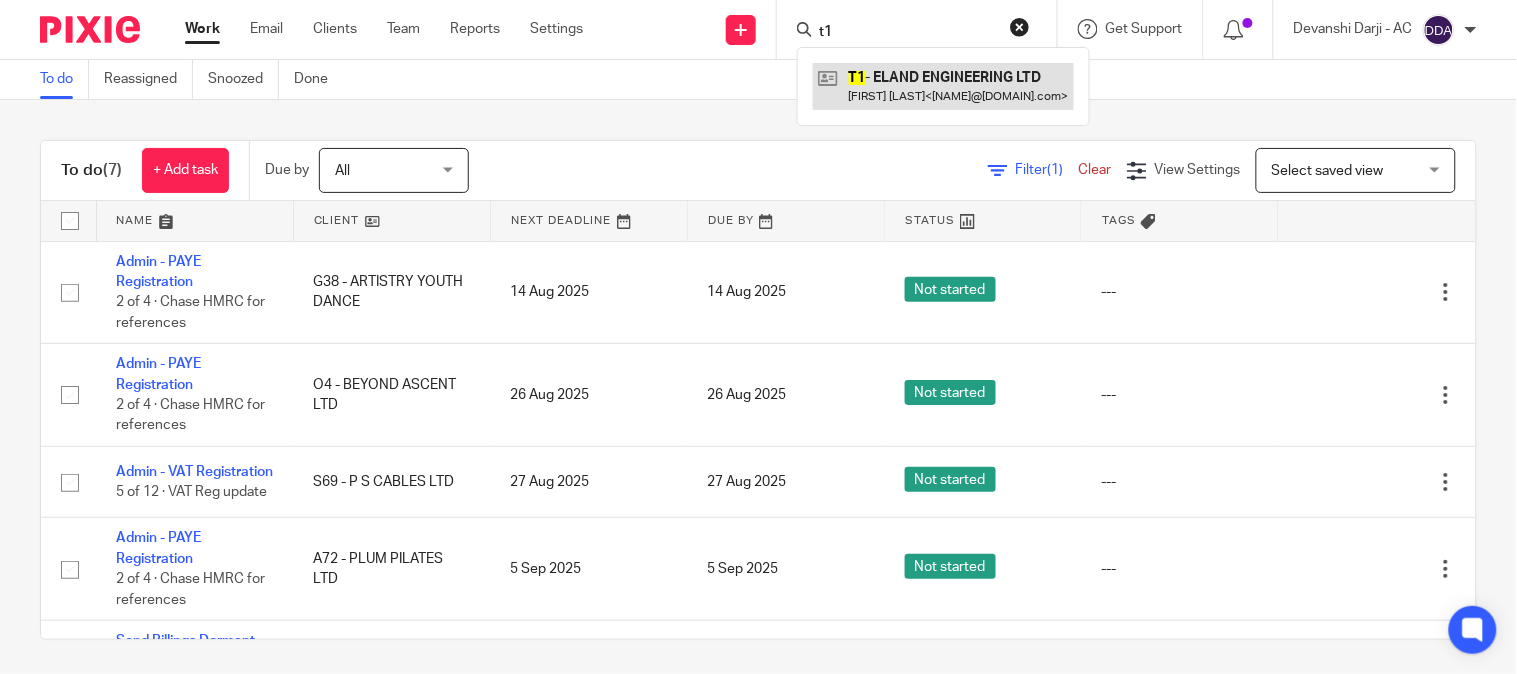 type on "t1" 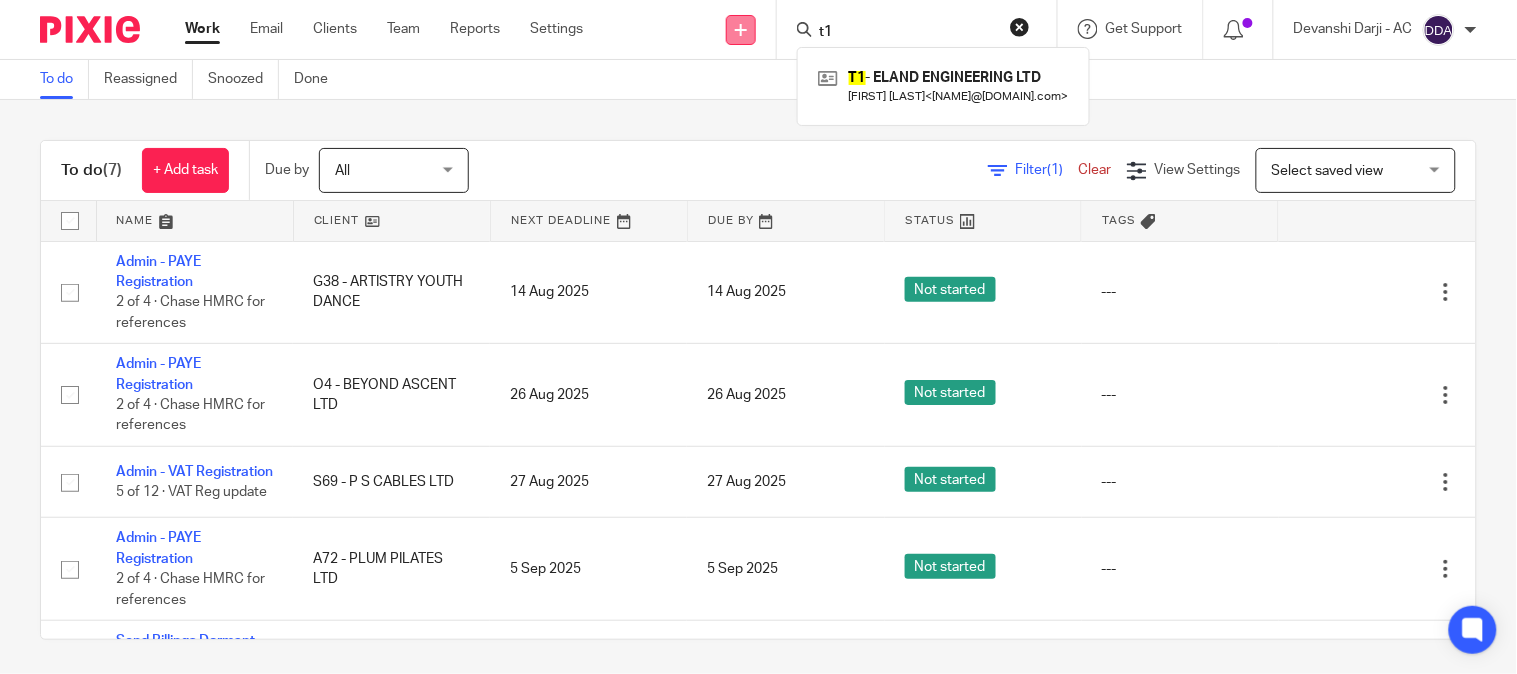 drag, startPoint x: 853, startPoint y: 27, endPoint x: 745, endPoint y: 38, distance: 108.55874 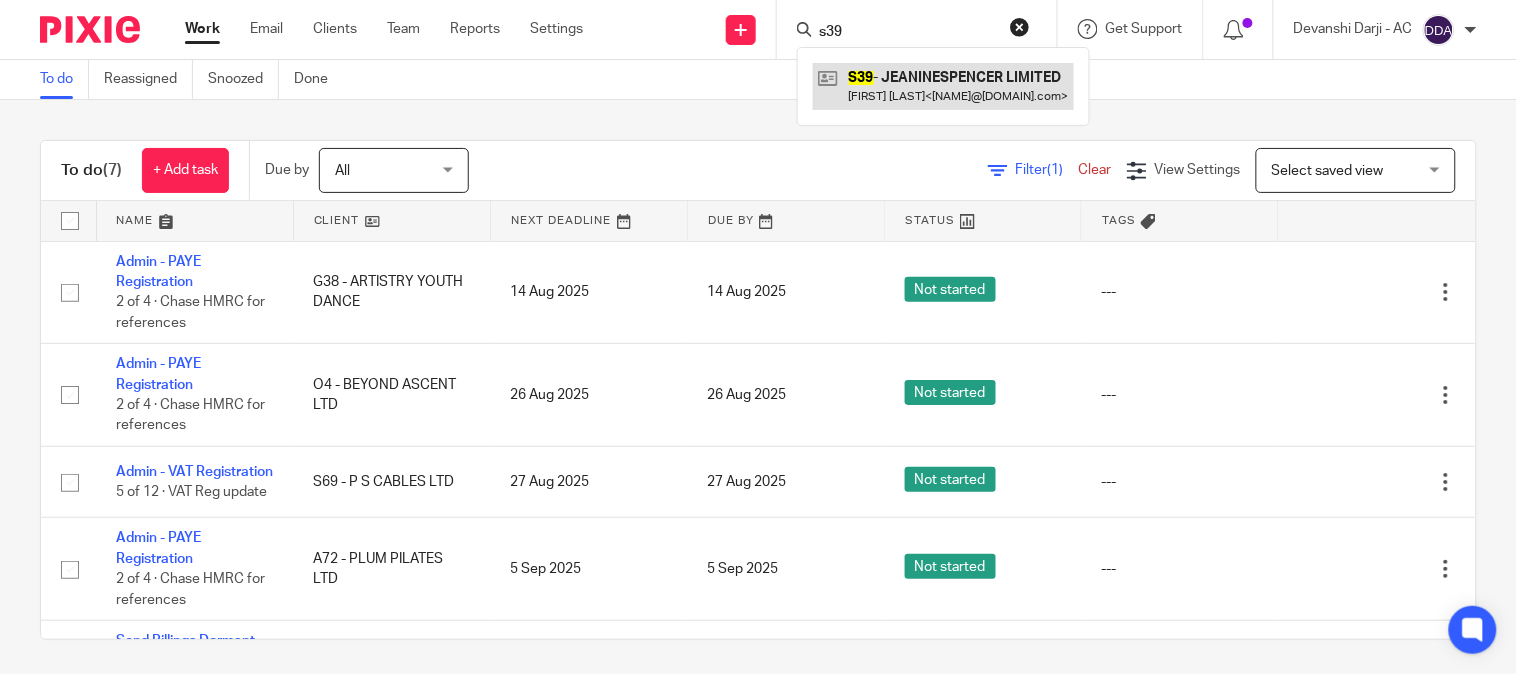 type on "s39" 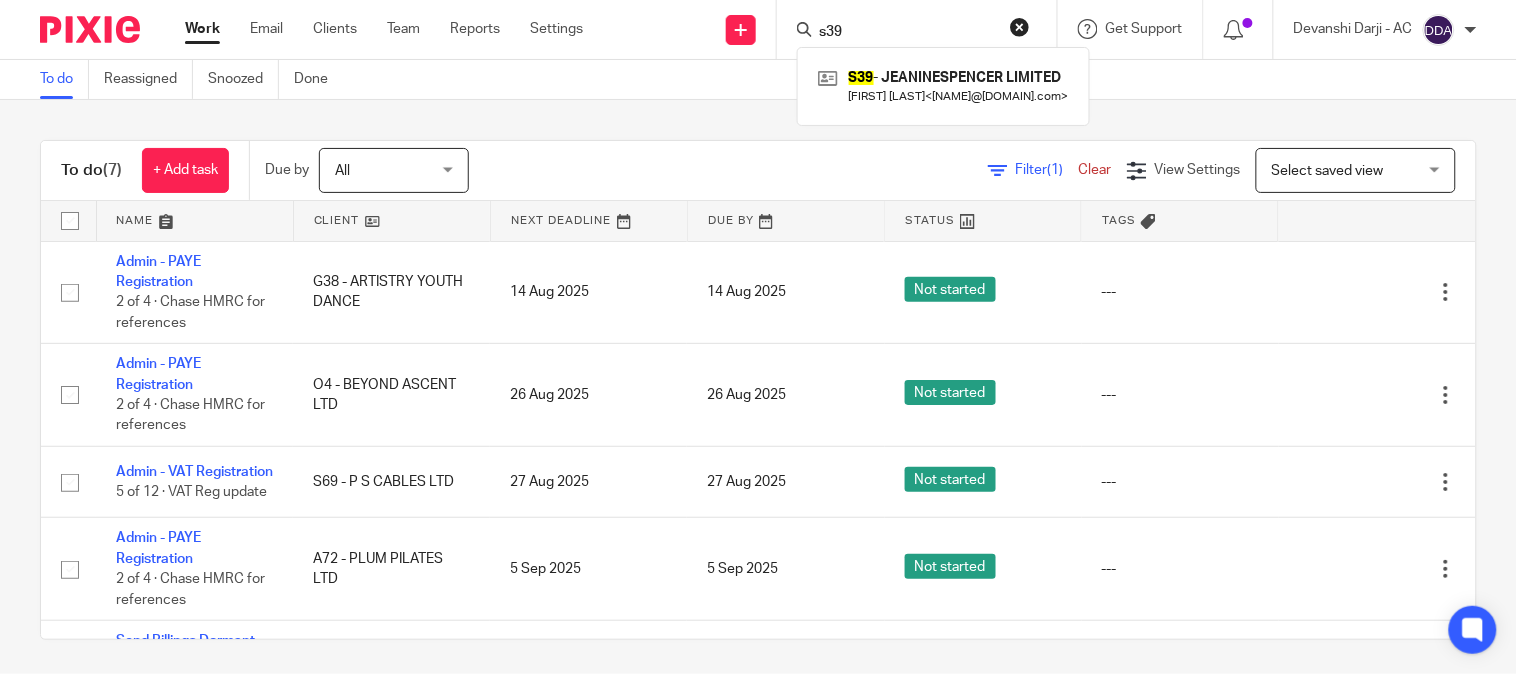 drag, startPoint x: 876, startPoint y: 33, endPoint x: 758, endPoint y: 38, distance: 118.10589 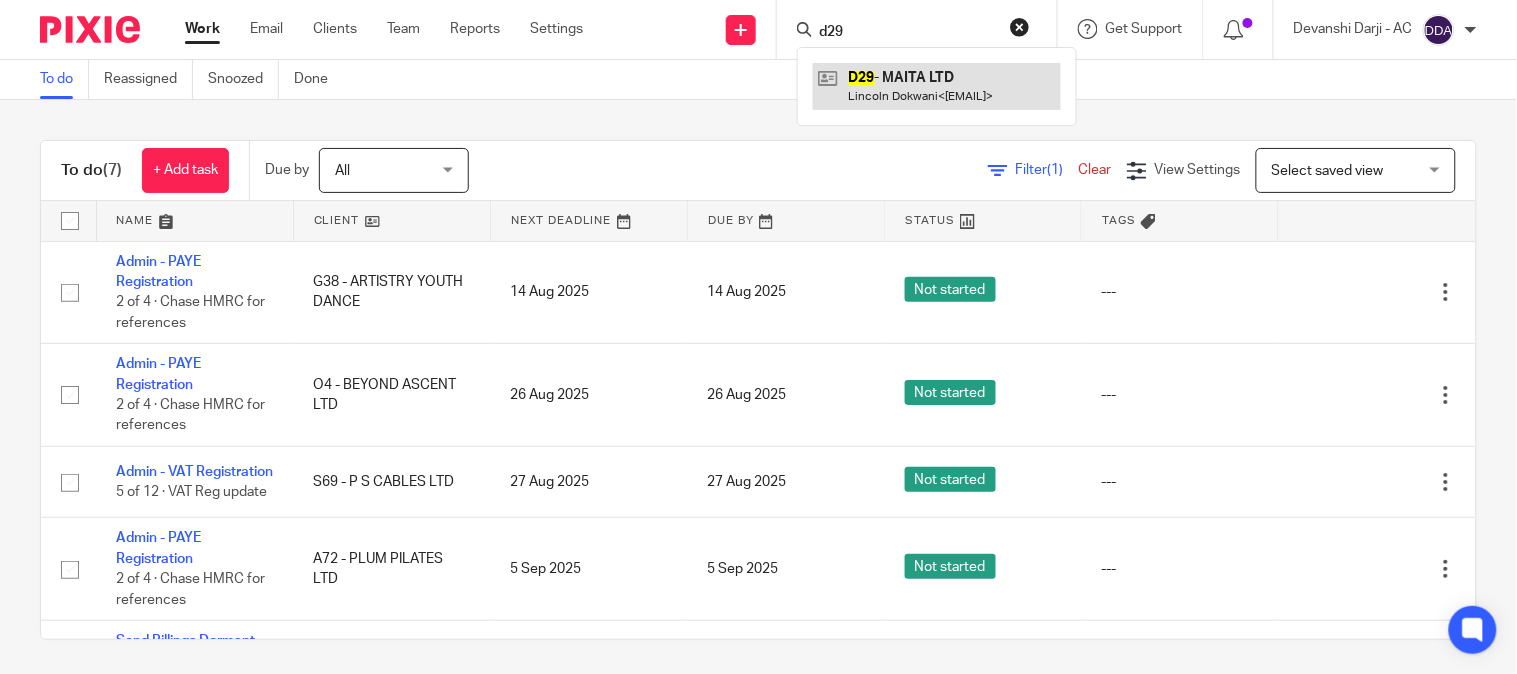type on "d29" 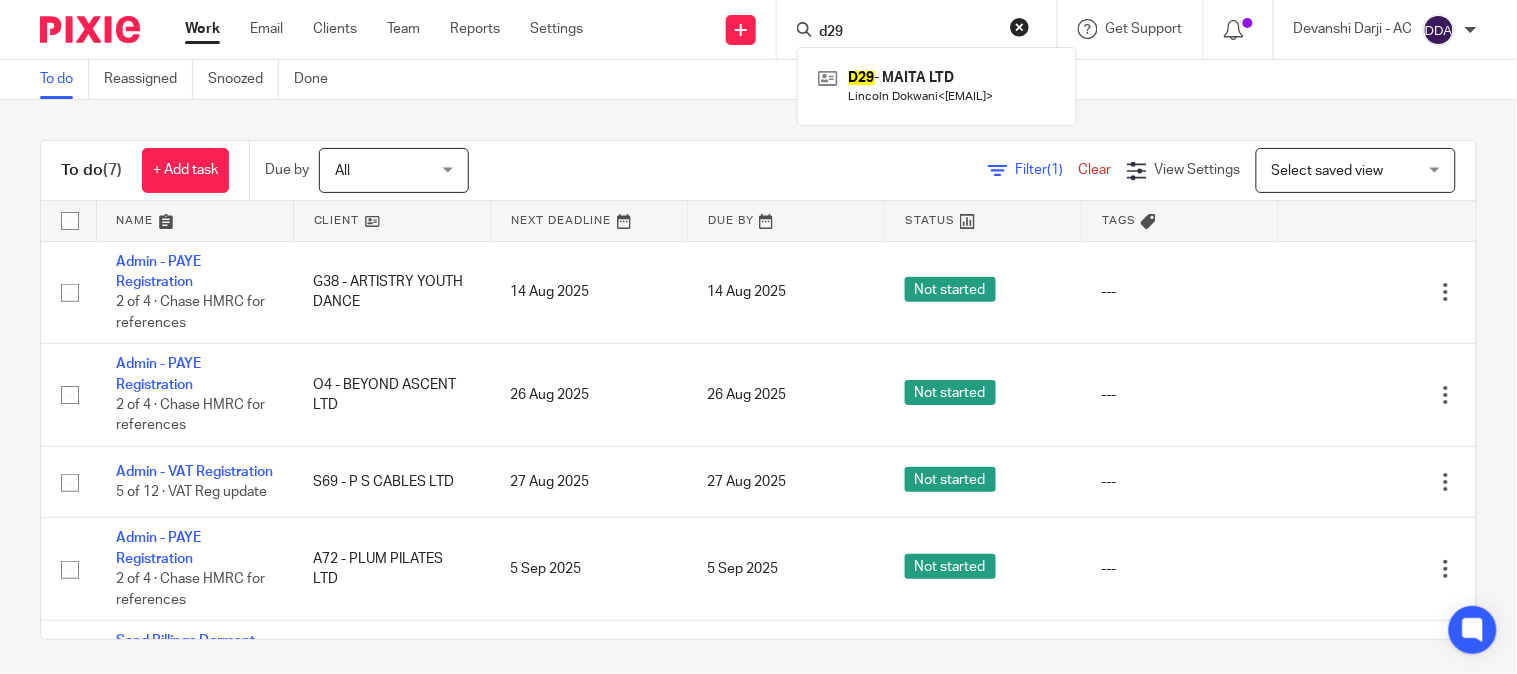 drag, startPoint x: 870, startPoint y: 36, endPoint x: 745, endPoint y: 52, distance: 126.01984 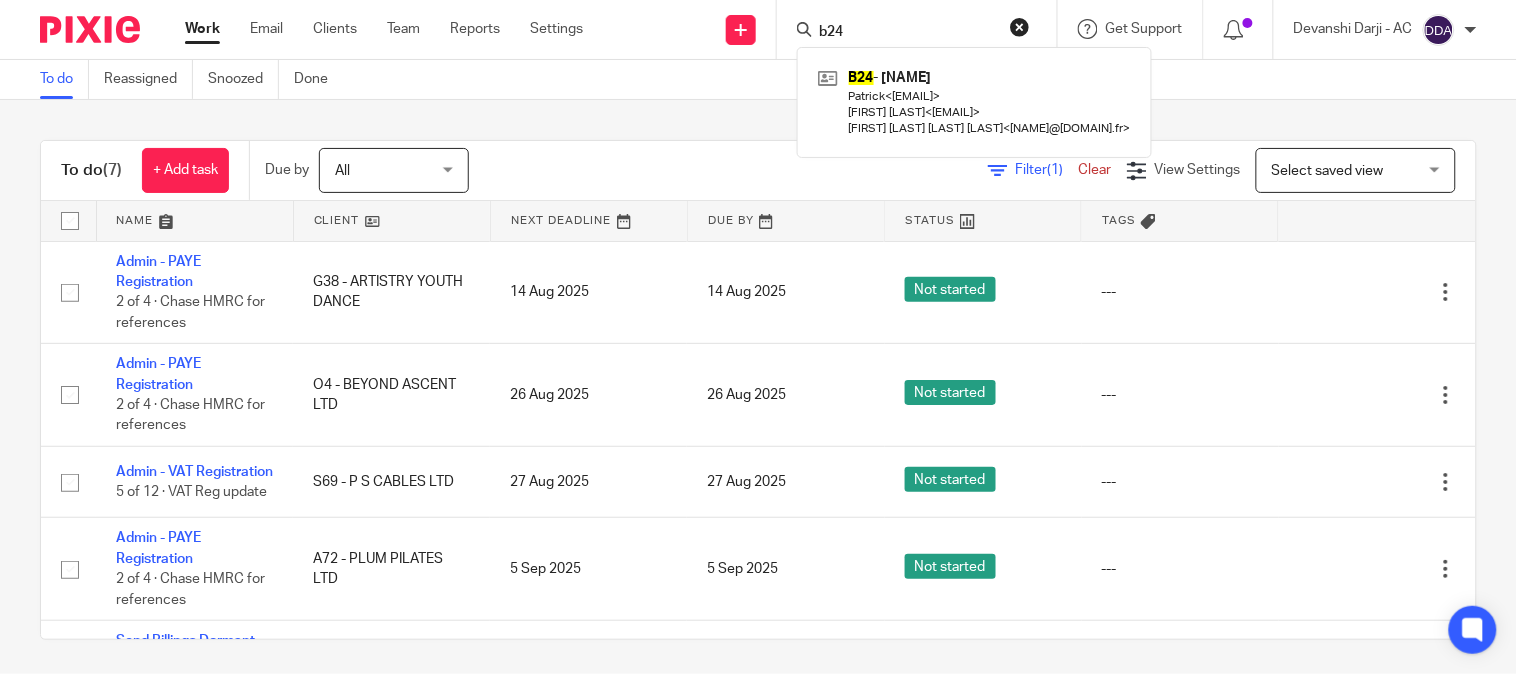 drag, startPoint x: 864, startPoint y: 31, endPoint x: 796, endPoint y: 41, distance: 68.73136 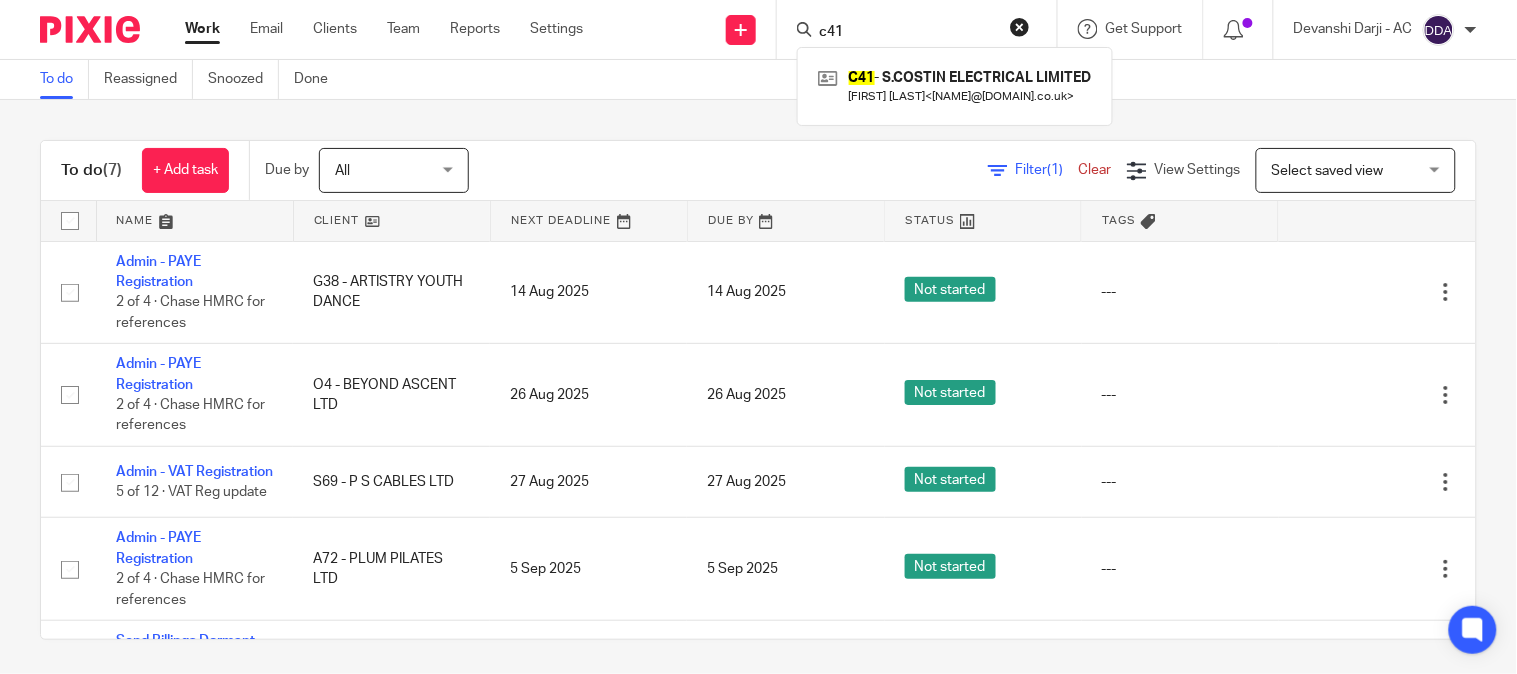 drag, startPoint x: 874, startPoint y: 27, endPoint x: 805, endPoint y: 31, distance: 69.115845 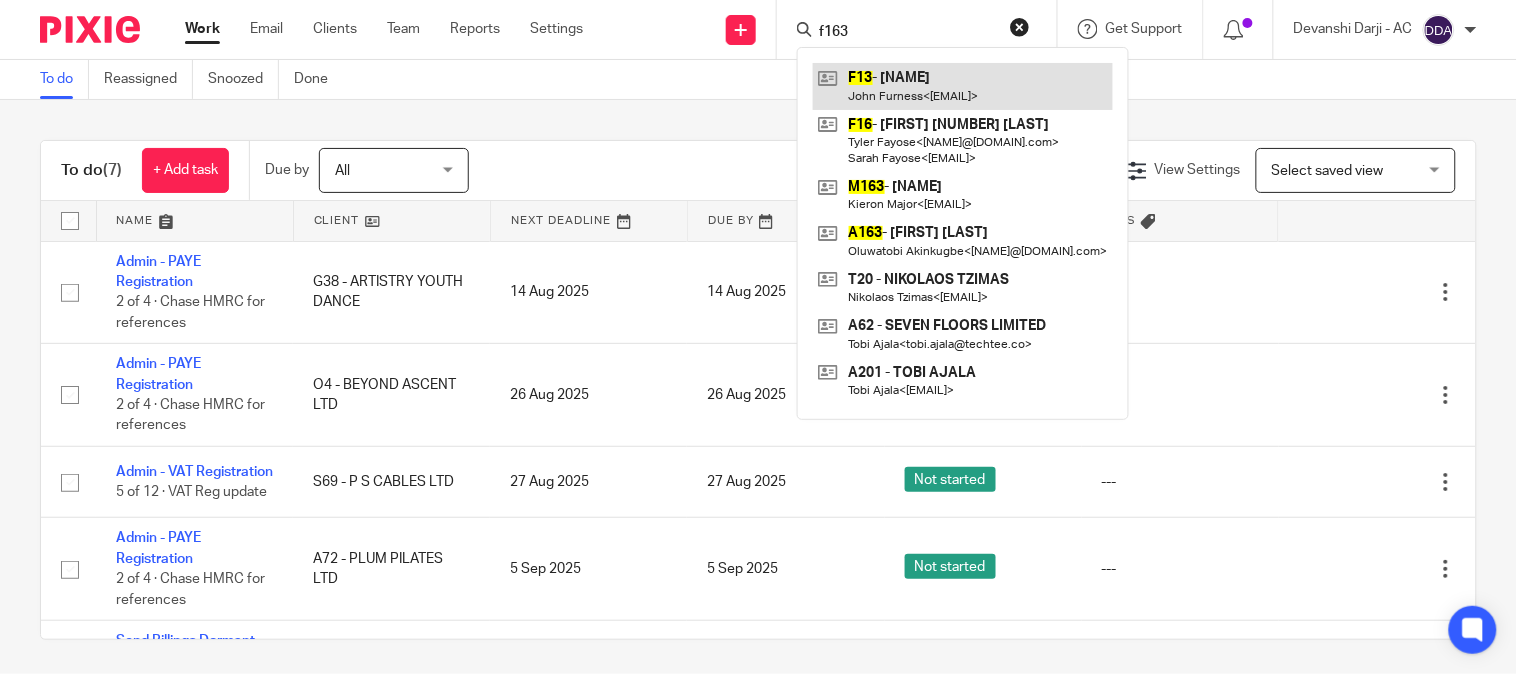 type on "f163" 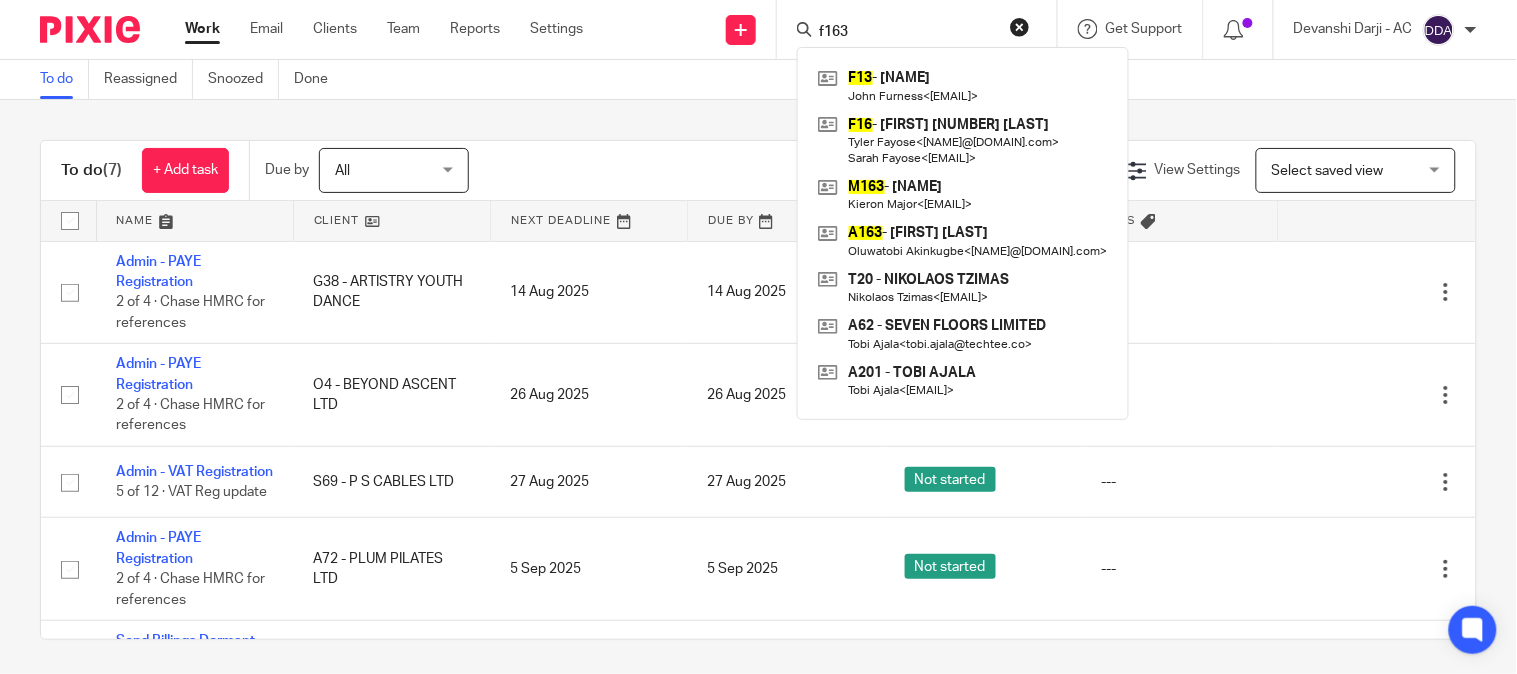 drag, startPoint x: 853, startPoint y: 23, endPoint x: 770, endPoint y: 38, distance: 84.34453 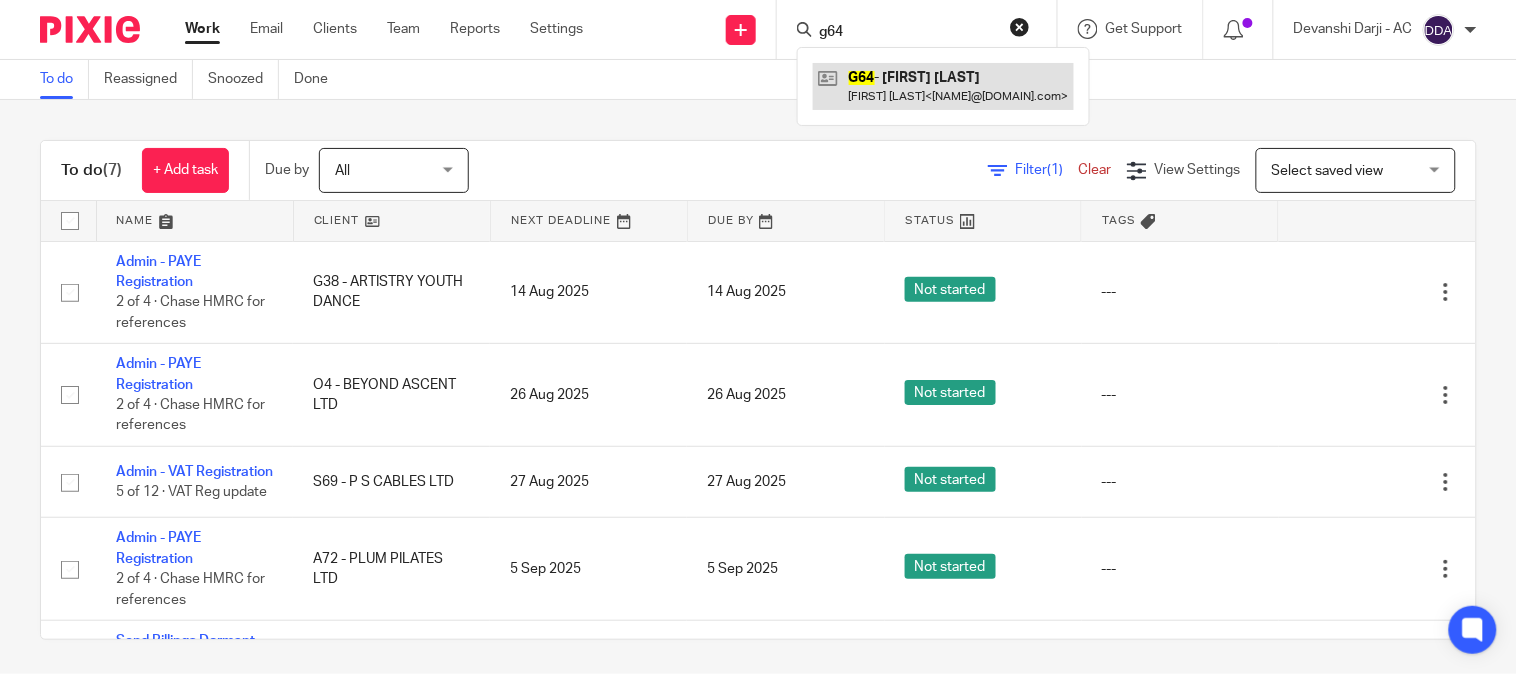 type on "g64" 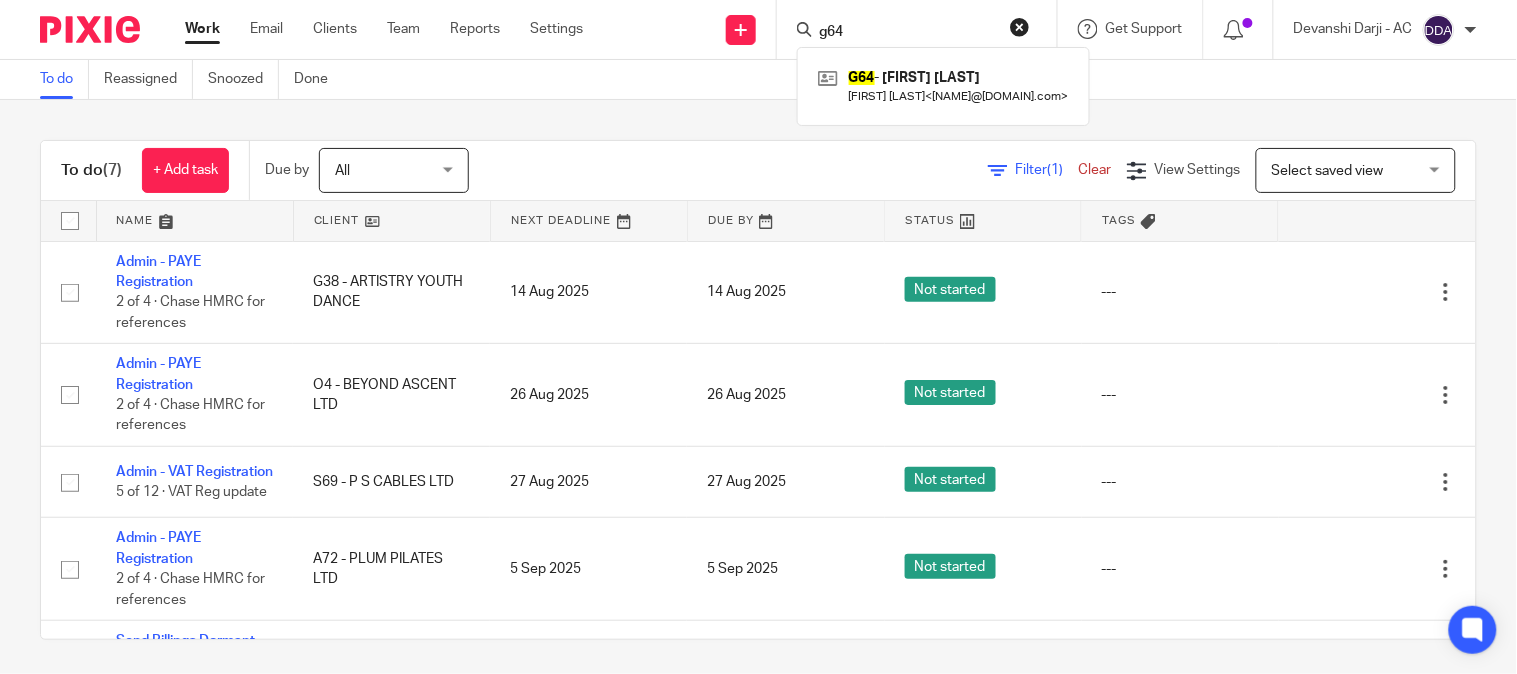 drag, startPoint x: 873, startPoint y: 33, endPoint x: 773, endPoint y: 43, distance: 100.49876 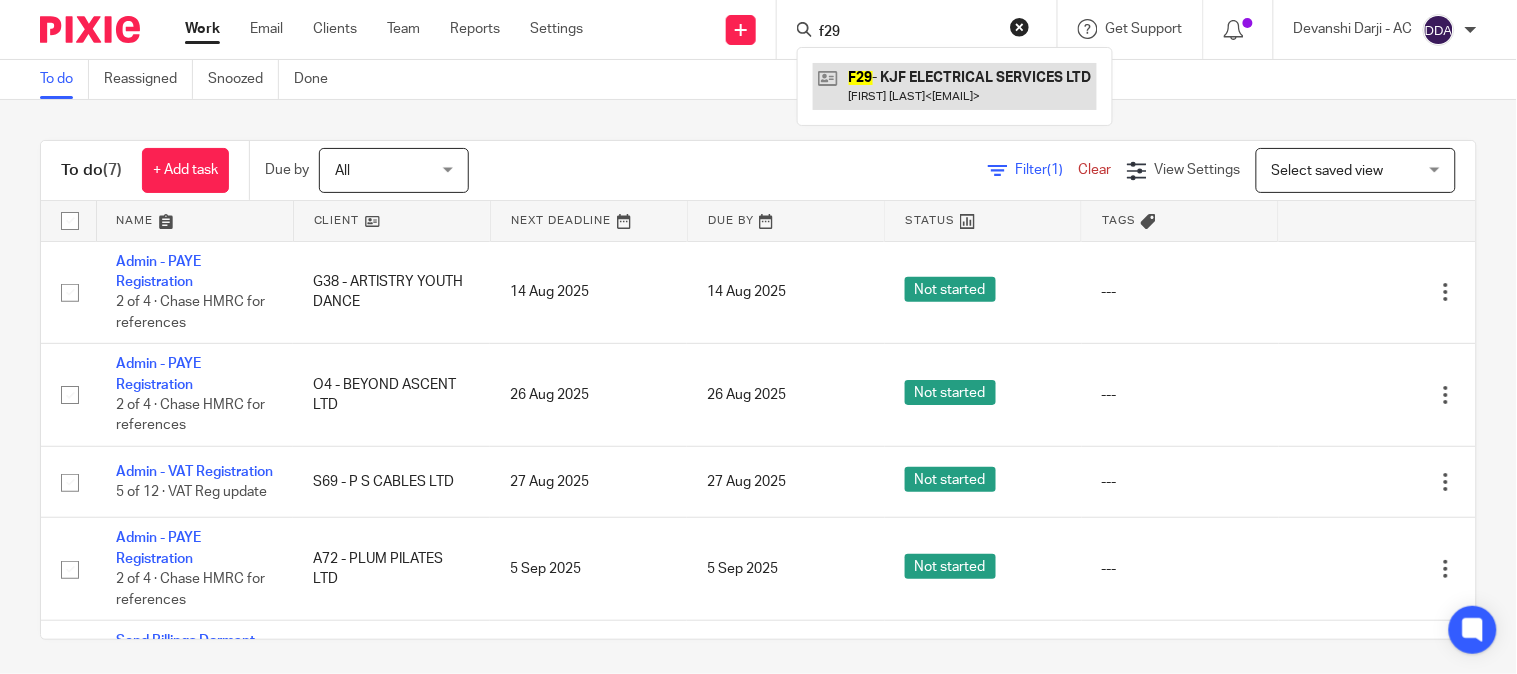 type on "f29" 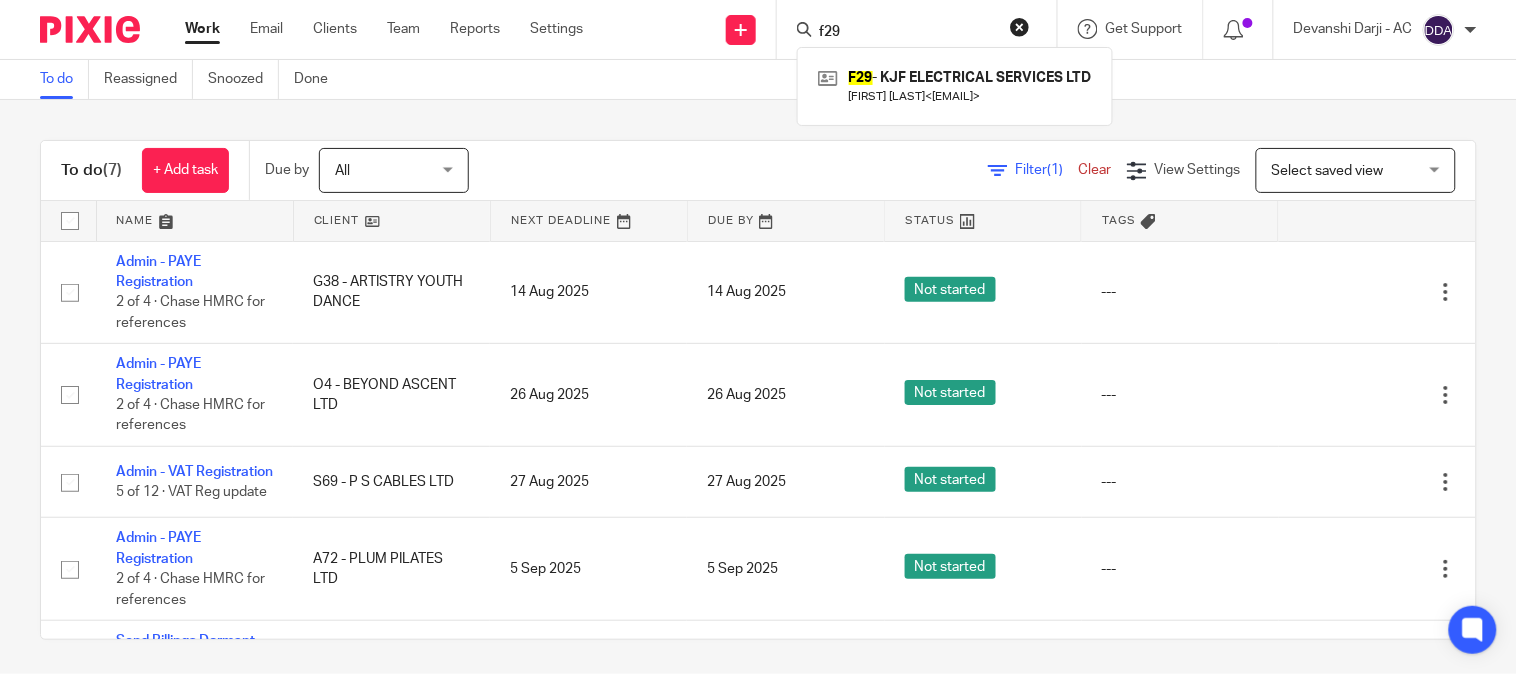 drag, startPoint x: 875, startPoint y: 34, endPoint x: 711, endPoint y: 35, distance: 164.00305 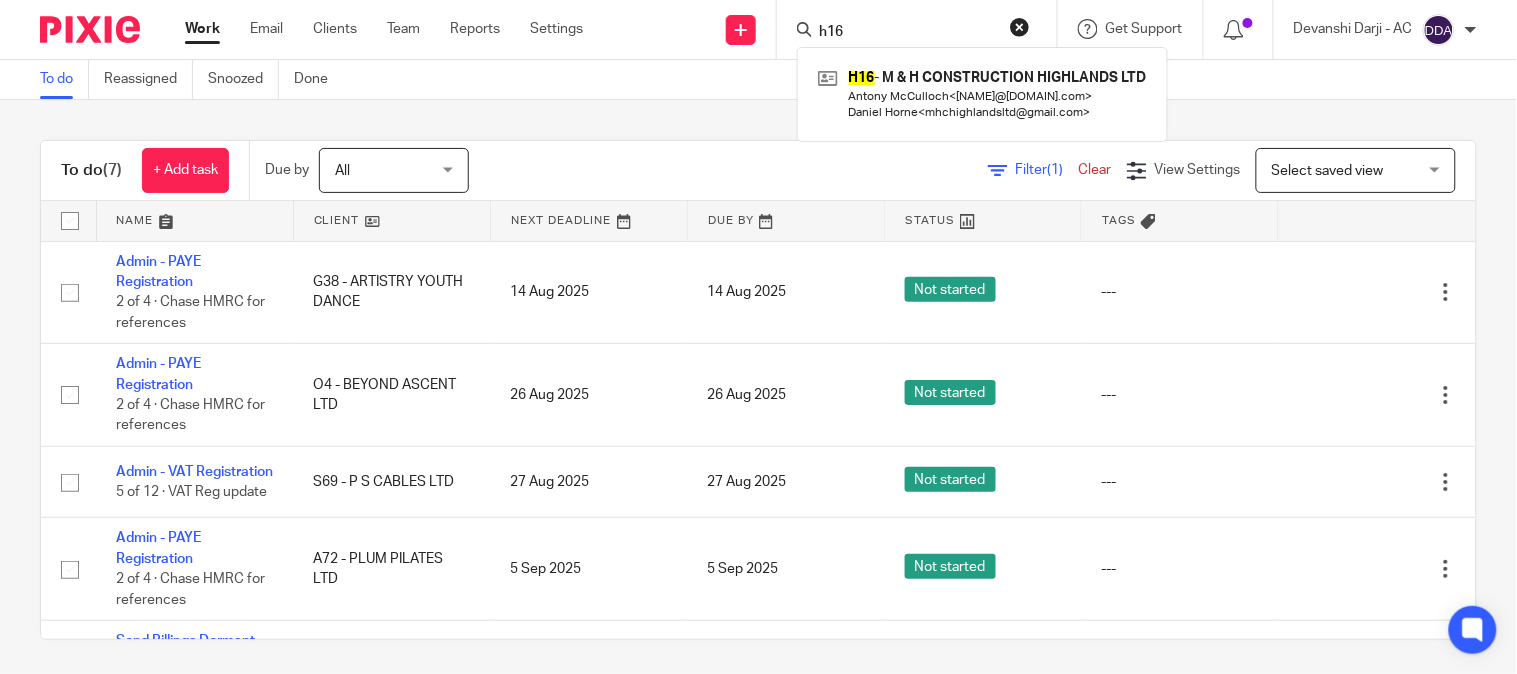 drag, startPoint x: 823, startPoint y: 23, endPoint x: 871, endPoint y: 25, distance: 48.04165 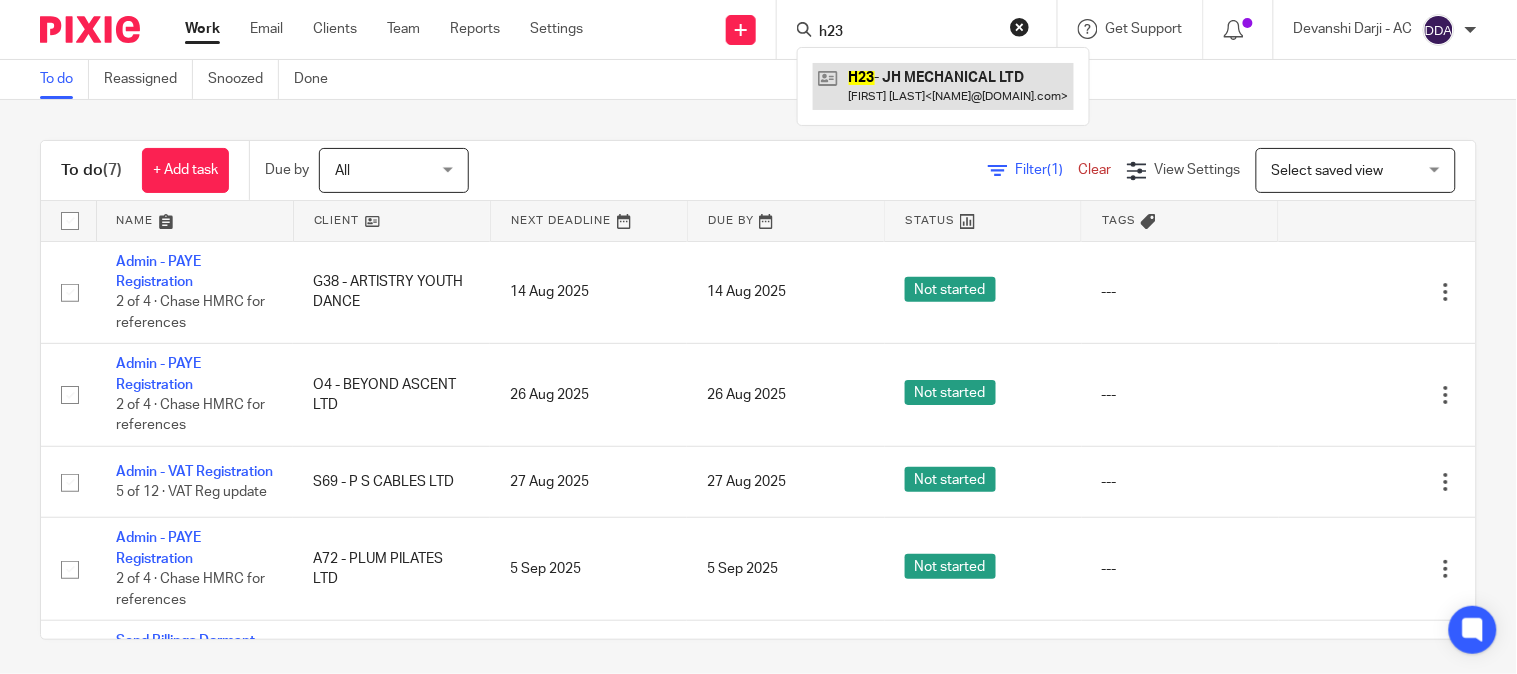 type on "h23" 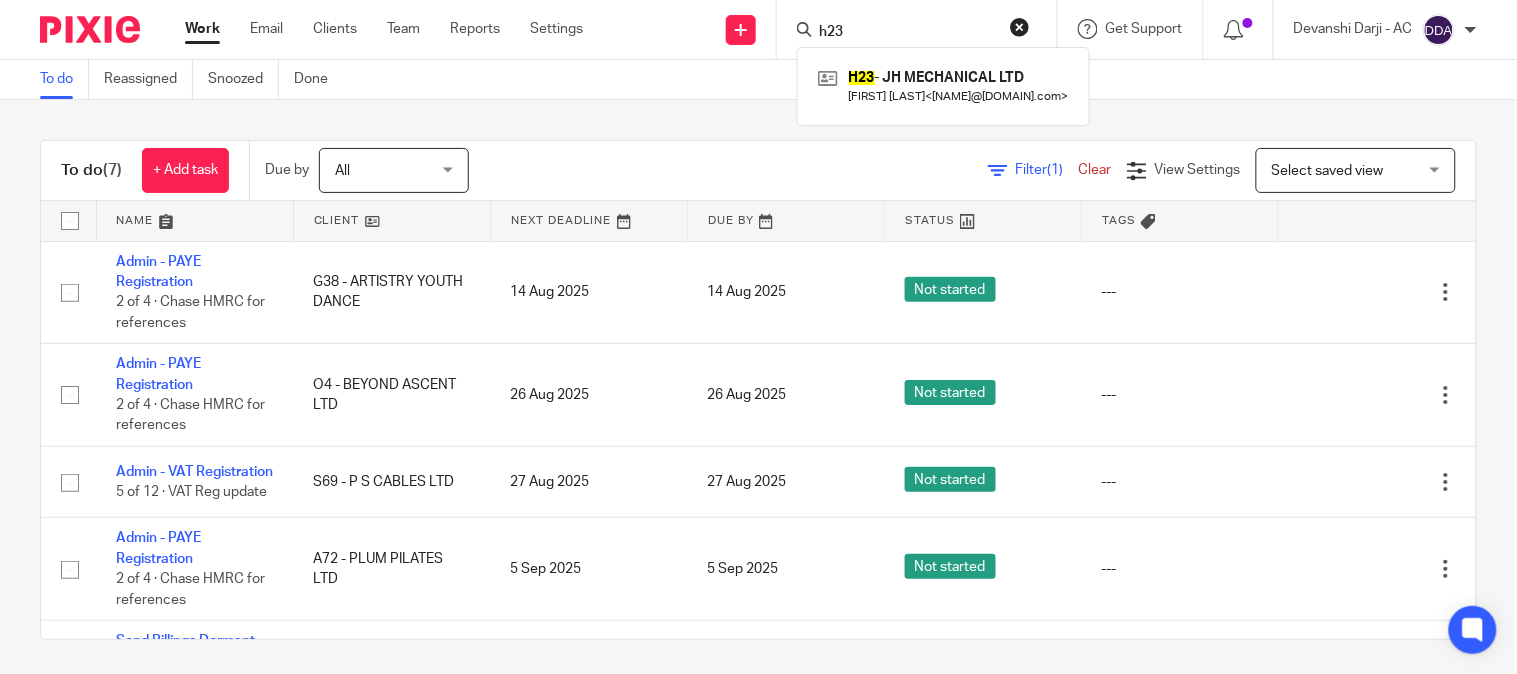 drag, startPoint x: 844, startPoint y: 30, endPoint x: 747, endPoint y: 46, distance: 98.31073 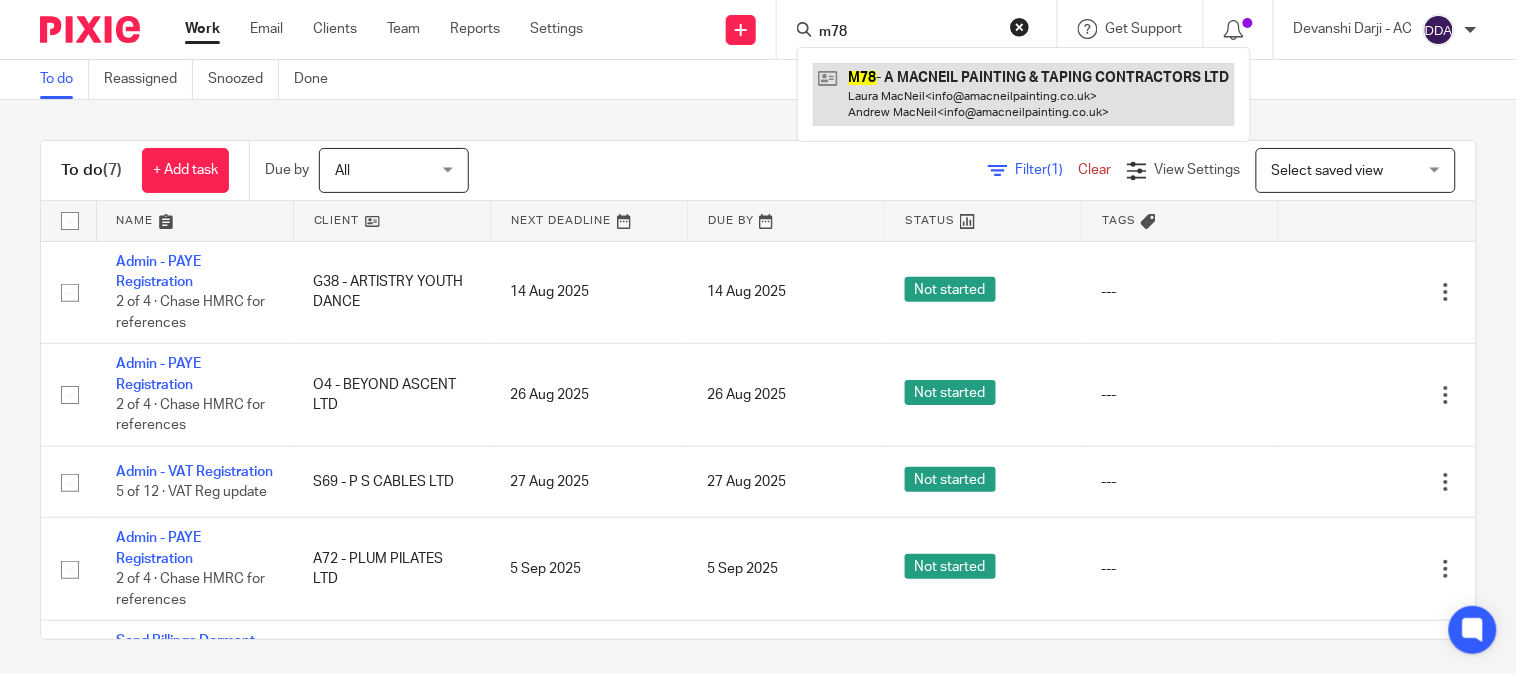 type on "m78" 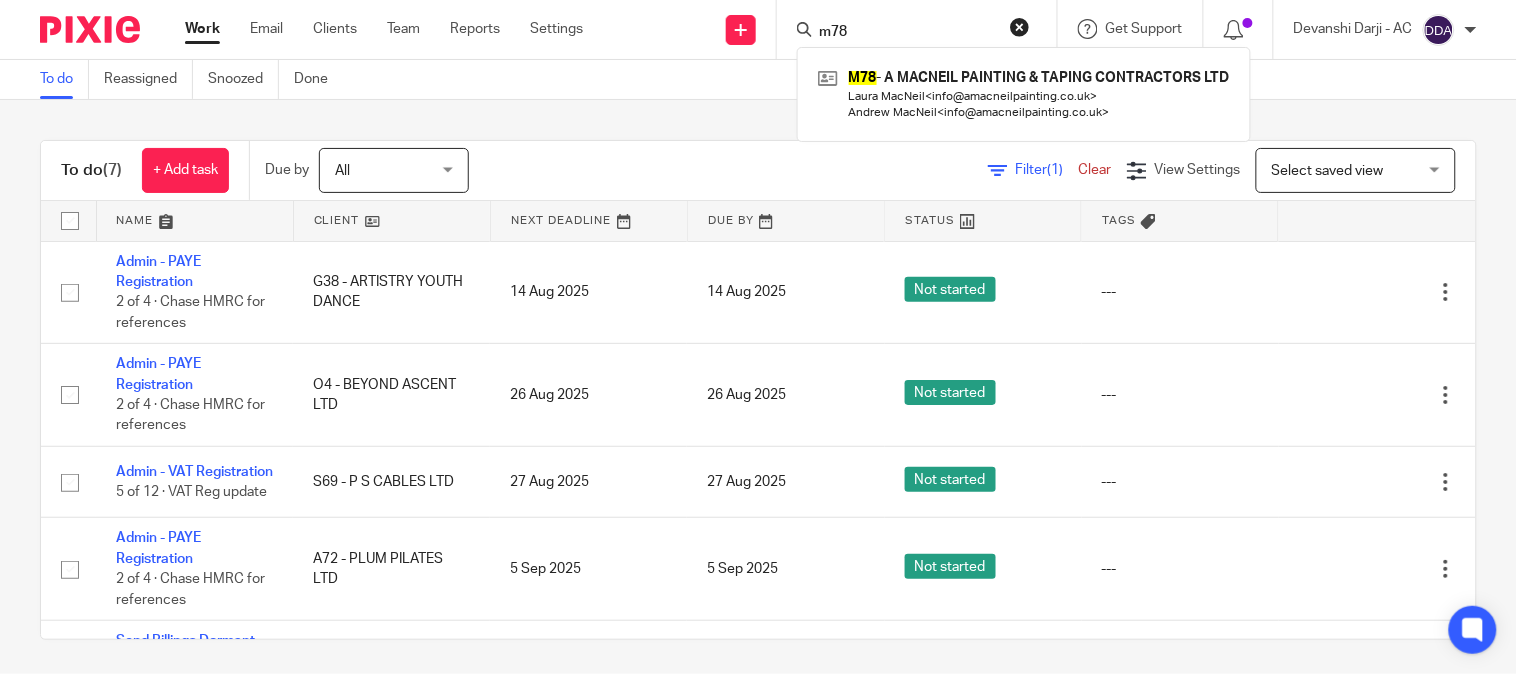 drag, startPoint x: 824, startPoint y: 40, endPoint x: 755, endPoint y: 38, distance: 69.02898 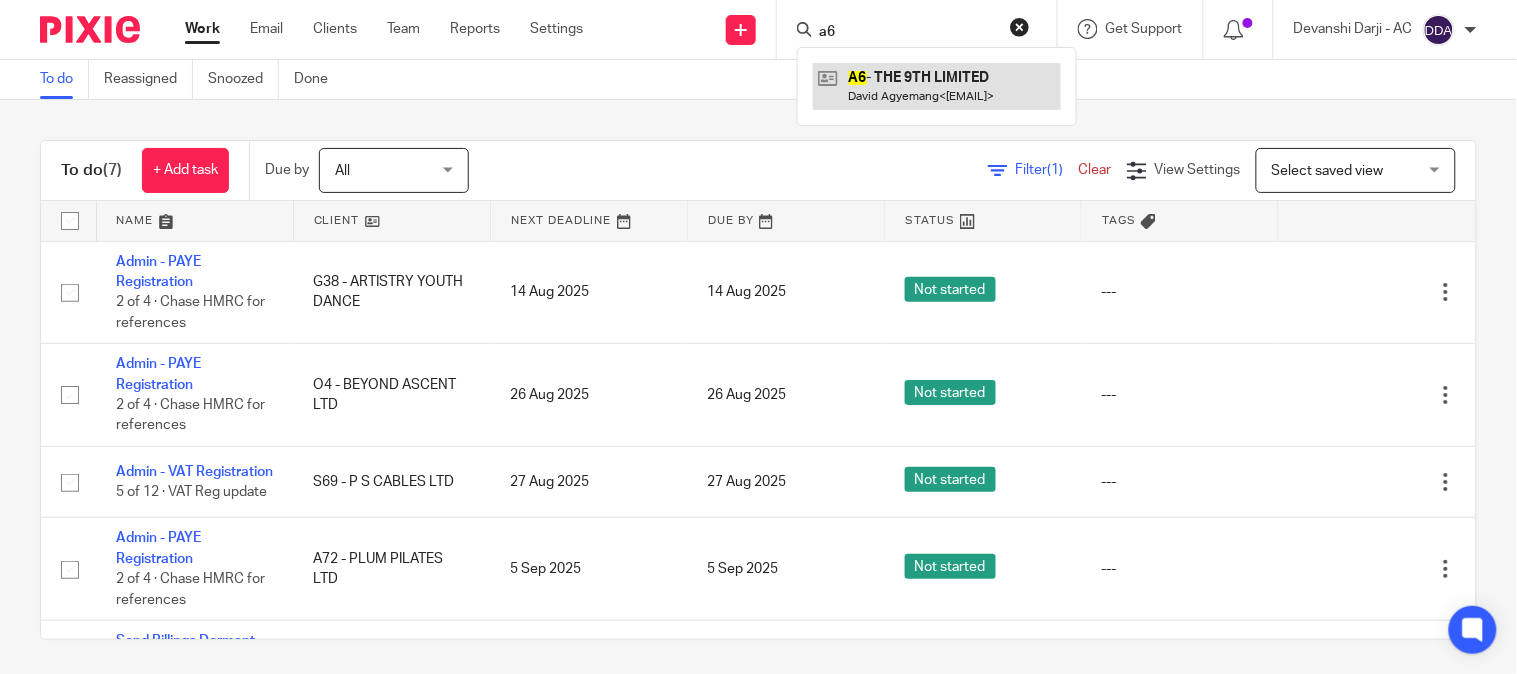 type on "a6" 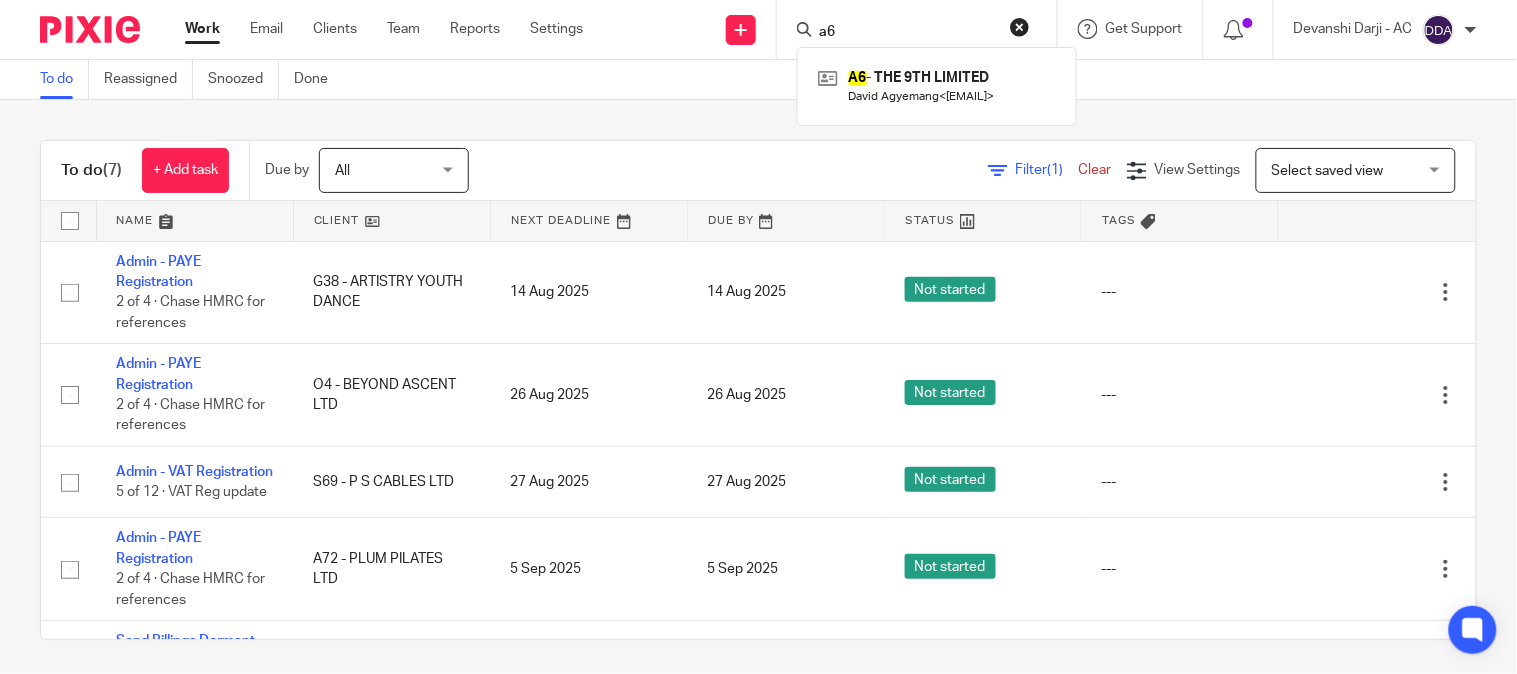 drag, startPoint x: 885, startPoint y: 33, endPoint x: 654, endPoint y: 58, distance: 232.34888 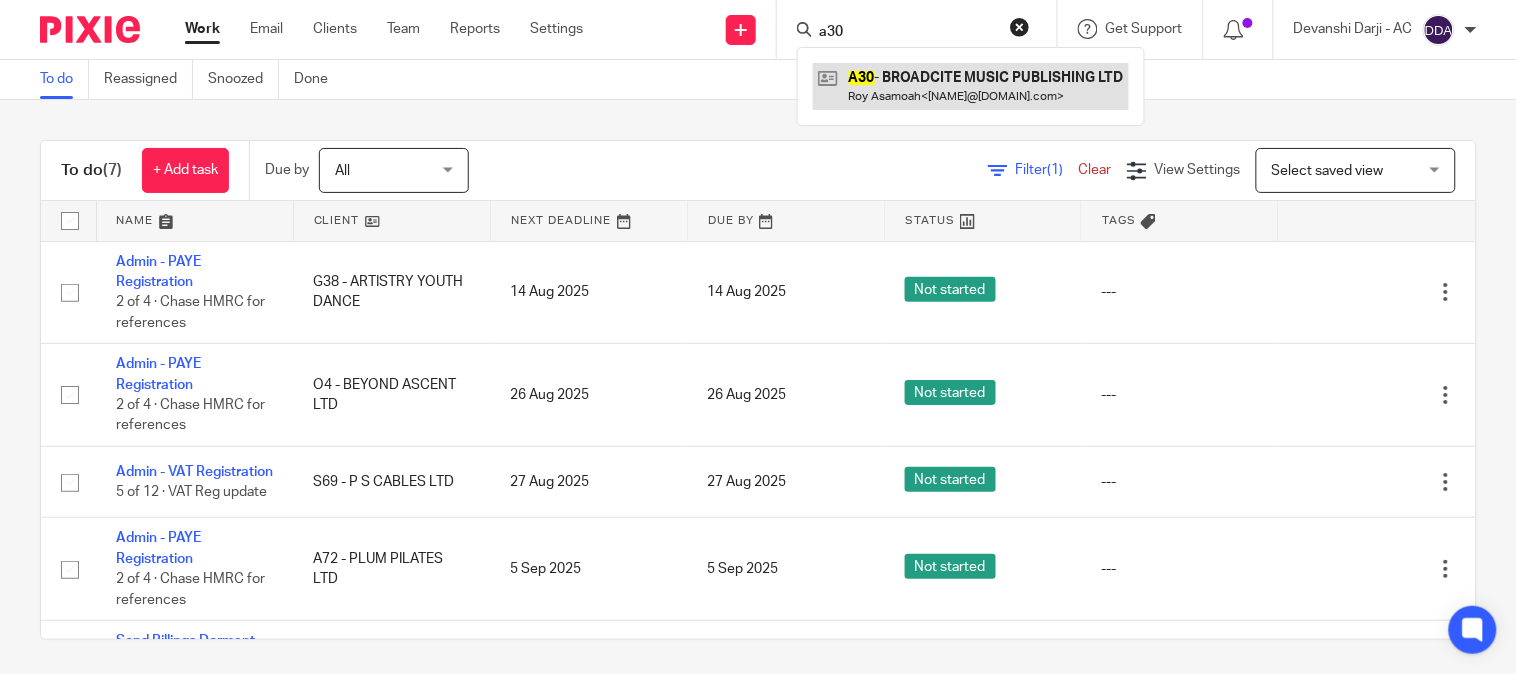 type on "a30" 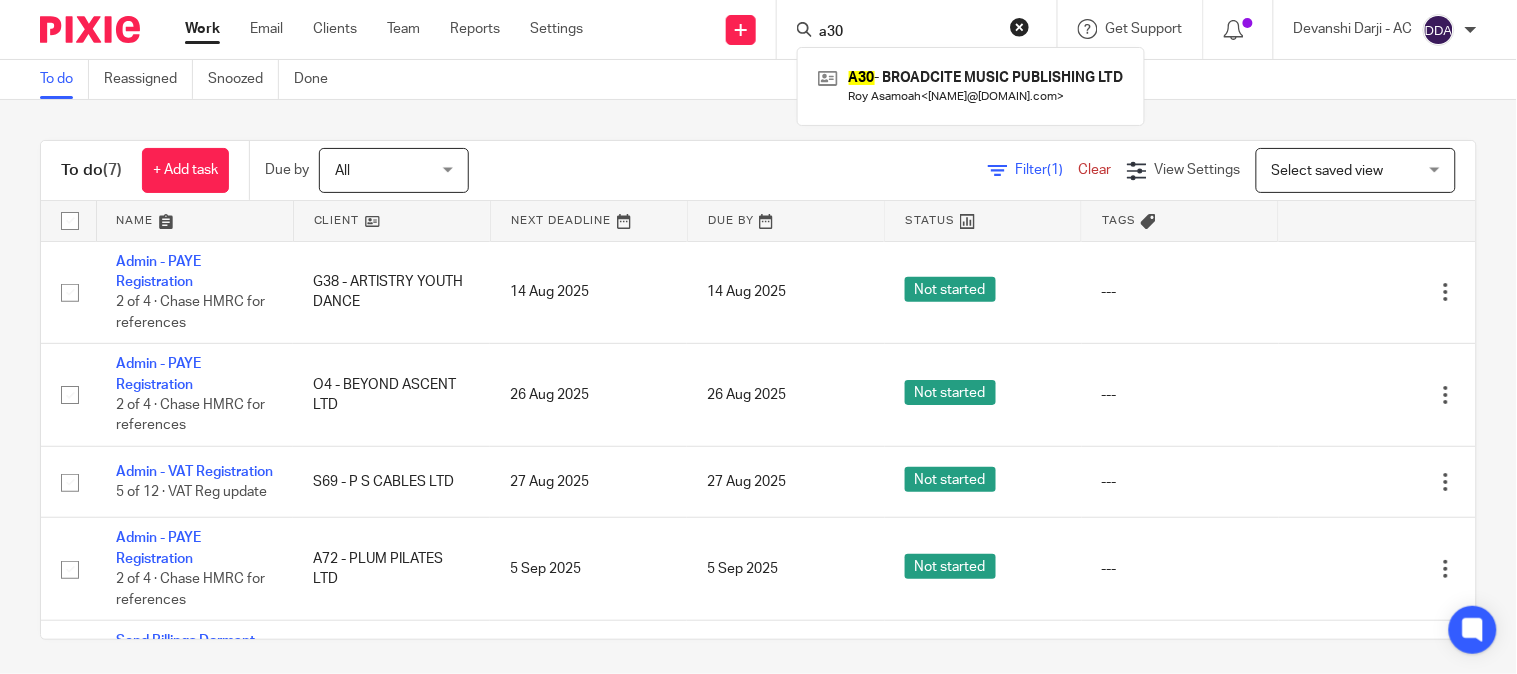 drag, startPoint x: 883, startPoint y: 24, endPoint x: 775, endPoint y: 54, distance: 112.08925 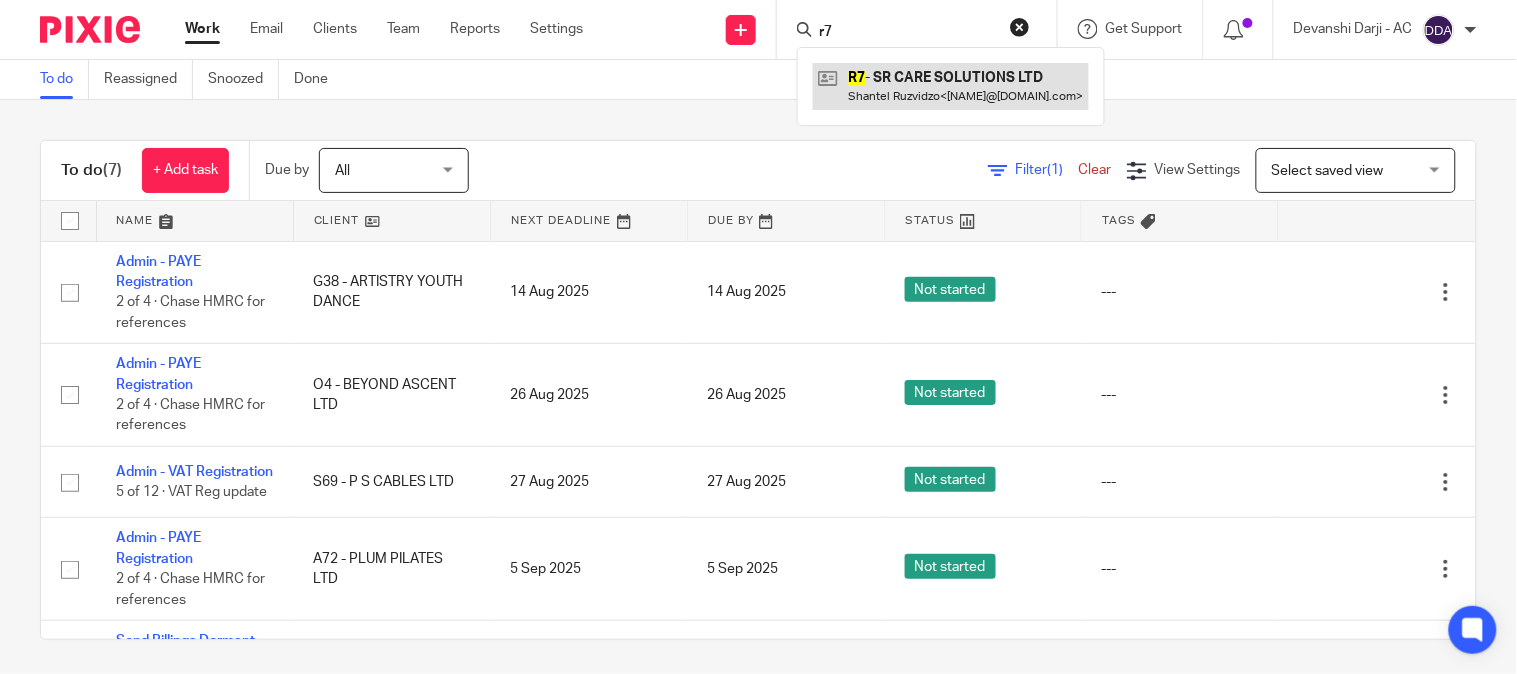 type on "r7" 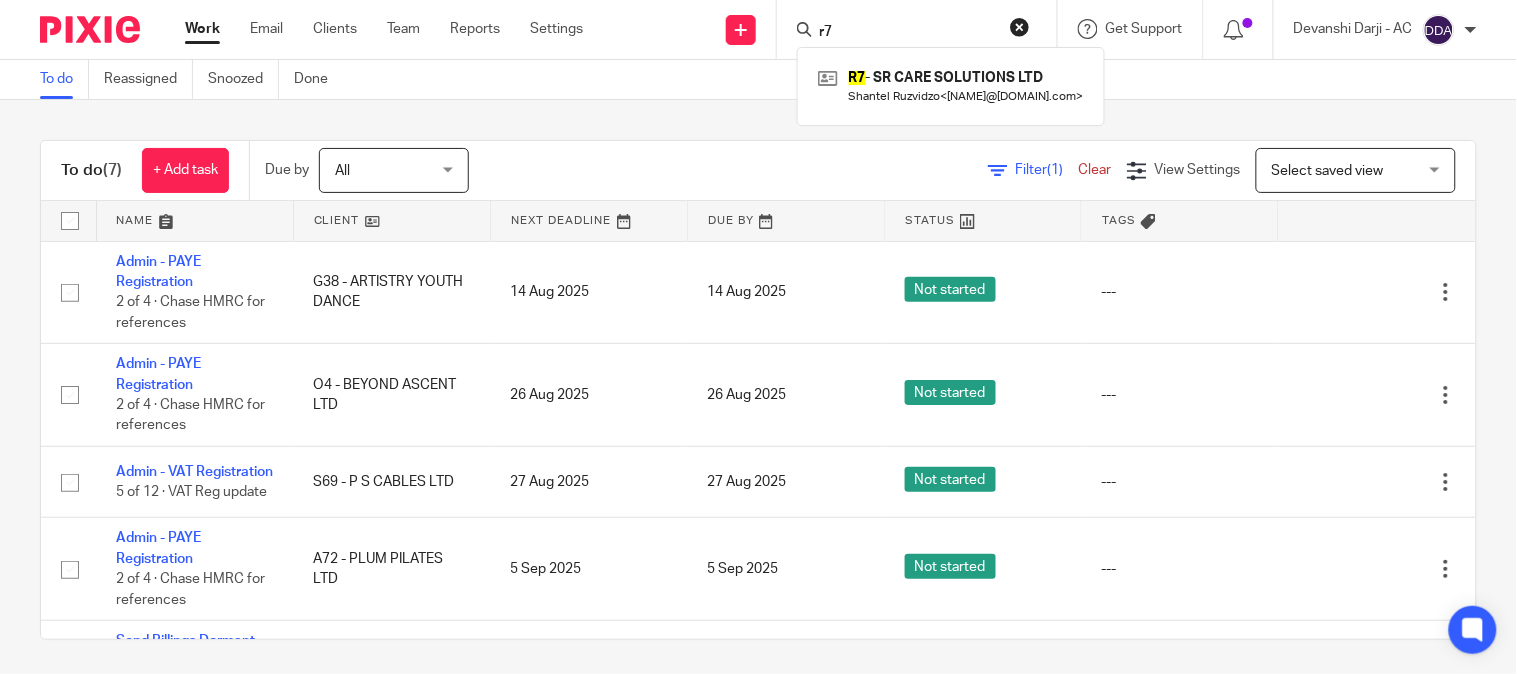 drag, startPoint x: 854, startPoint y: 38, endPoint x: 800, endPoint y: 54, distance: 56.32051 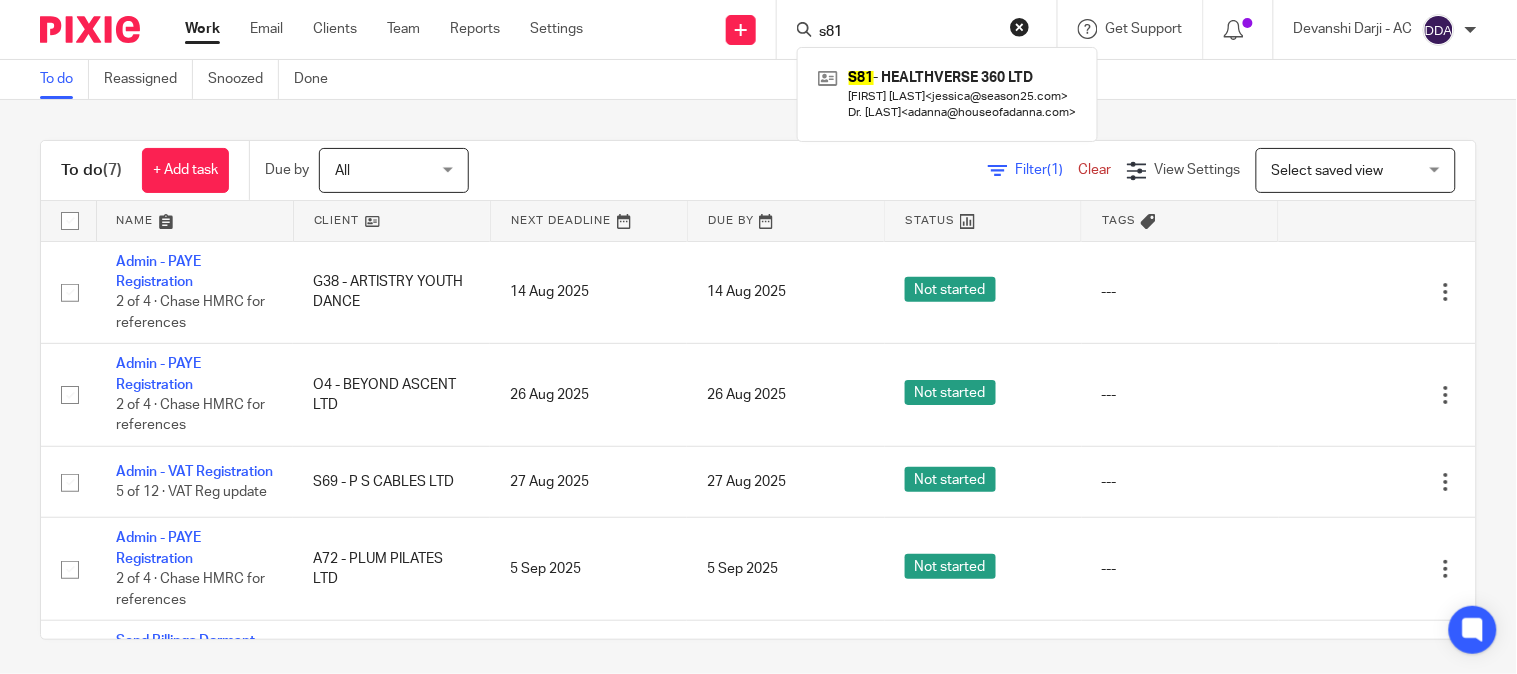 drag, startPoint x: 883, startPoint y: 30, endPoint x: 782, endPoint y: 55, distance: 104.048065 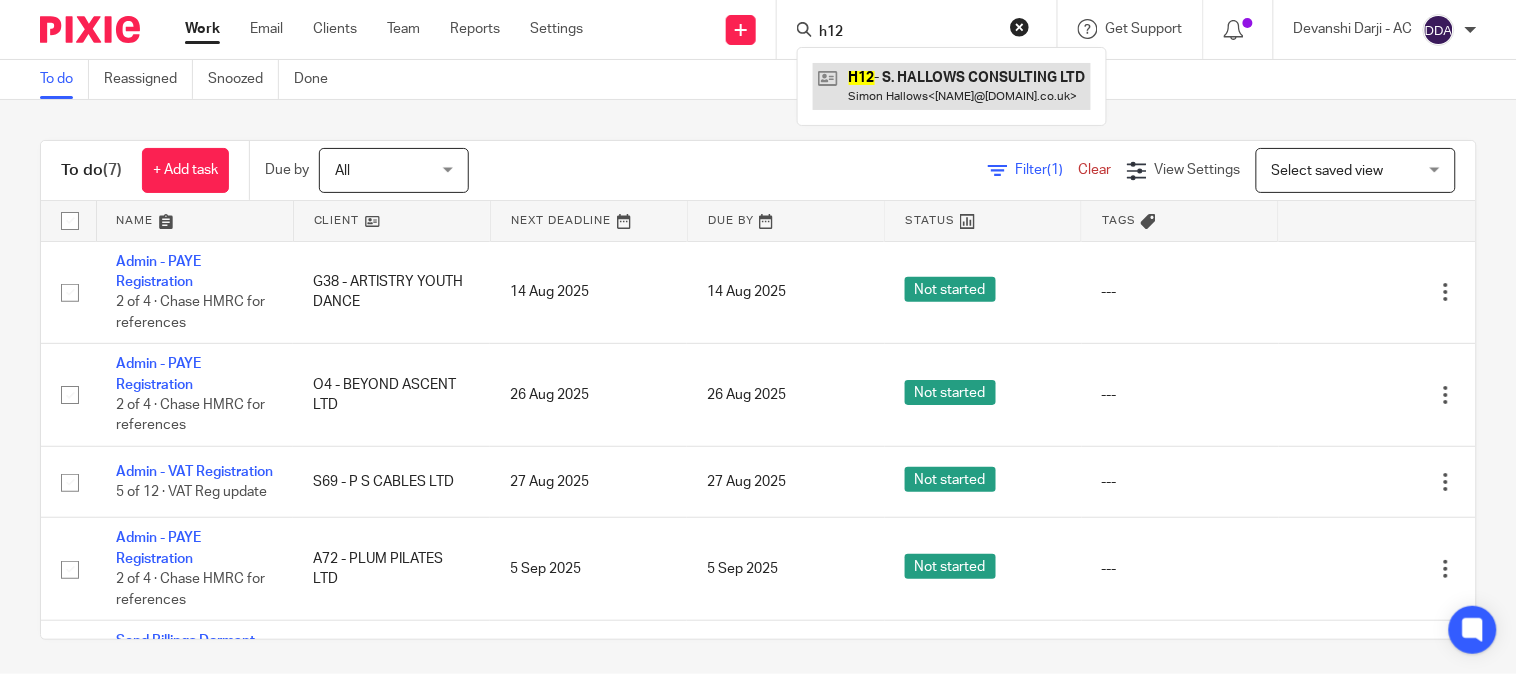 type on "h12" 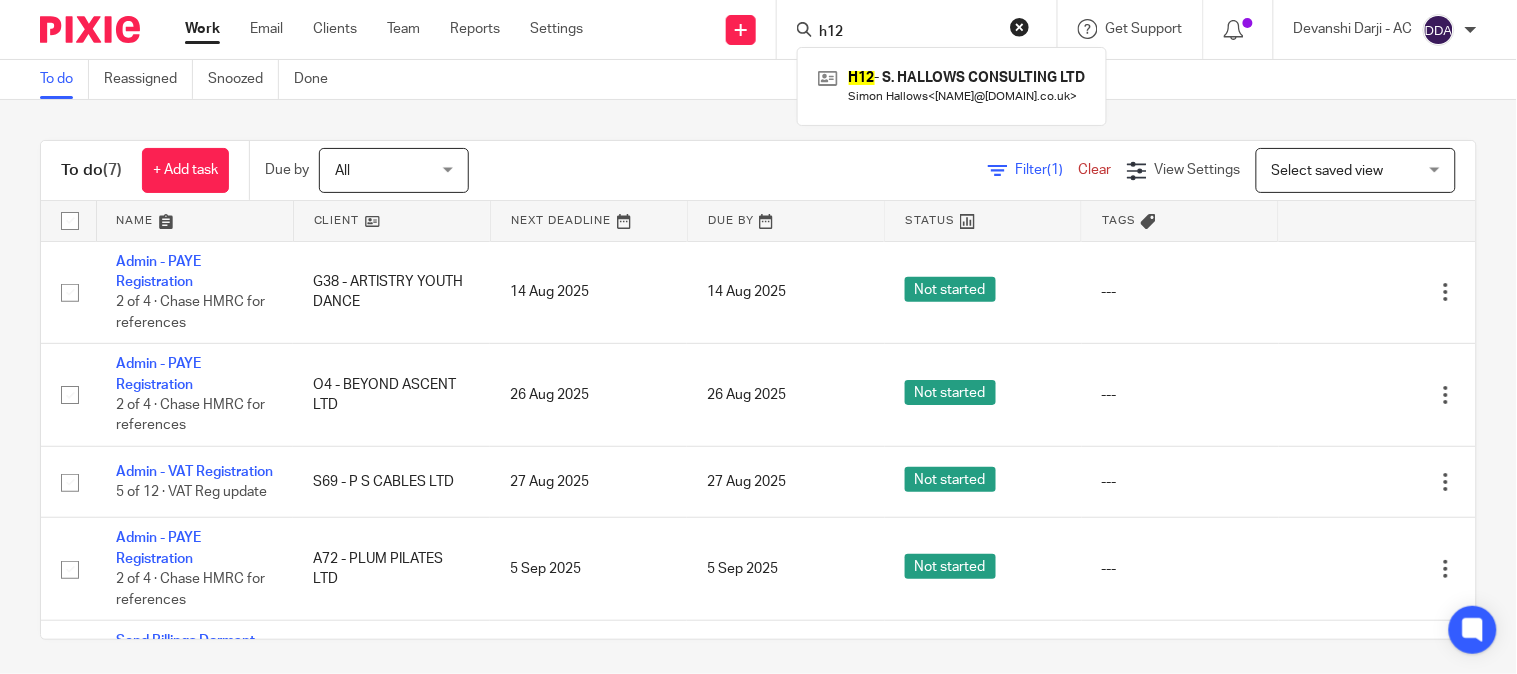 drag, startPoint x: 880, startPoint y: 27, endPoint x: 794, endPoint y: 45, distance: 87.86353 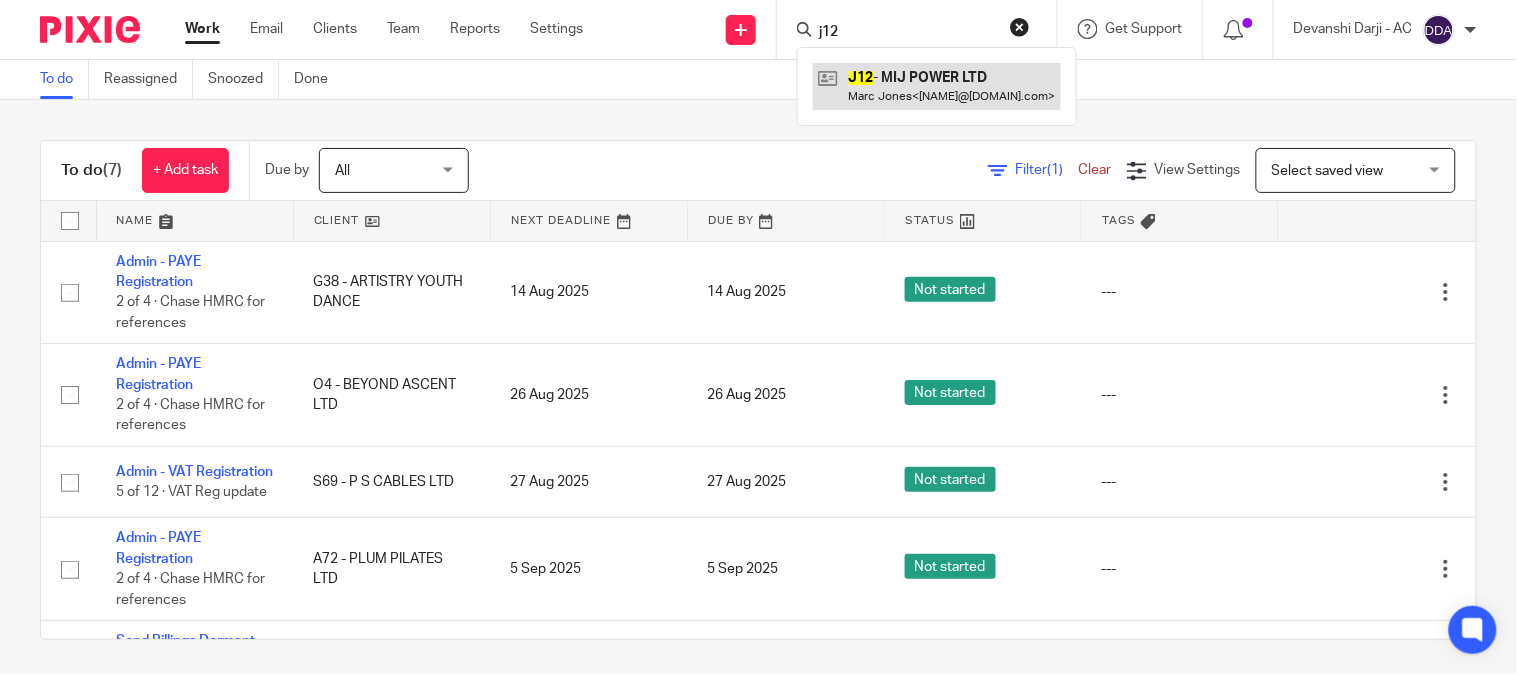 type on "j12" 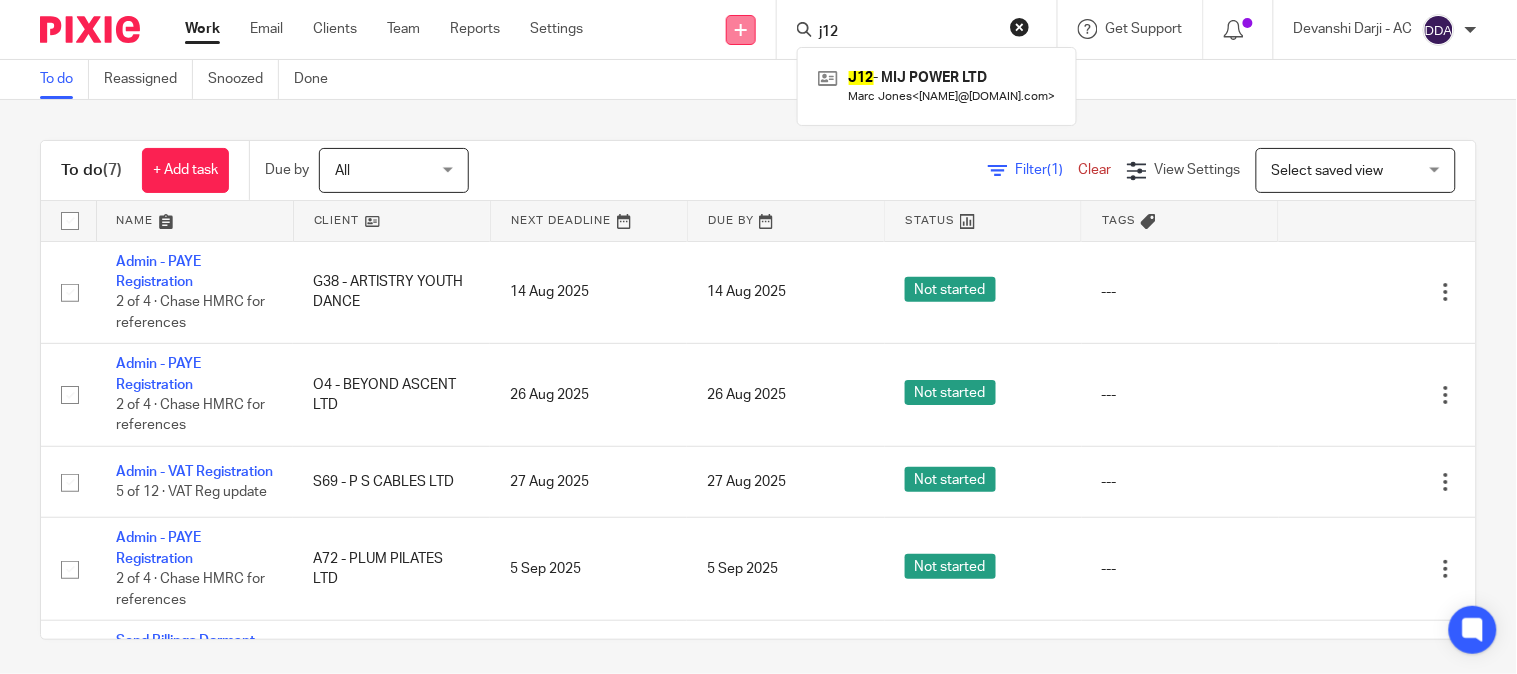 drag, startPoint x: 864, startPoint y: 23, endPoint x: 751, endPoint y: 34, distance: 113.534134 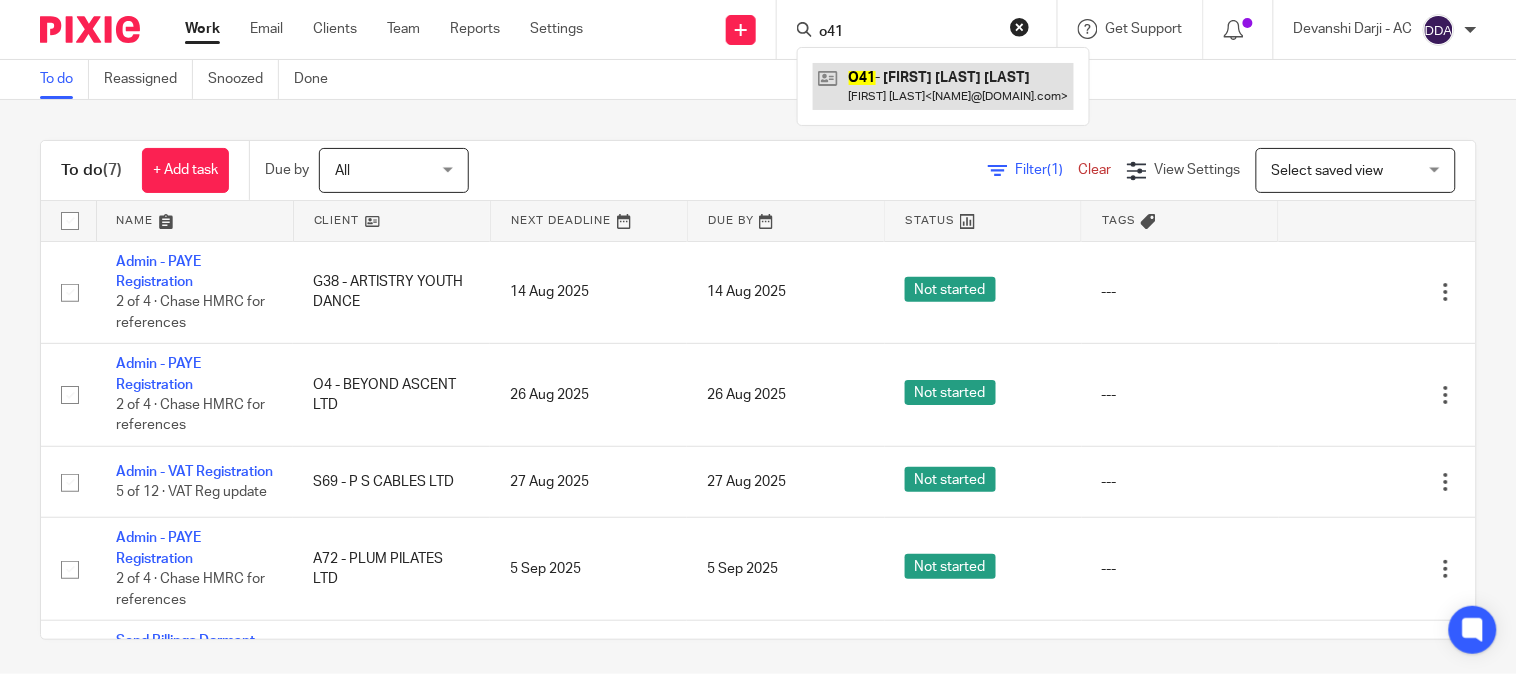 type on "o41" 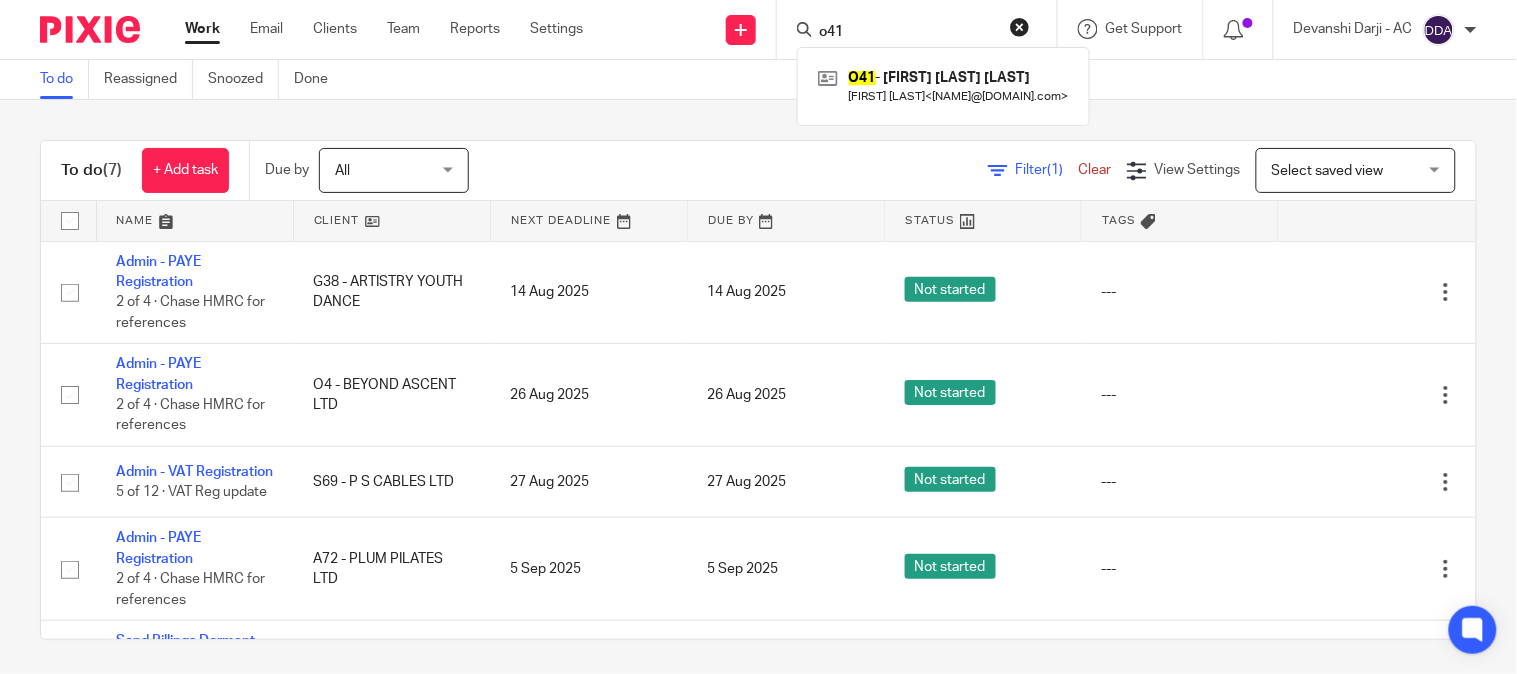 drag, startPoint x: 864, startPoint y: 30, endPoint x: 806, endPoint y: 38, distance: 58.549126 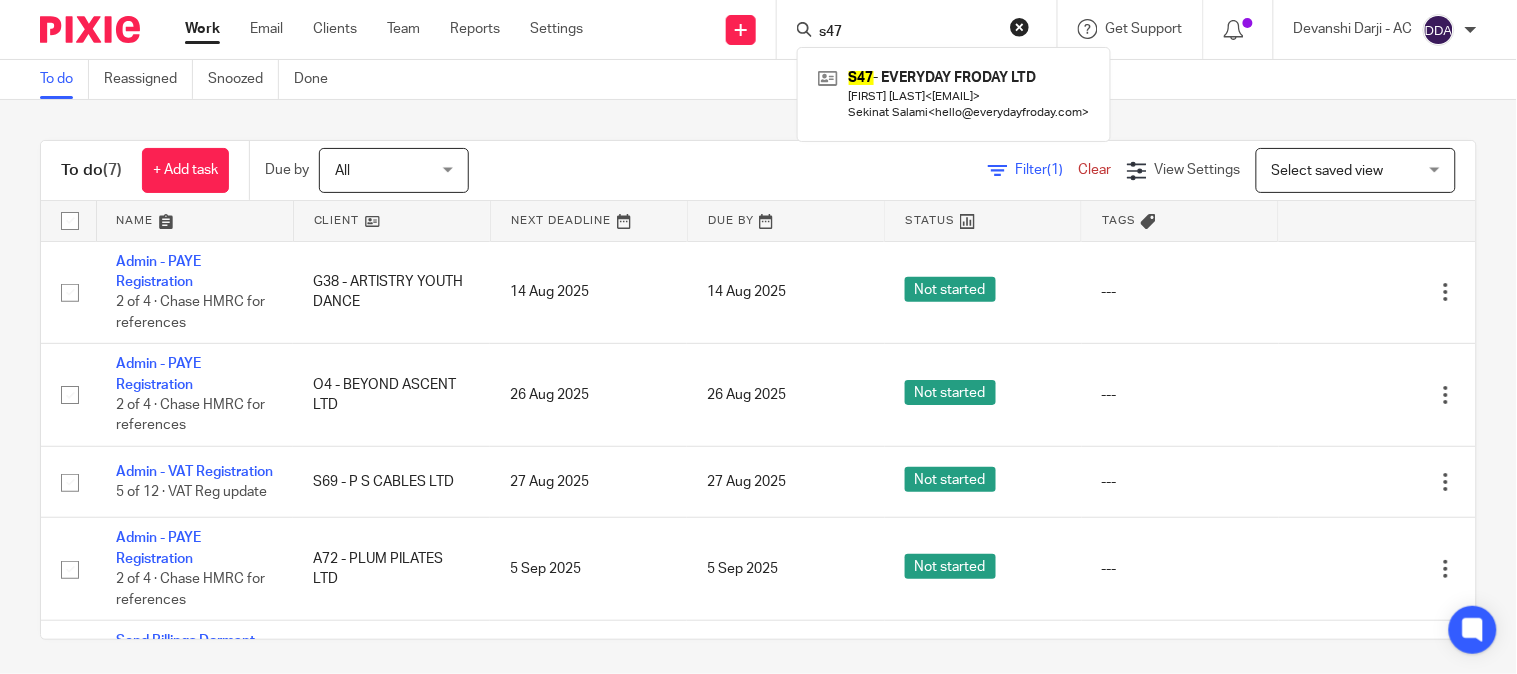 drag, startPoint x: 892, startPoint y: 34, endPoint x: 783, endPoint y: 48, distance: 109.89541 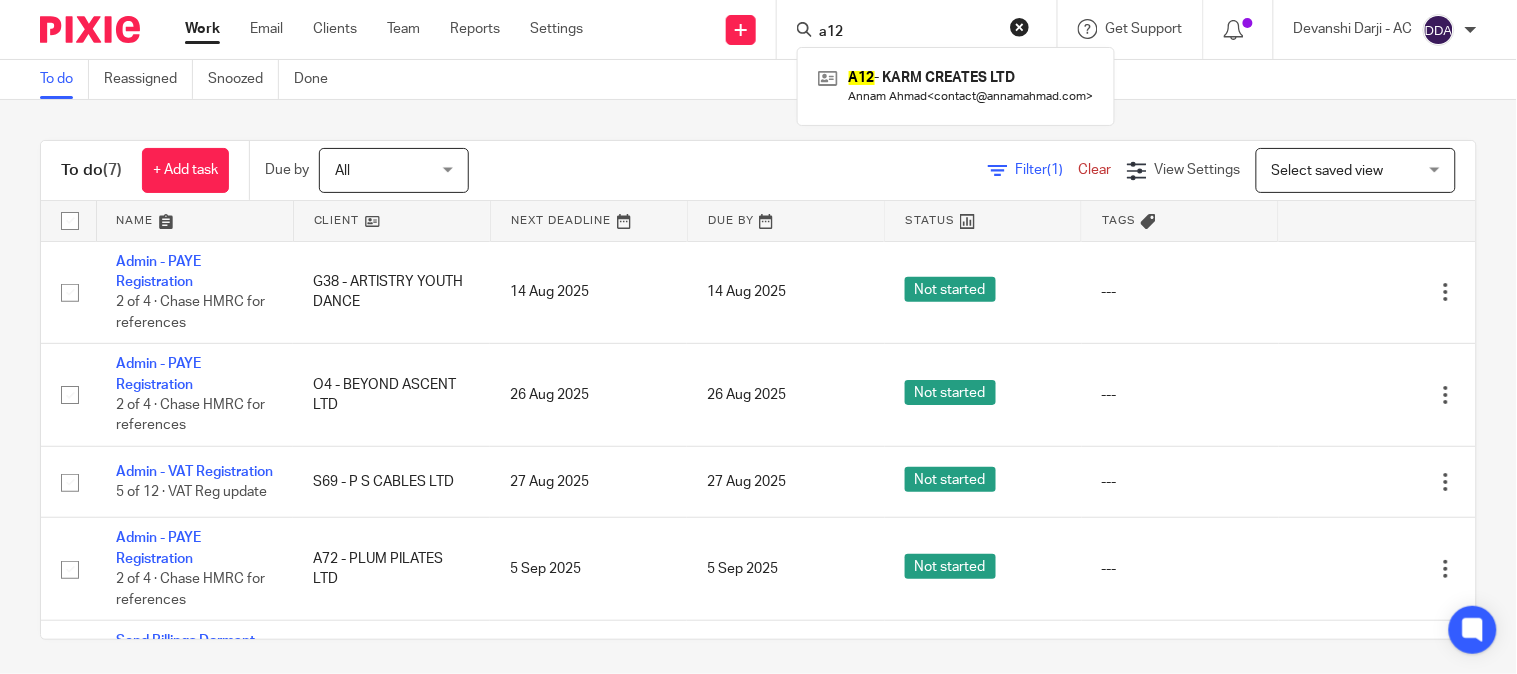 drag, startPoint x: 865, startPoint y: 25, endPoint x: 791, endPoint y: 41, distance: 75.70998 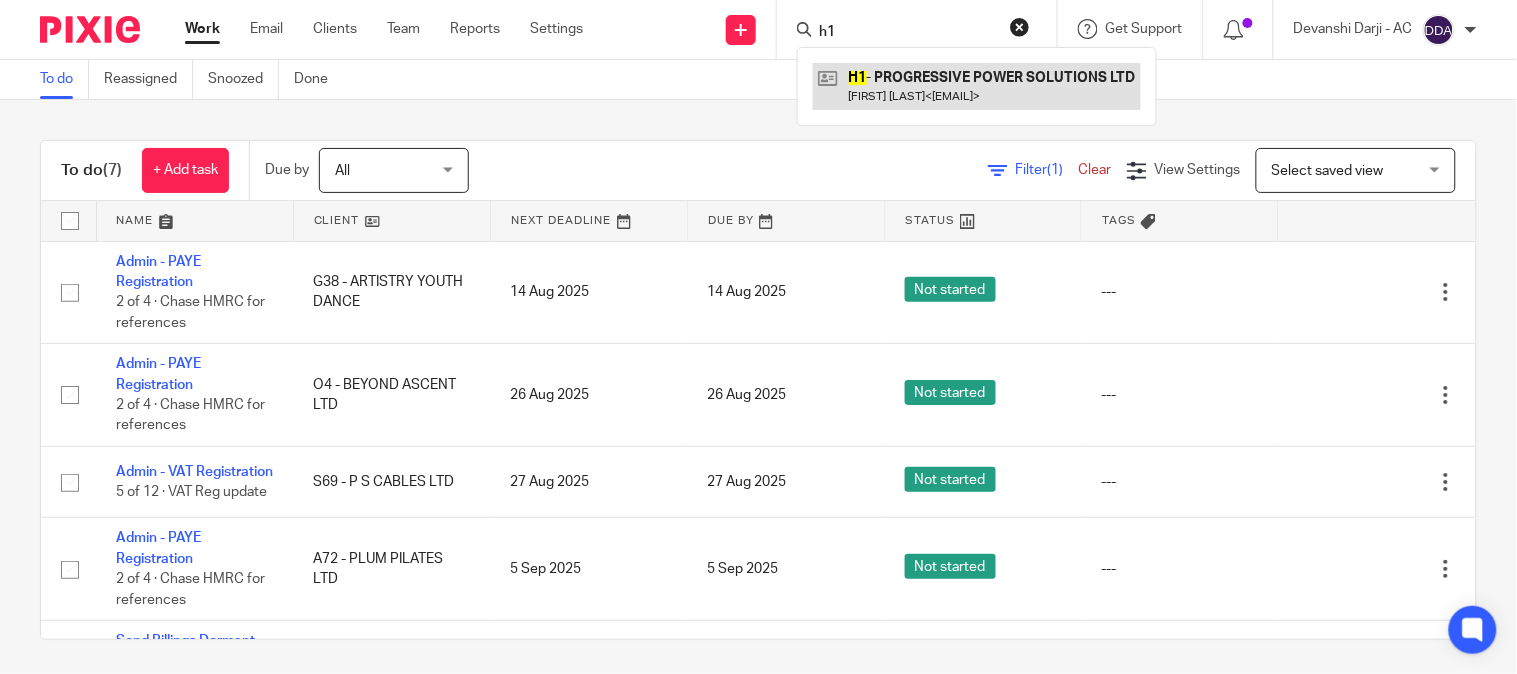 type on "h1" 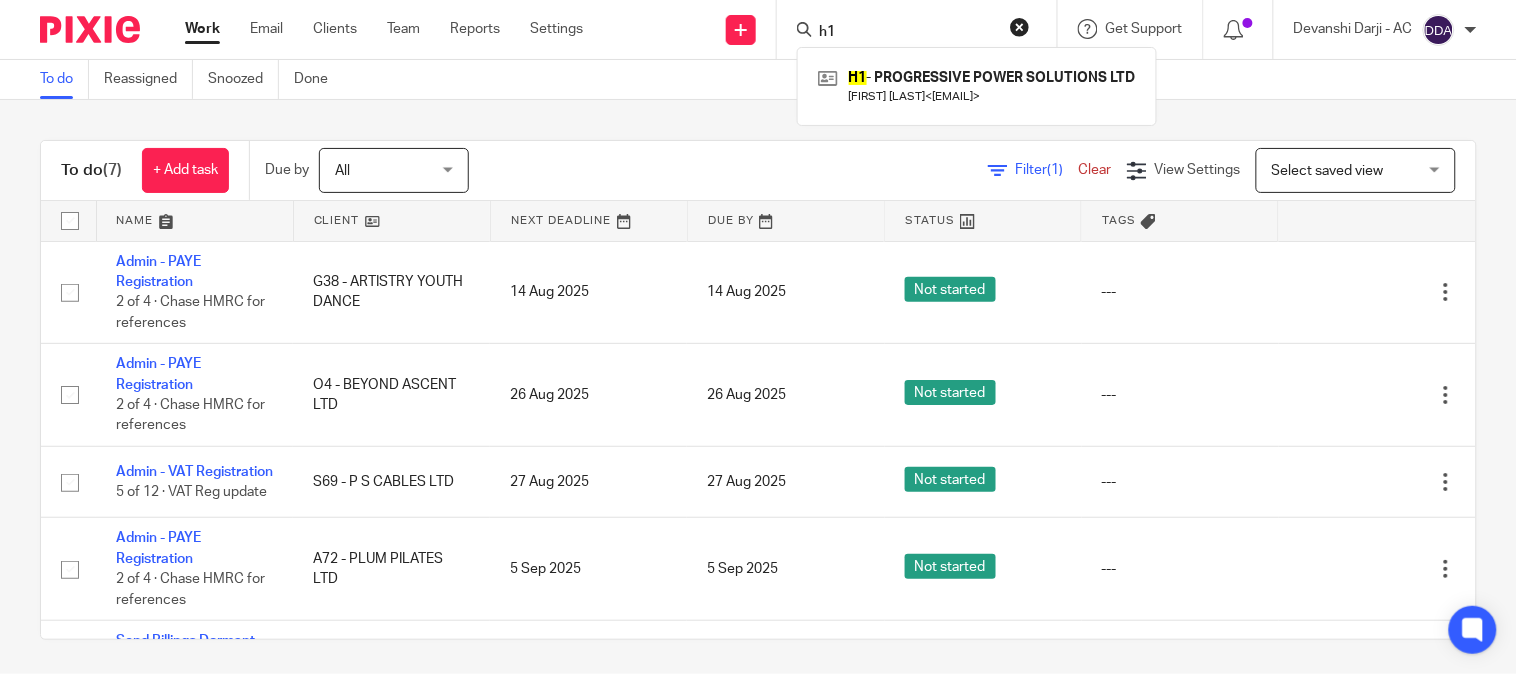 drag, startPoint x: 811, startPoint y: 34, endPoint x: 714, endPoint y: 51, distance: 98.478424 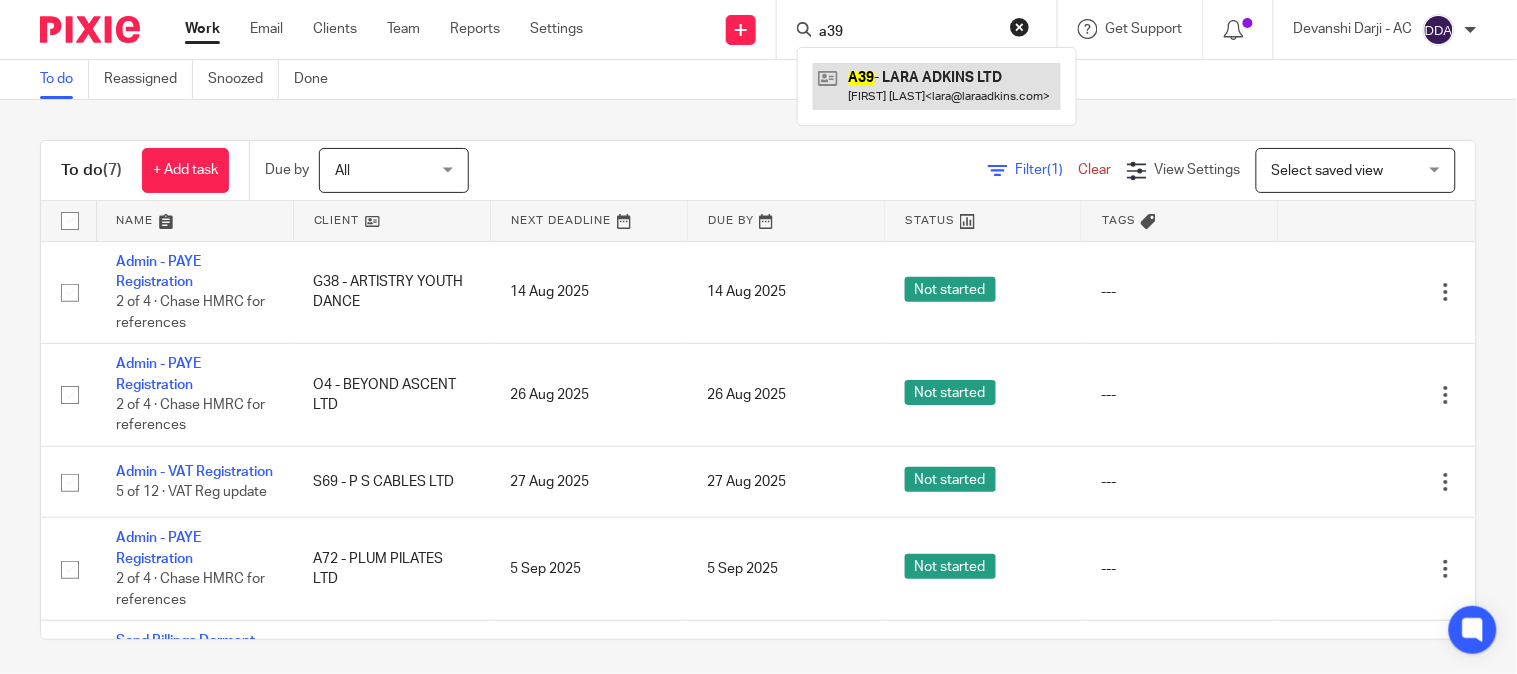 type on "a39" 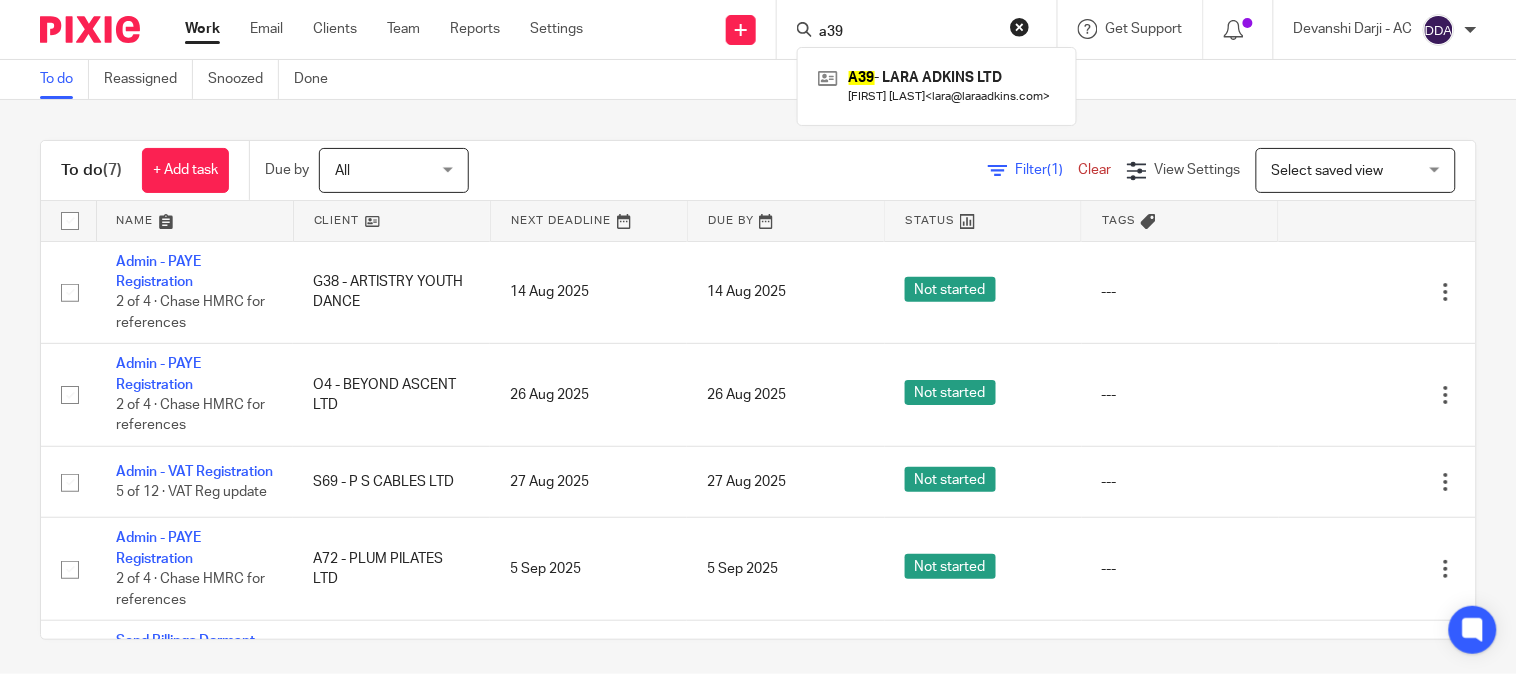 drag, startPoint x: 851, startPoint y: 22, endPoint x: 761, endPoint y: 44, distance: 92.64988 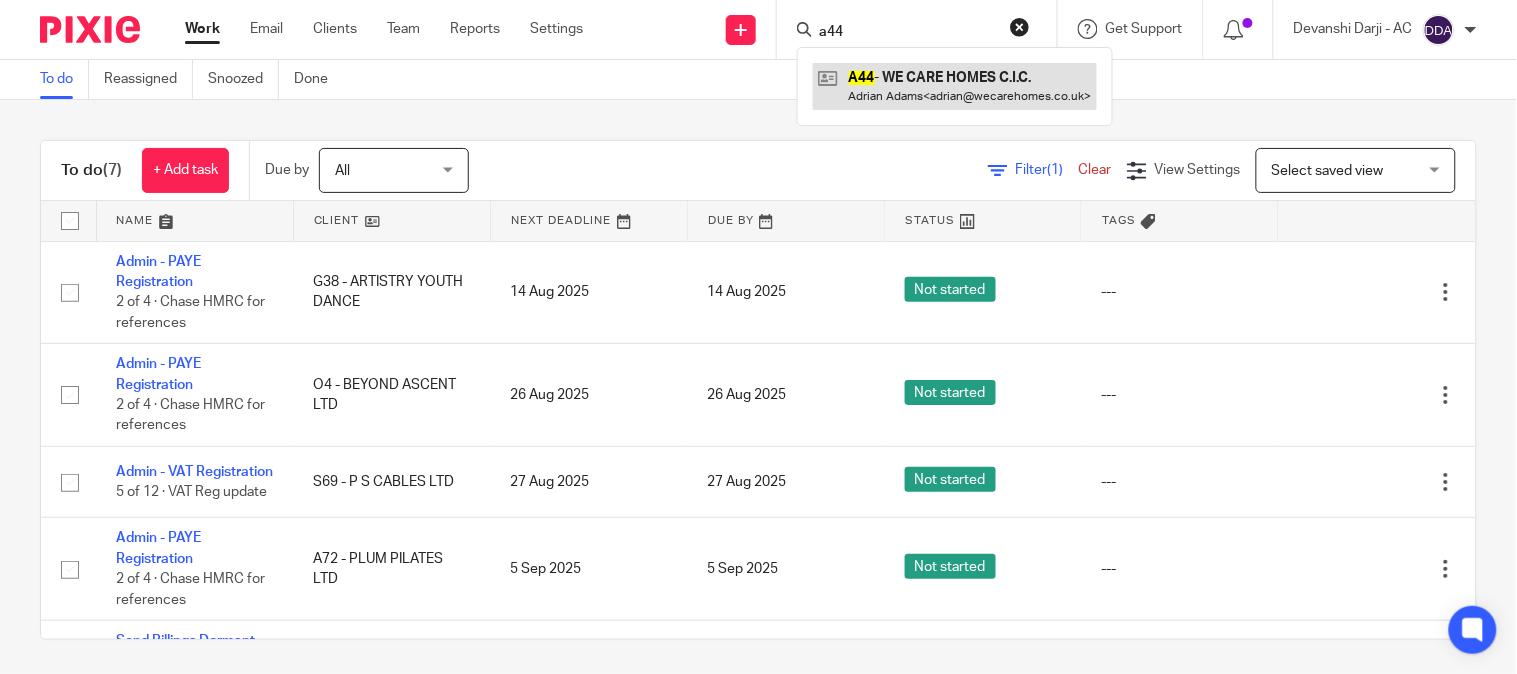 type on "a44" 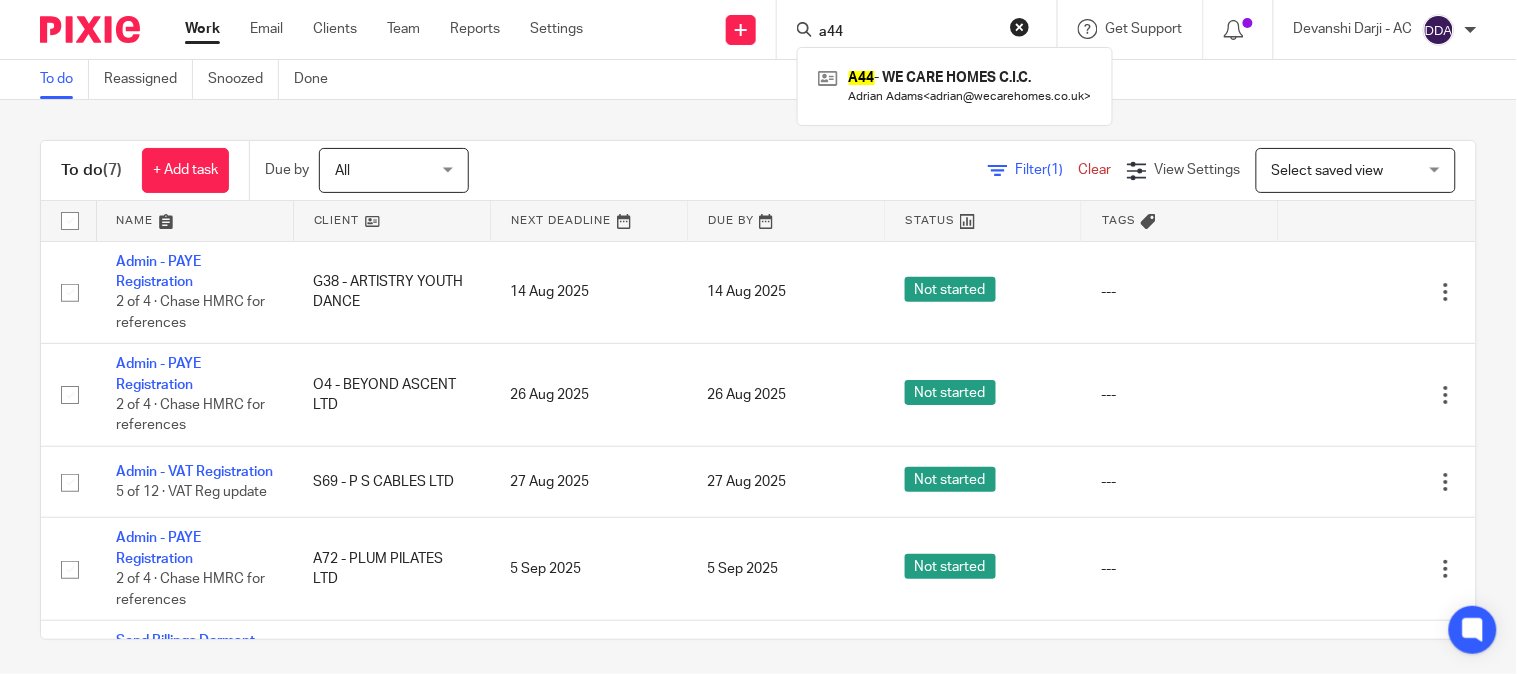 drag, startPoint x: 858, startPoint y: 31, endPoint x: 714, endPoint y: 41, distance: 144.3468 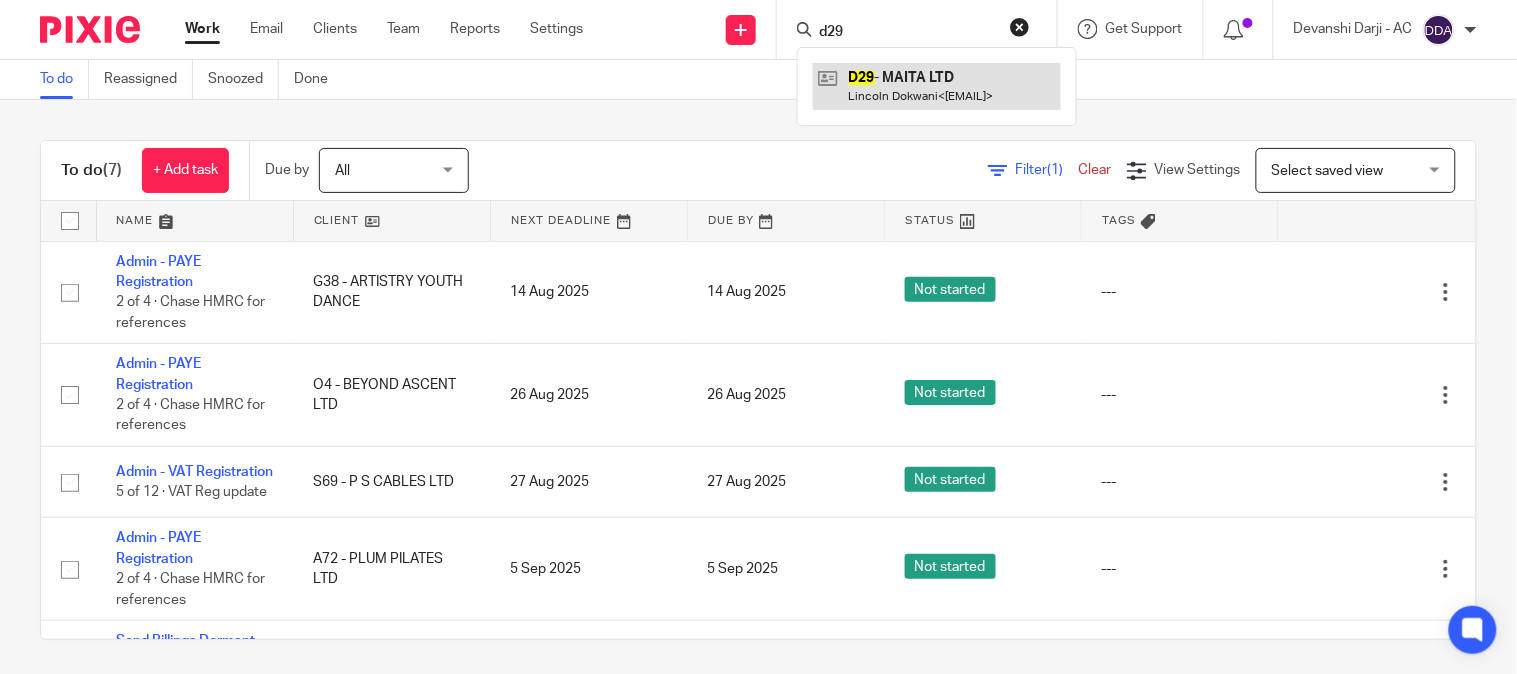type on "d29" 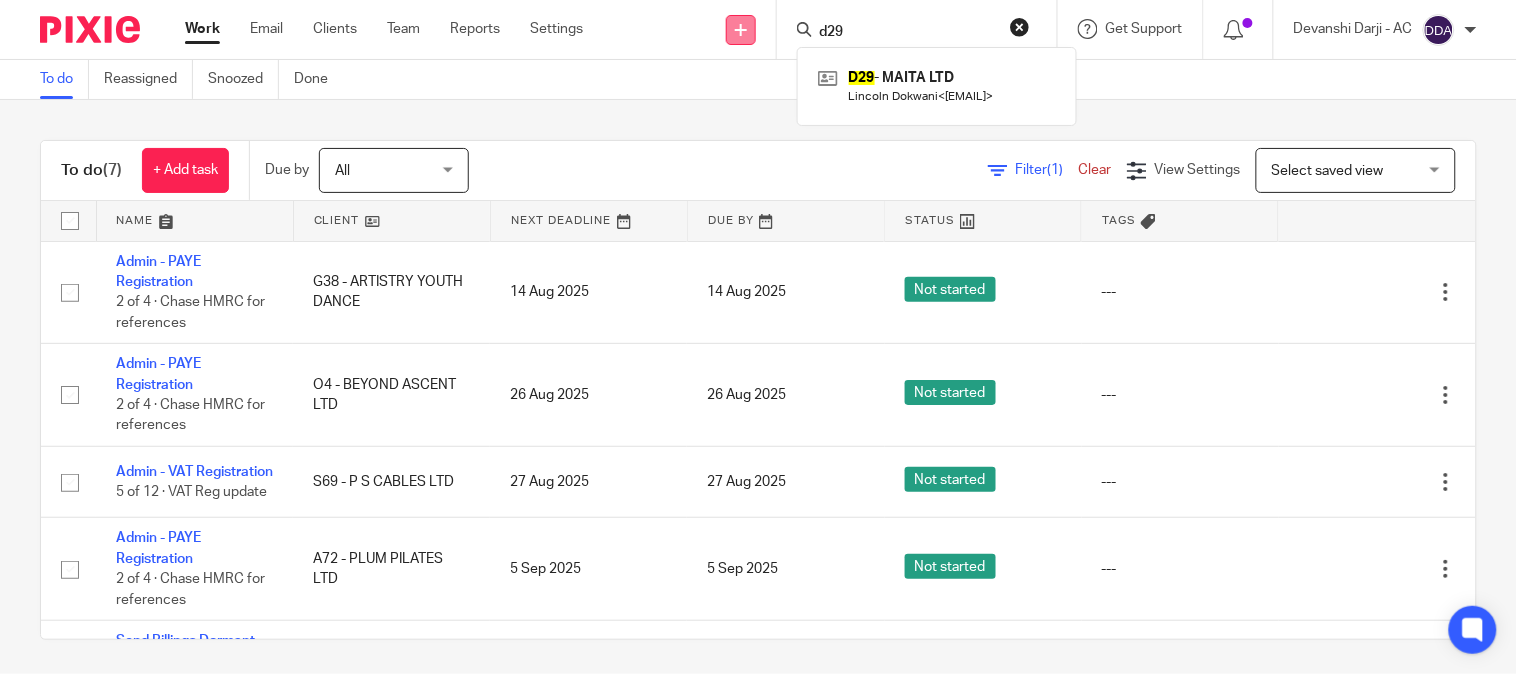 drag, startPoint x: 850, startPoint y: 31, endPoint x: 727, endPoint y: 24, distance: 123.19903 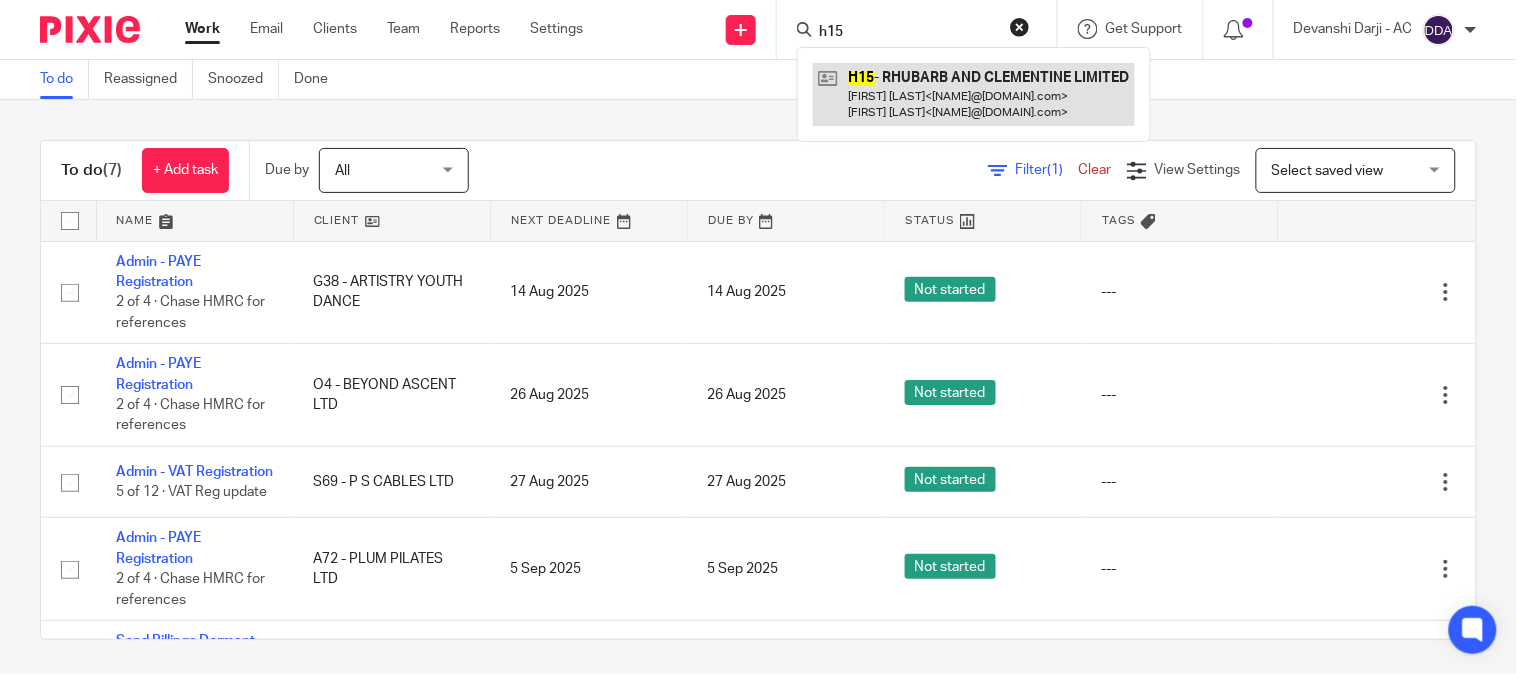 type on "h15" 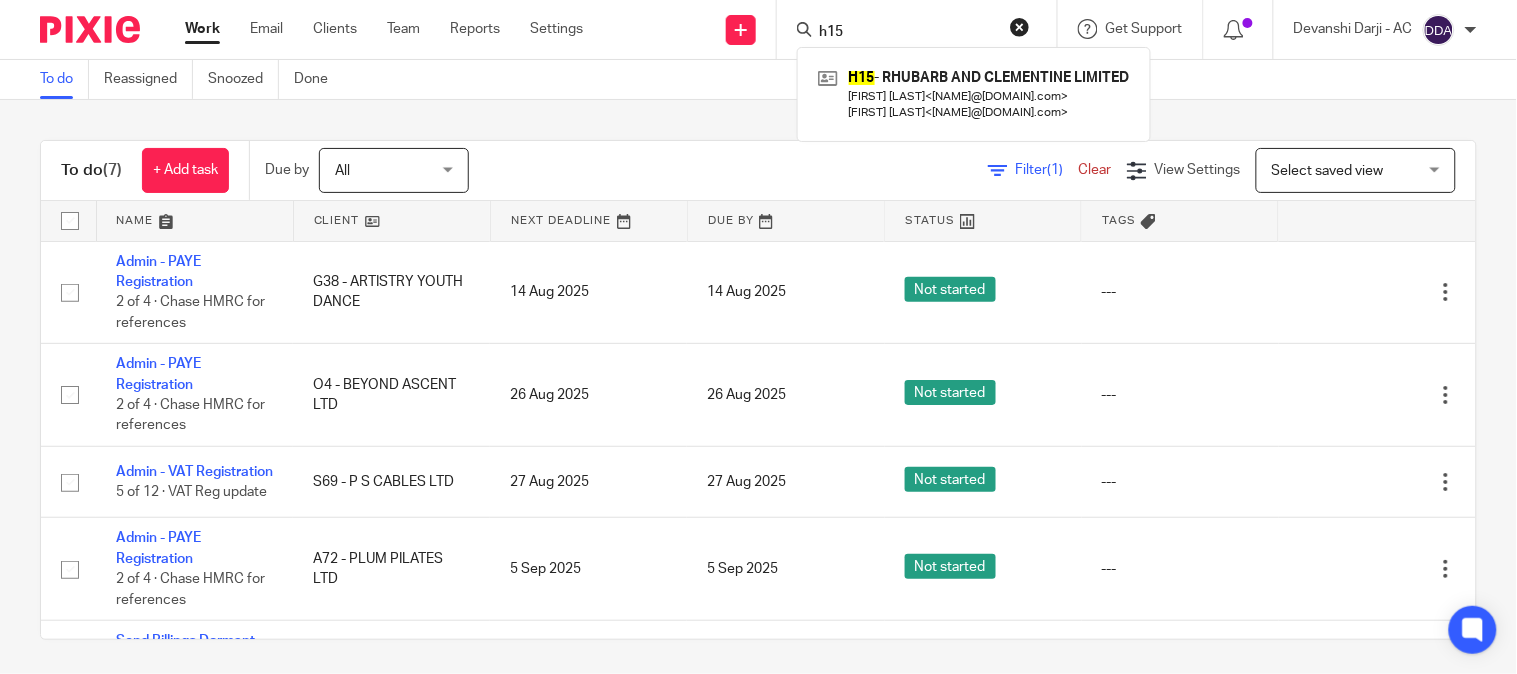 drag, startPoint x: 858, startPoint y: 28, endPoint x: 750, endPoint y: 52, distance: 110.63454 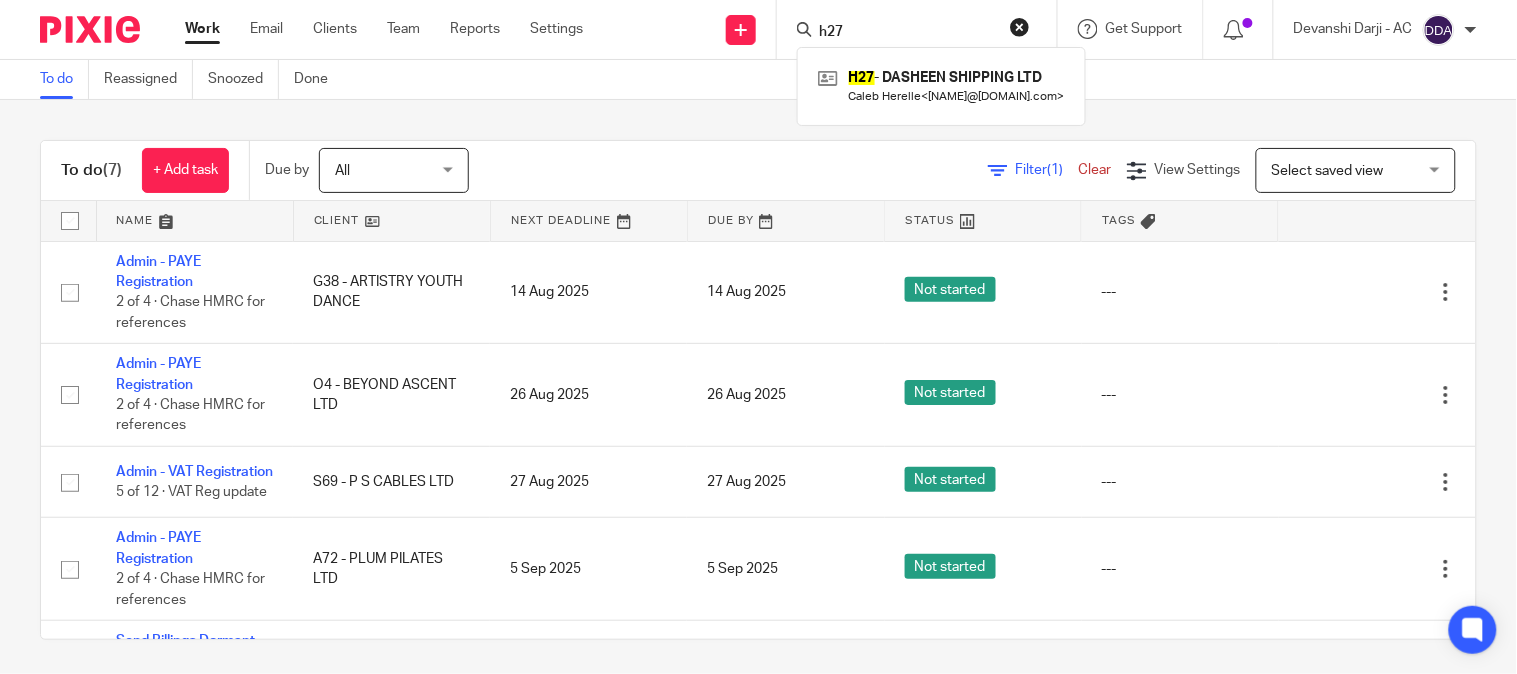 drag, startPoint x: 850, startPoint y: 28, endPoint x: 792, endPoint y: 40, distance: 59.22837 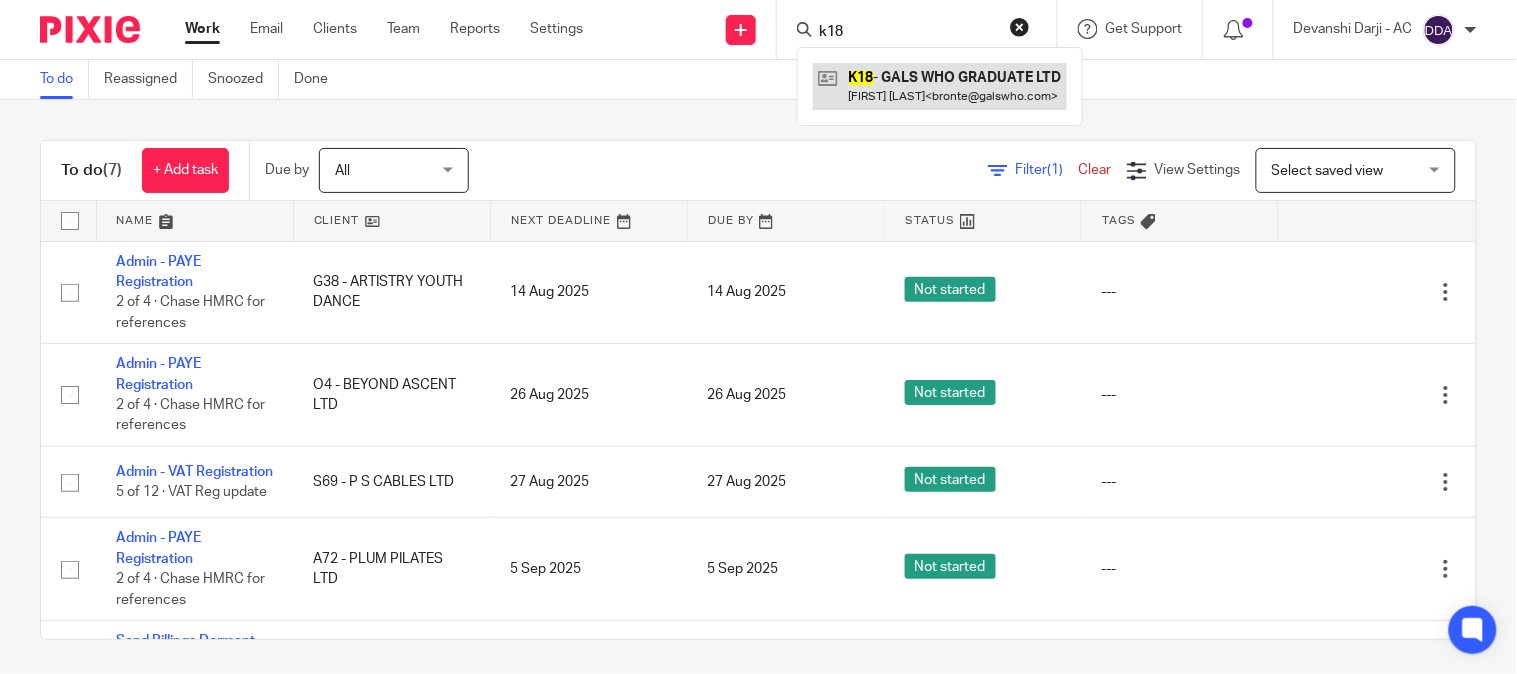 type on "k18" 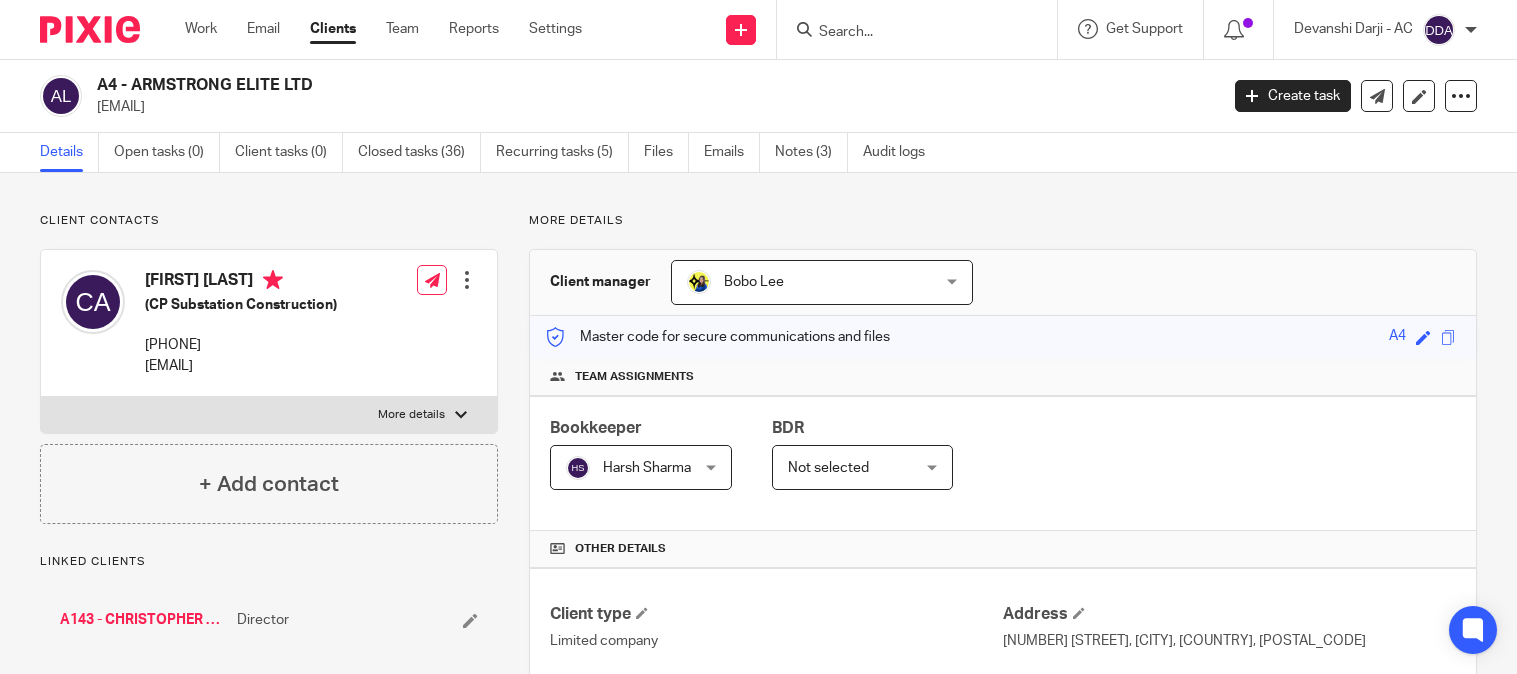 scroll, scrollTop: 0, scrollLeft: 0, axis: both 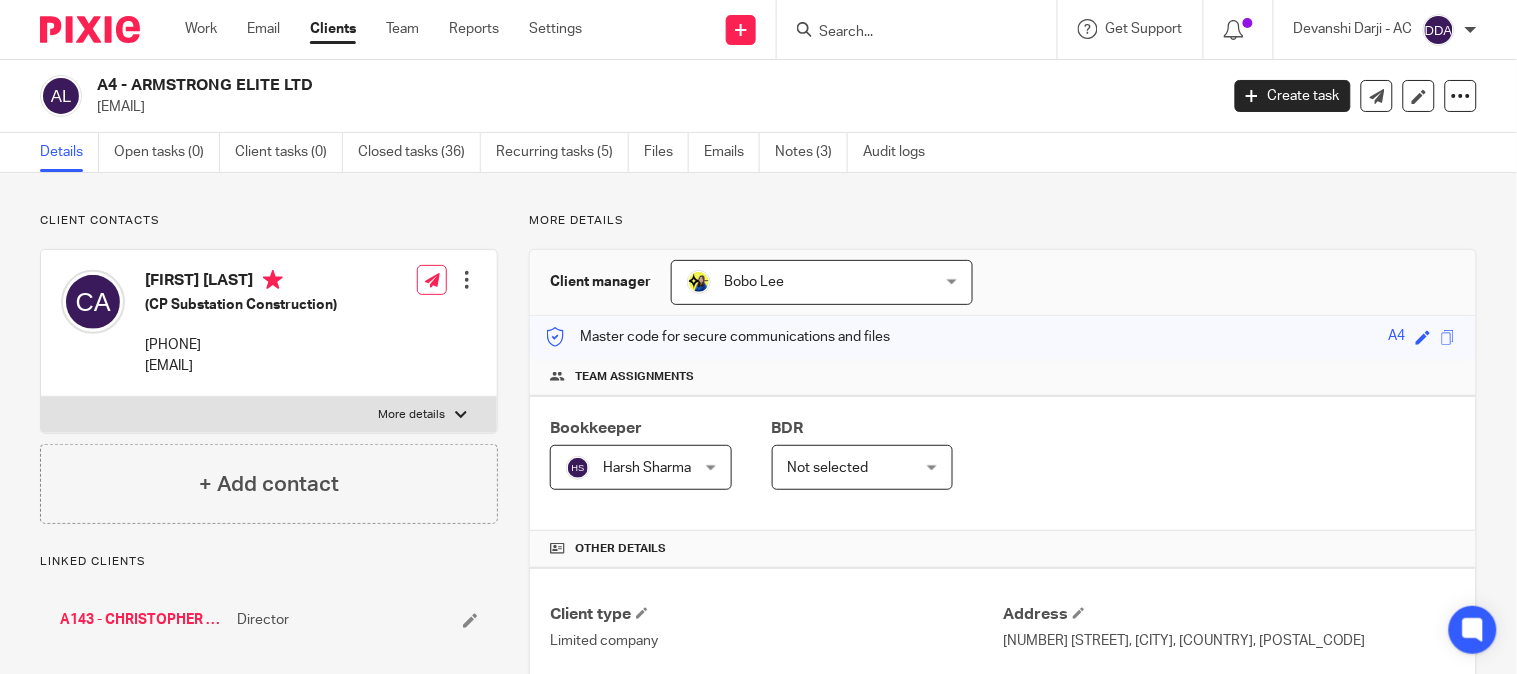 drag, startPoint x: 267, startPoint y: 102, endPoint x: 96, endPoint y: 104, distance: 171.01169 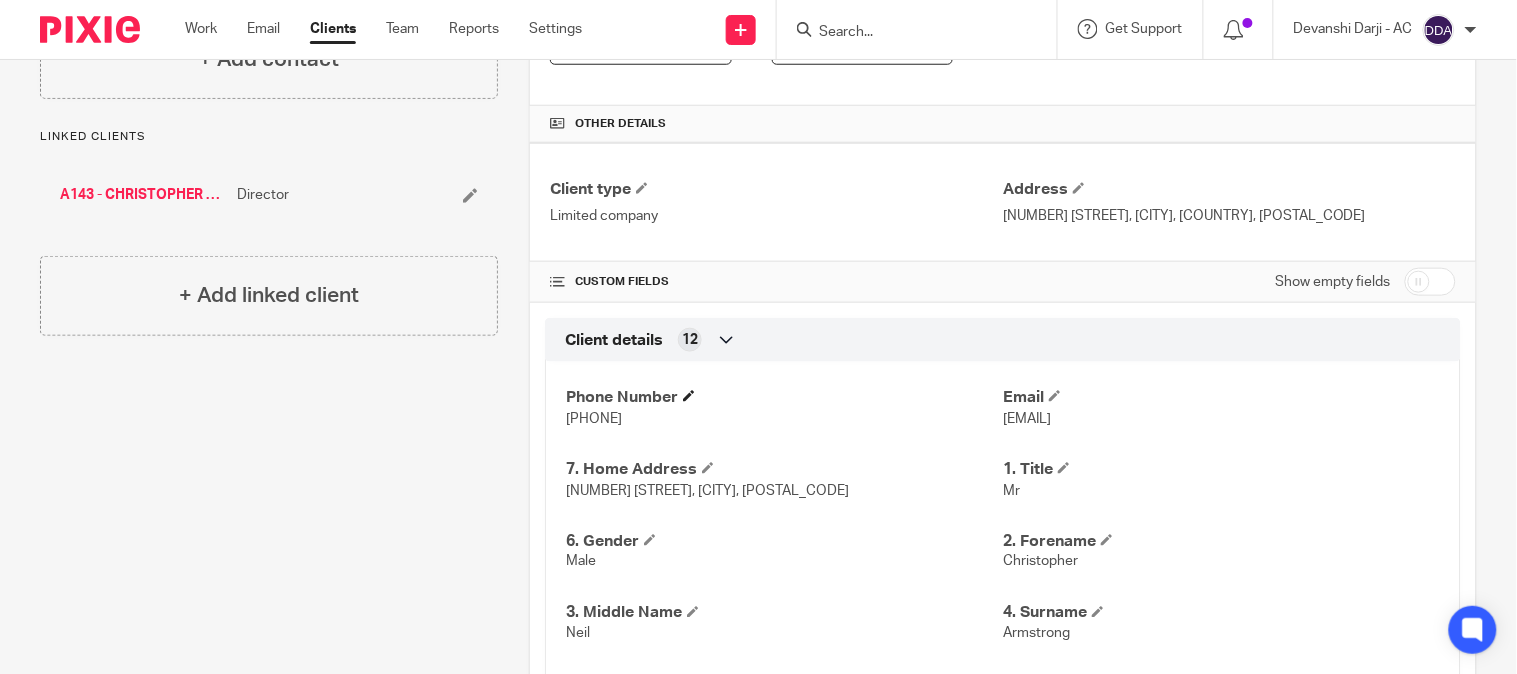 scroll, scrollTop: 444, scrollLeft: 0, axis: vertical 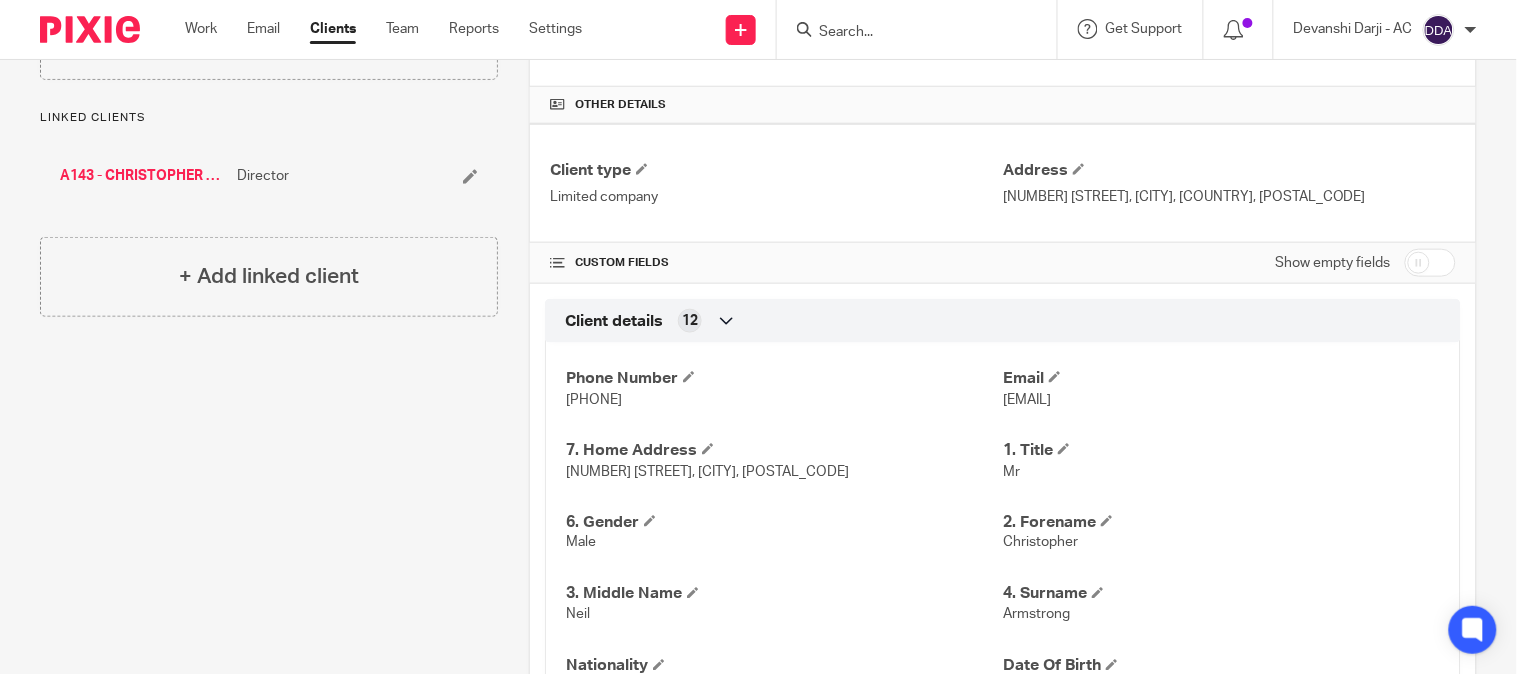 click on "Christopher" at bounding box center (1040, 543) 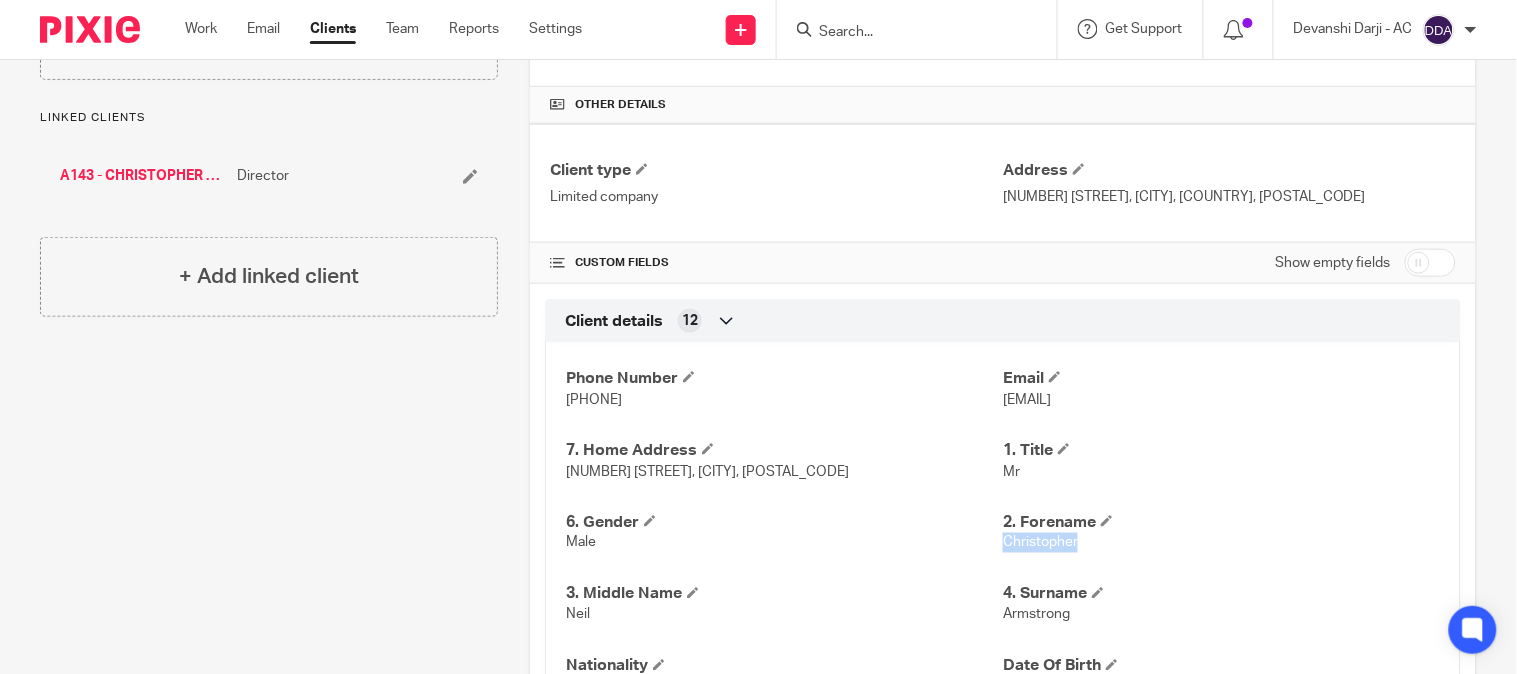 click on "Christopher" at bounding box center [1040, 543] 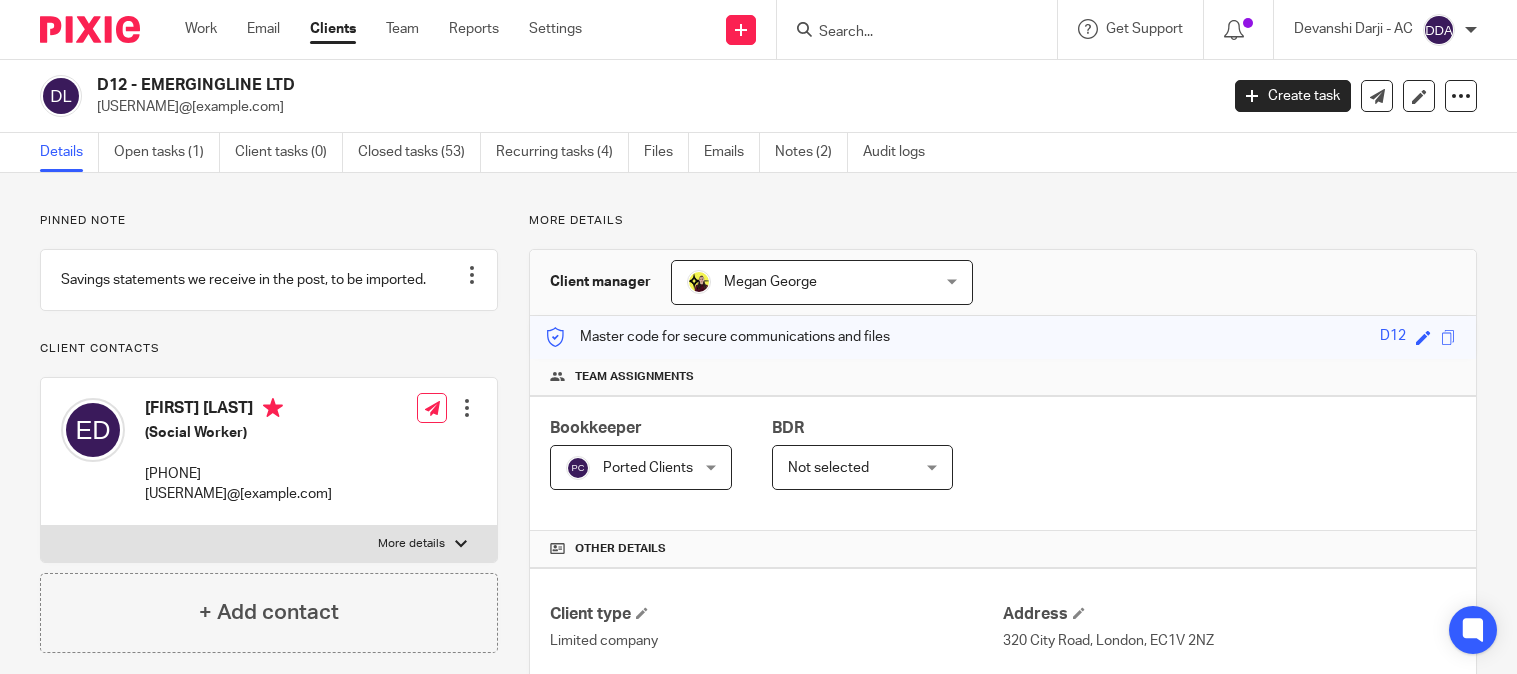 scroll, scrollTop: 0, scrollLeft: 0, axis: both 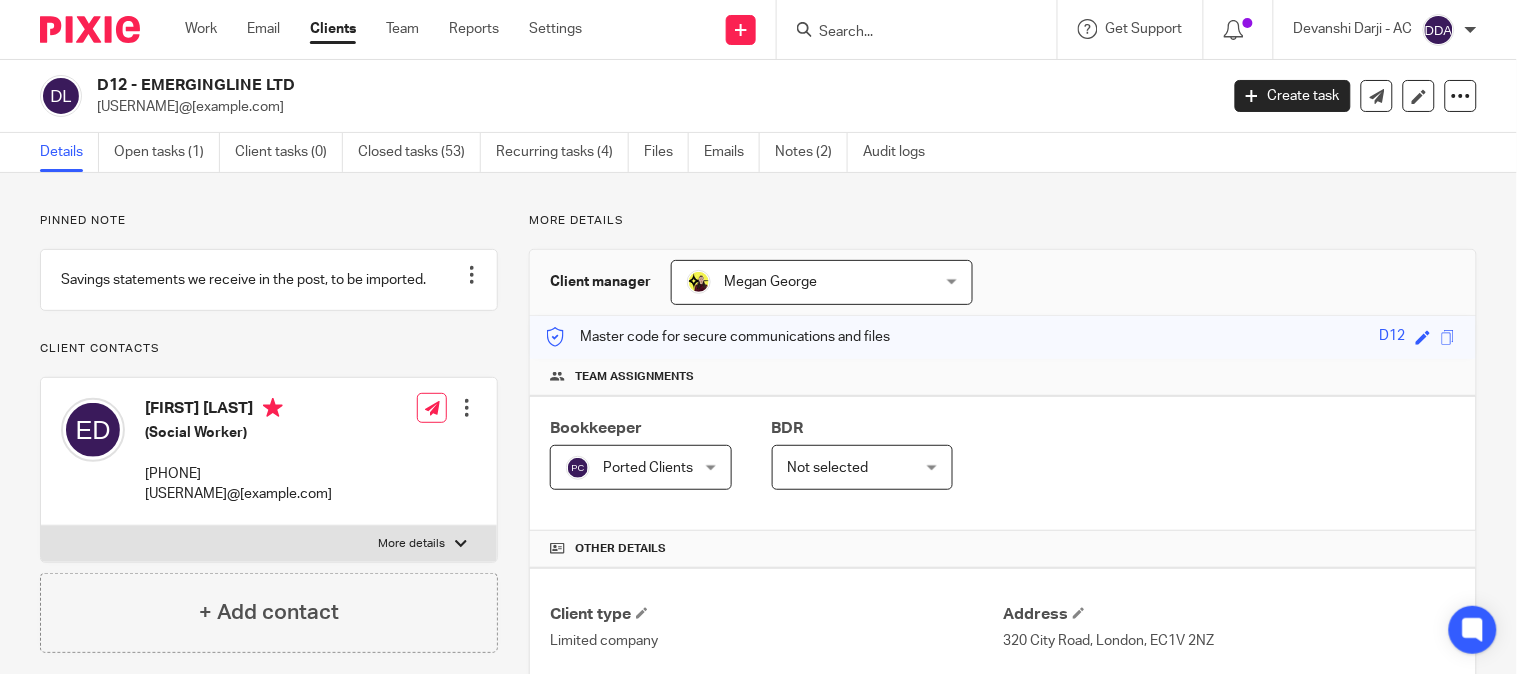 click on "[USERNAME]@[example.com]" at bounding box center [651, 107] 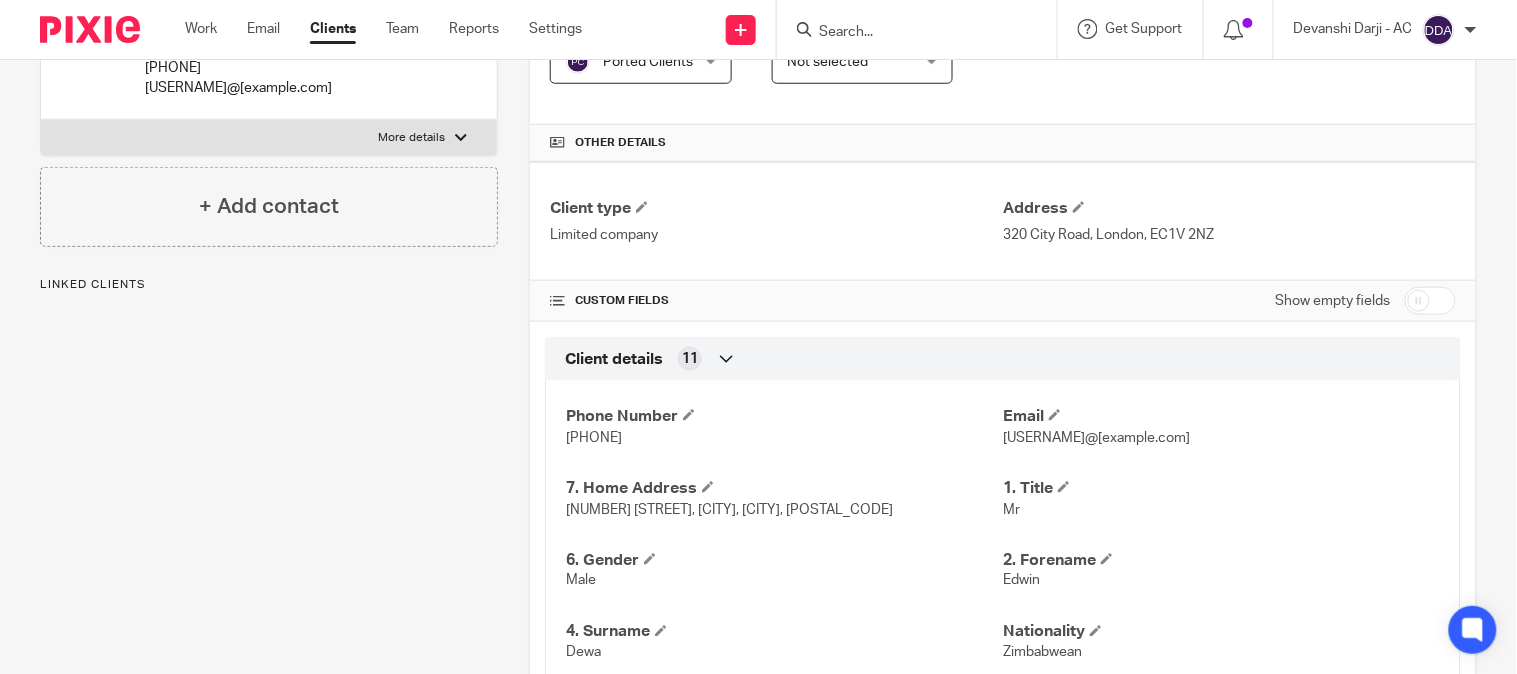 scroll, scrollTop: 444, scrollLeft: 0, axis: vertical 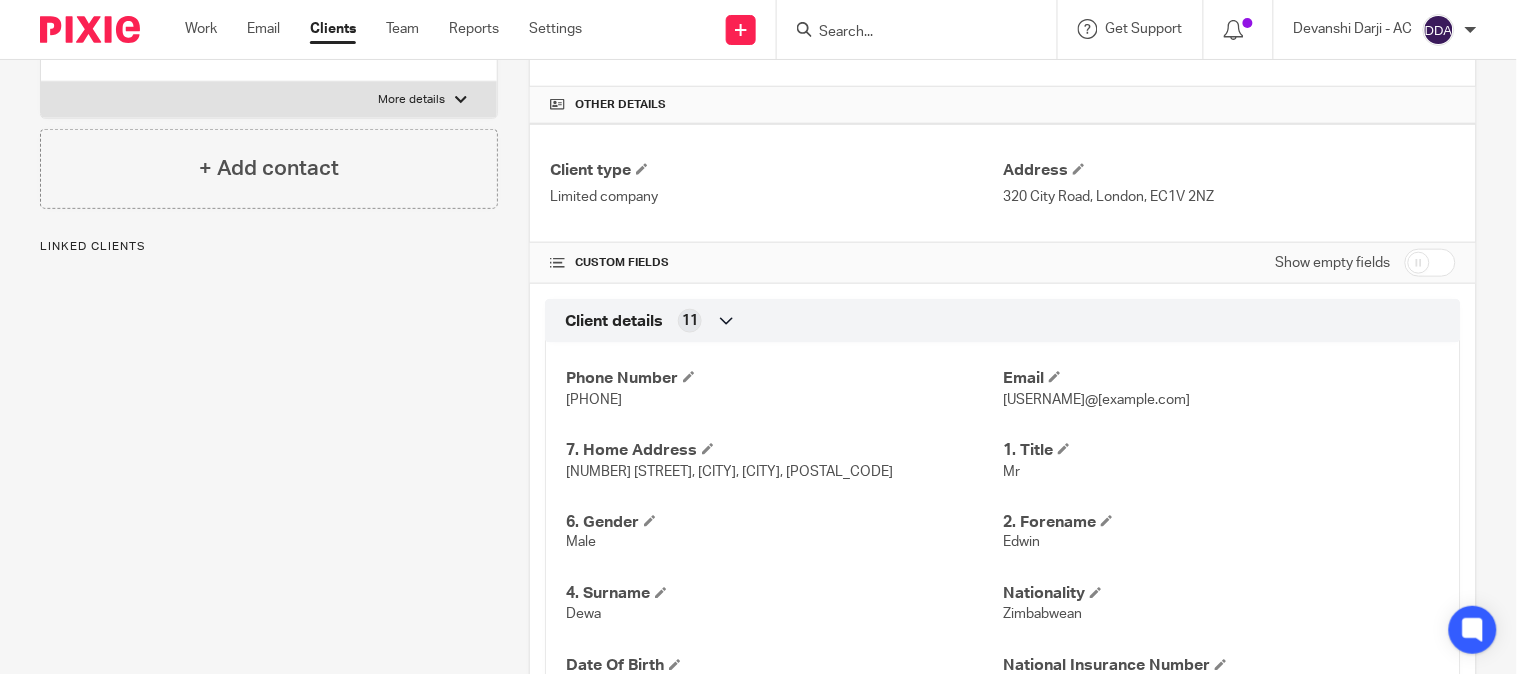 click on "Edwin" at bounding box center (1021, 543) 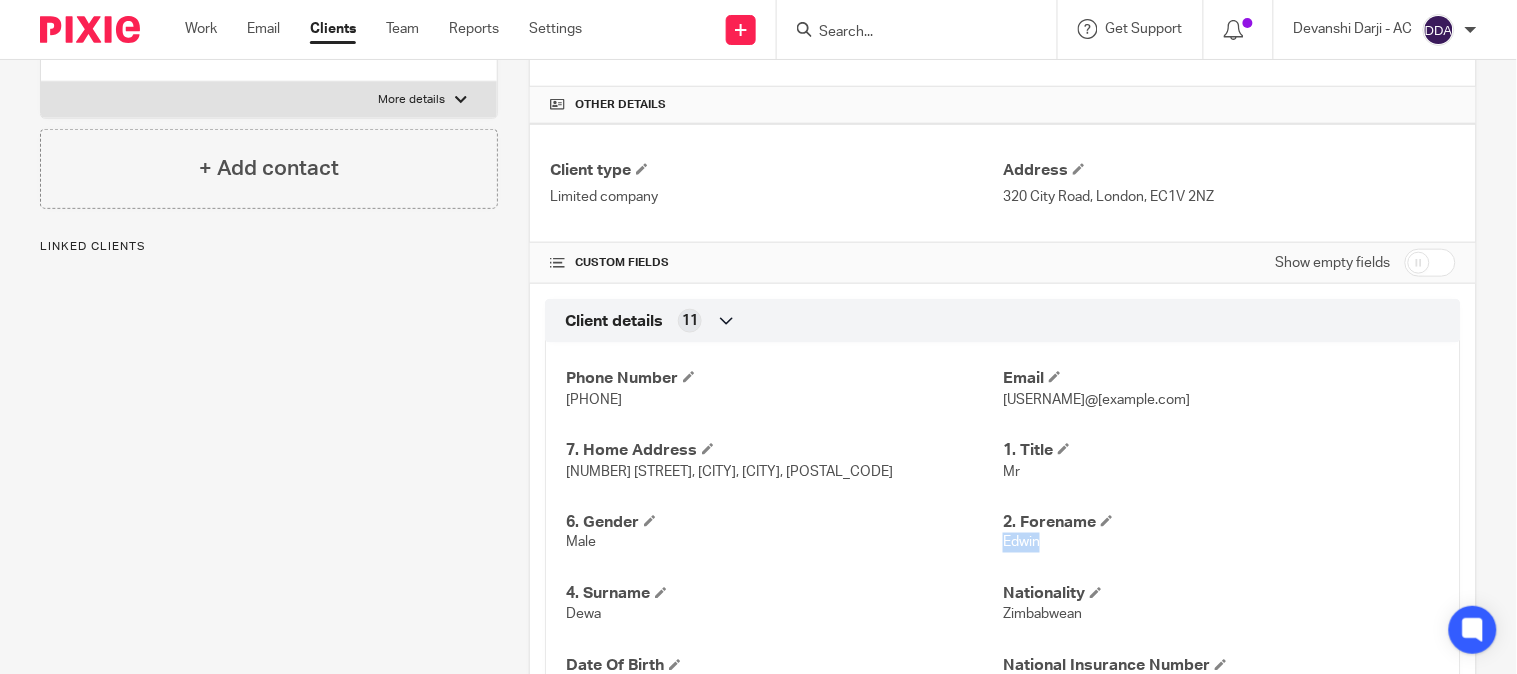 click on "Edwin" at bounding box center [1021, 543] 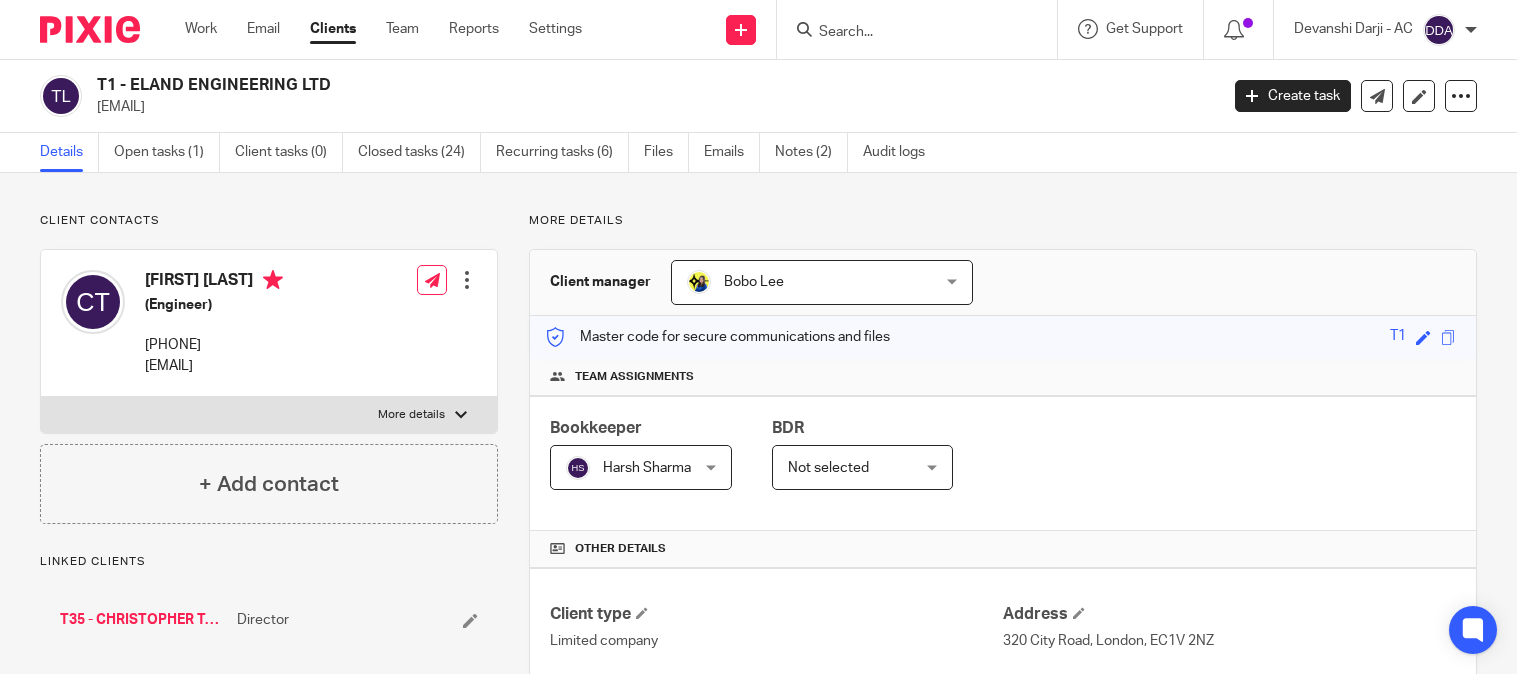 scroll, scrollTop: 0, scrollLeft: 0, axis: both 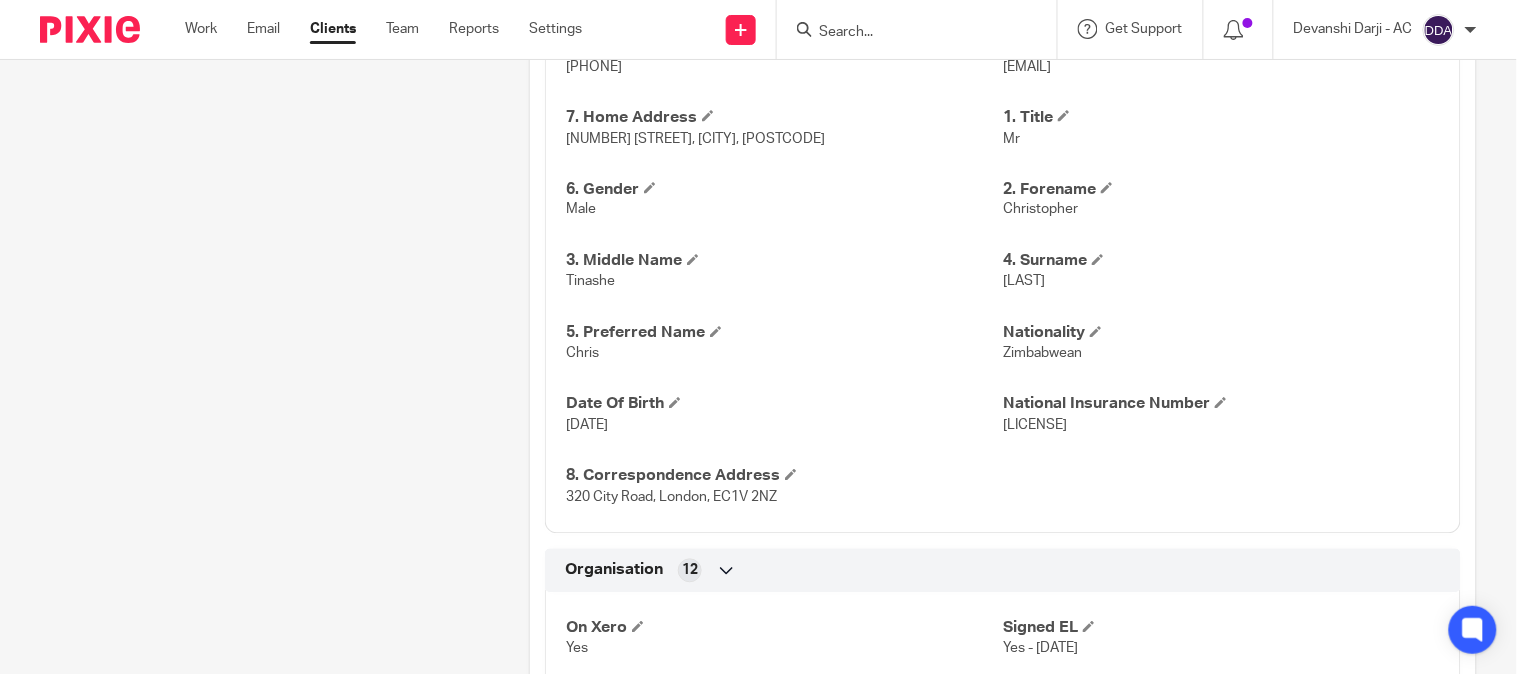 click on "Christopher" at bounding box center (1040, 210) 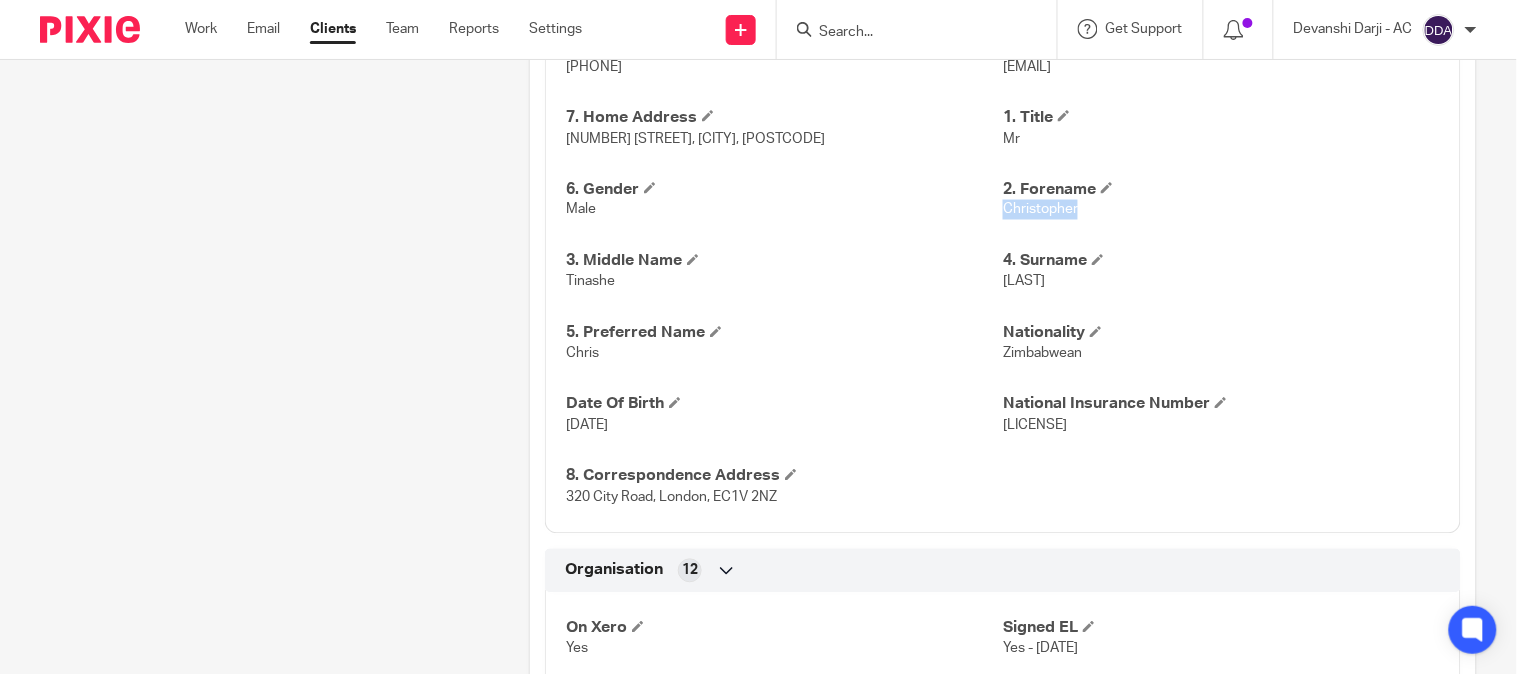 click on "Christopher" at bounding box center (1040, 210) 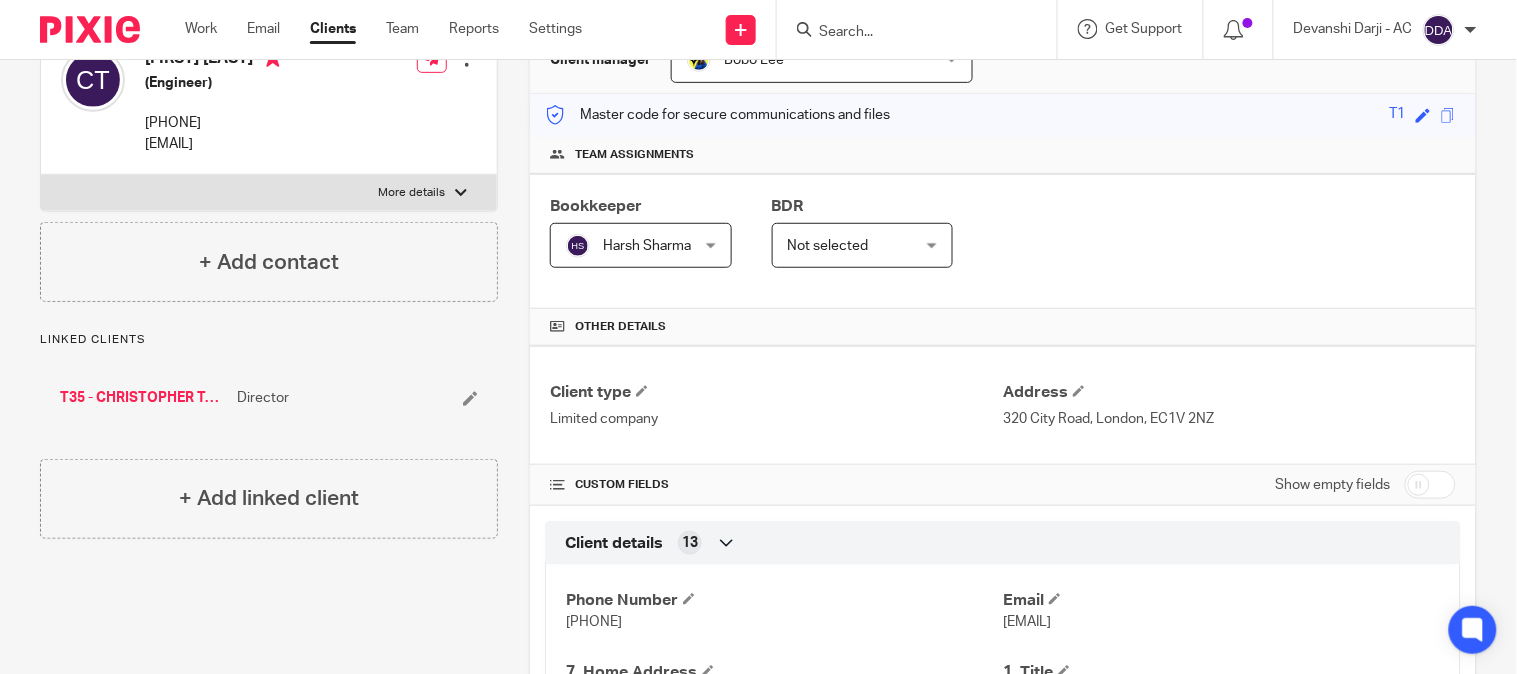 scroll, scrollTop: 0, scrollLeft: 0, axis: both 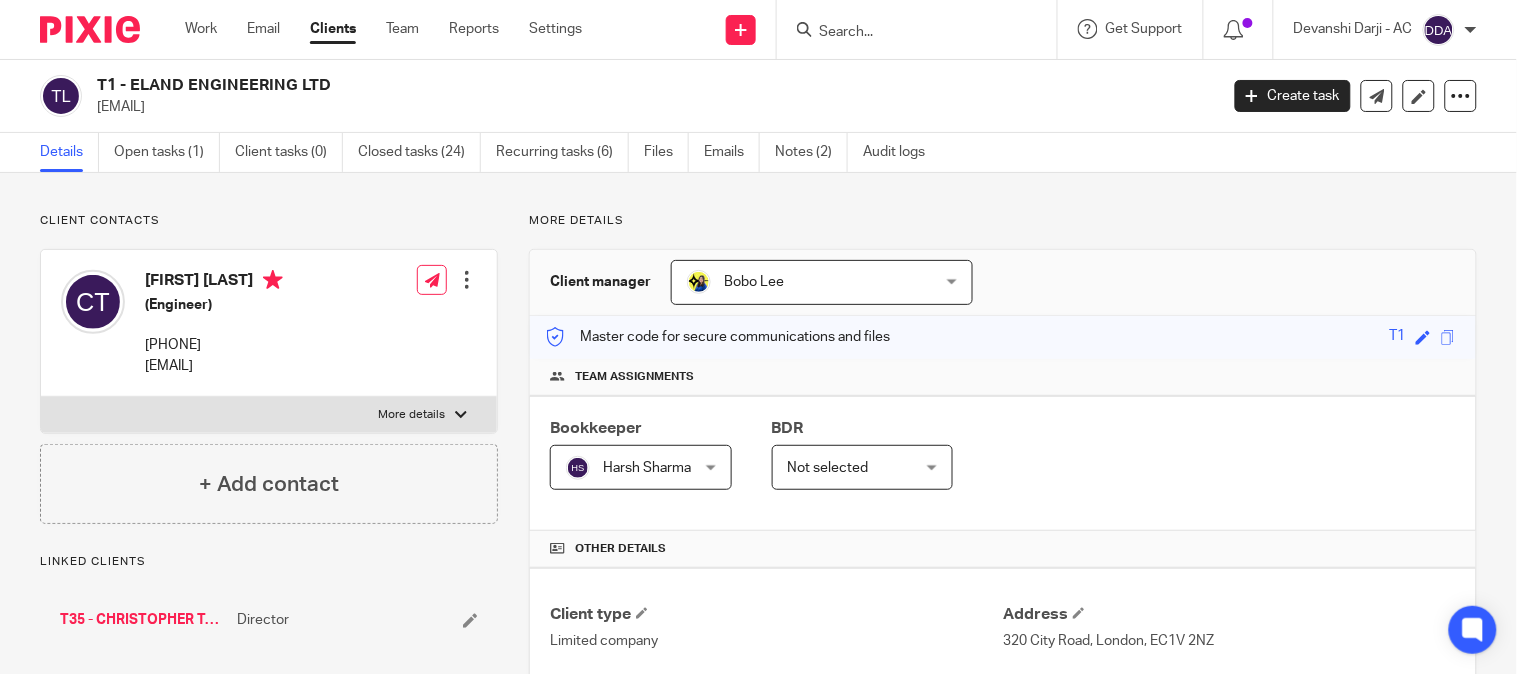 drag, startPoint x: 248, startPoint y: 106, endPoint x: 94, endPoint y: 112, distance: 154.11684 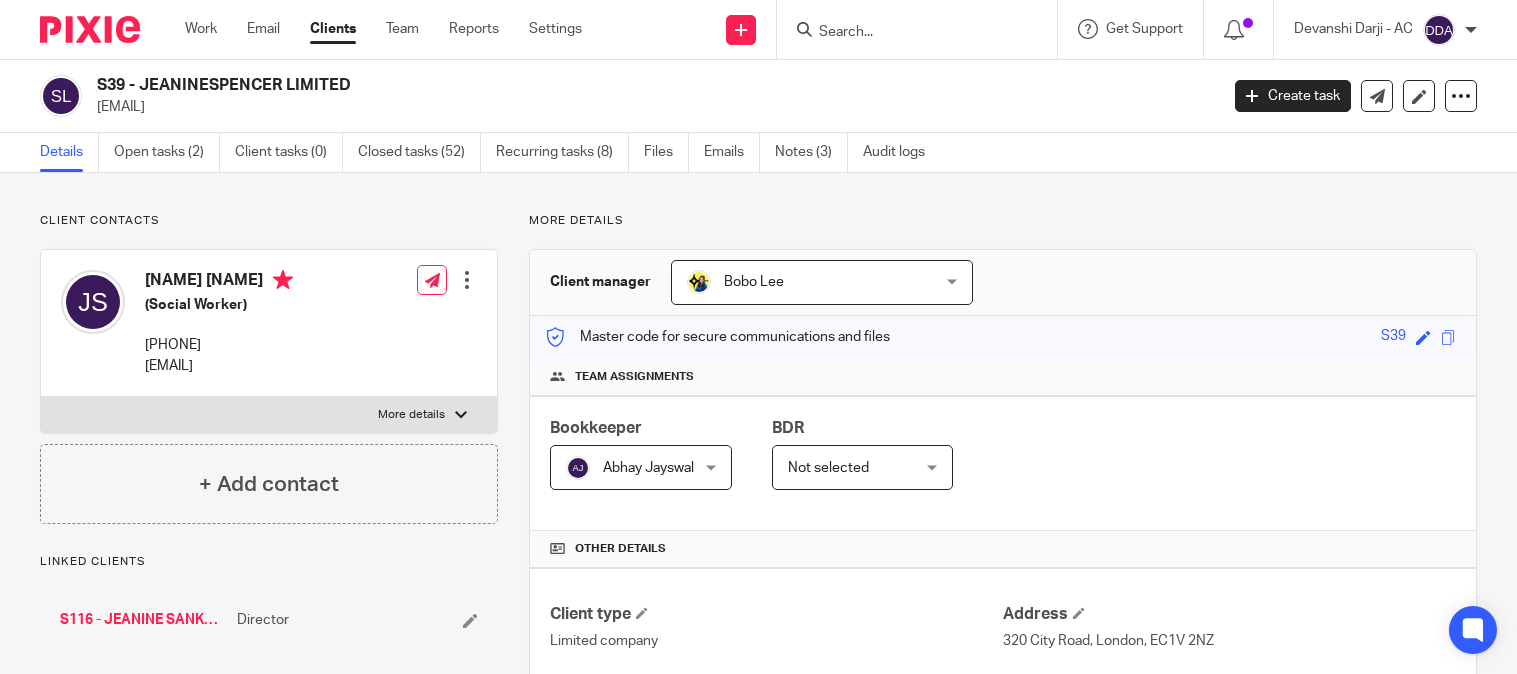 scroll, scrollTop: 0, scrollLeft: 0, axis: both 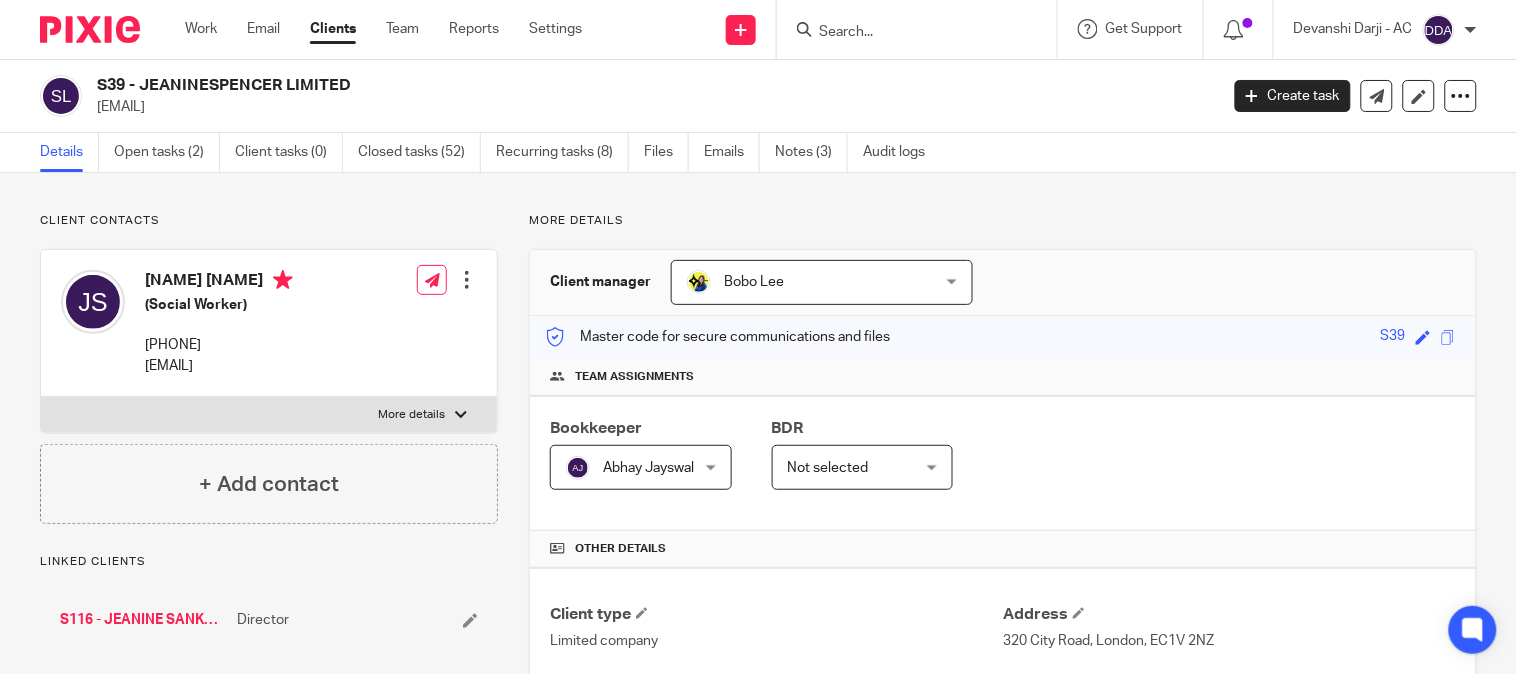 drag, startPoint x: 257, startPoint y: 110, endPoint x: 94, endPoint y: 110, distance: 163 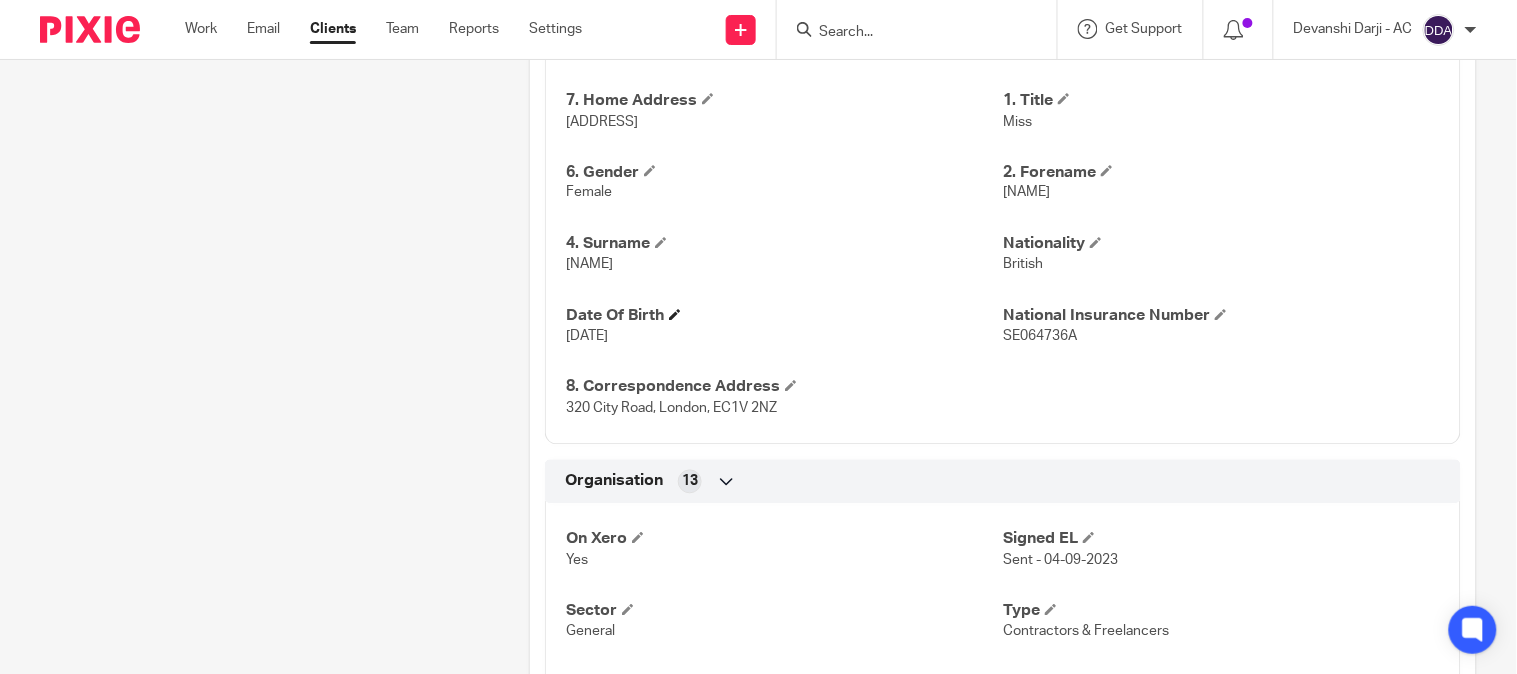 scroll, scrollTop: 666, scrollLeft: 0, axis: vertical 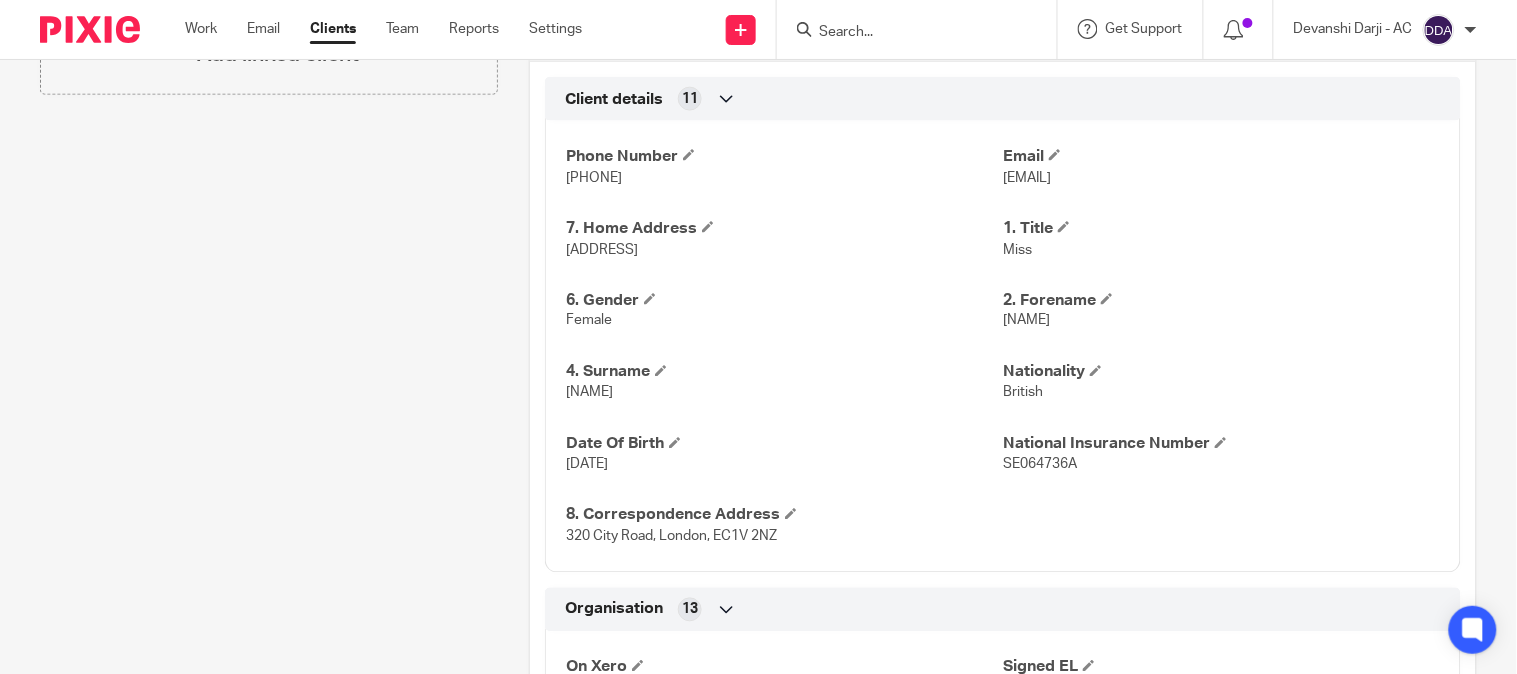 click on "Jeanine" at bounding box center [1026, 321] 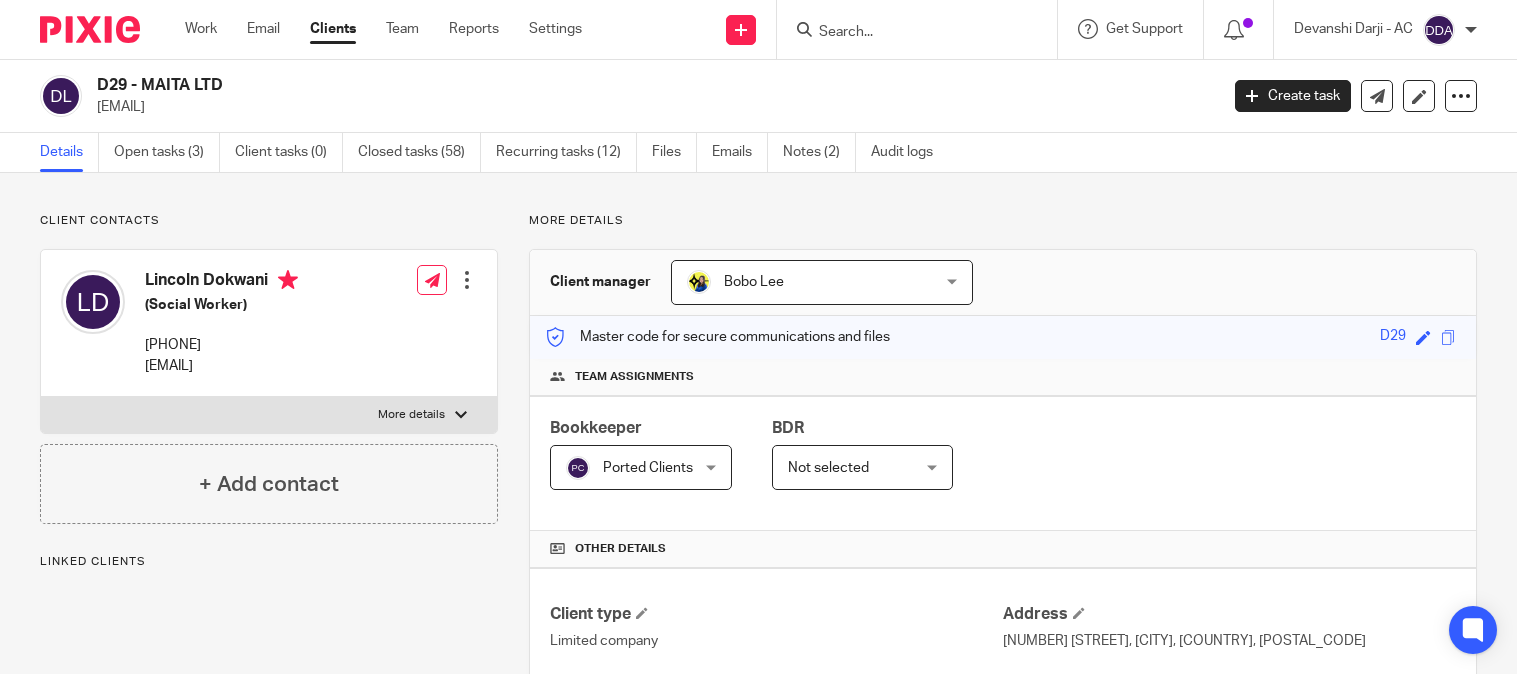 scroll, scrollTop: 0, scrollLeft: 0, axis: both 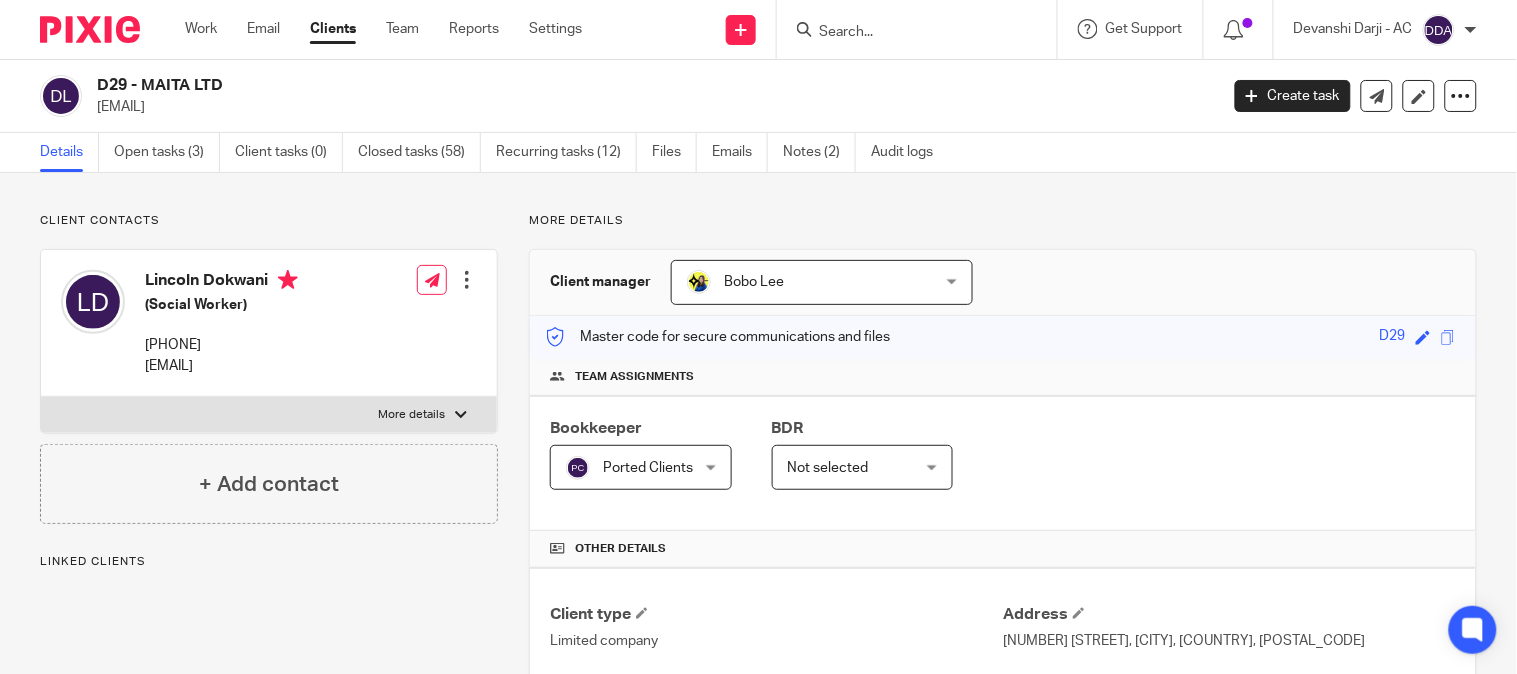 drag, startPoint x: 260, startPoint y: 100, endPoint x: 93, endPoint y: 107, distance: 167.14664 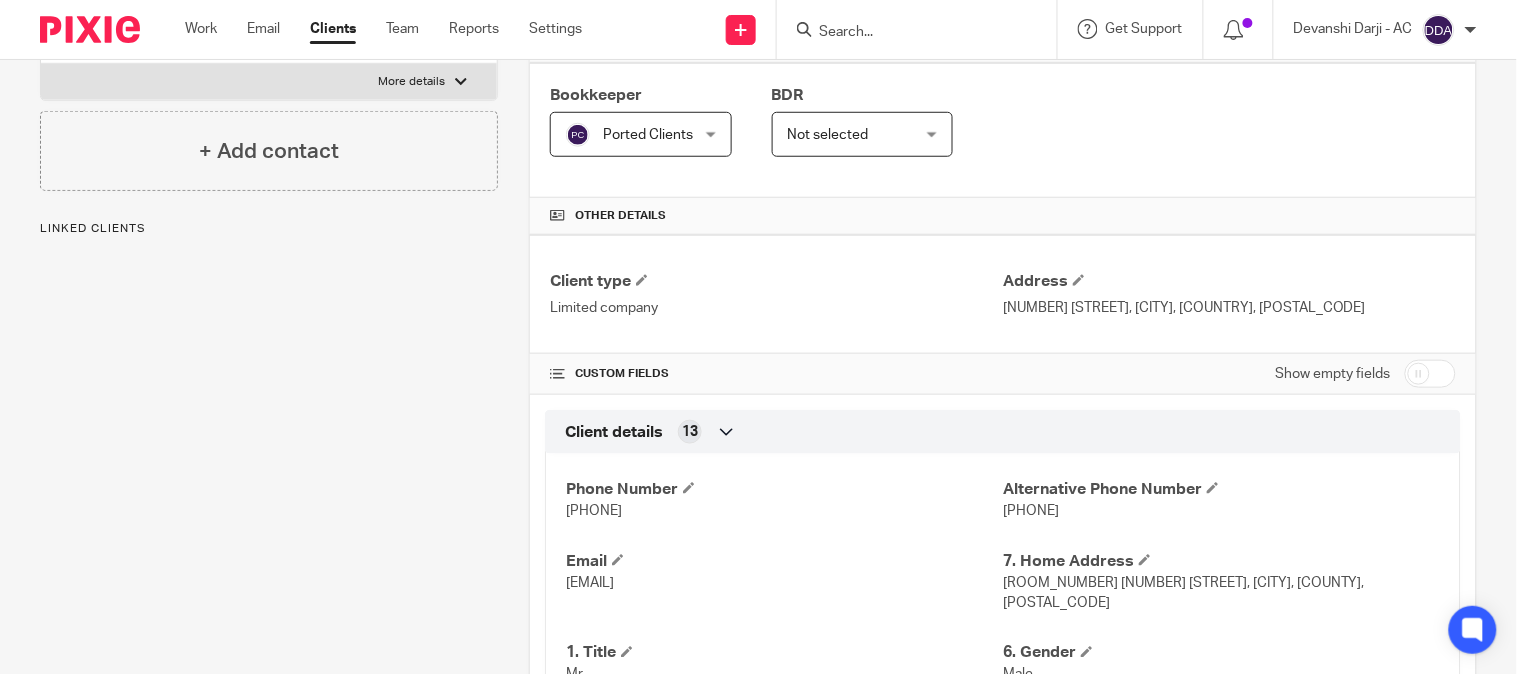 scroll, scrollTop: 444, scrollLeft: 0, axis: vertical 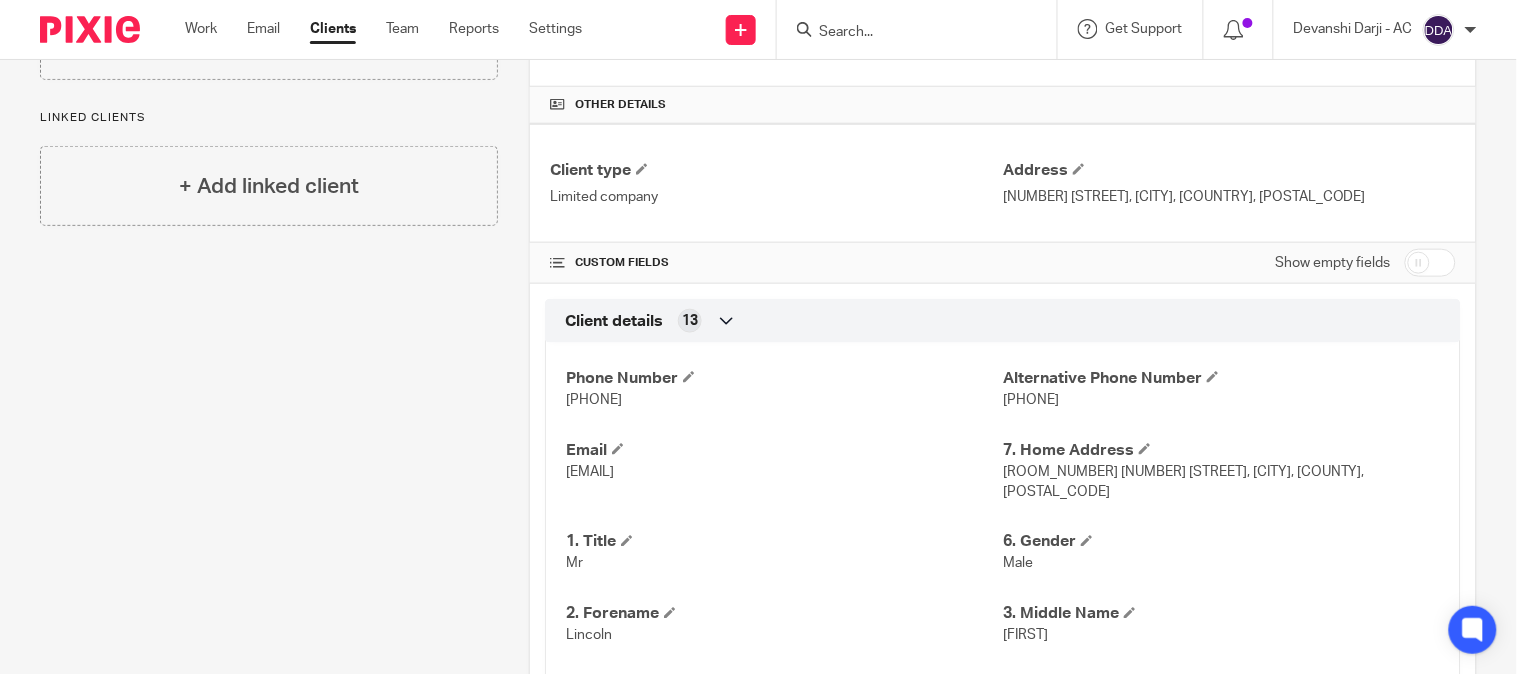 click on "Lincoln" at bounding box center (589, 636) 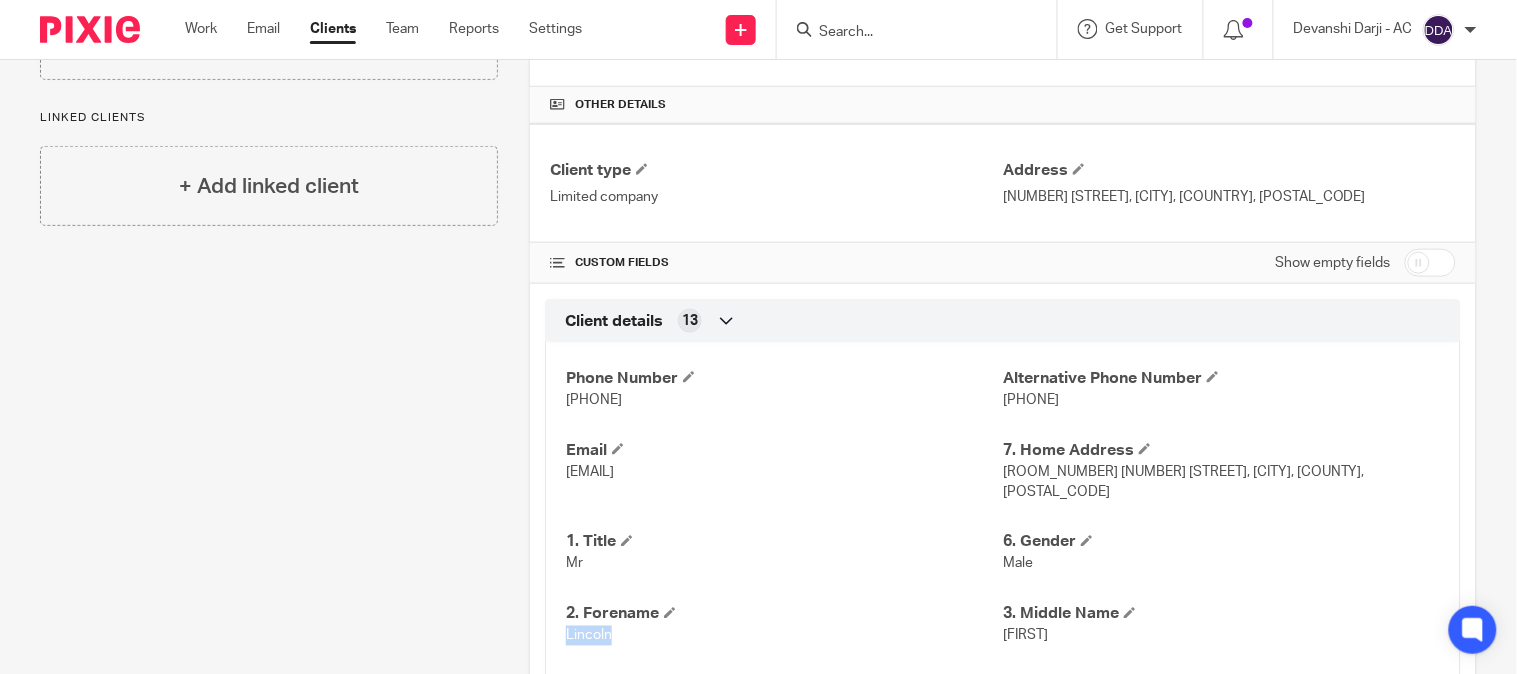 click on "Lincoln" at bounding box center (589, 636) 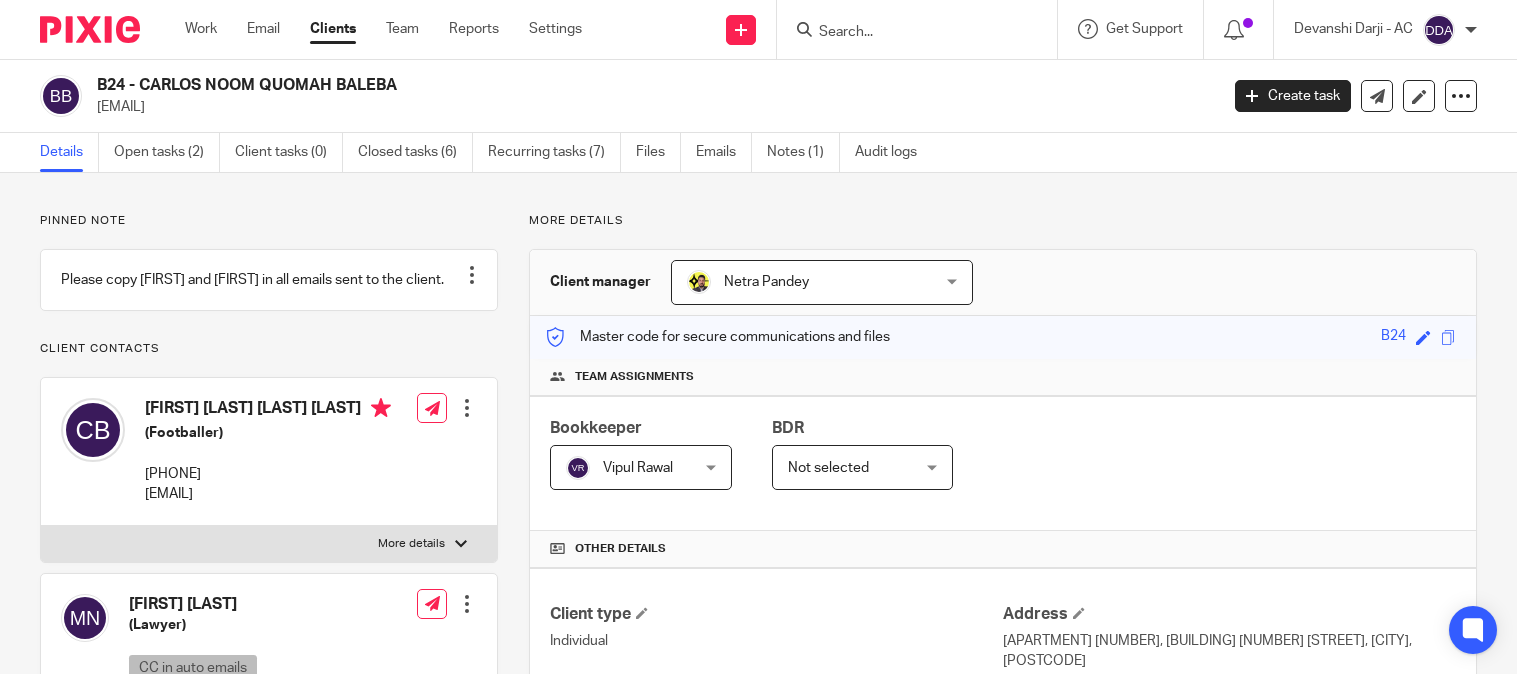 scroll, scrollTop: 0, scrollLeft: 0, axis: both 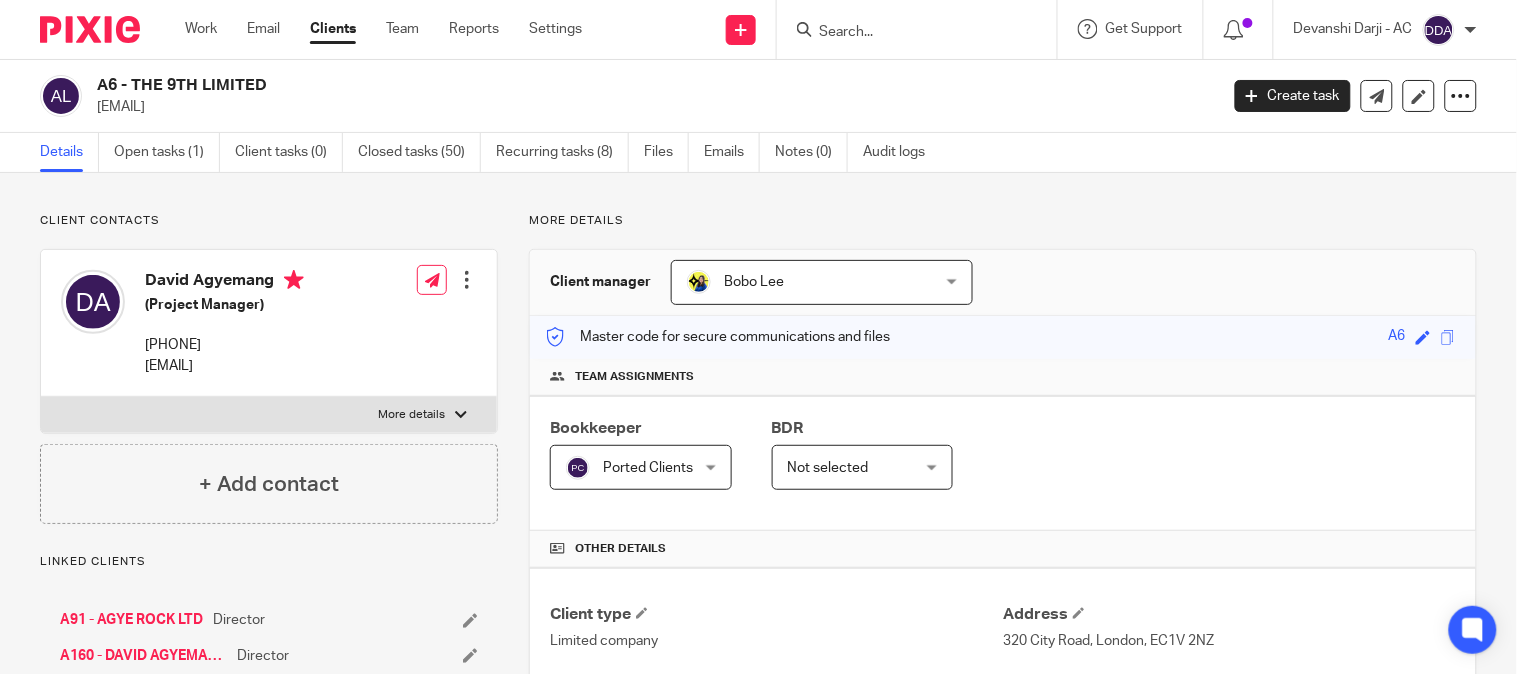 drag, startPoint x: 294, startPoint y: 104, endPoint x: 97, endPoint y: 113, distance: 197.20547 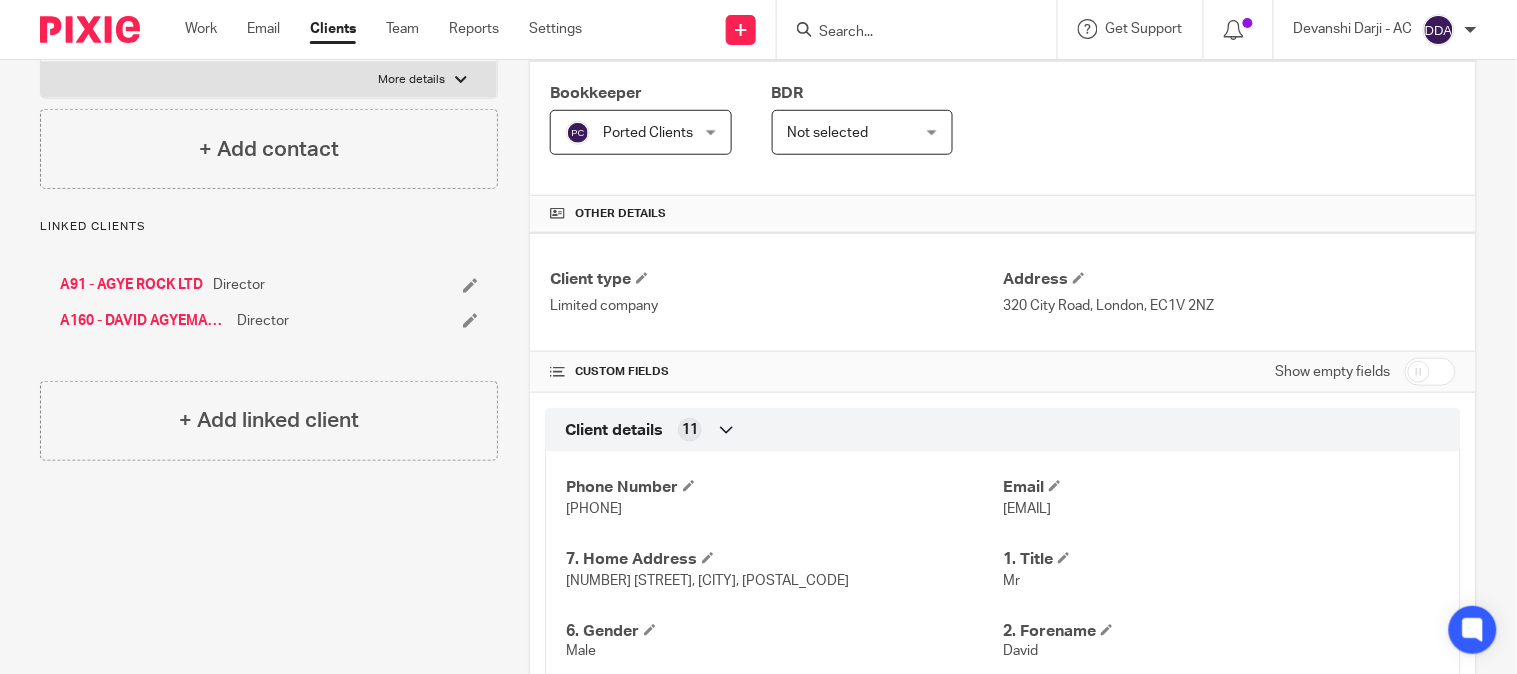 scroll, scrollTop: 444, scrollLeft: 0, axis: vertical 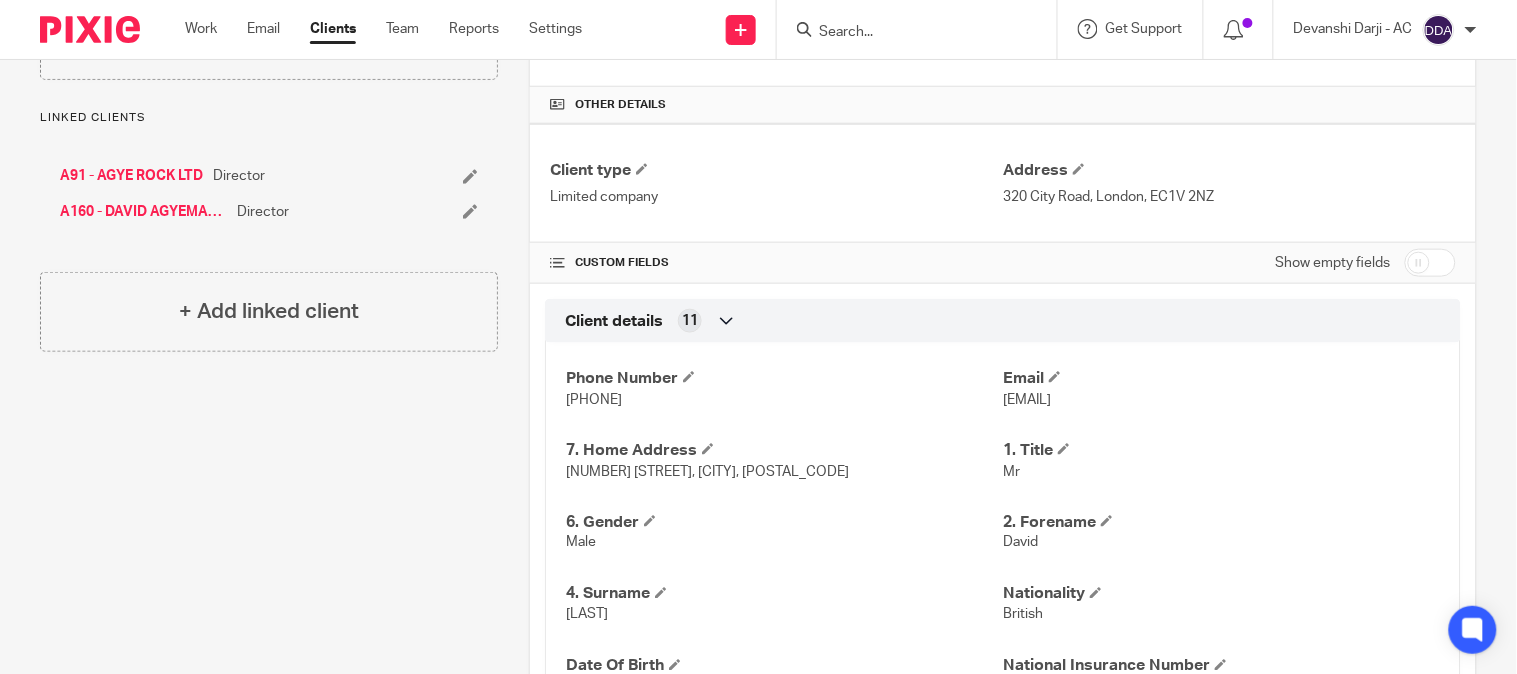 click on "David" at bounding box center [1020, 543] 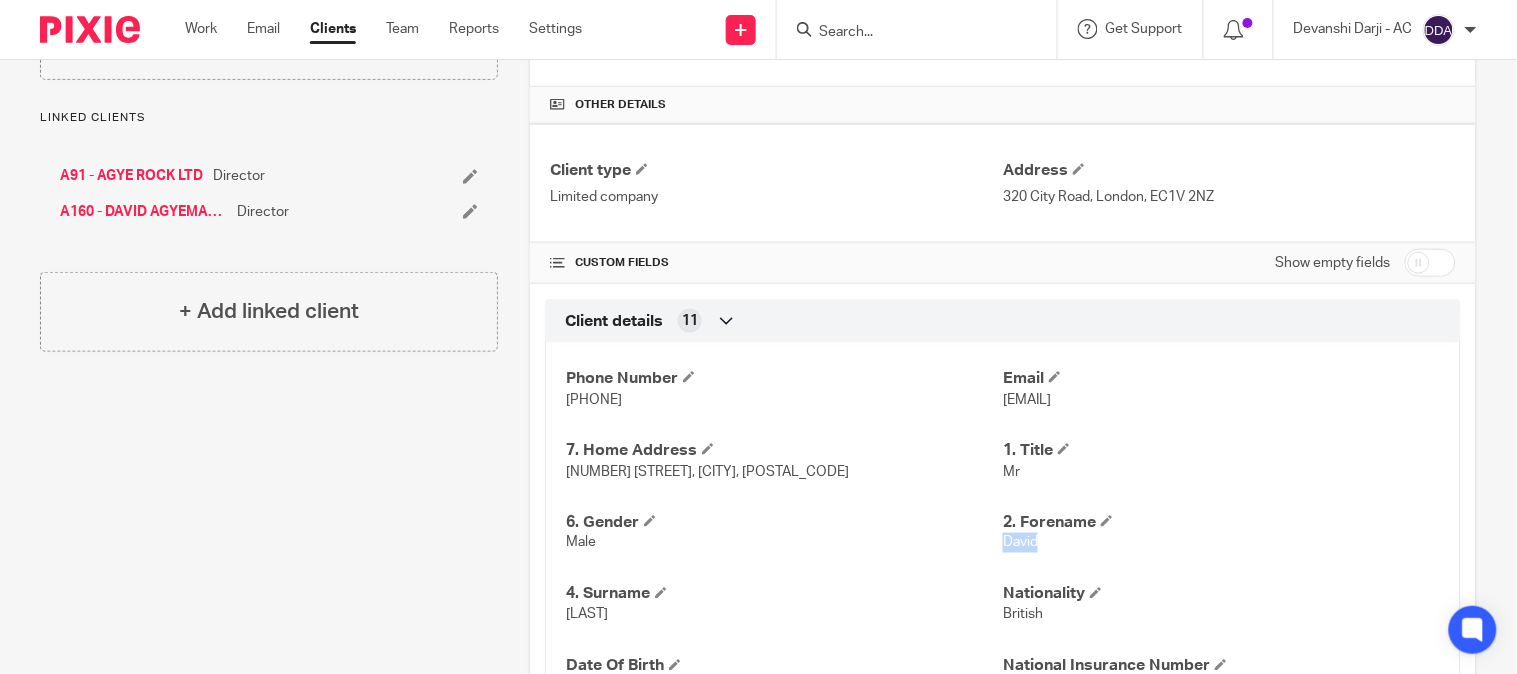 click on "David" at bounding box center (1020, 543) 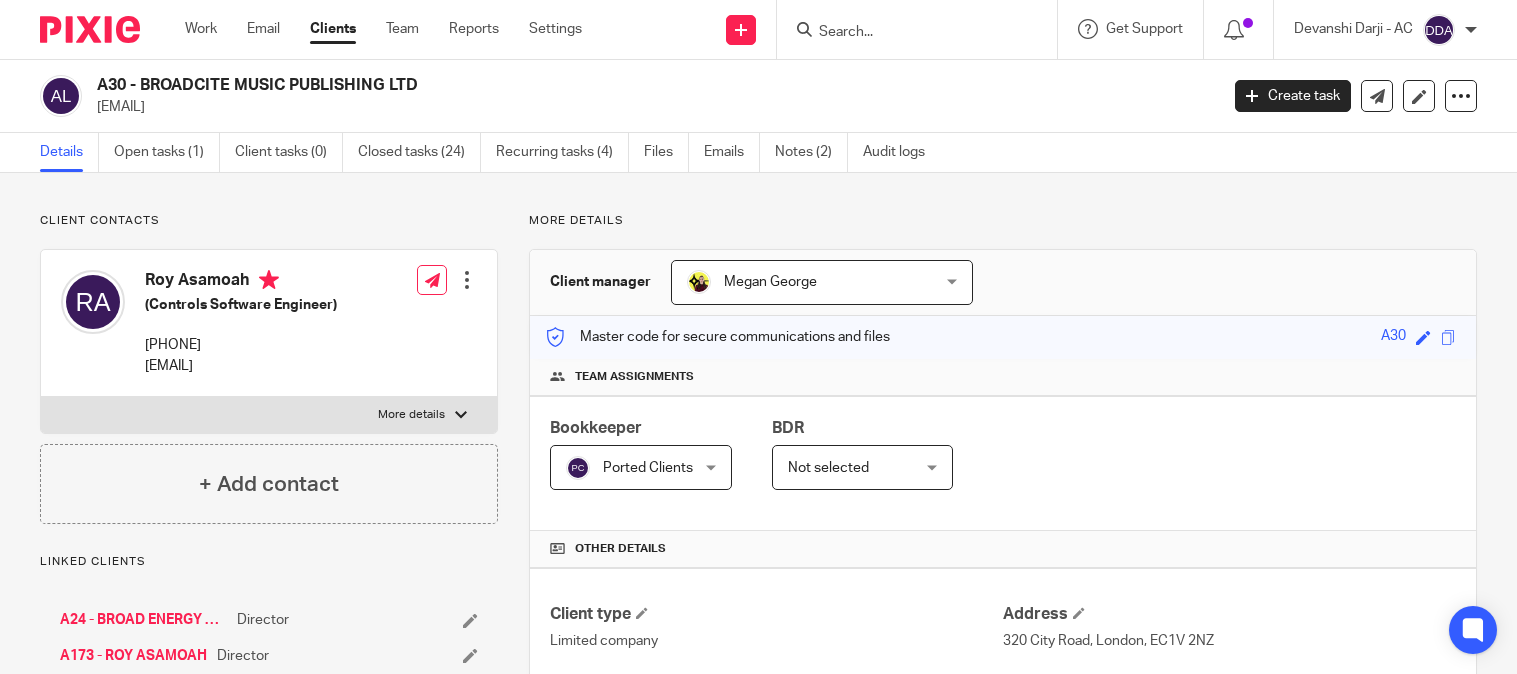 scroll, scrollTop: 0, scrollLeft: 0, axis: both 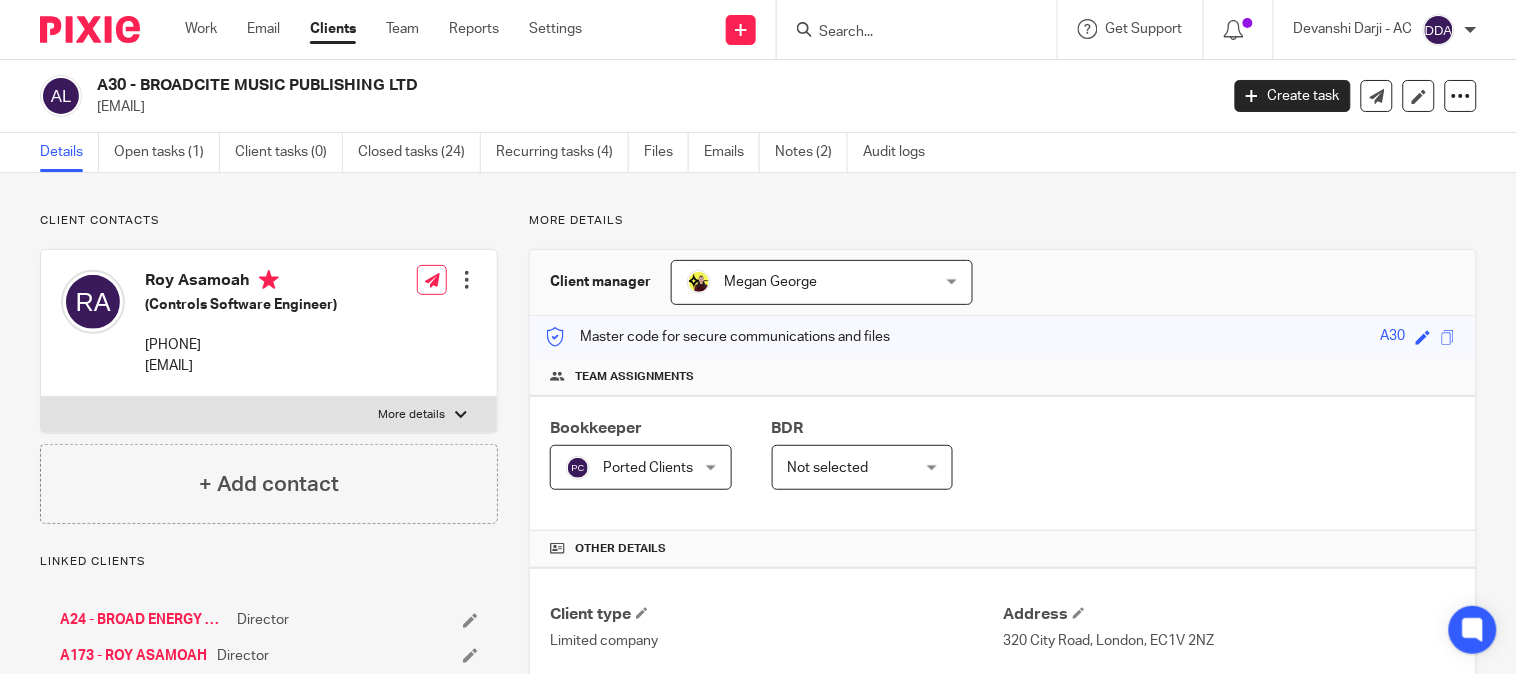 drag, startPoint x: 286, startPoint y: 105, endPoint x: 96, endPoint y: 120, distance: 190.59119 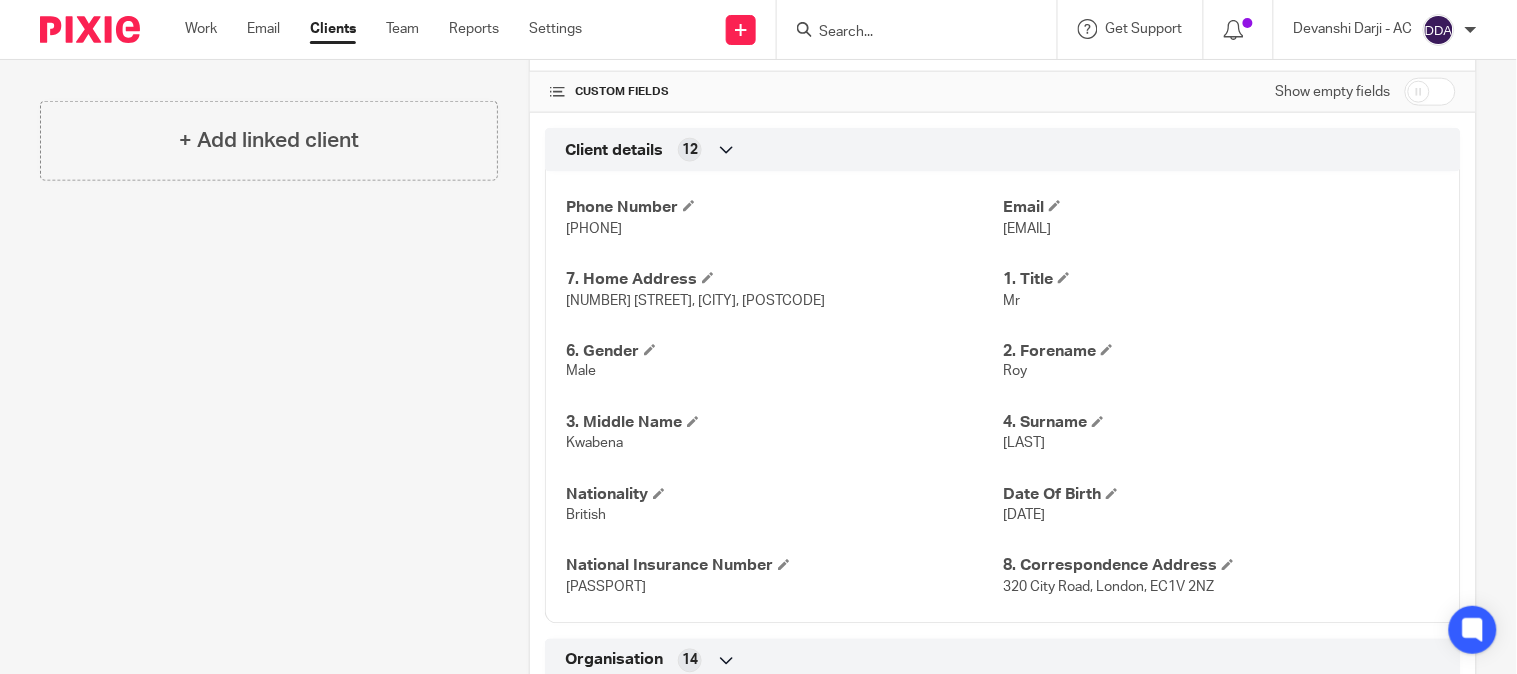 scroll, scrollTop: 666, scrollLeft: 0, axis: vertical 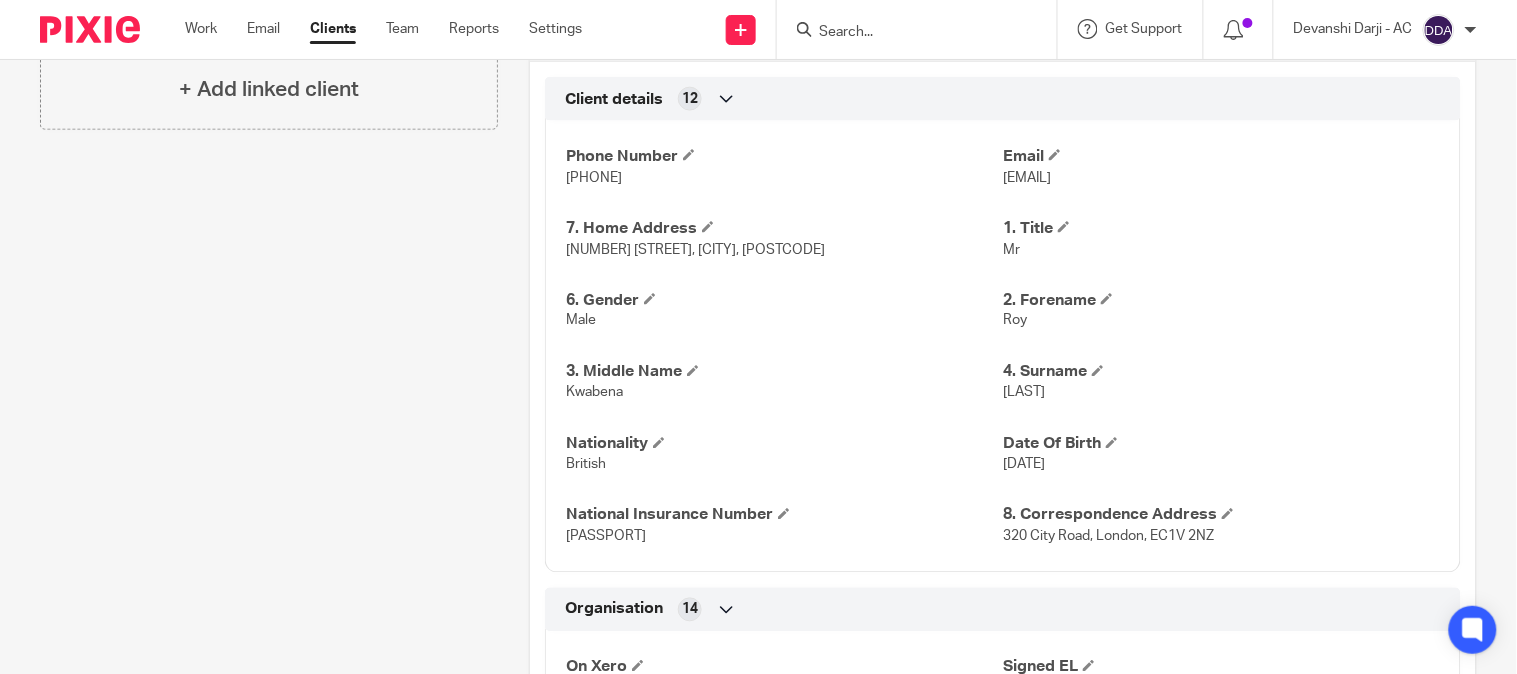 click on "Roy" at bounding box center [1015, 321] 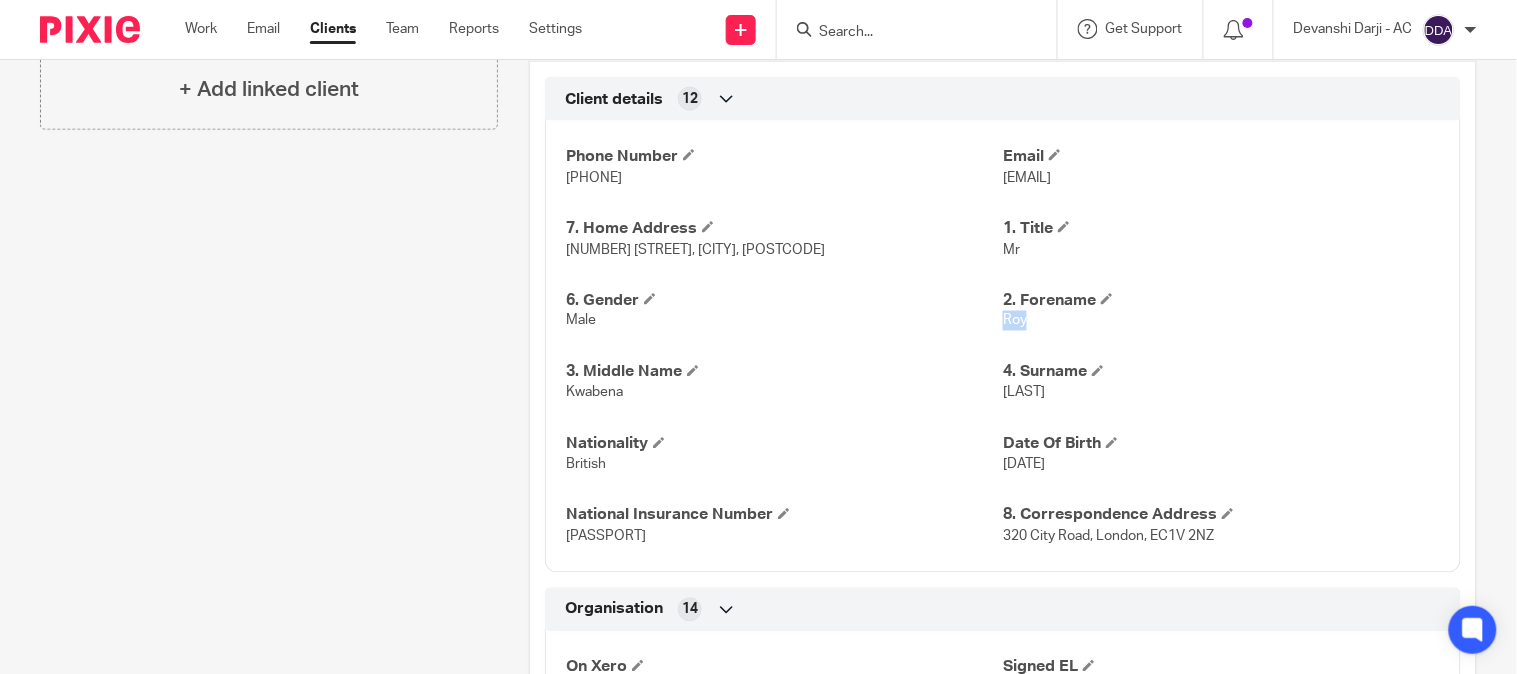 click on "Roy" at bounding box center (1015, 321) 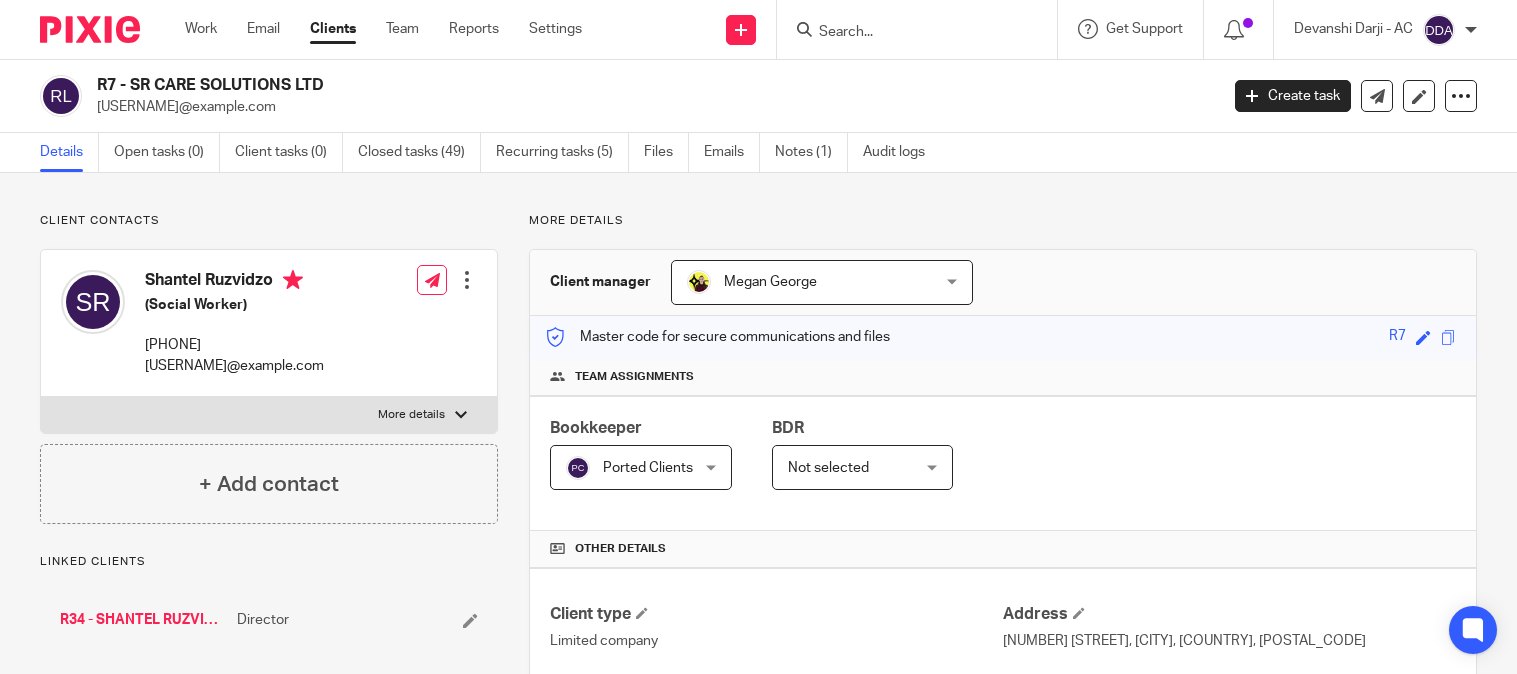 scroll, scrollTop: 0, scrollLeft: 0, axis: both 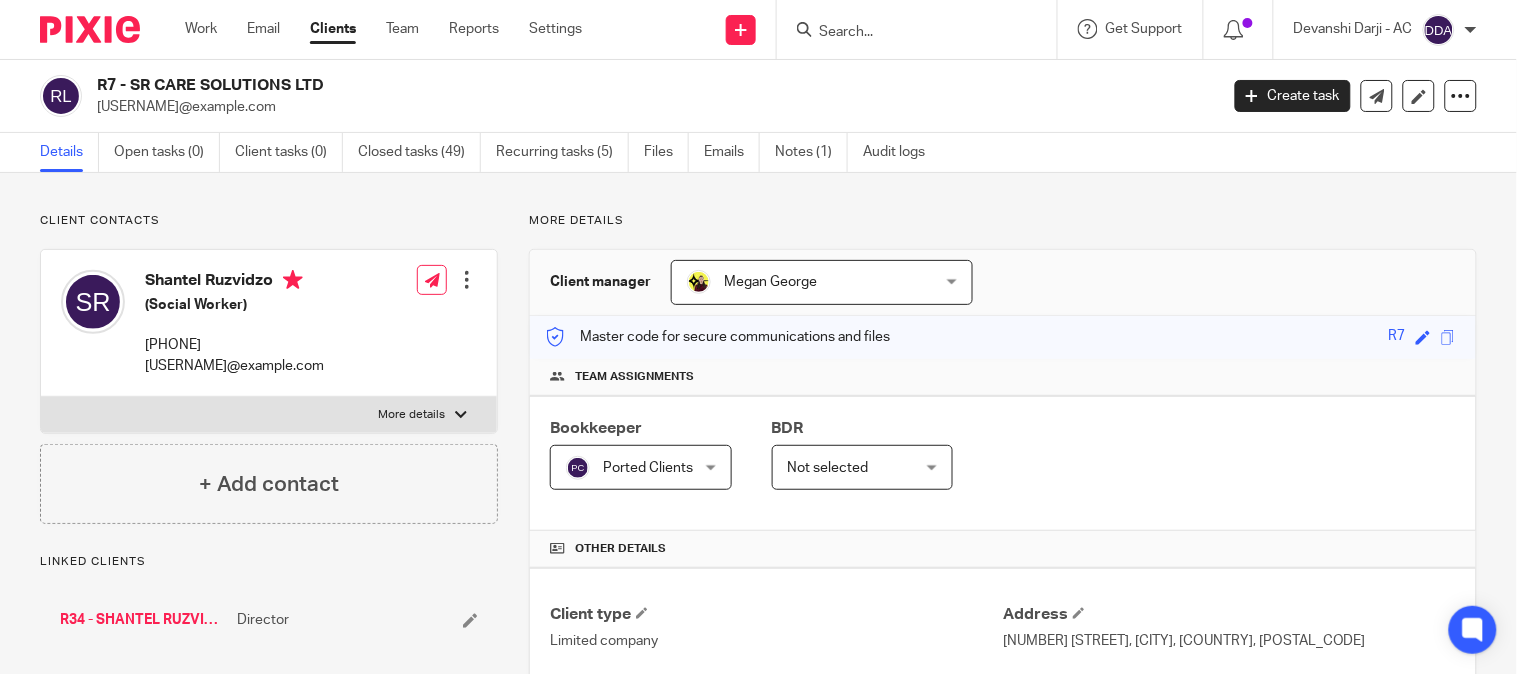 drag, startPoint x: 206, startPoint y: 113, endPoint x: 98, endPoint y: 114, distance: 108.00463 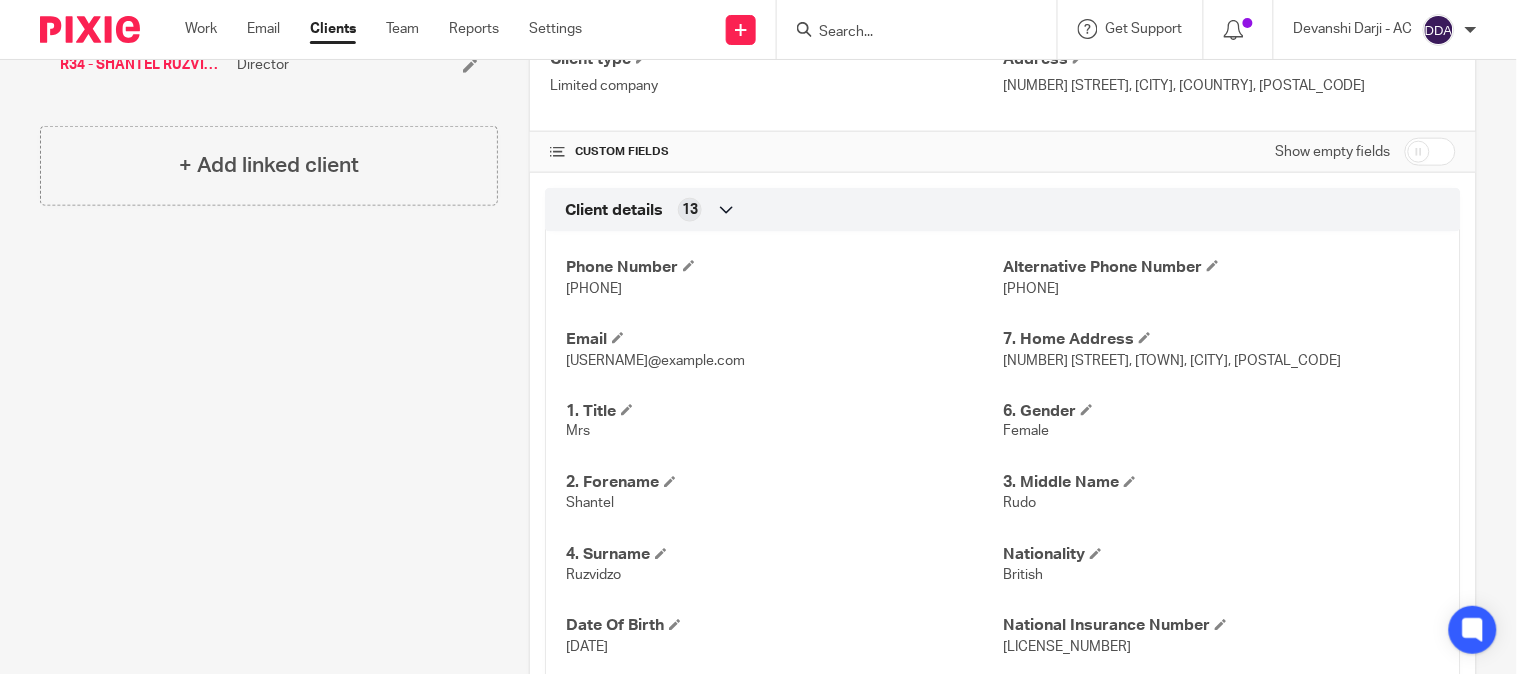 scroll, scrollTop: 666, scrollLeft: 0, axis: vertical 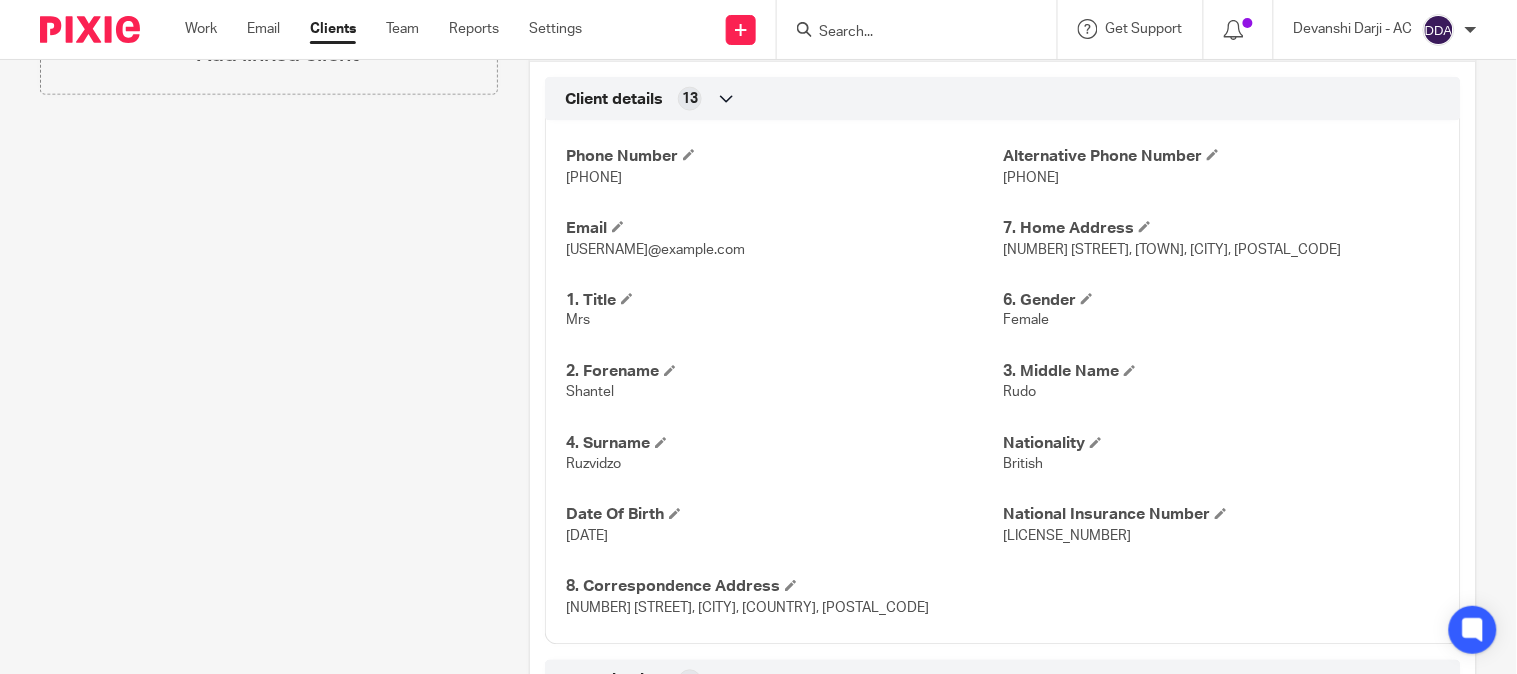 click on "Rudo" at bounding box center (1019, 393) 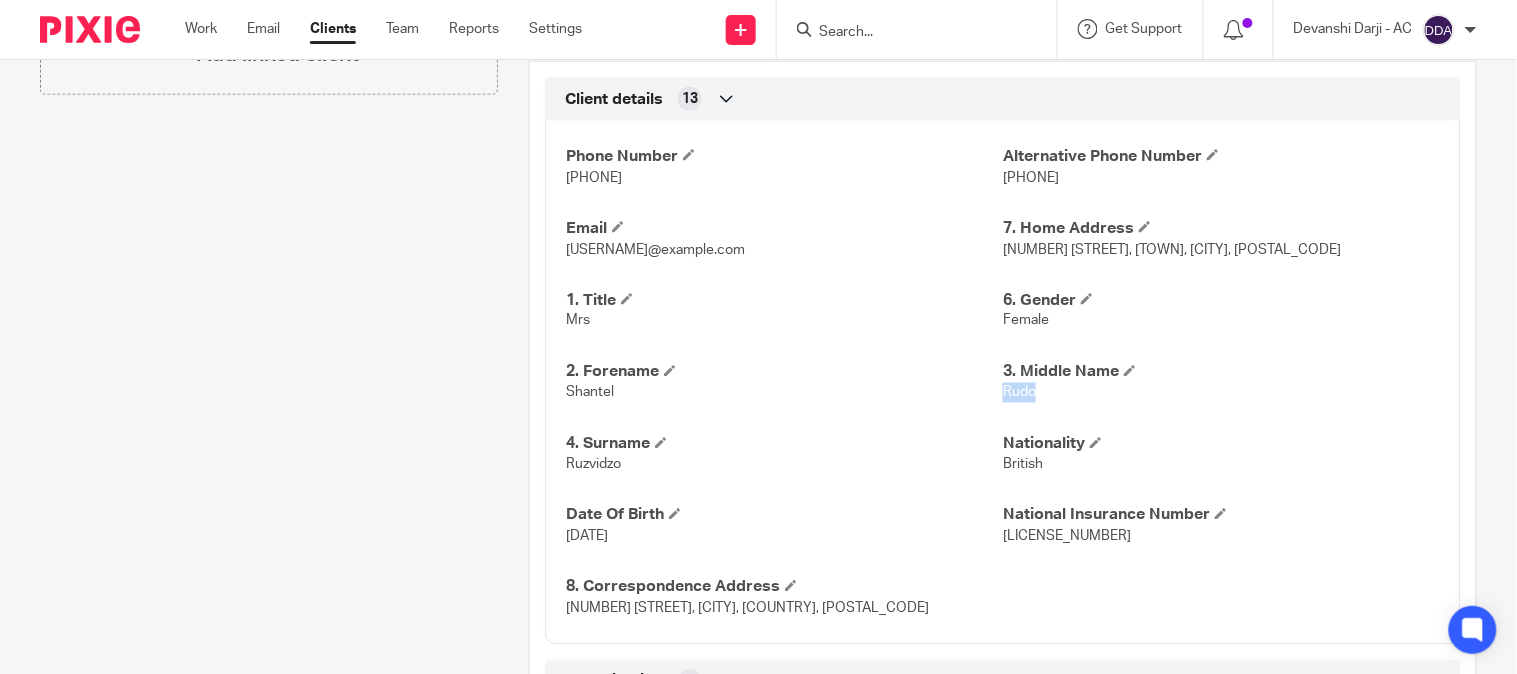 click on "Rudo" at bounding box center (1019, 393) 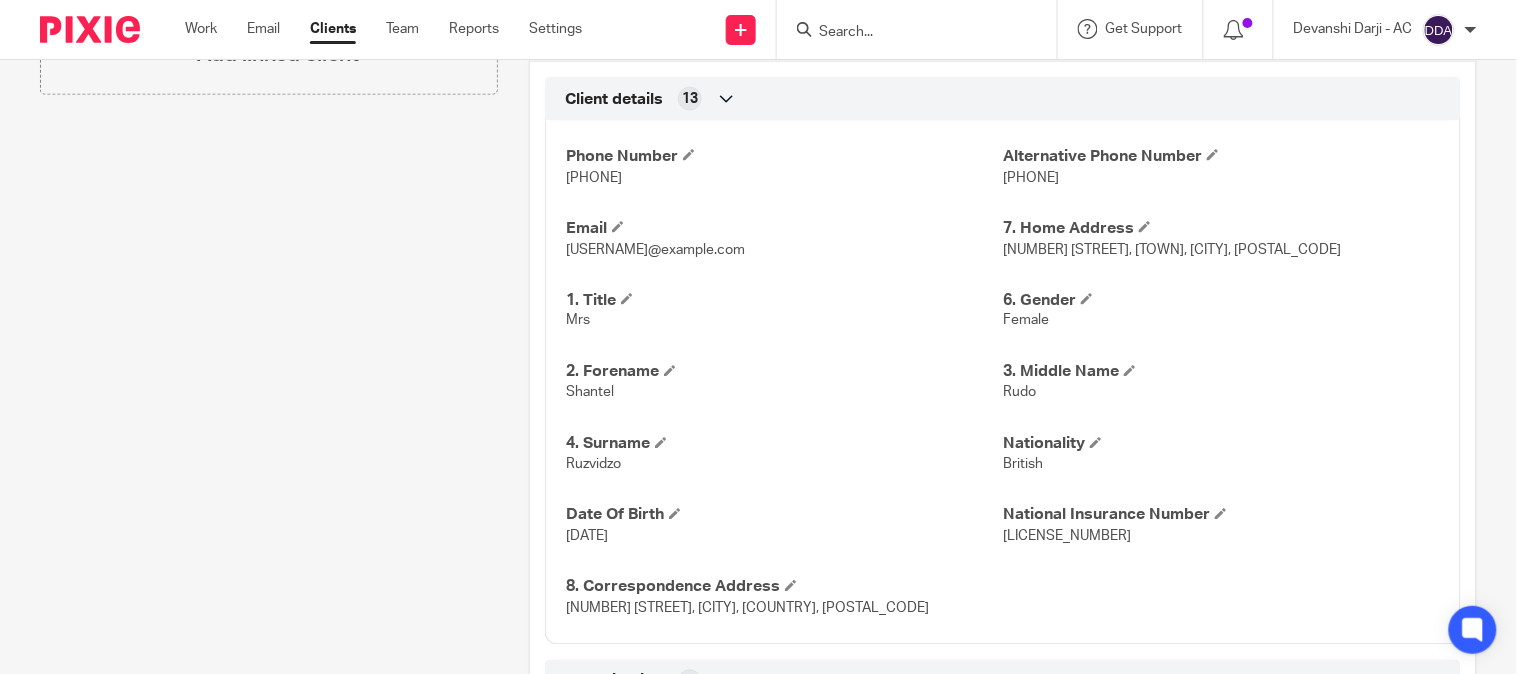 click on "Shantel" at bounding box center (590, 393) 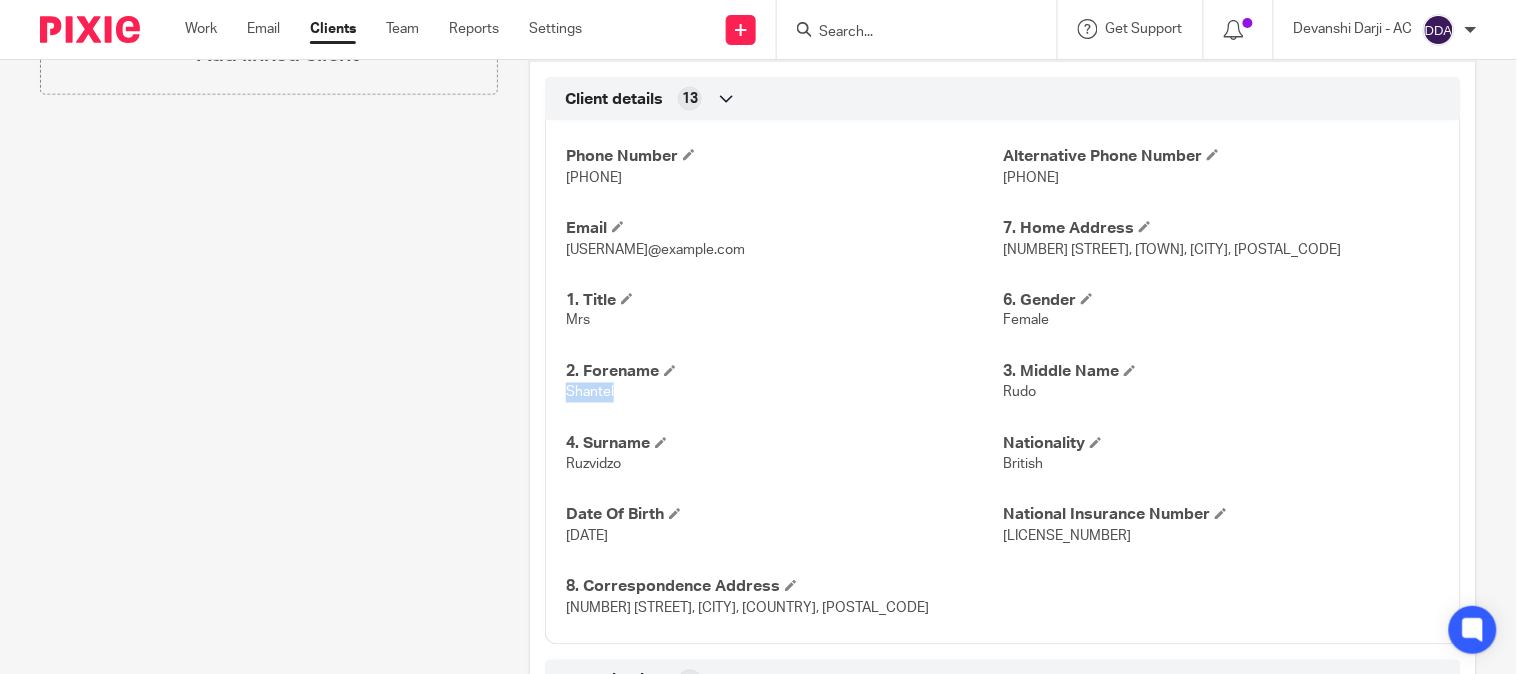 click on "Shantel" at bounding box center [590, 393] 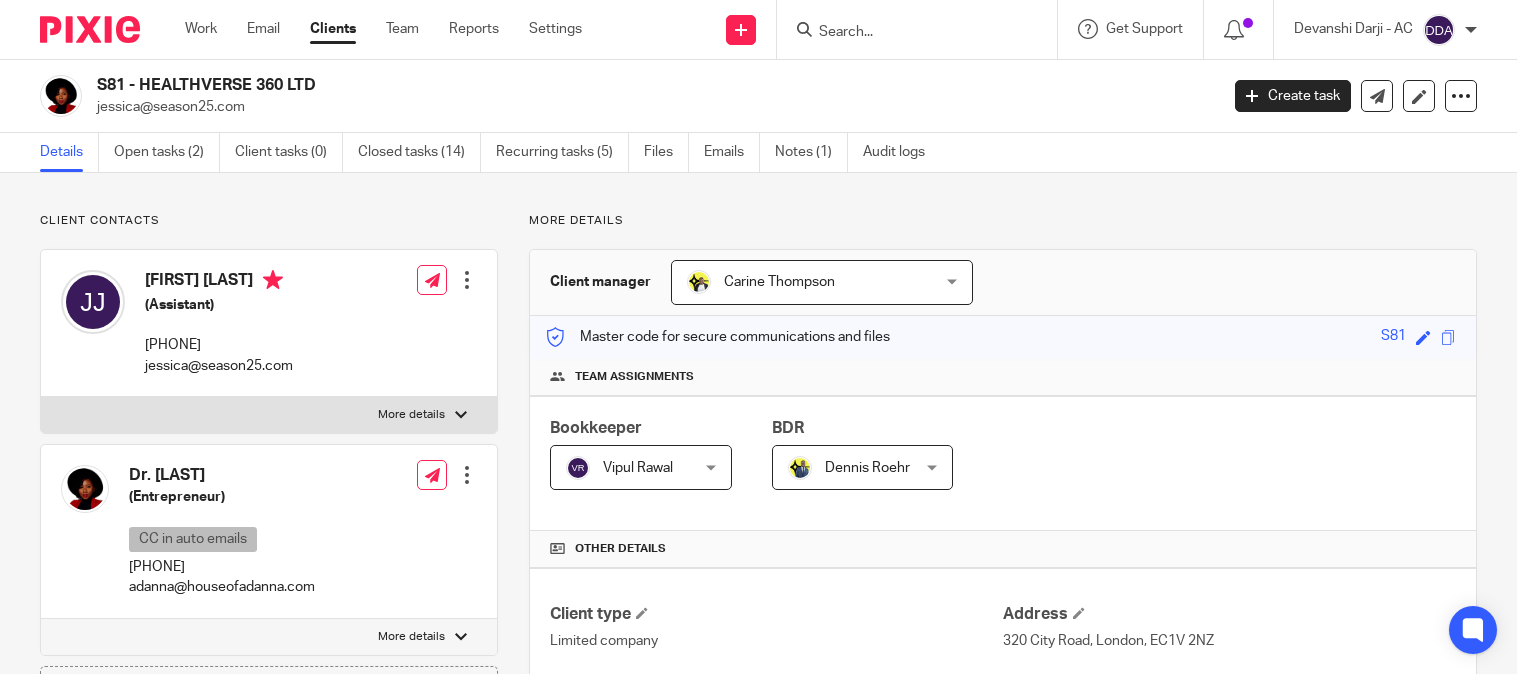 scroll, scrollTop: 0, scrollLeft: 0, axis: both 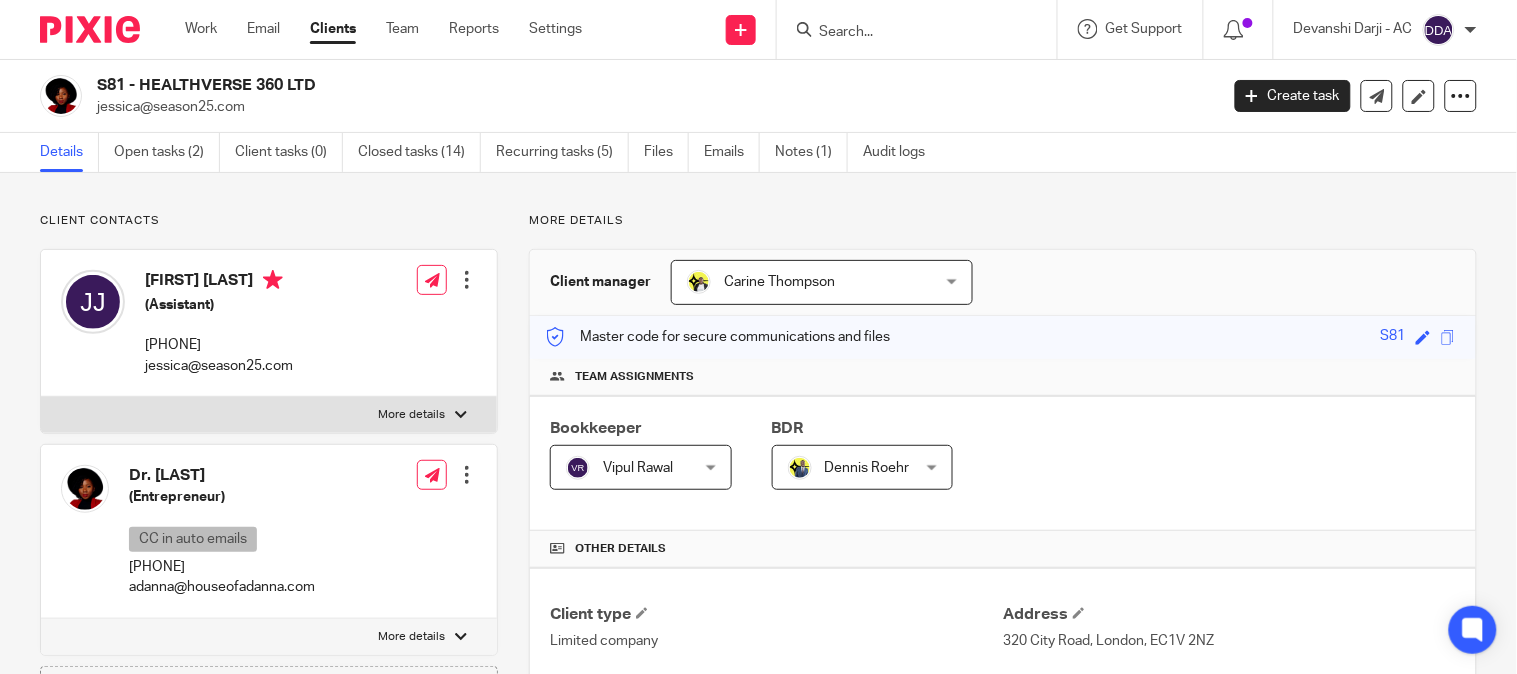 drag, startPoint x: 225, startPoint y: 110, endPoint x: 93, endPoint y: 113, distance: 132.03409 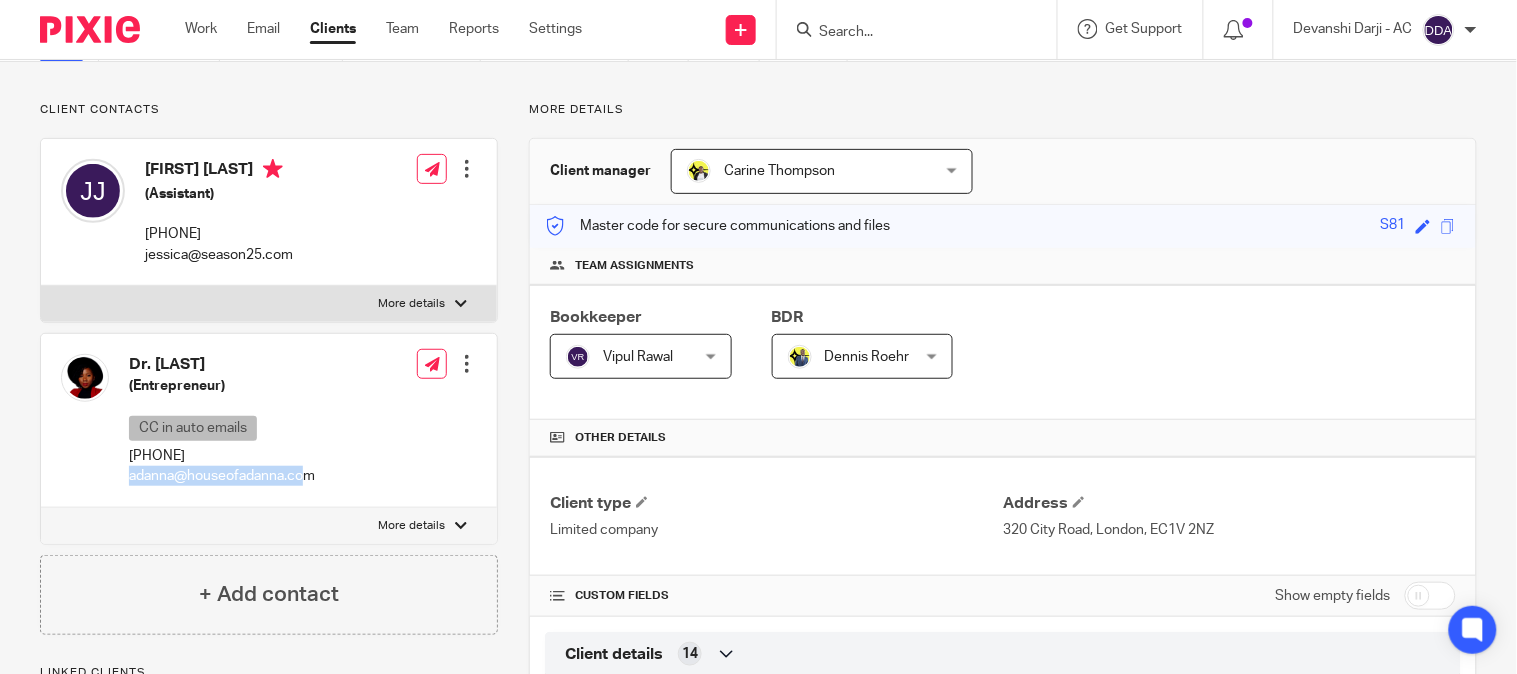drag, startPoint x: 305, startPoint y: 482, endPoint x: 118, endPoint y: 481, distance: 187.00267 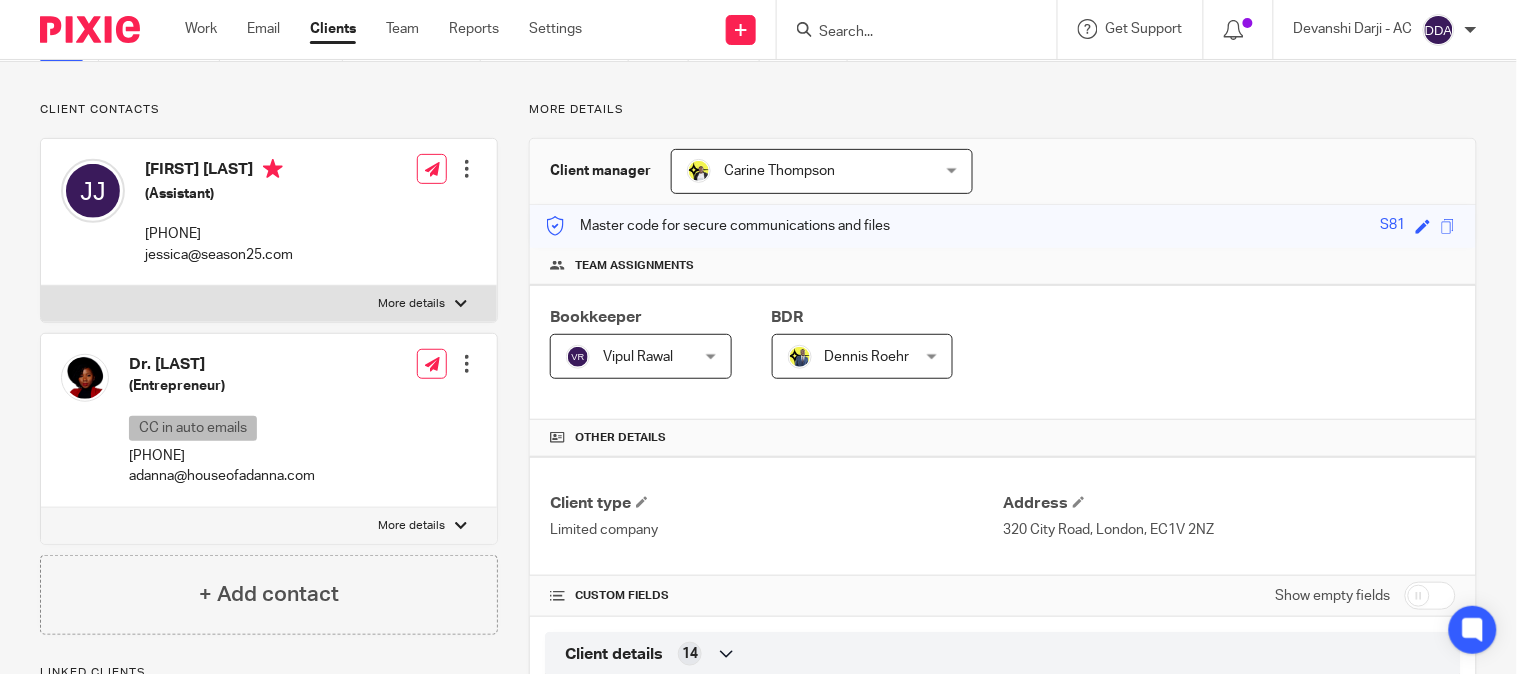 click on "Dr. [LAST]
(Entrepreneur)
CC in auto emails
[PHONE]
[EMAIL]
Edit contact
Create client from contact
Export data
Make primary
CC in auto emails" at bounding box center (269, 421) 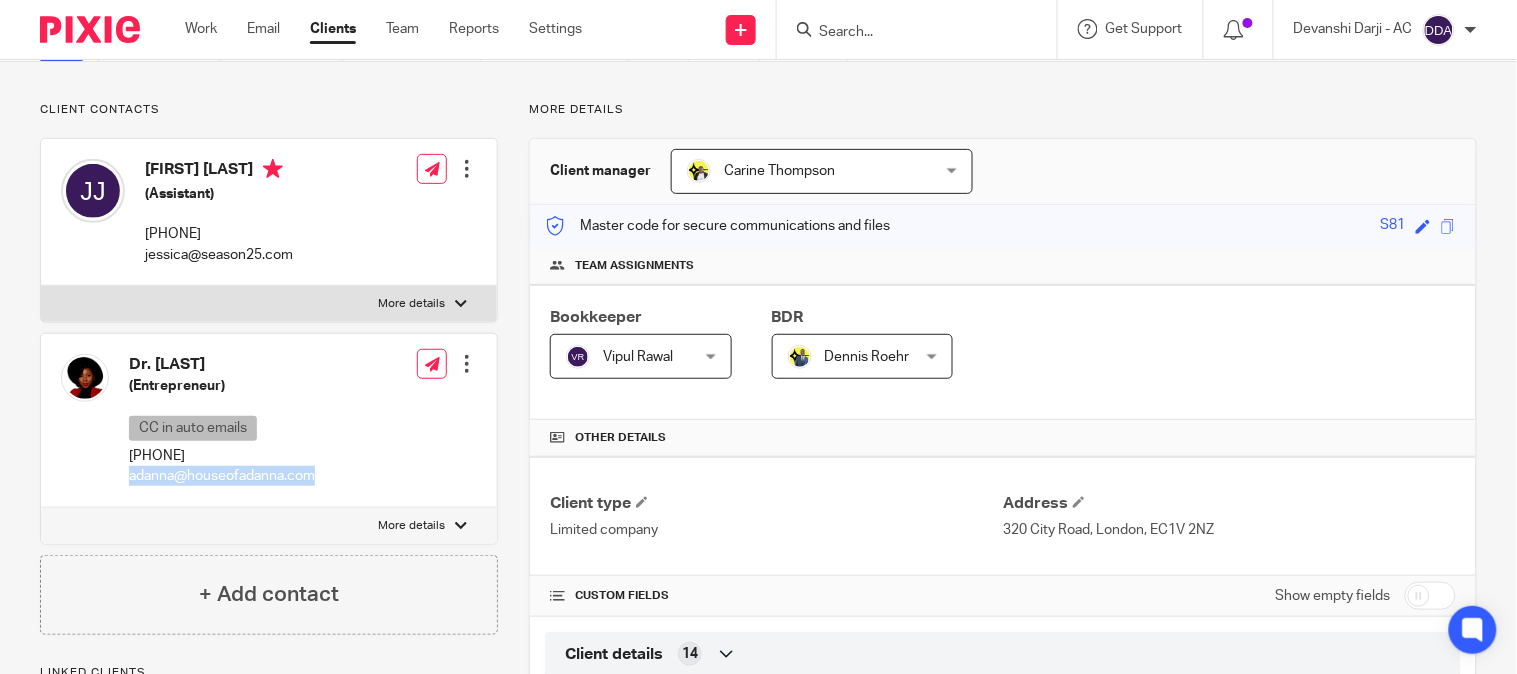 drag, startPoint x: 356, startPoint y: 470, endPoint x: 132, endPoint y: 471, distance: 224.00223 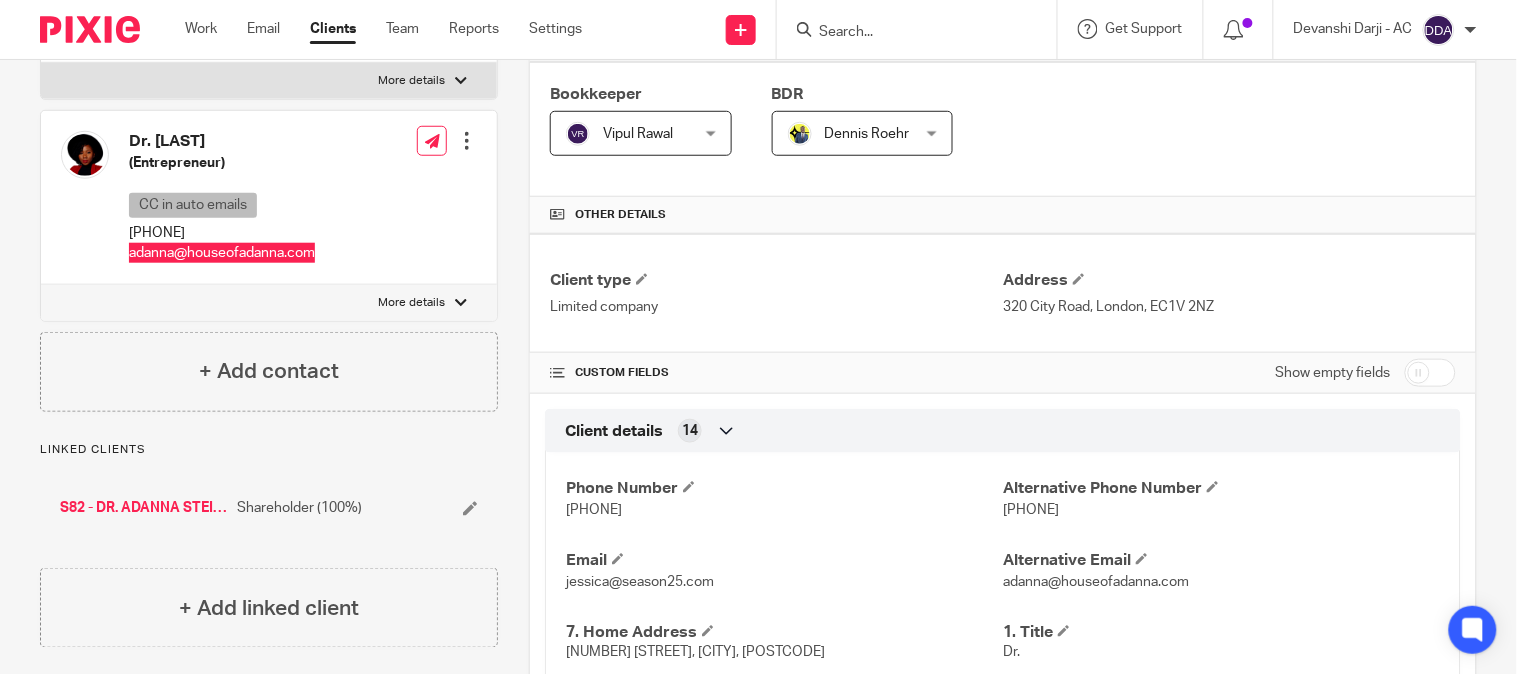 scroll, scrollTop: 444, scrollLeft: 0, axis: vertical 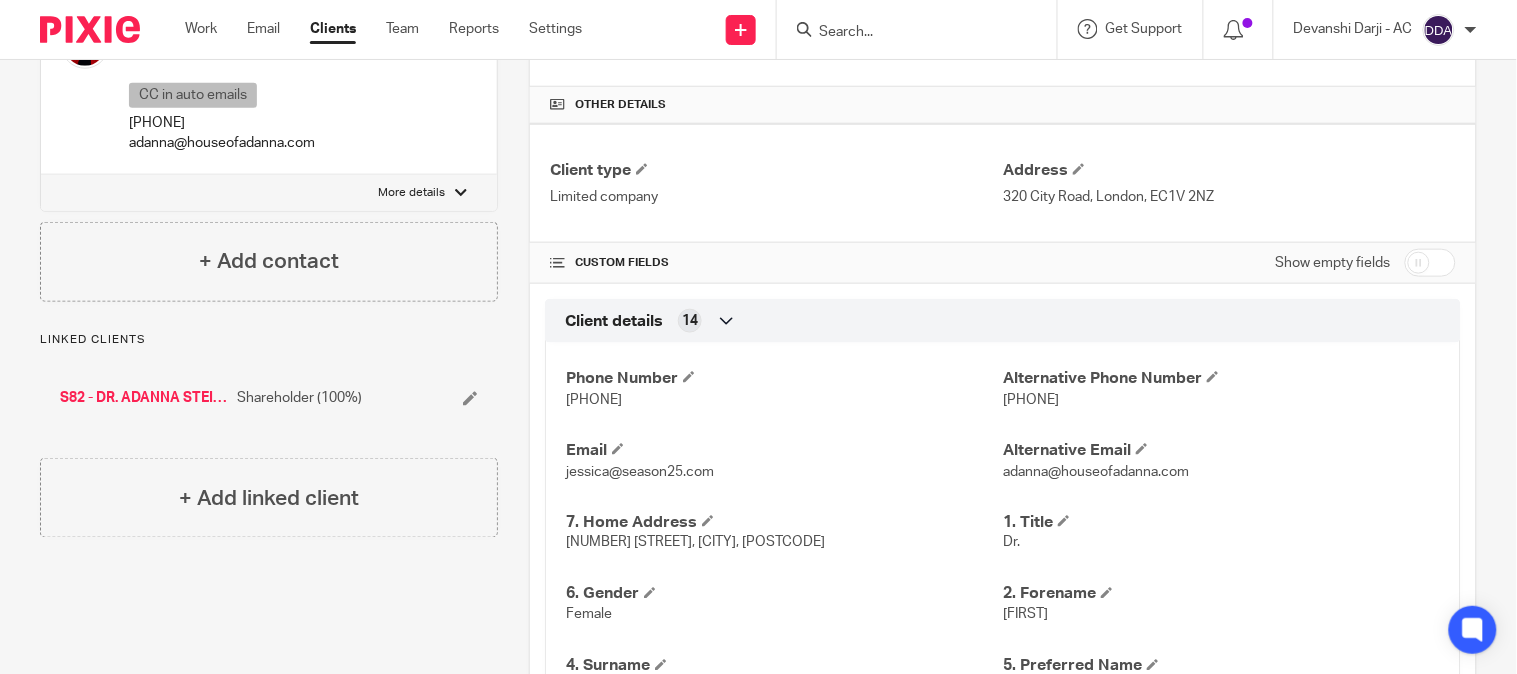 click on "Adanna" at bounding box center [1025, 615] 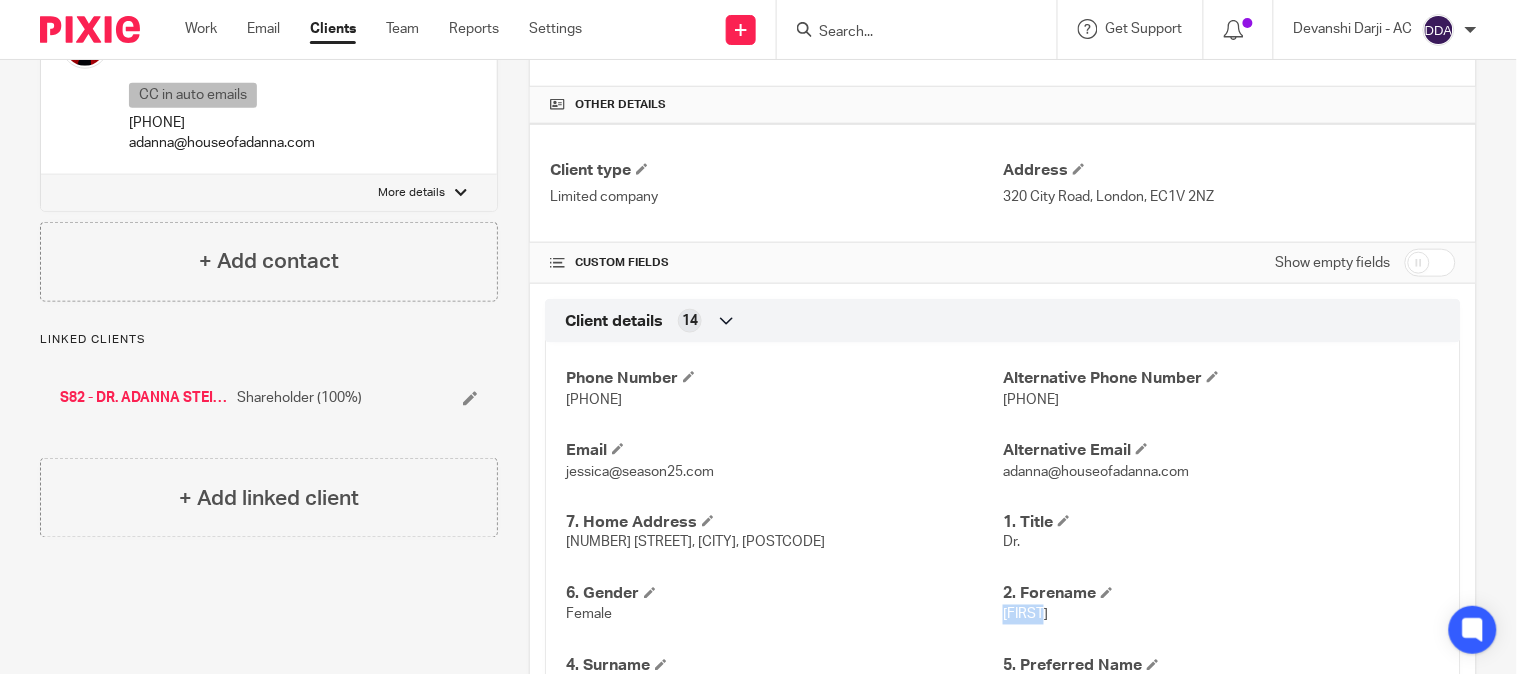 click on "Adanna" at bounding box center [1025, 615] 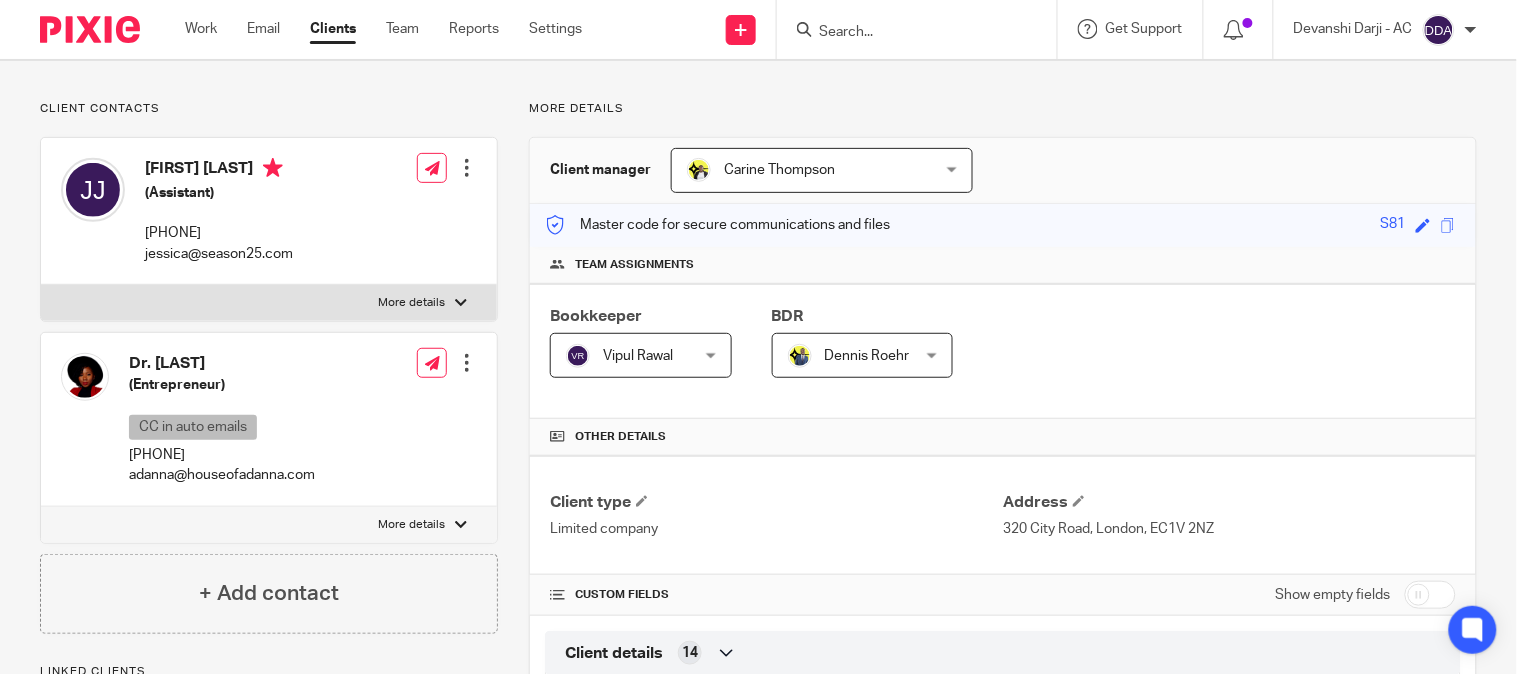 scroll, scrollTop: 111, scrollLeft: 0, axis: vertical 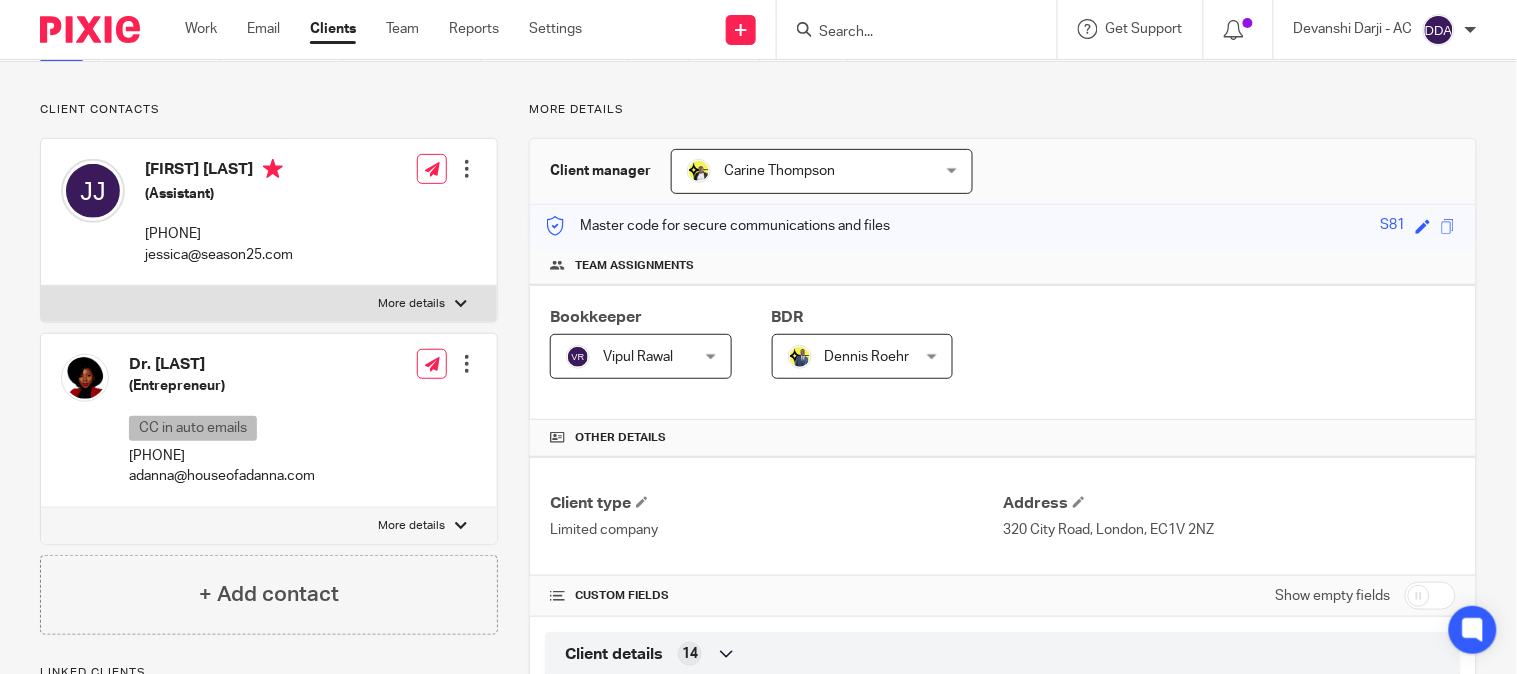 click on "Client contacts" at bounding box center [269, 110] 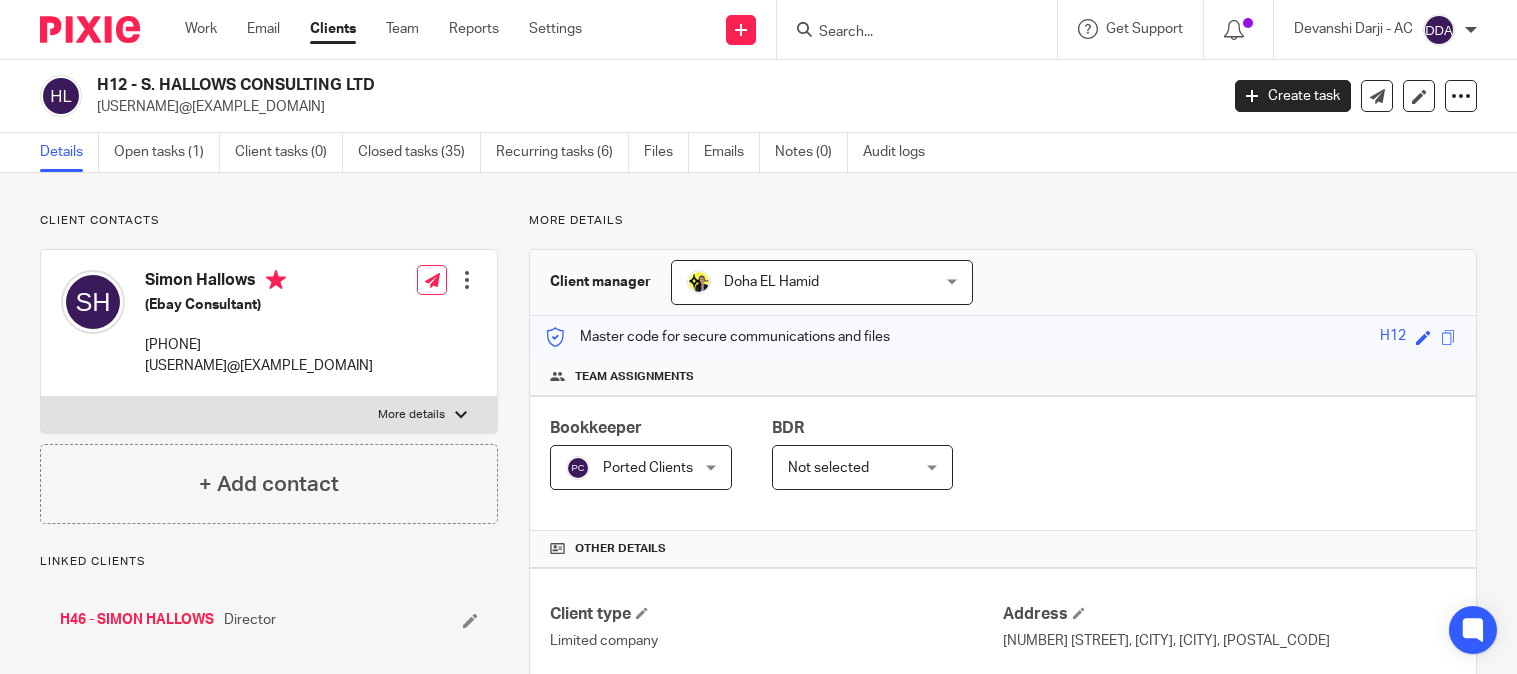 scroll, scrollTop: 0, scrollLeft: 0, axis: both 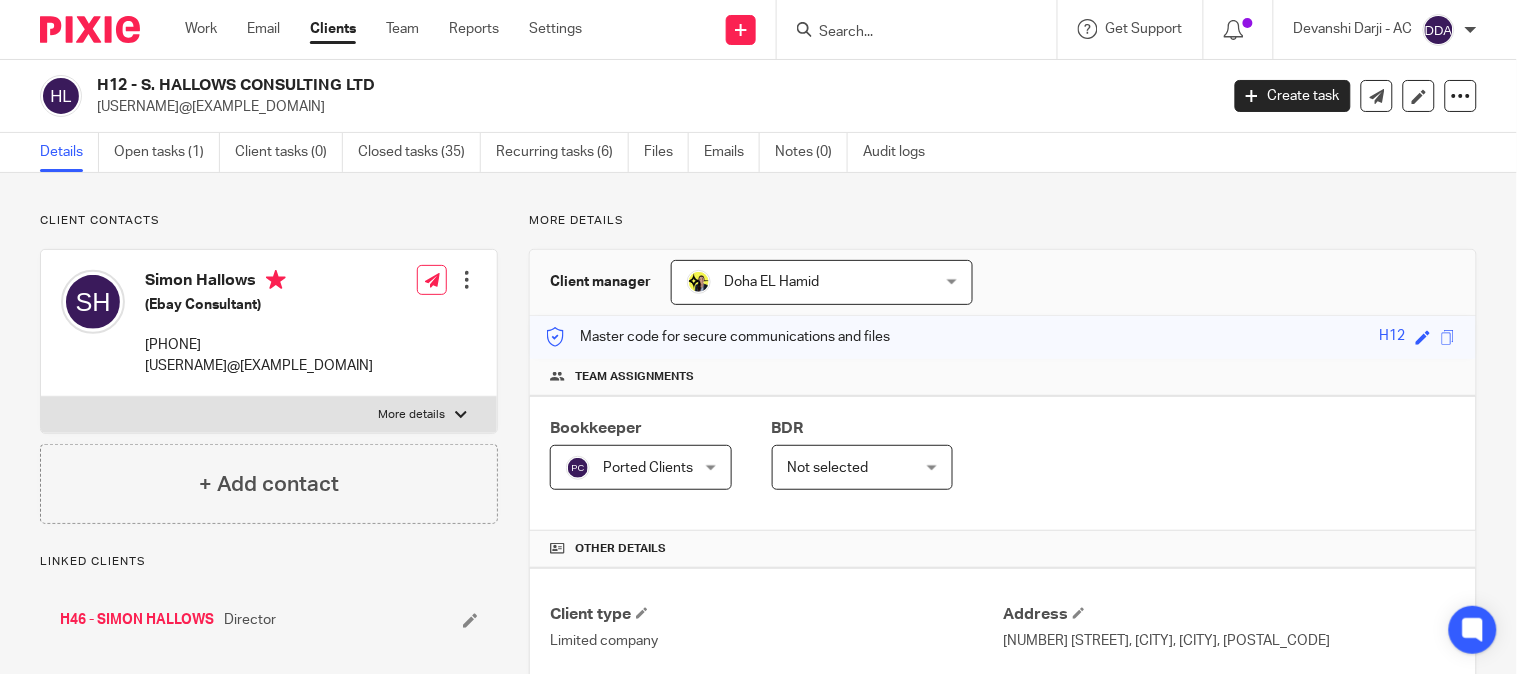 drag, startPoint x: 308, startPoint y: 115, endPoint x: 91, endPoint y: 103, distance: 217.33154 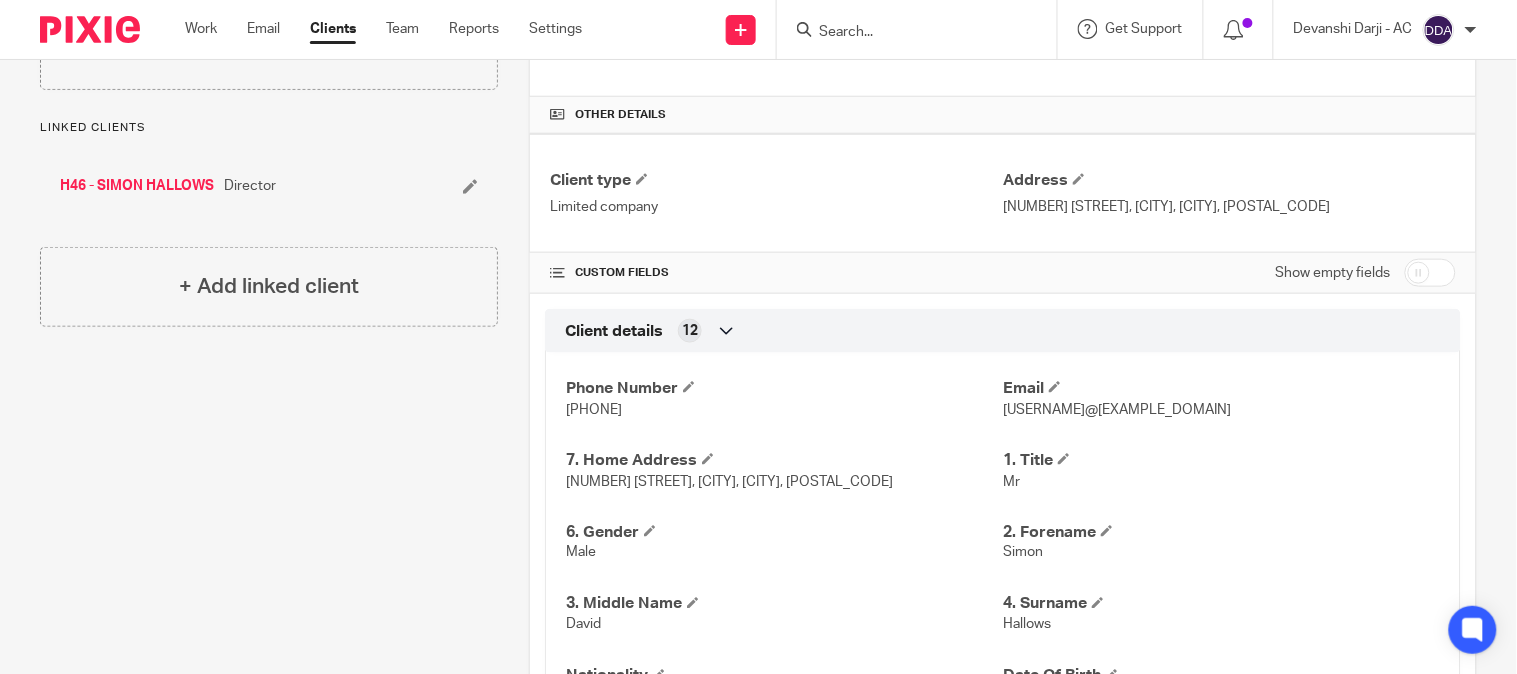scroll, scrollTop: 444, scrollLeft: 0, axis: vertical 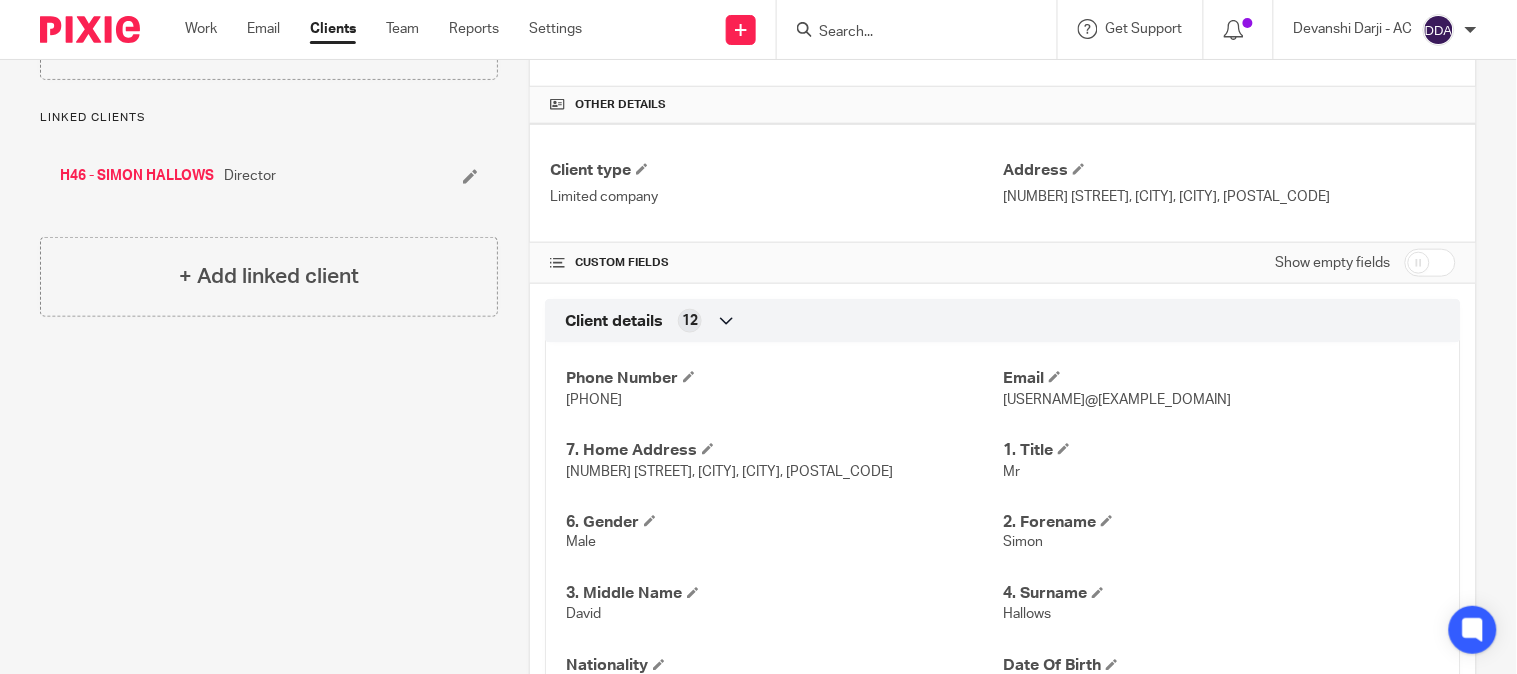 click on "Simon" at bounding box center (1221, 543) 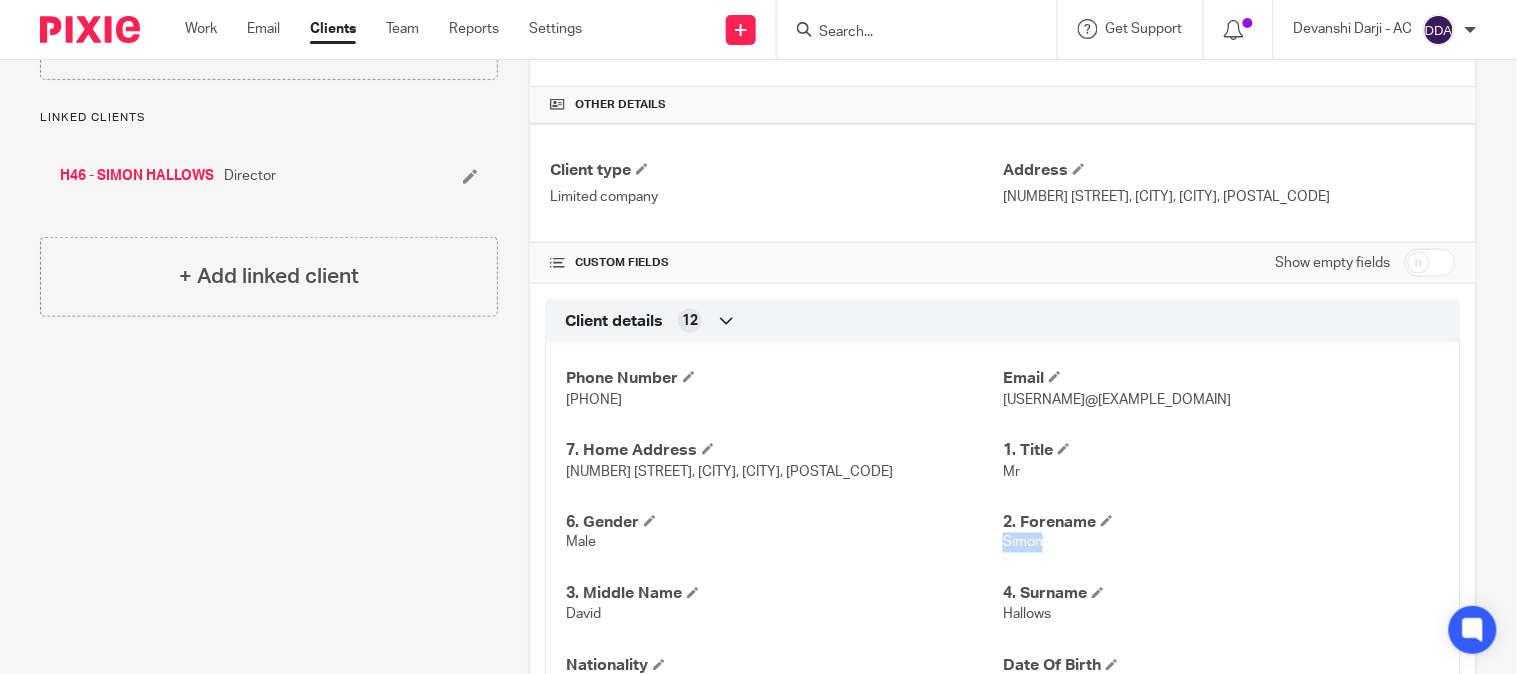 click on "Simon" at bounding box center [1221, 543] 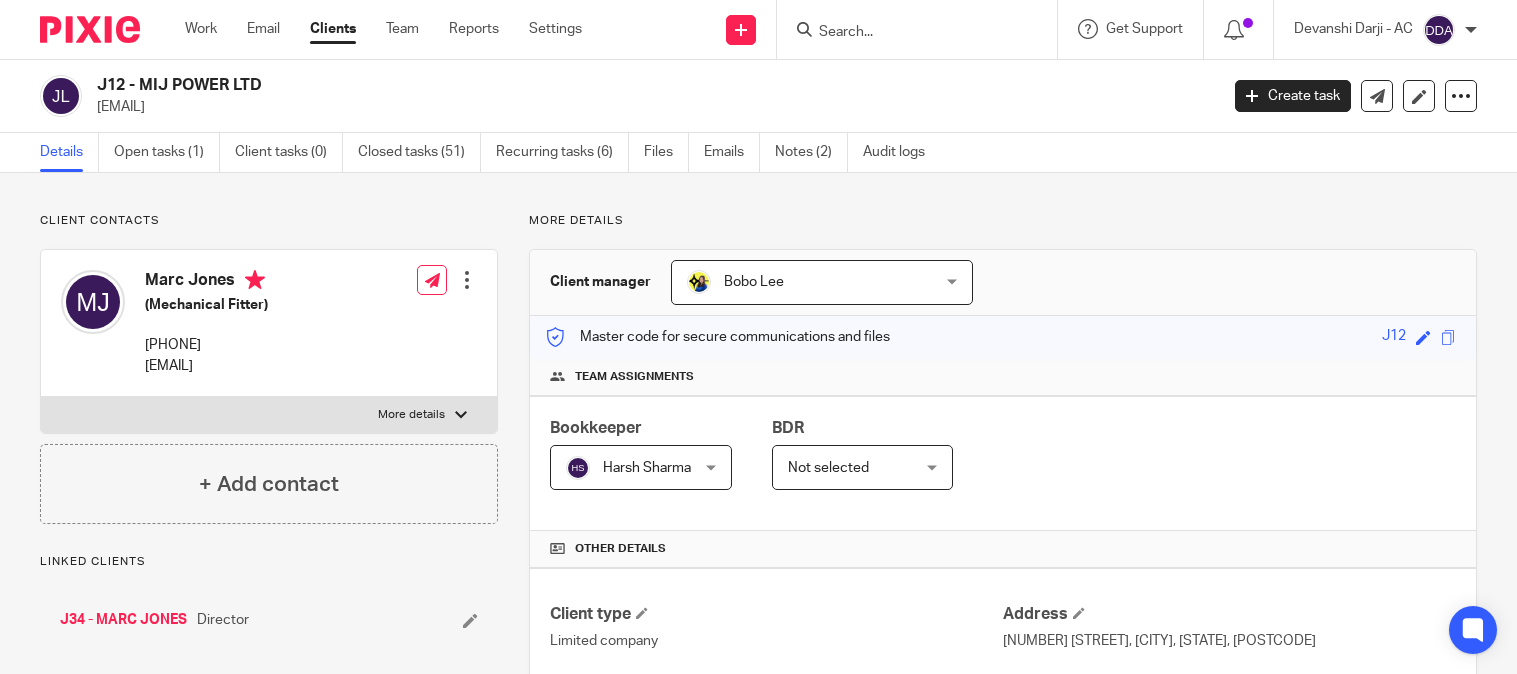 scroll, scrollTop: 0, scrollLeft: 0, axis: both 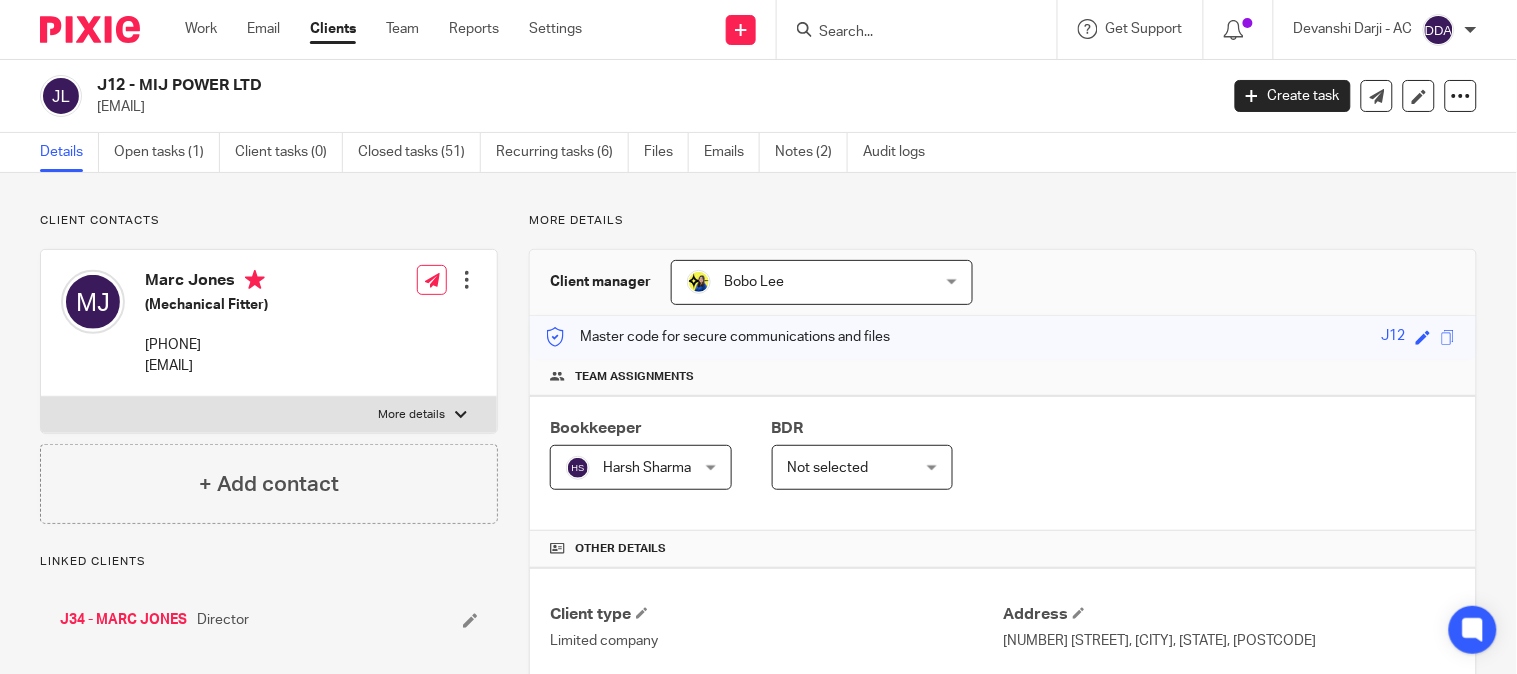 drag, startPoint x: 262, startPoint y: 106, endPoint x: 96, endPoint y: 117, distance: 166.36406 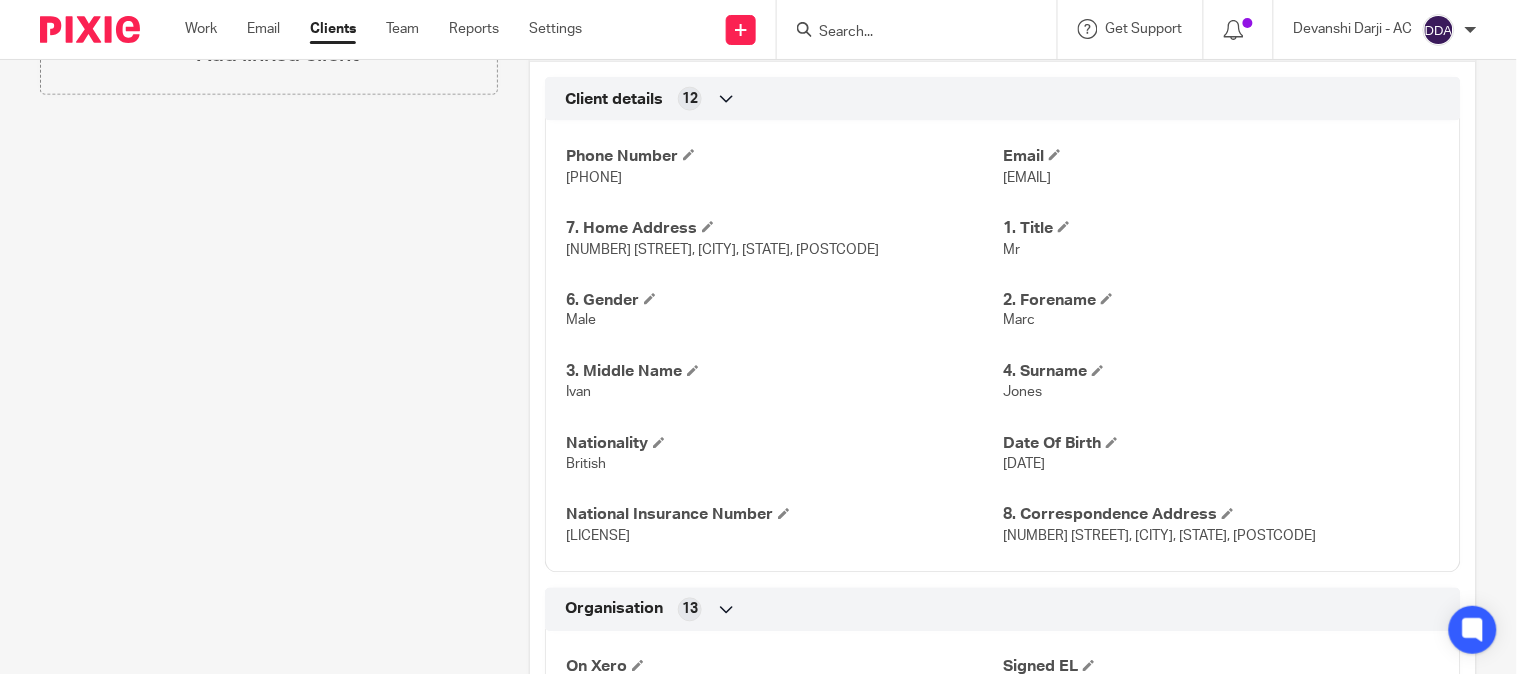 scroll, scrollTop: 777, scrollLeft: 0, axis: vertical 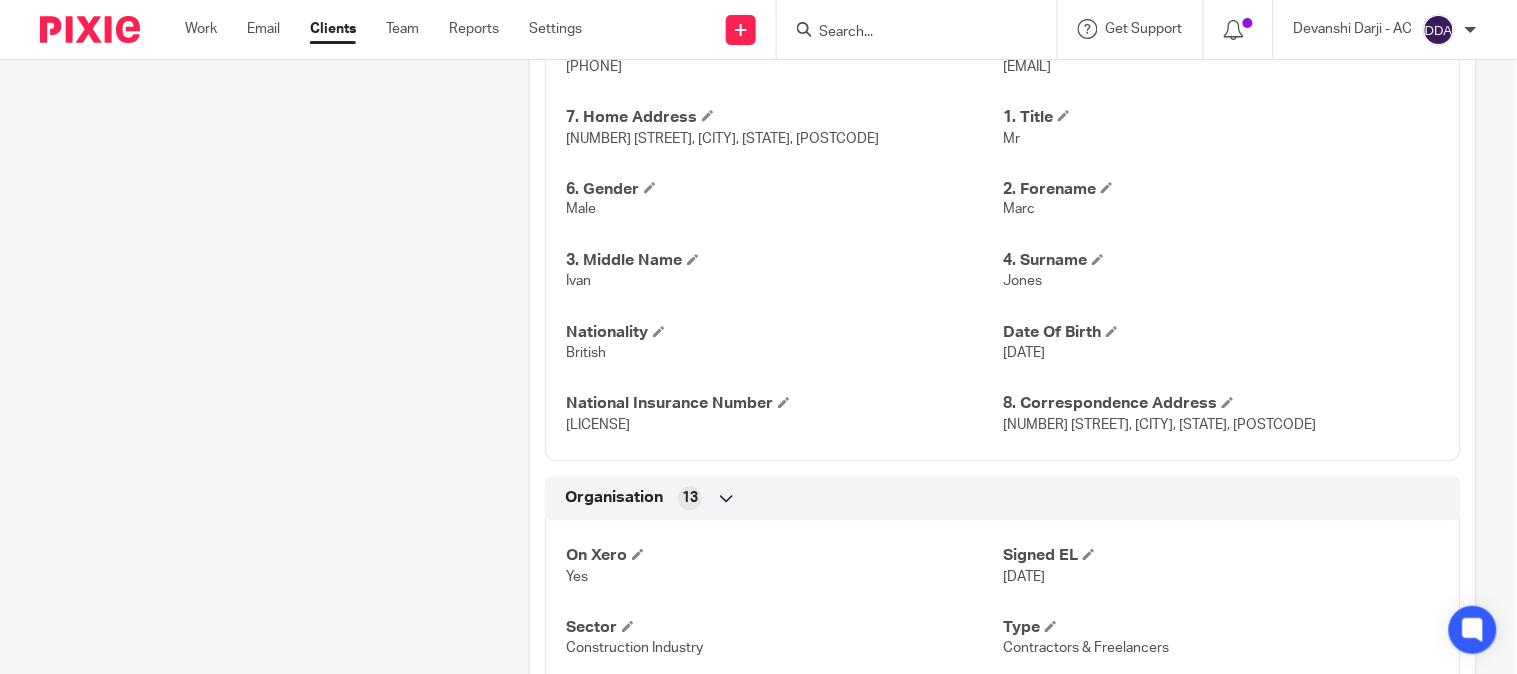 click on "Marc" at bounding box center (1019, 210) 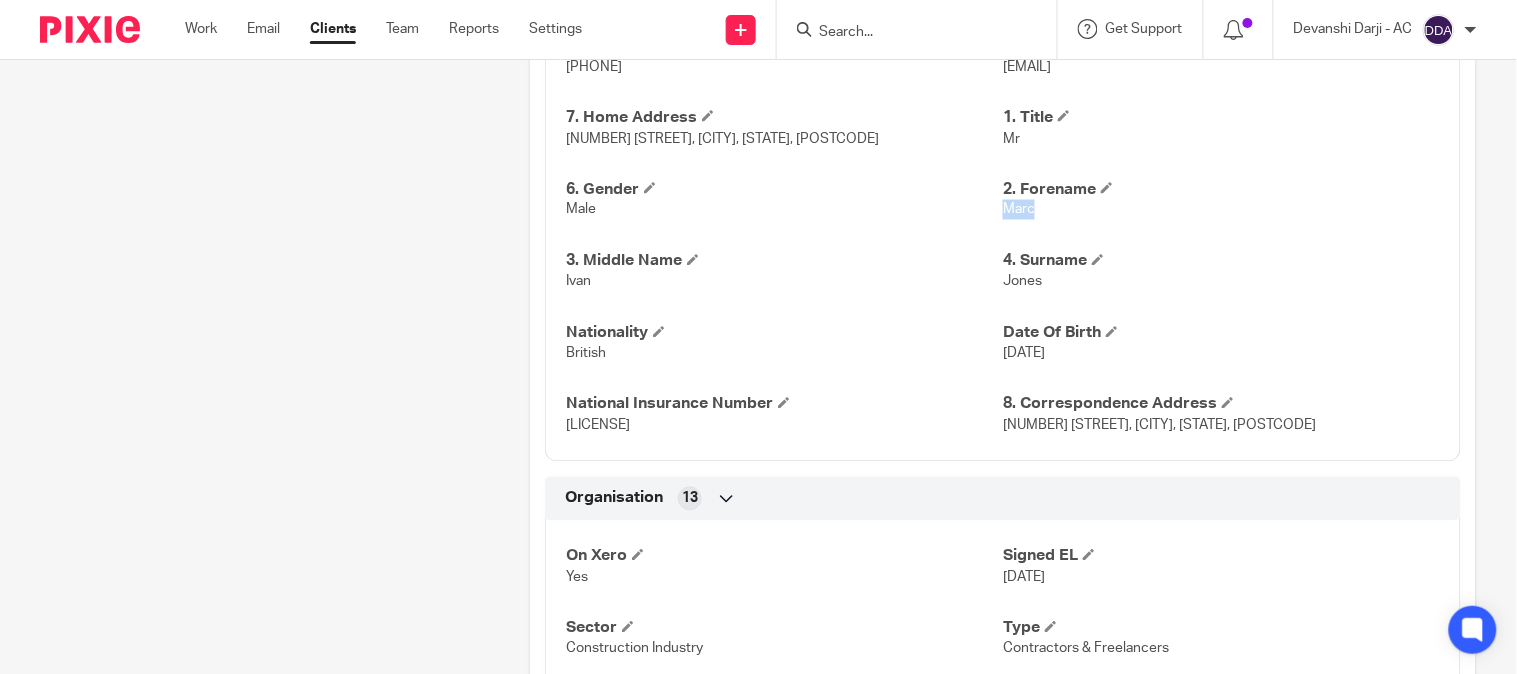 click on "Marc" at bounding box center [1019, 210] 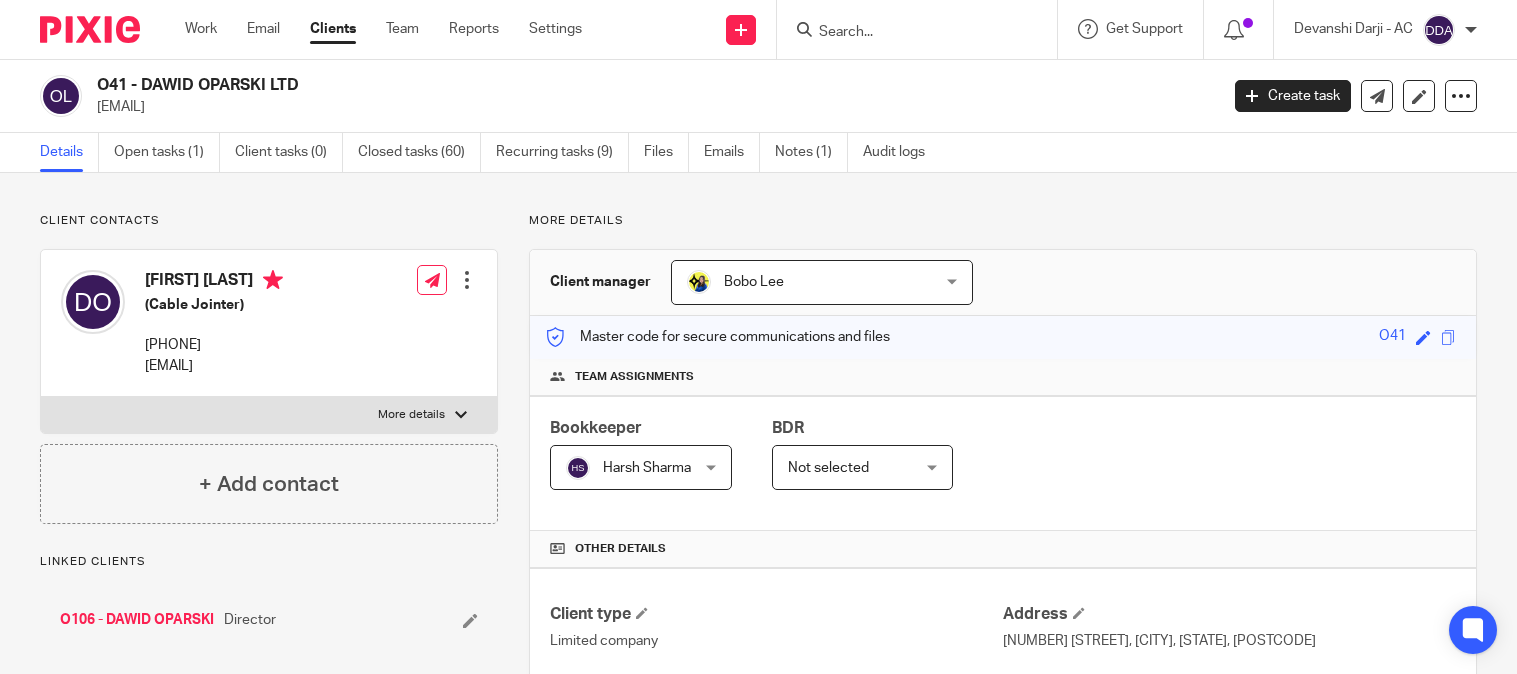 scroll, scrollTop: 0, scrollLeft: 0, axis: both 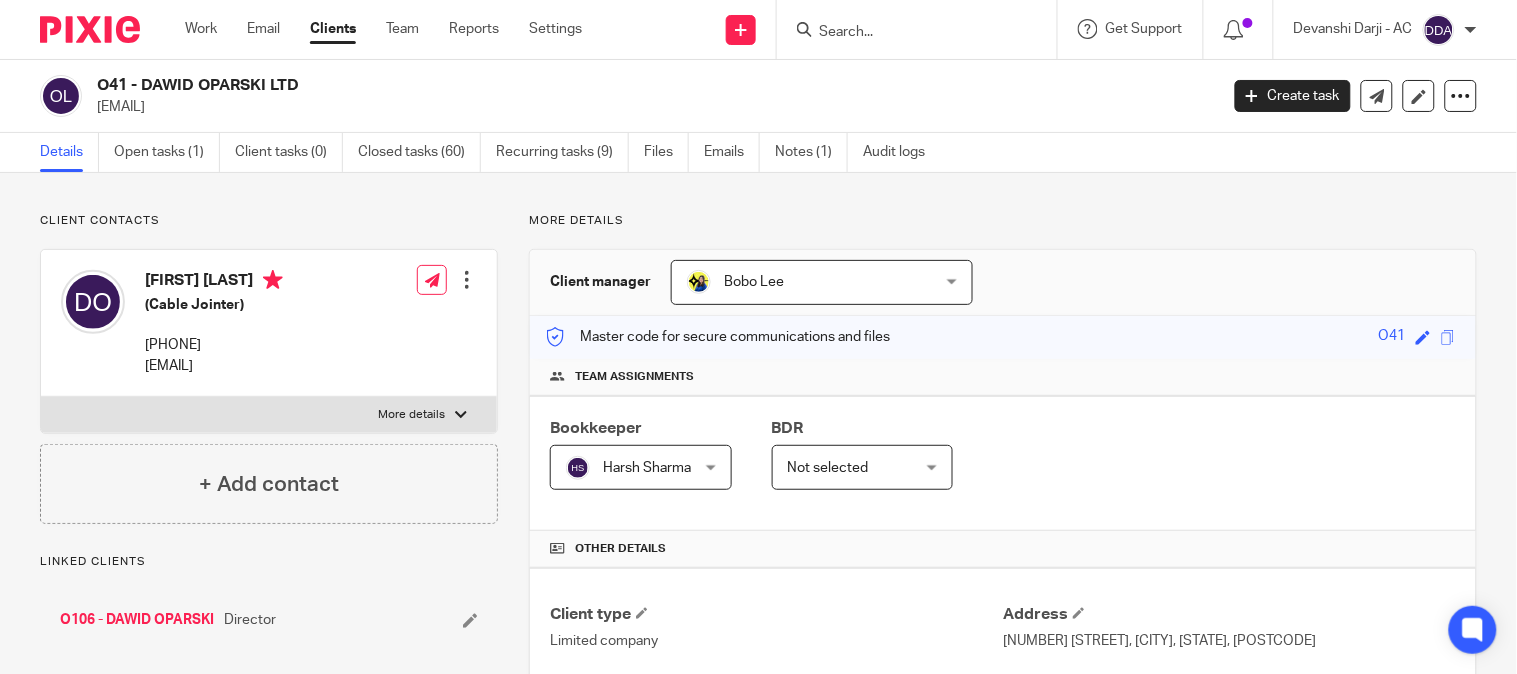 drag, startPoint x: 310, startPoint y: 110, endPoint x: 98, endPoint y: 114, distance: 212.03773 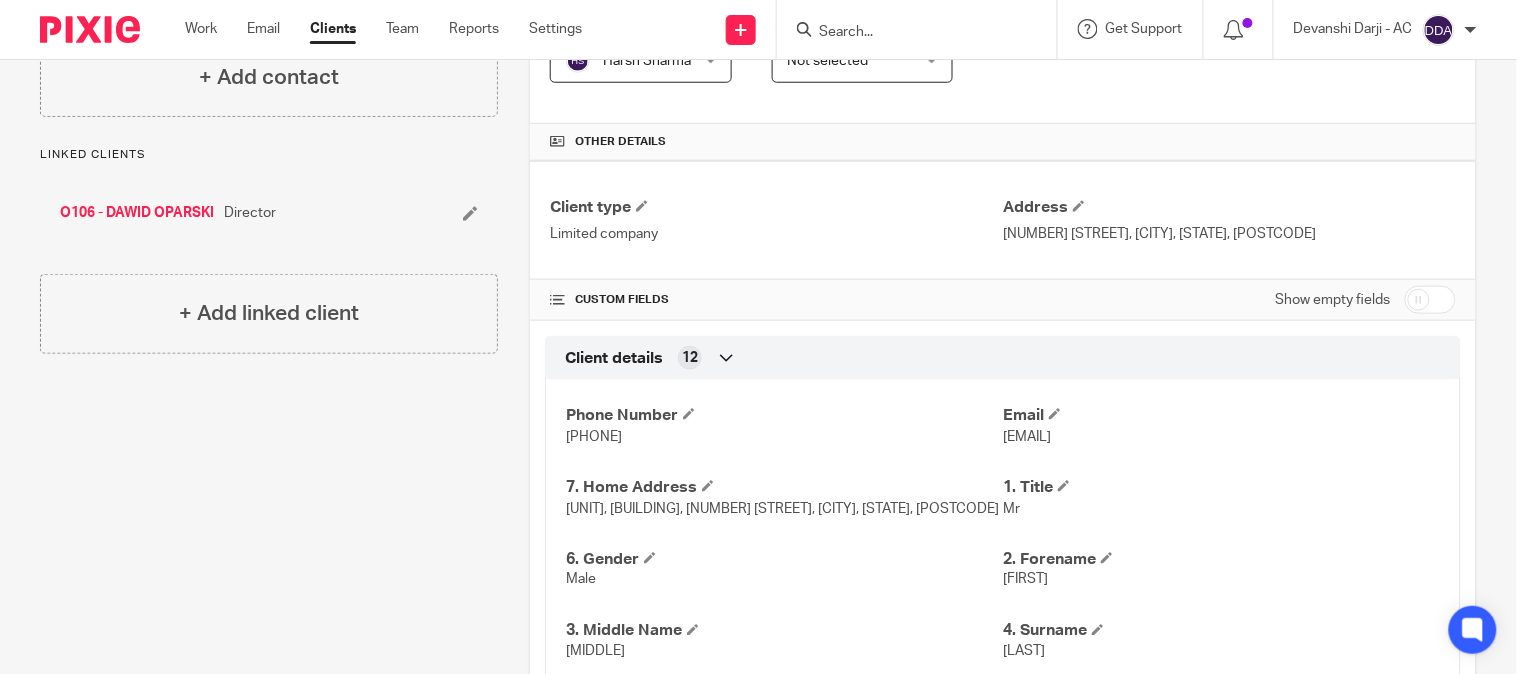scroll, scrollTop: 444, scrollLeft: 0, axis: vertical 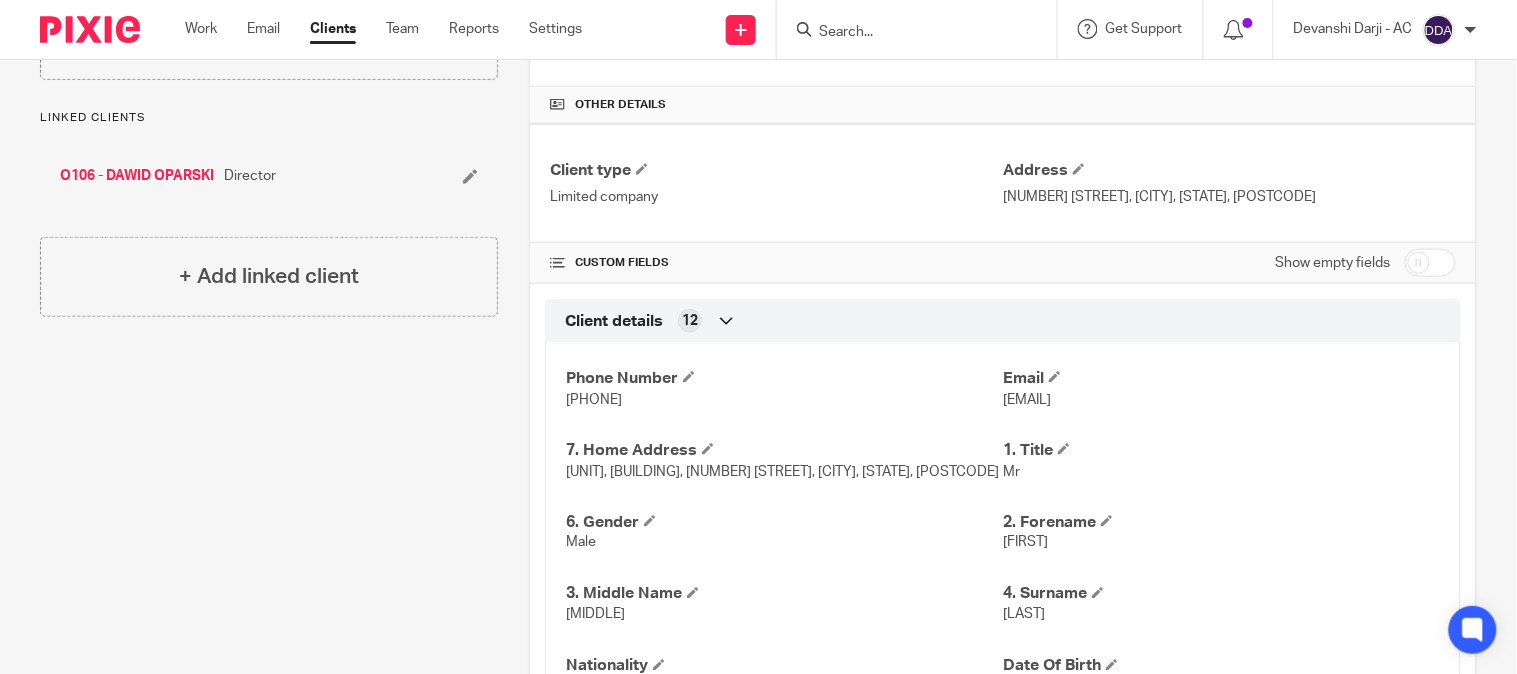 click on "Dawid" at bounding box center [1025, 543] 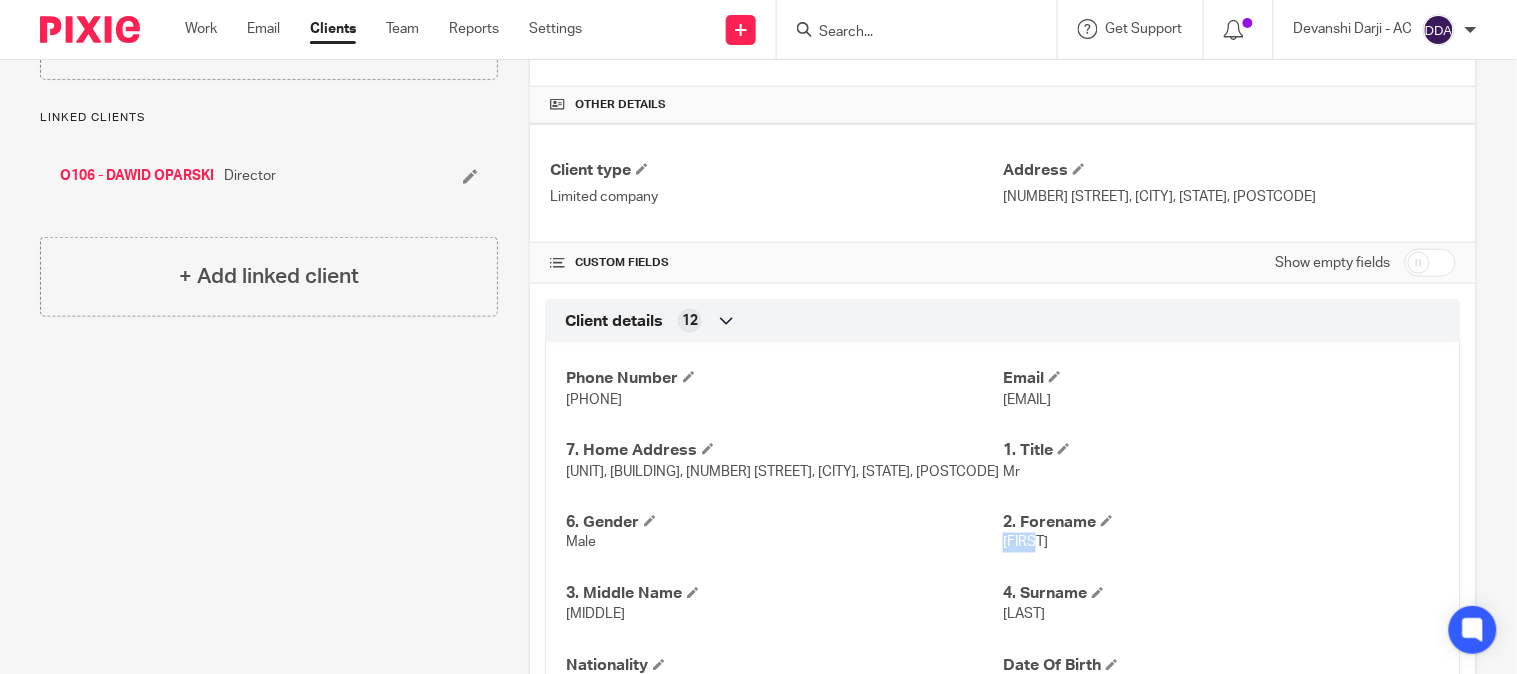 click on "Dawid" at bounding box center (1025, 543) 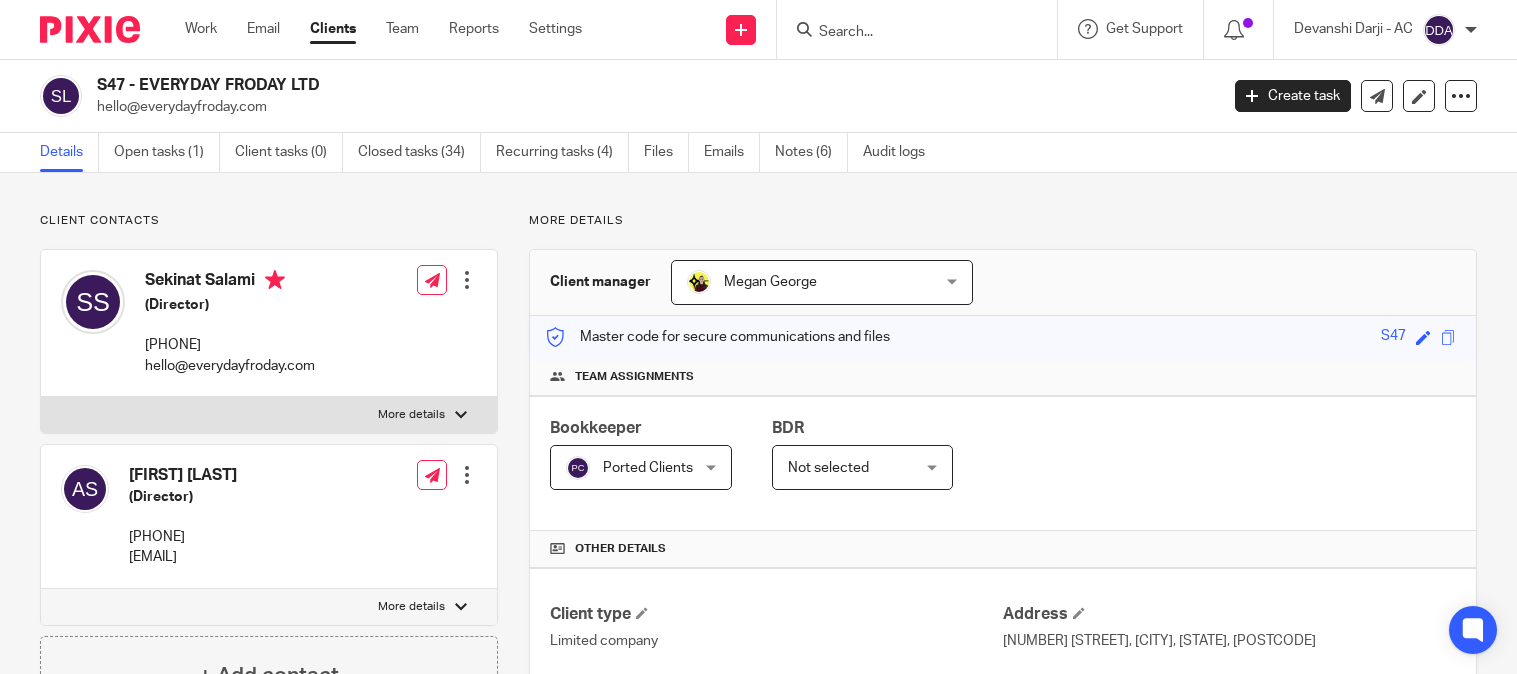 scroll, scrollTop: 0, scrollLeft: 0, axis: both 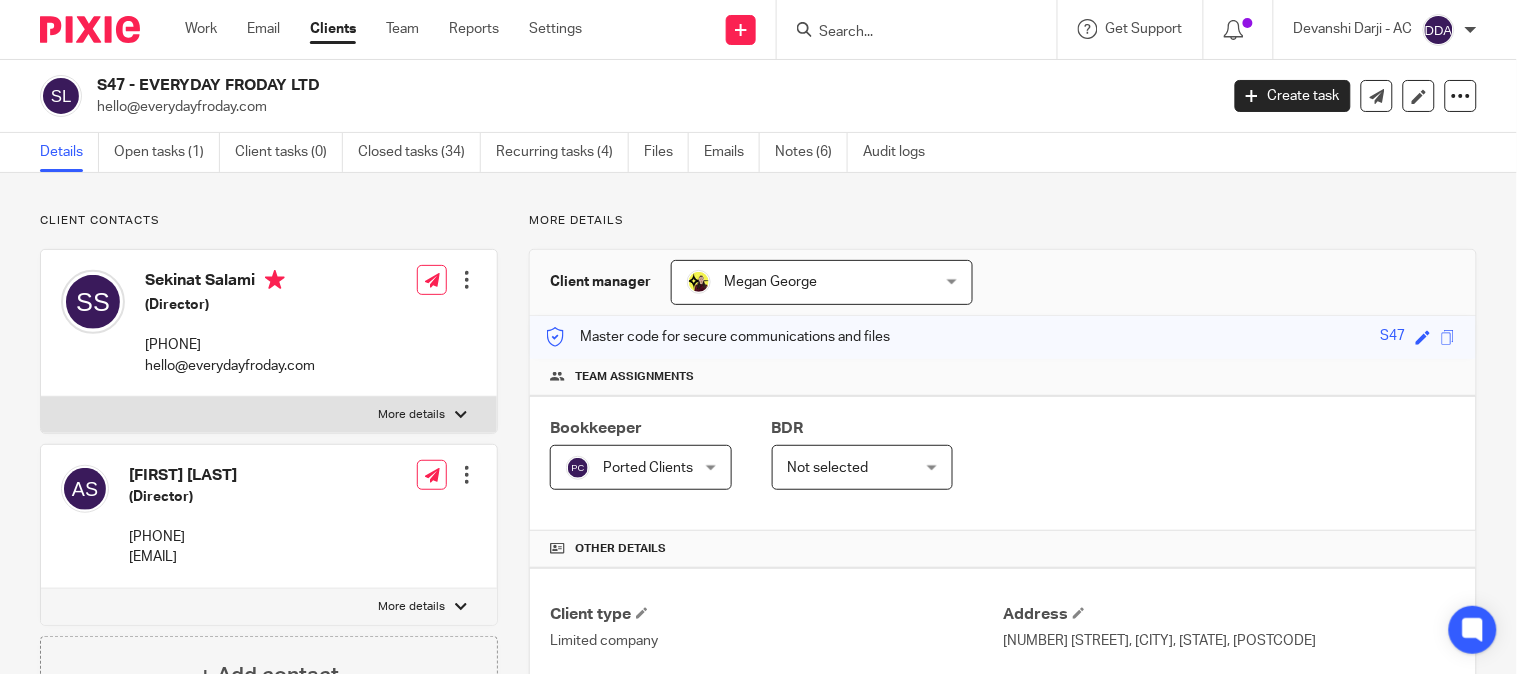 drag, startPoint x: 280, startPoint y: 108, endPoint x: 97, endPoint y: 123, distance: 183.61372 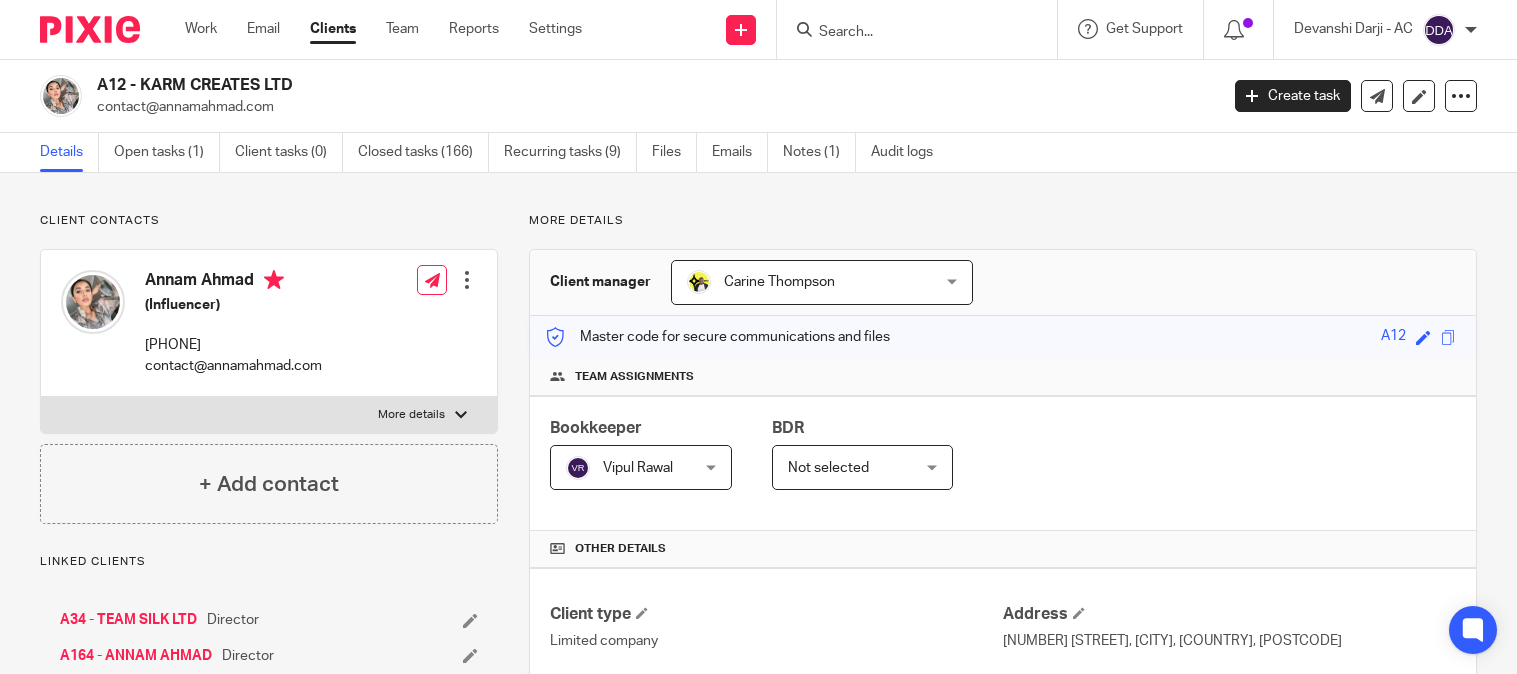 scroll, scrollTop: 0, scrollLeft: 0, axis: both 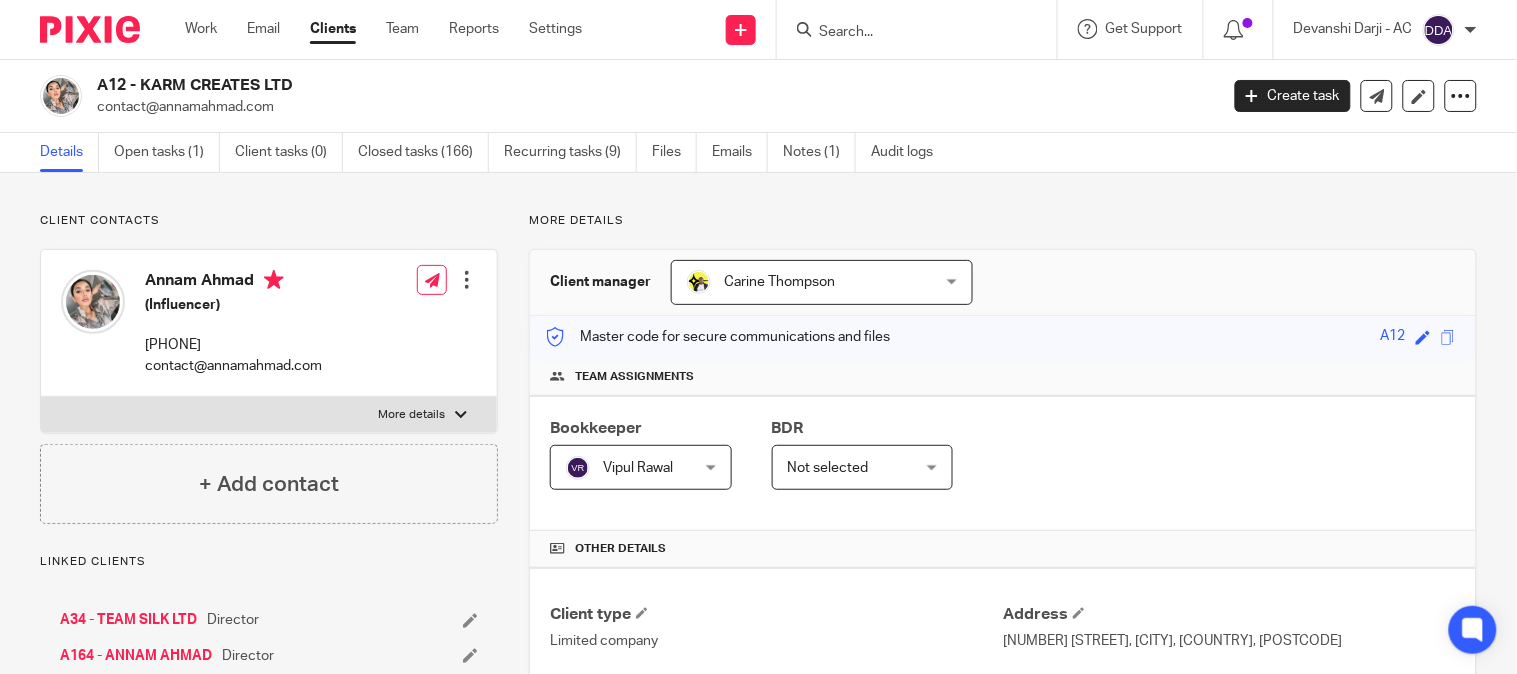 drag, startPoint x: 272, startPoint y: 108, endPoint x: 88, endPoint y: 112, distance: 184.04347 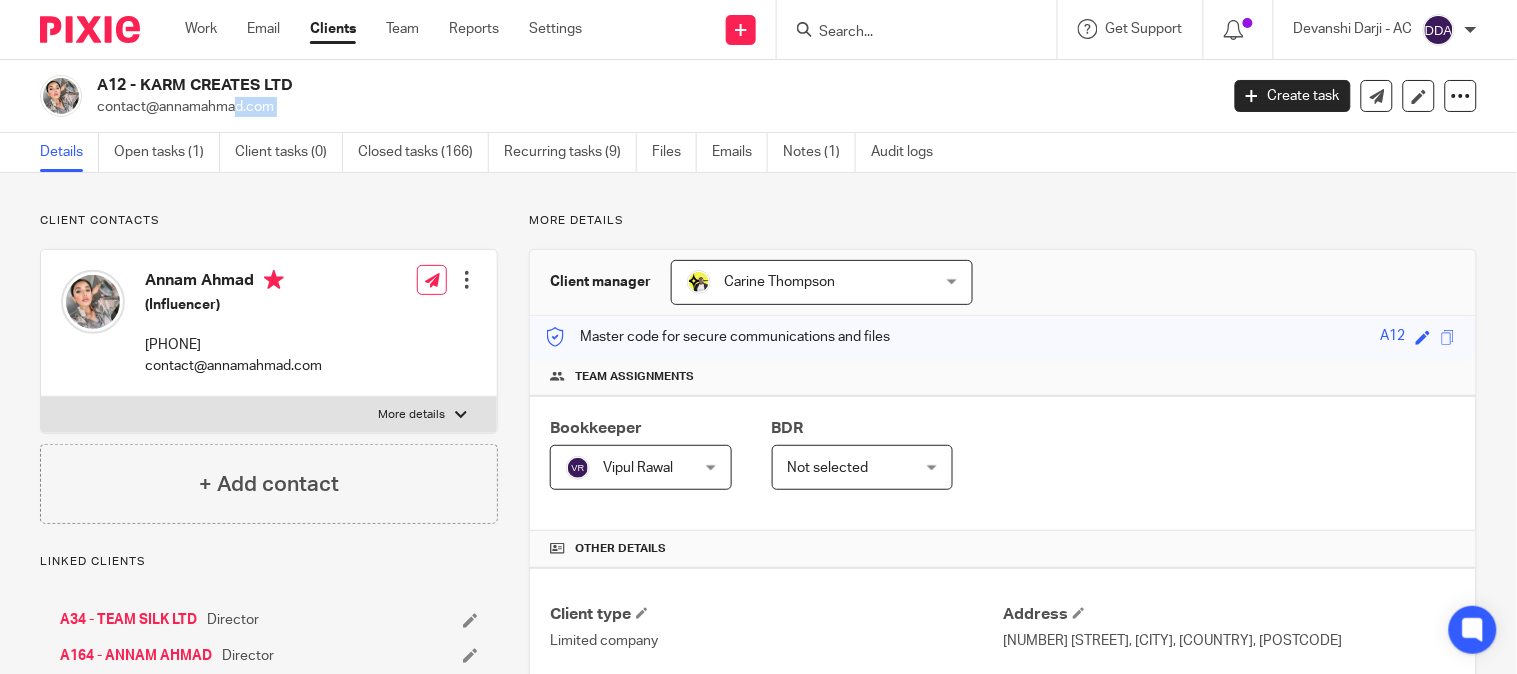 drag, startPoint x: 281, startPoint y: 106, endPoint x: 106, endPoint y: 118, distance: 175.41095 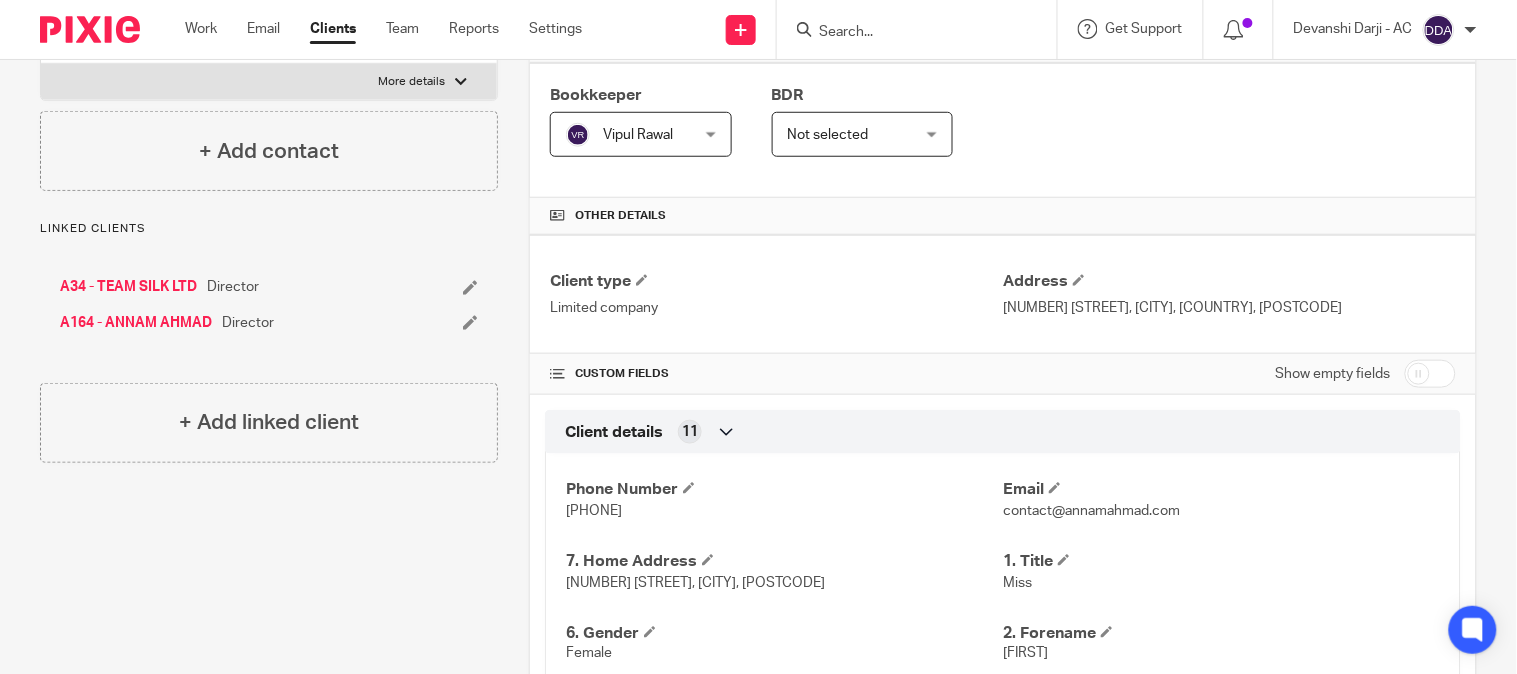 scroll, scrollTop: 444, scrollLeft: 0, axis: vertical 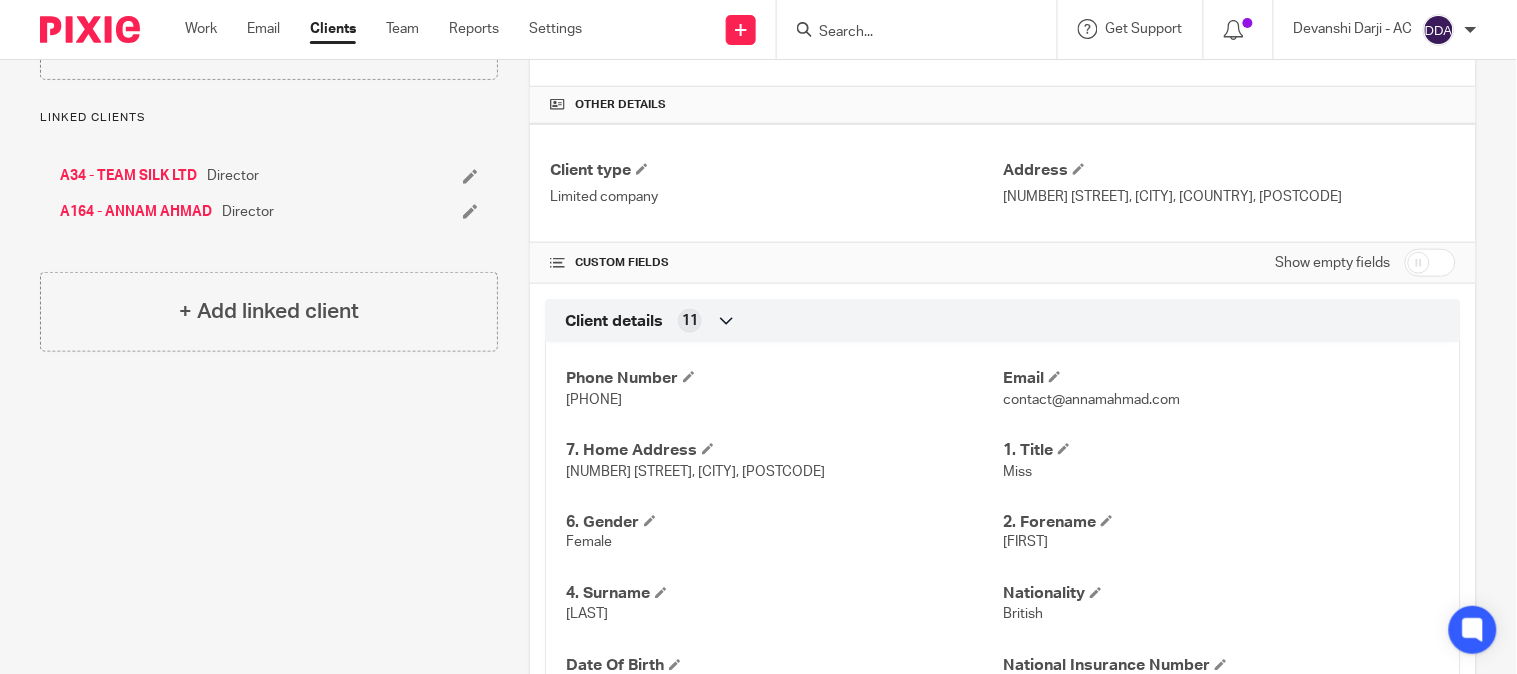 click on "[FIRST]" at bounding box center (1221, 543) 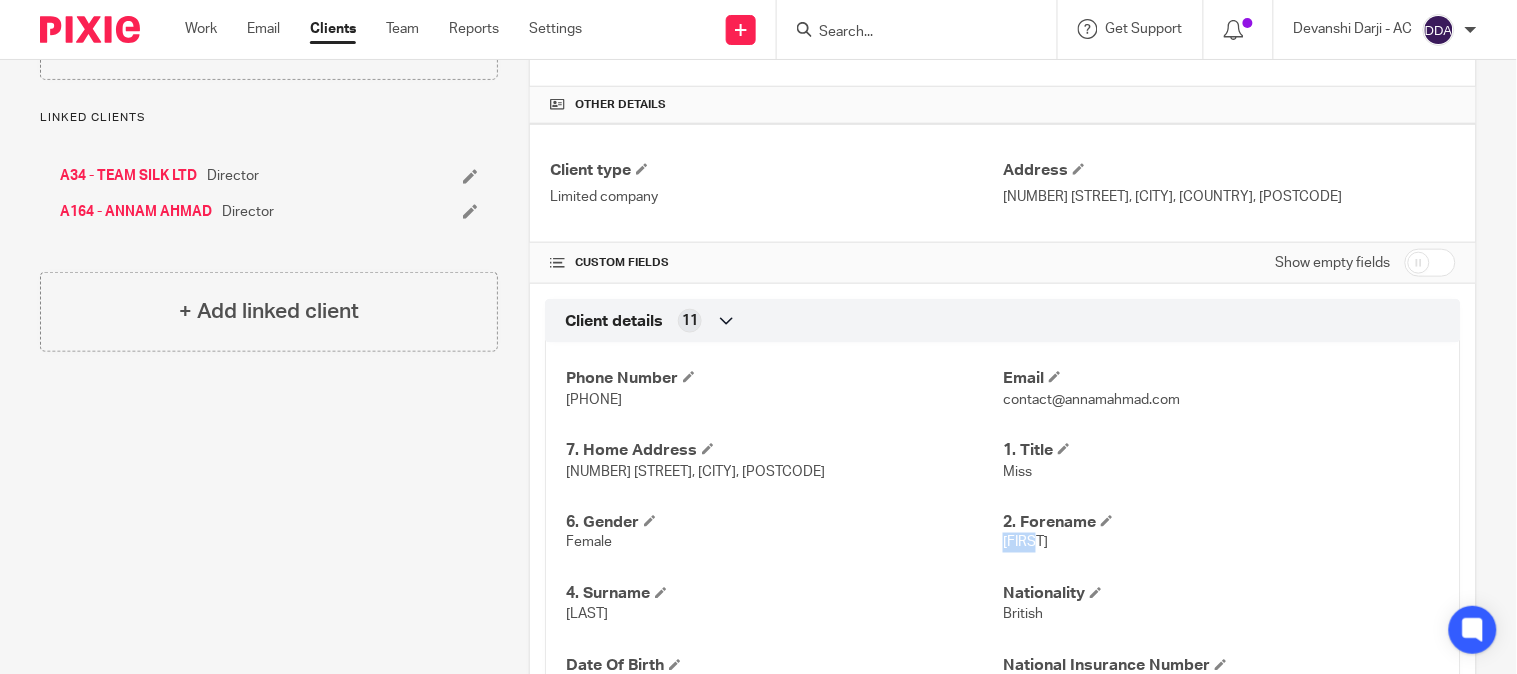 click on "Annam" at bounding box center [1221, 543] 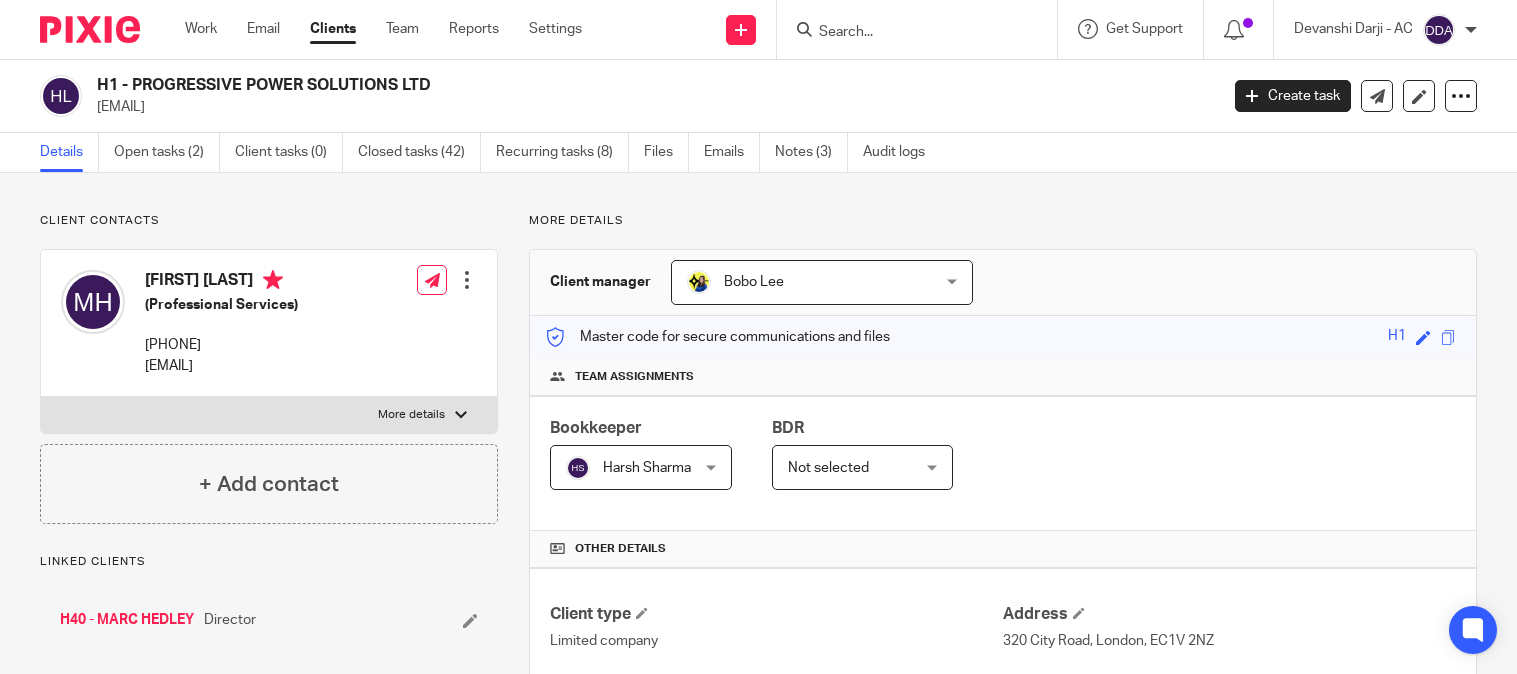 scroll, scrollTop: 0, scrollLeft: 0, axis: both 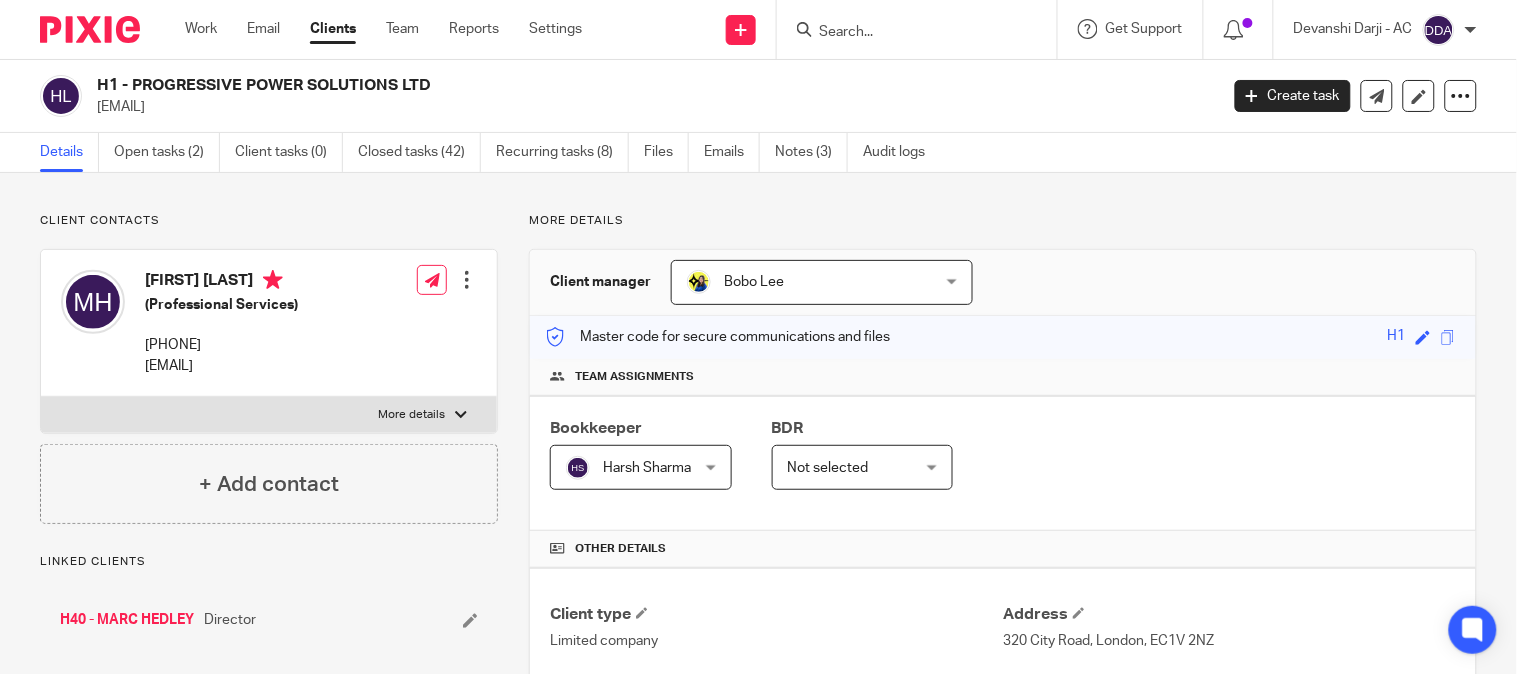 drag, startPoint x: 265, startPoint y: 100, endPoint x: 95, endPoint y: 116, distance: 170.75128 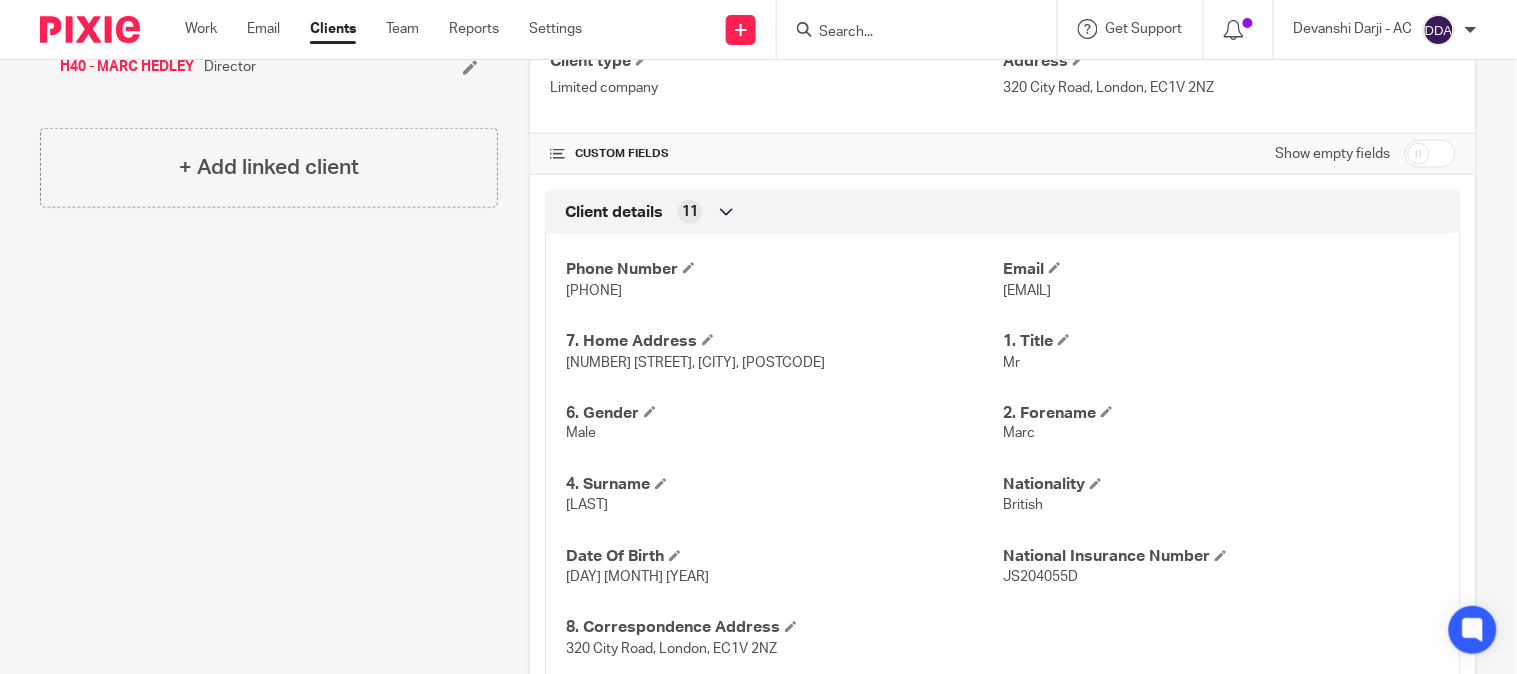 scroll, scrollTop: 555, scrollLeft: 0, axis: vertical 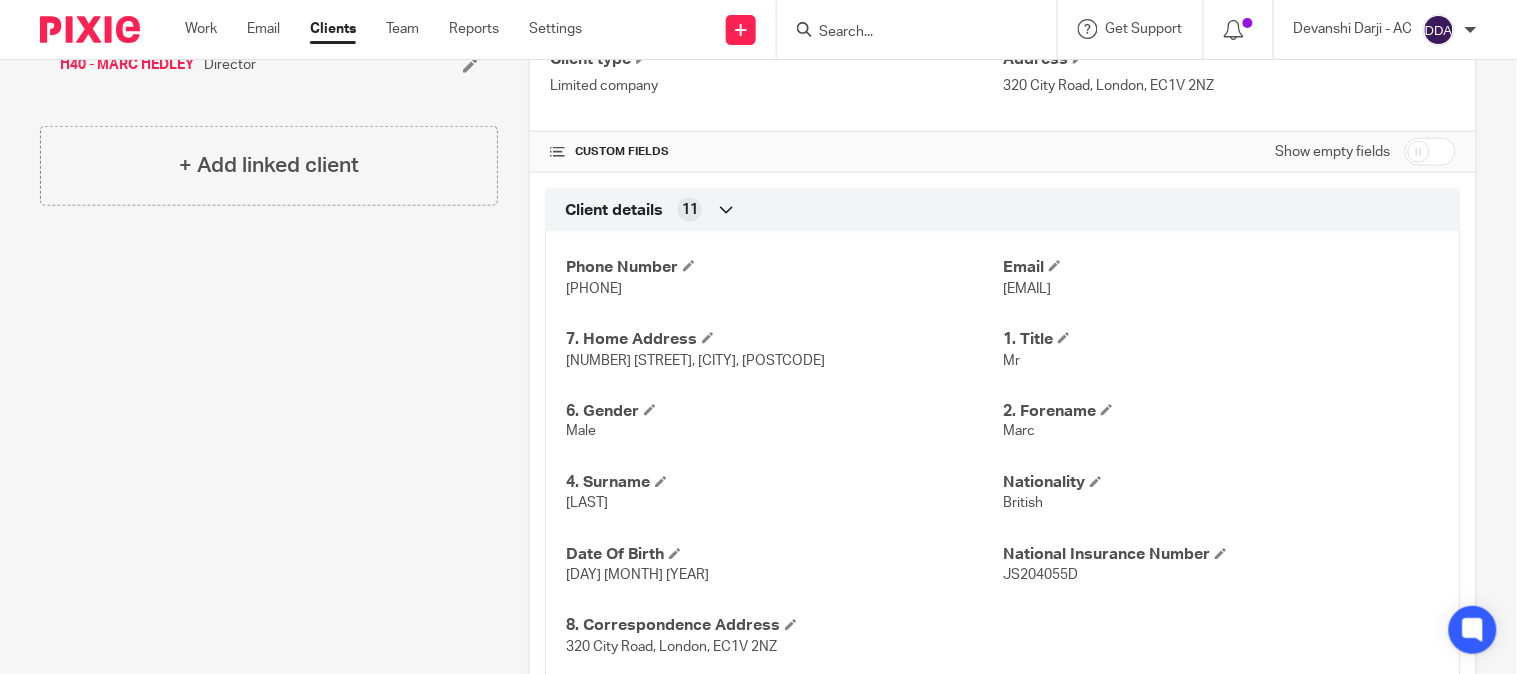 click on "Marc" at bounding box center (1221, 432) 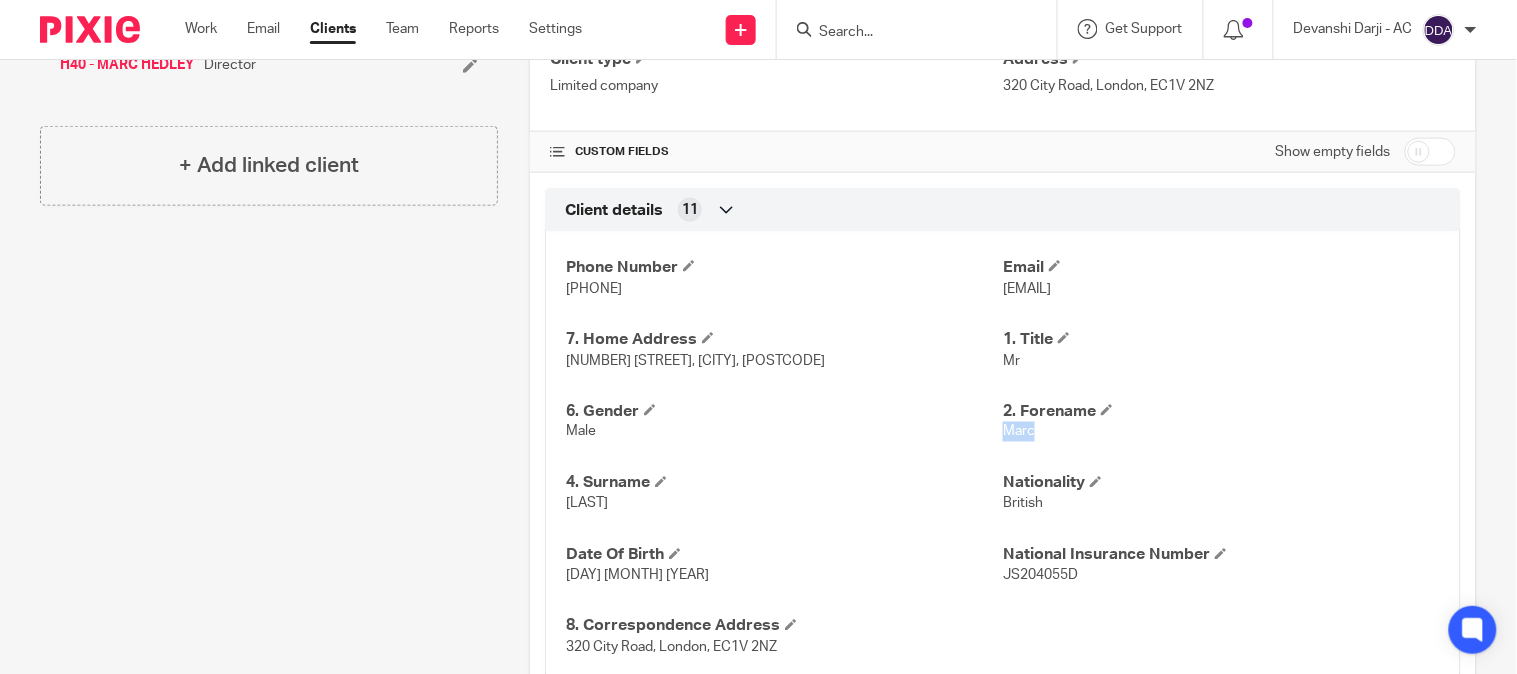 click on "Marc" at bounding box center (1221, 432) 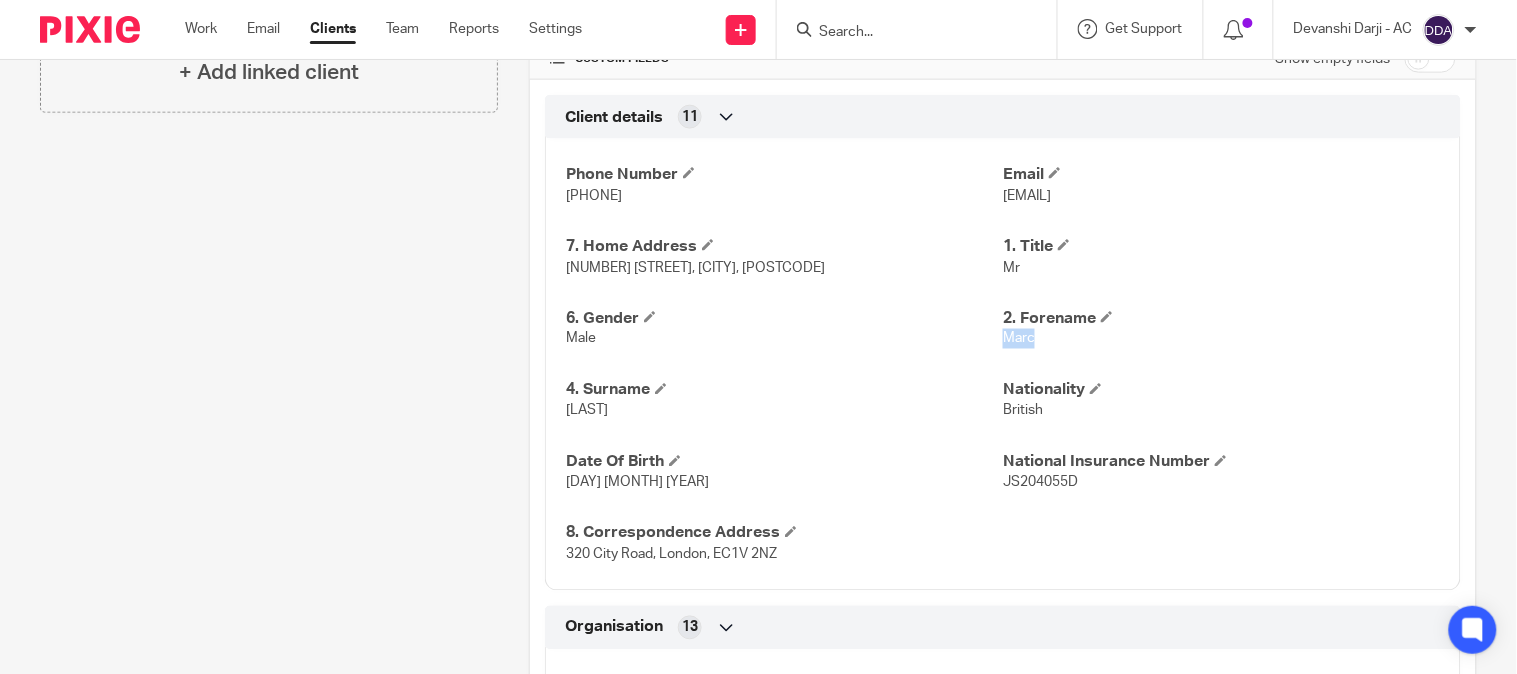 scroll, scrollTop: 666, scrollLeft: 0, axis: vertical 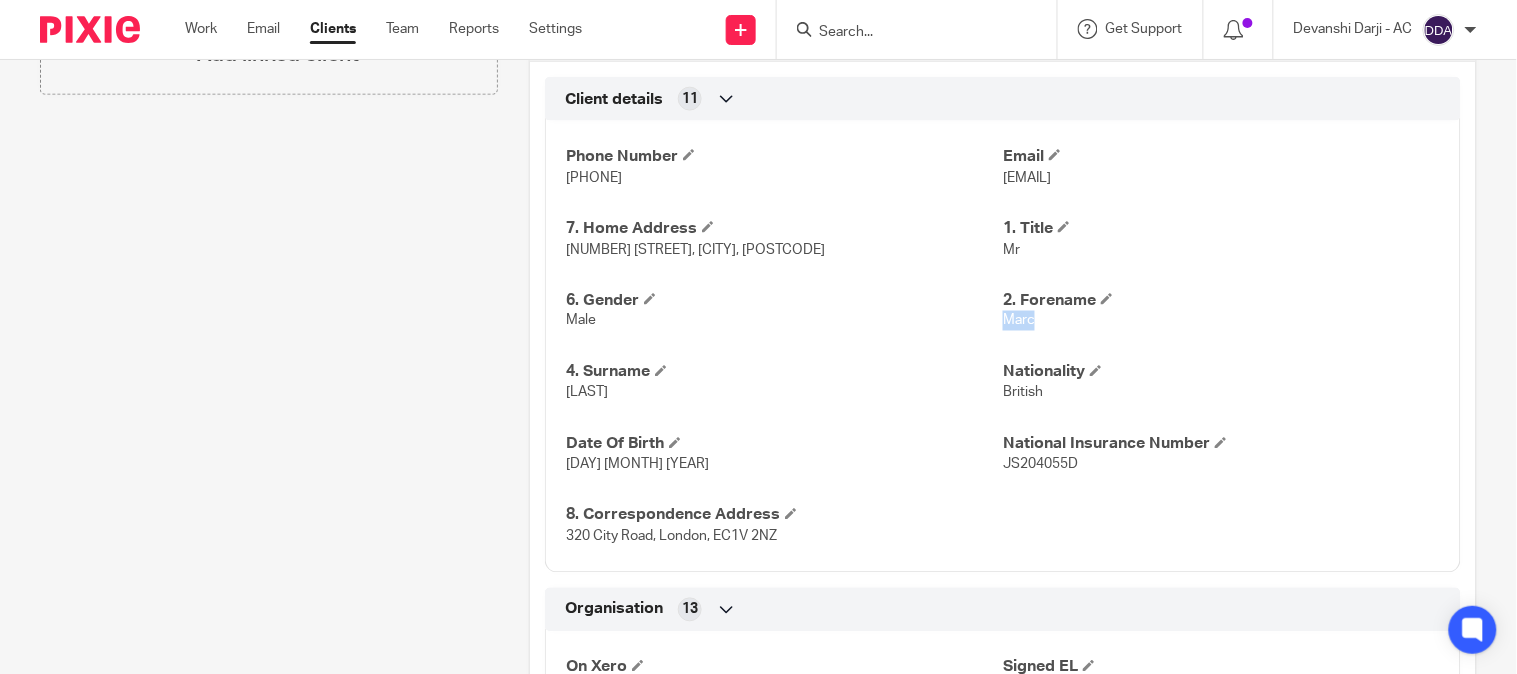 click on "Marc" at bounding box center (1221, 321) 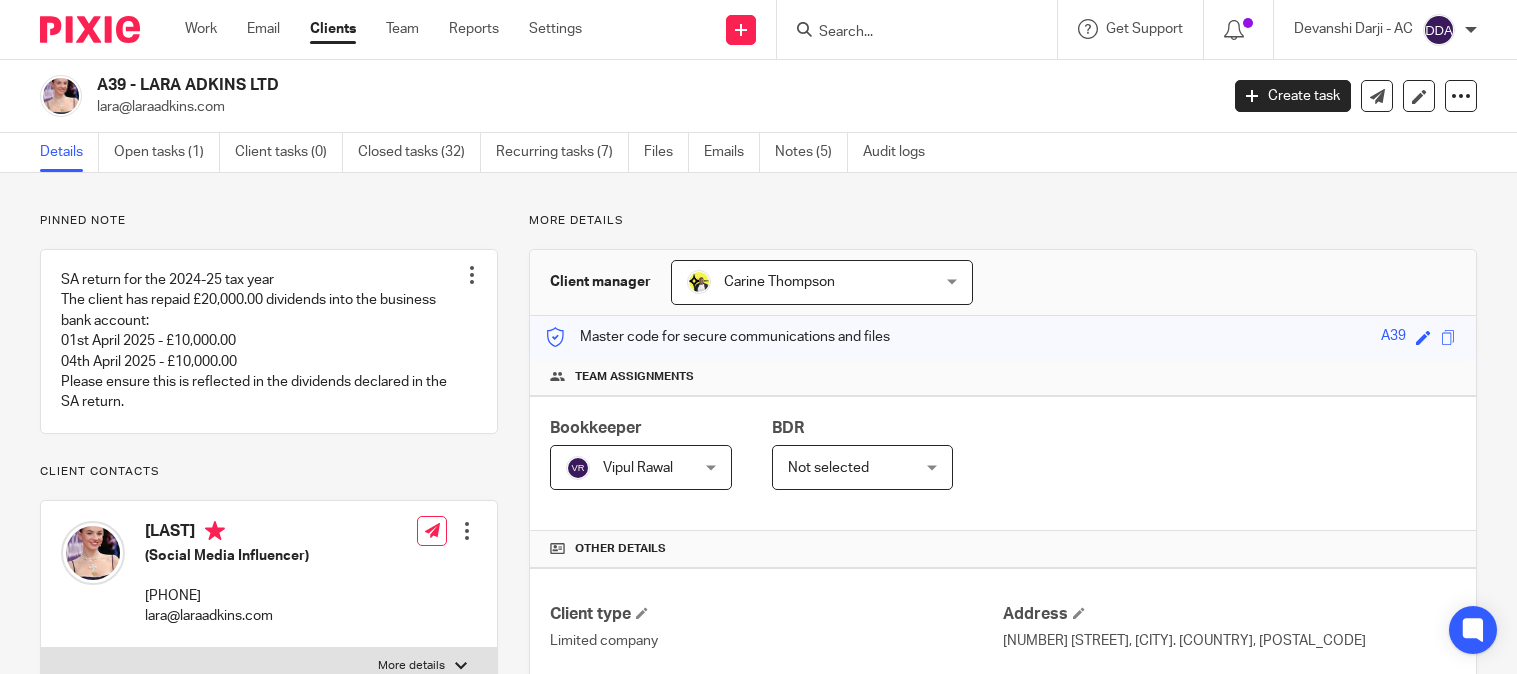 scroll, scrollTop: 0, scrollLeft: 0, axis: both 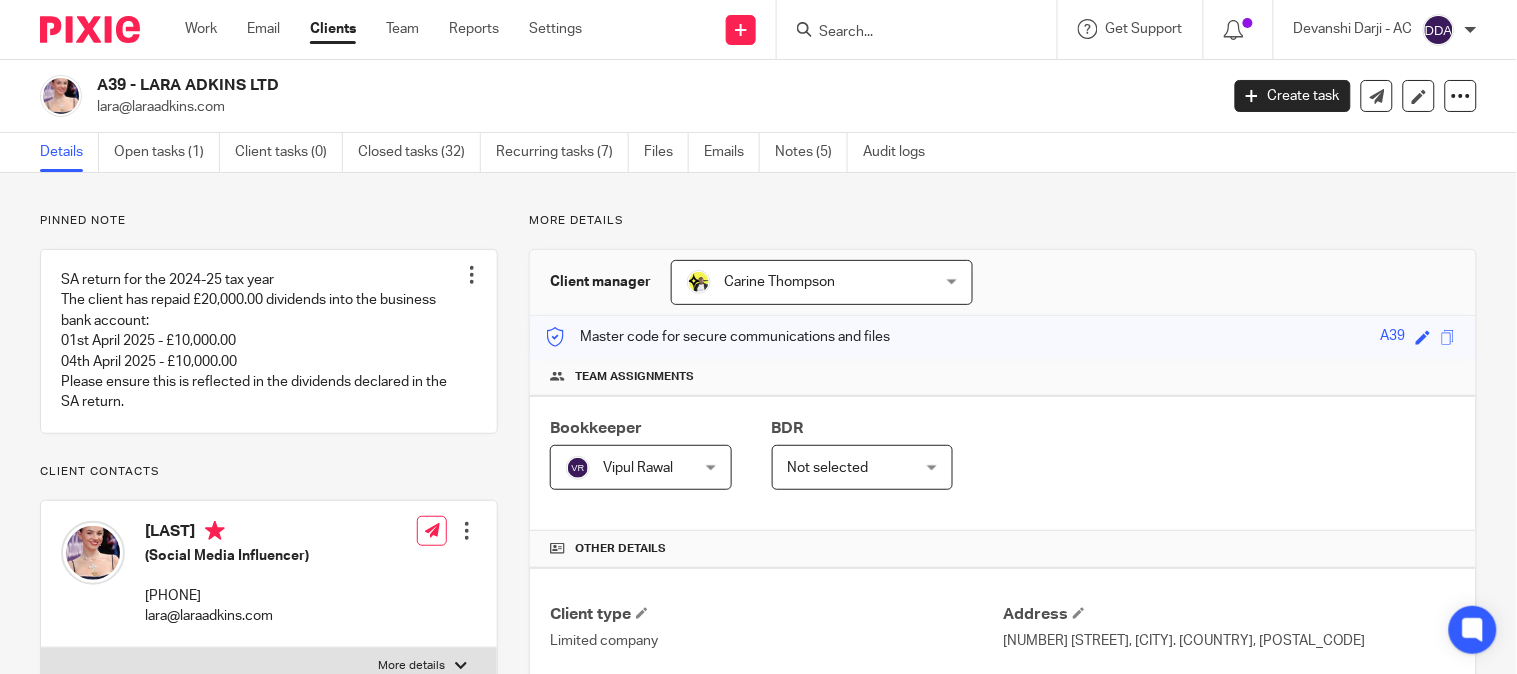drag, startPoint x: 232, startPoint y: 108, endPoint x: 95, endPoint y: 114, distance: 137.13132 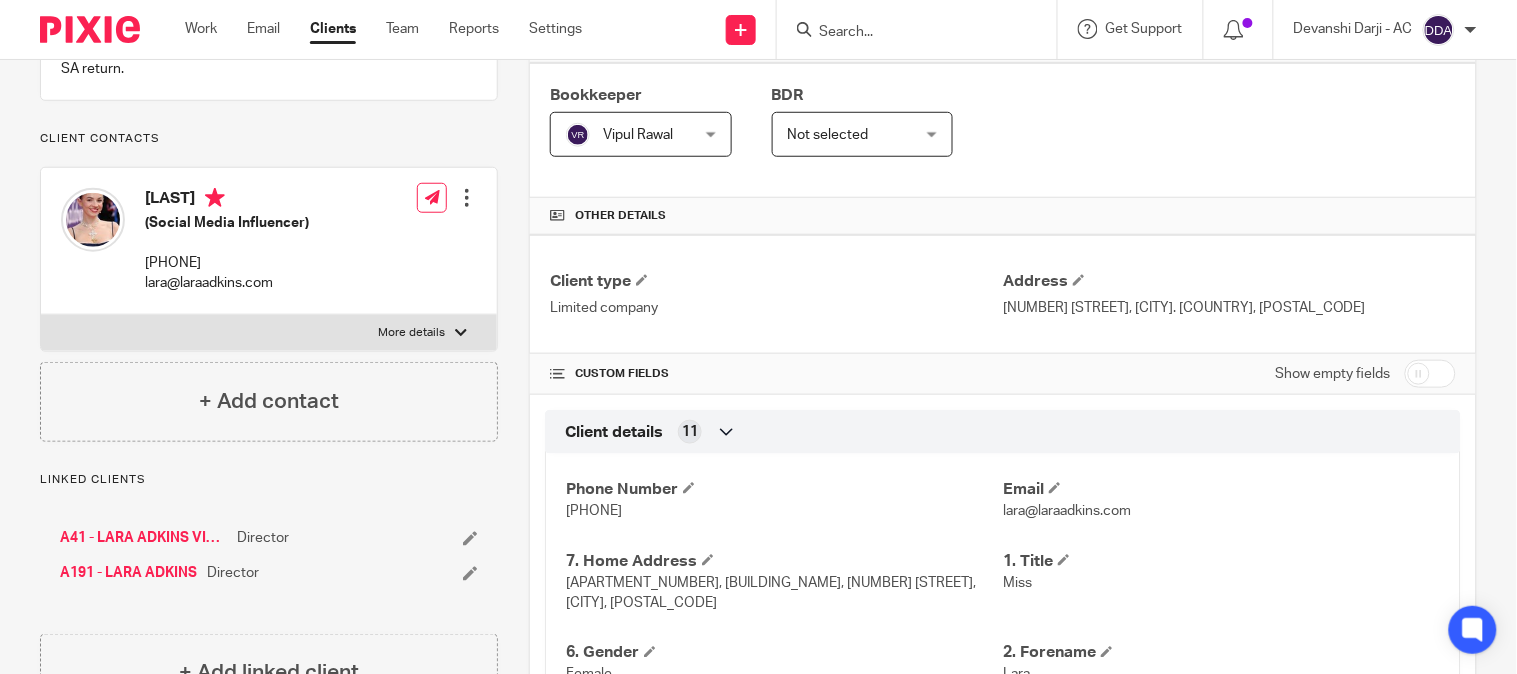 scroll, scrollTop: 444, scrollLeft: 0, axis: vertical 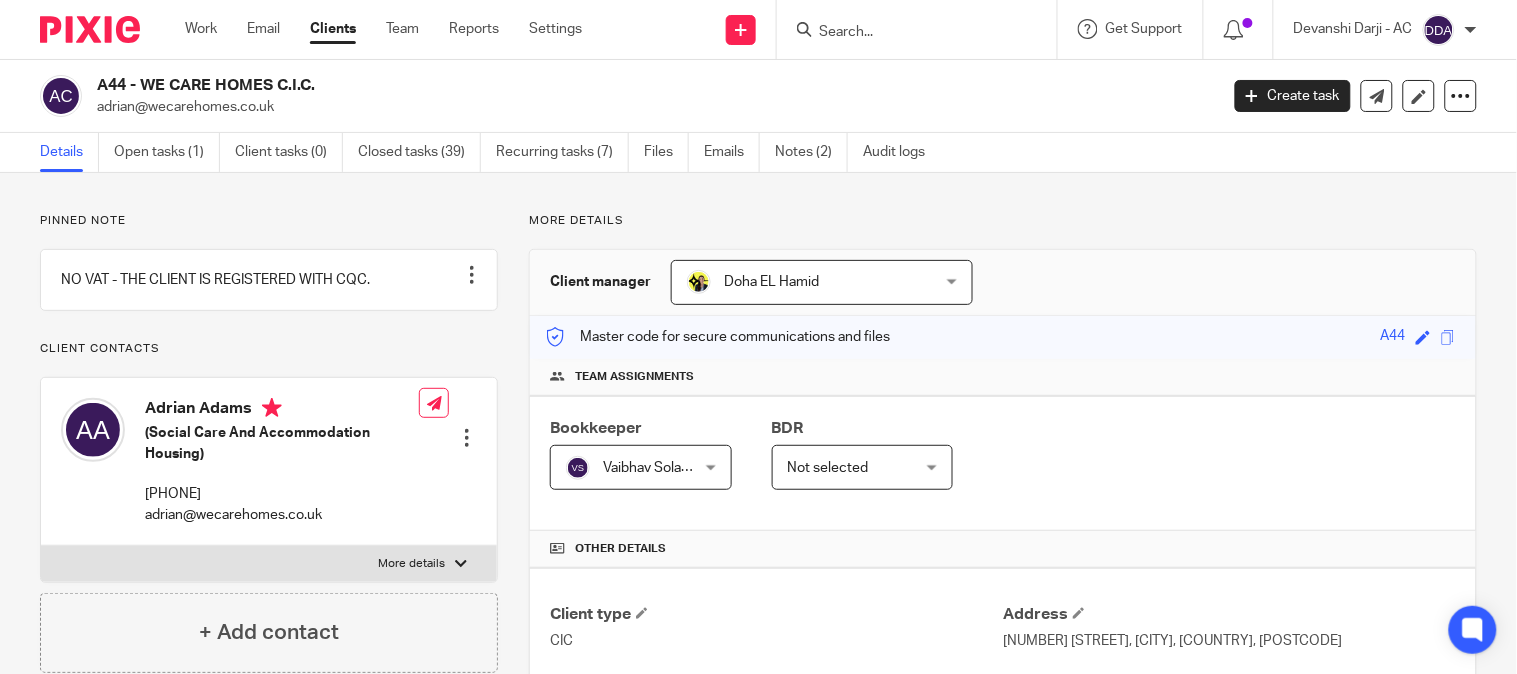drag, startPoint x: 288, startPoint y: 102, endPoint x: 97, endPoint y: 114, distance: 191.37659 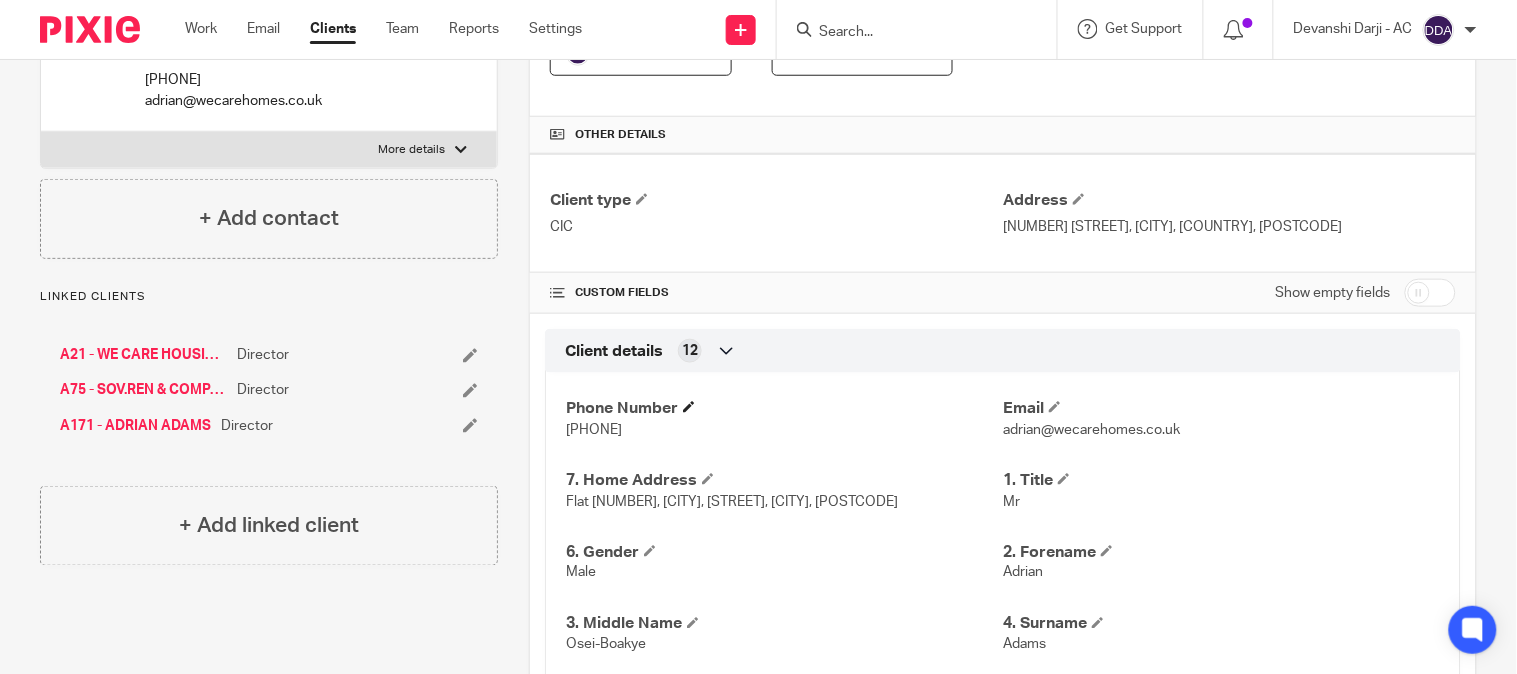 scroll, scrollTop: 555, scrollLeft: 0, axis: vertical 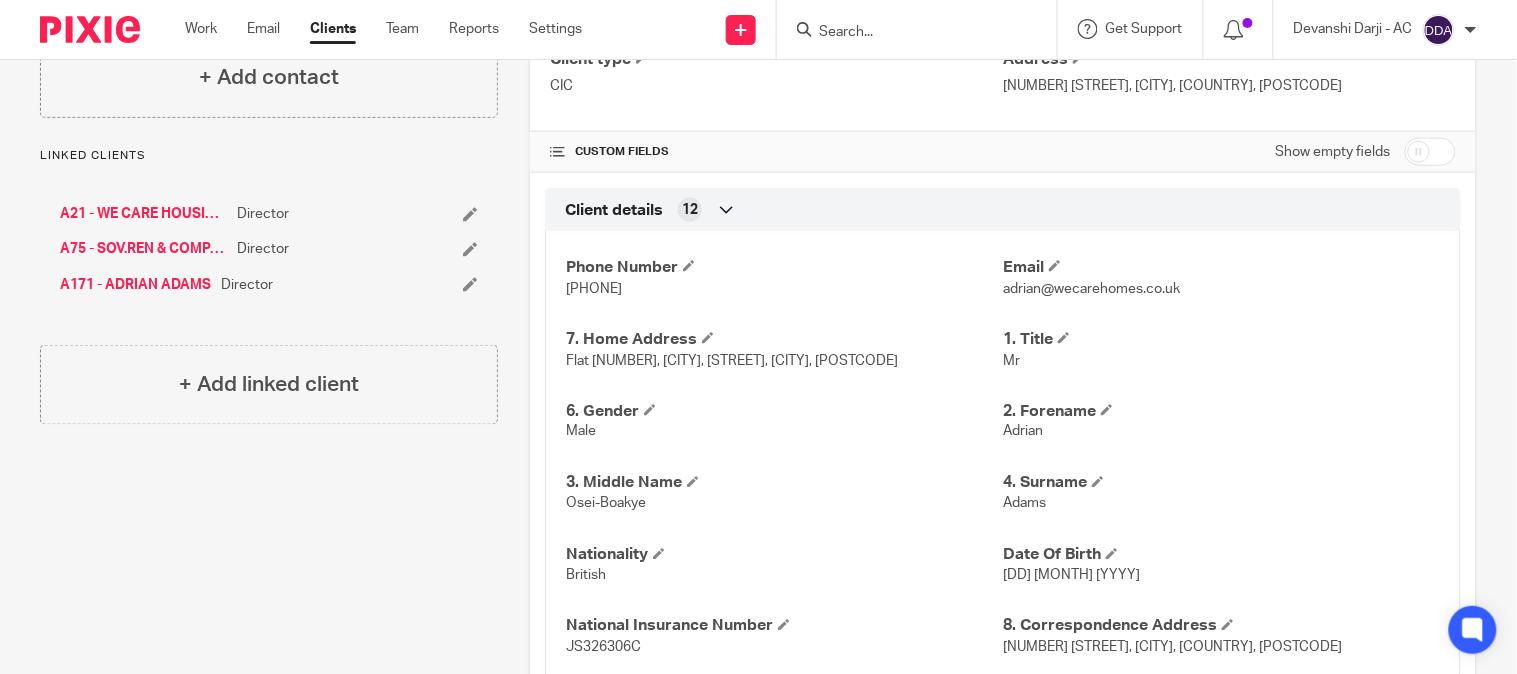 click on "Adrian" at bounding box center [1023, 432] 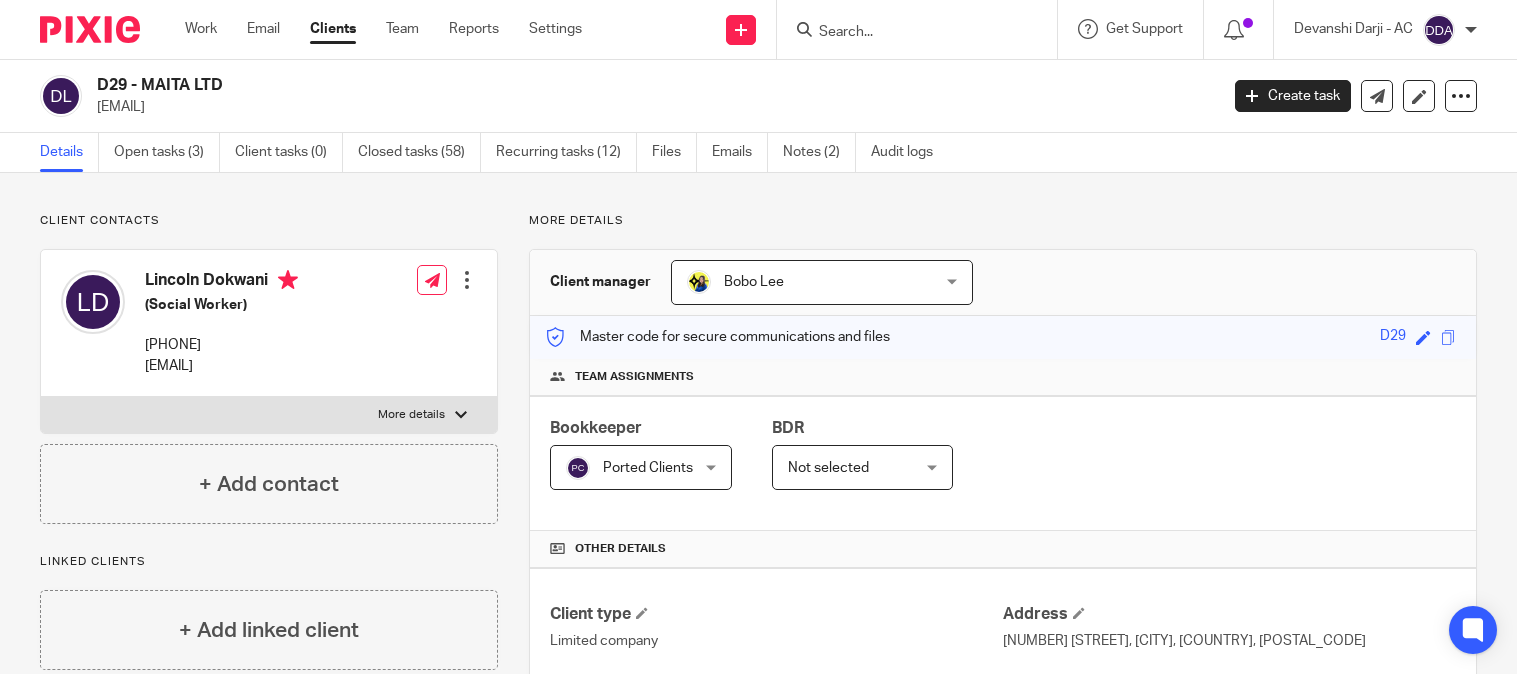 scroll, scrollTop: 0, scrollLeft: 0, axis: both 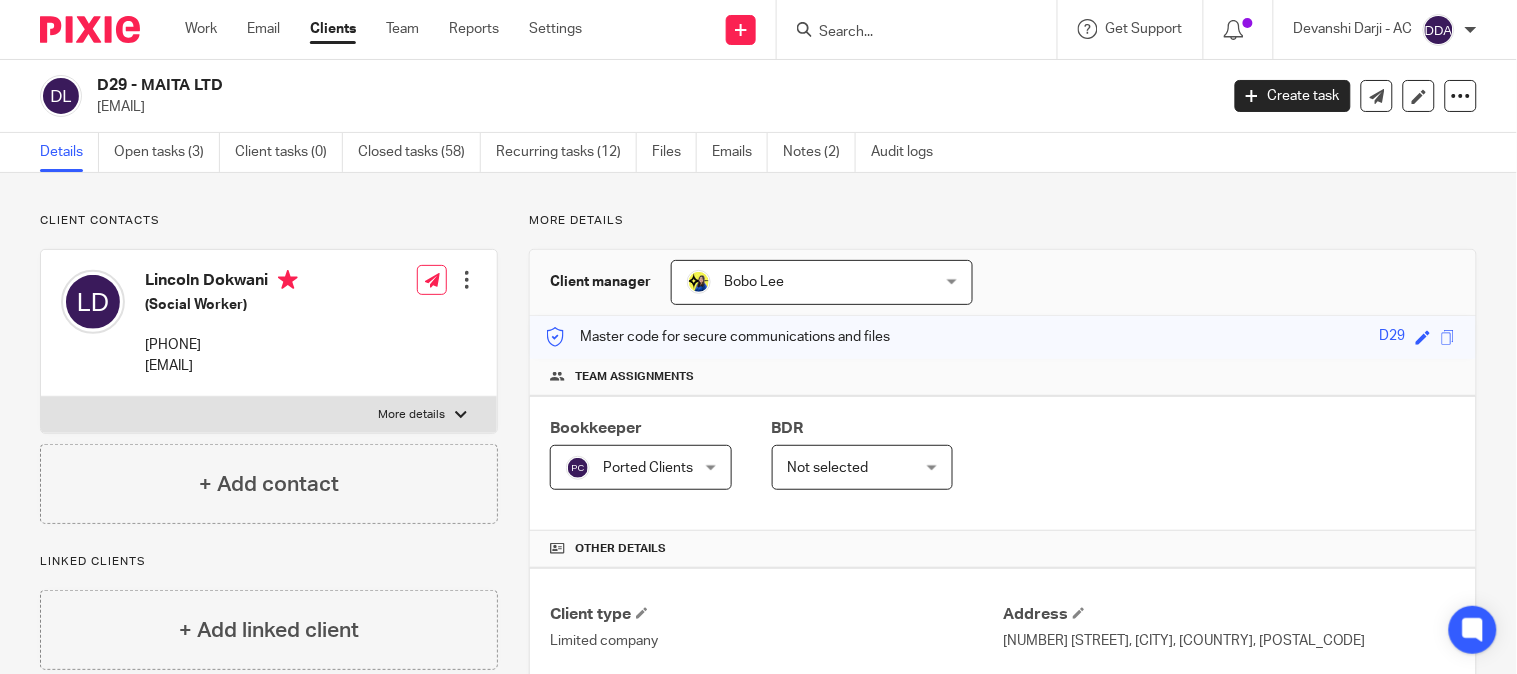 drag, startPoint x: 265, startPoint y: 116, endPoint x: 95, endPoint y: 116, distance: 170 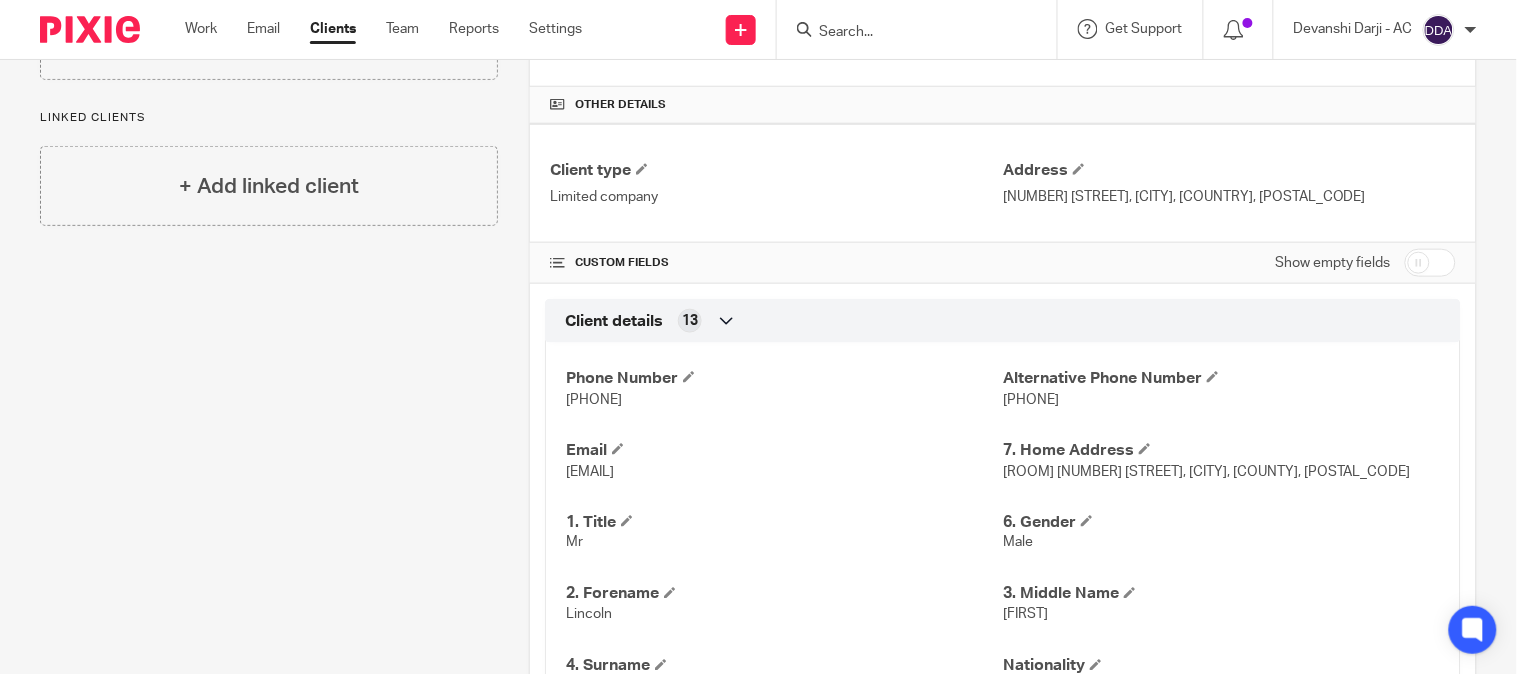 scroll, scrollTop: 555, scrollLeft: 0, axis: vertical 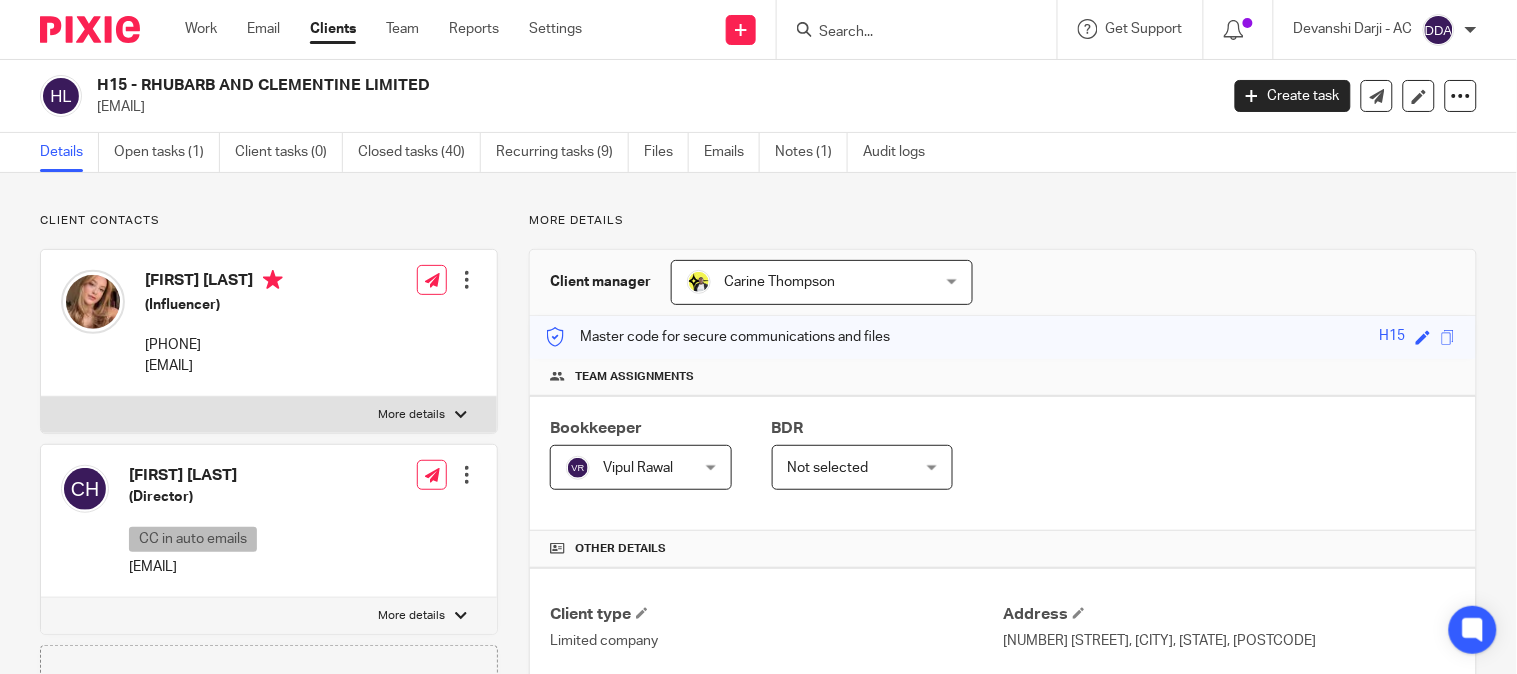 drag, startPoint x: 345, startPoint y: 357, endPoint x: 148, endPoint y: 373, distance: 197.64868 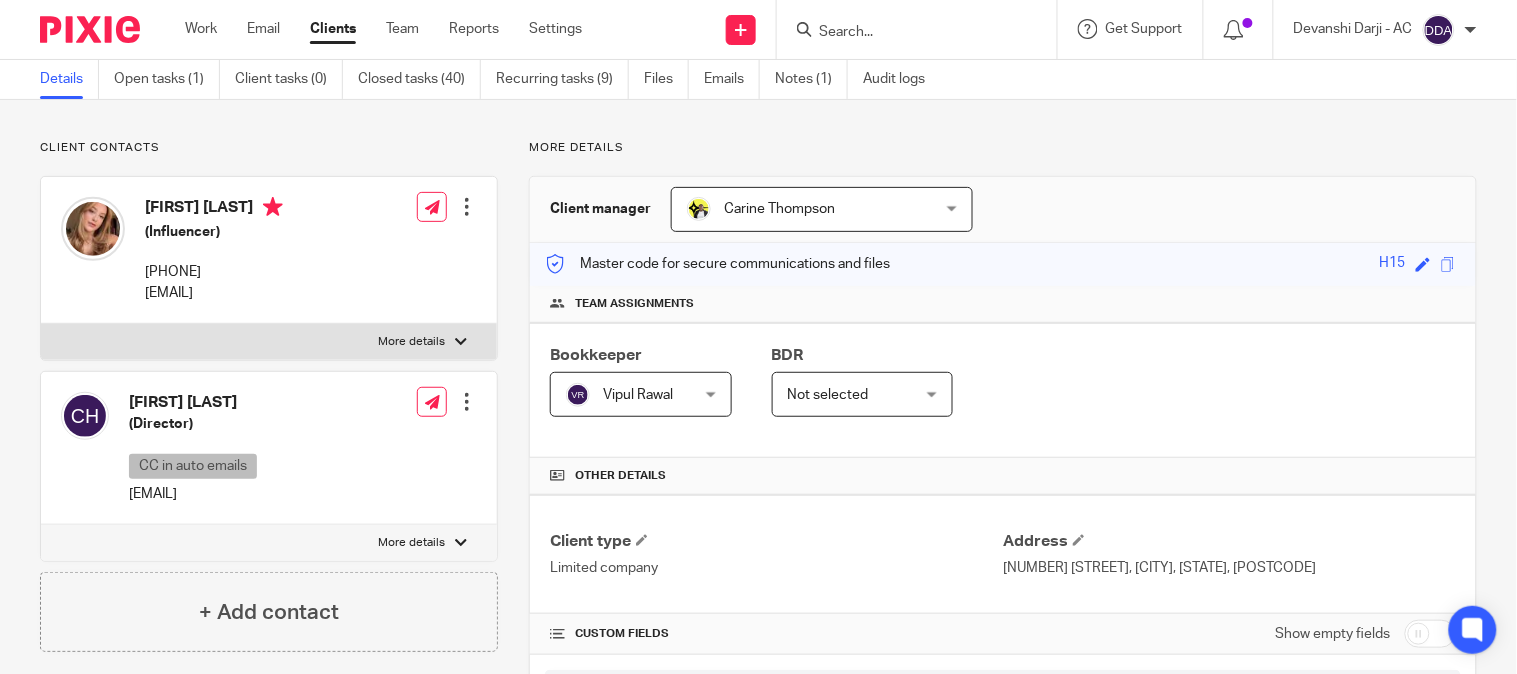 scroll, scrollTop: 111, scrollLeft: 0, axis: vertical 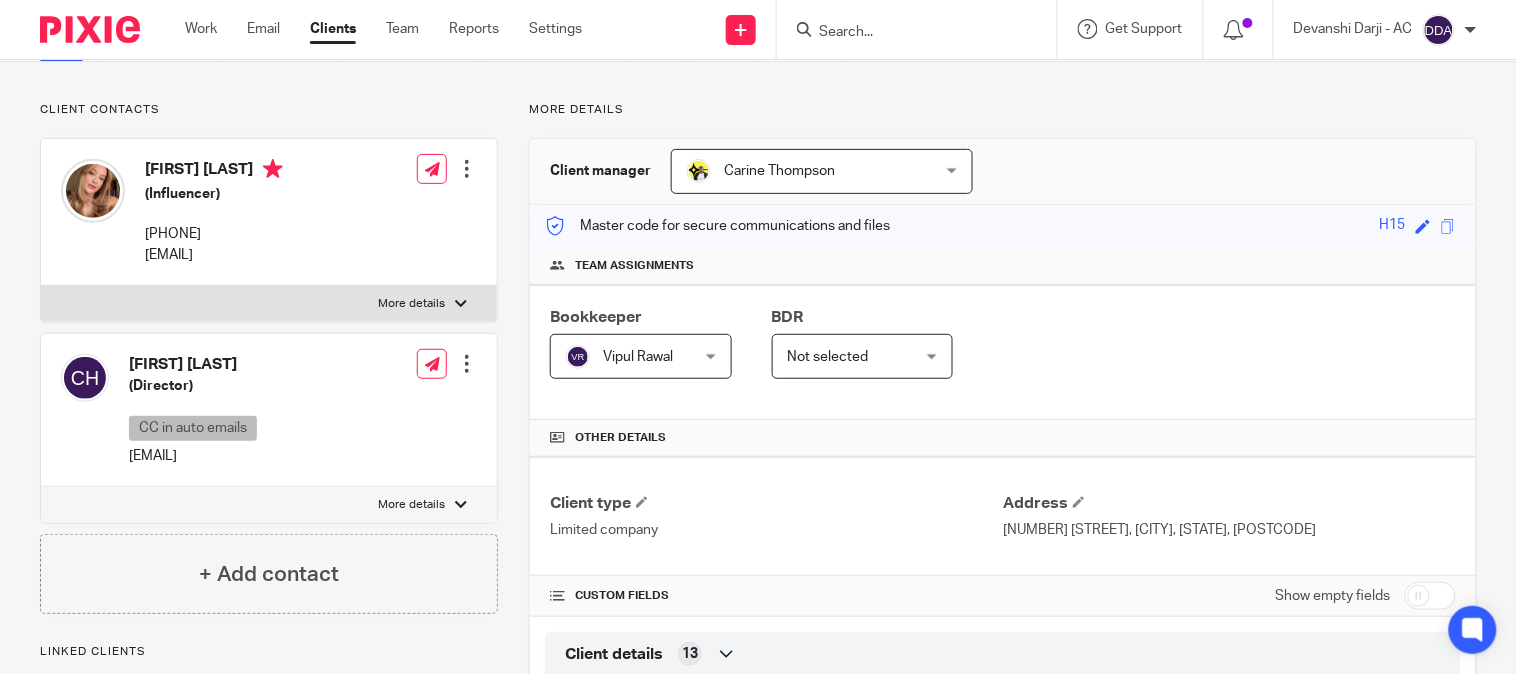 drag, startPoint x: 325, startPoint y: 465, endPoint x: 128, endPoint y: 466, distance: 197.00253 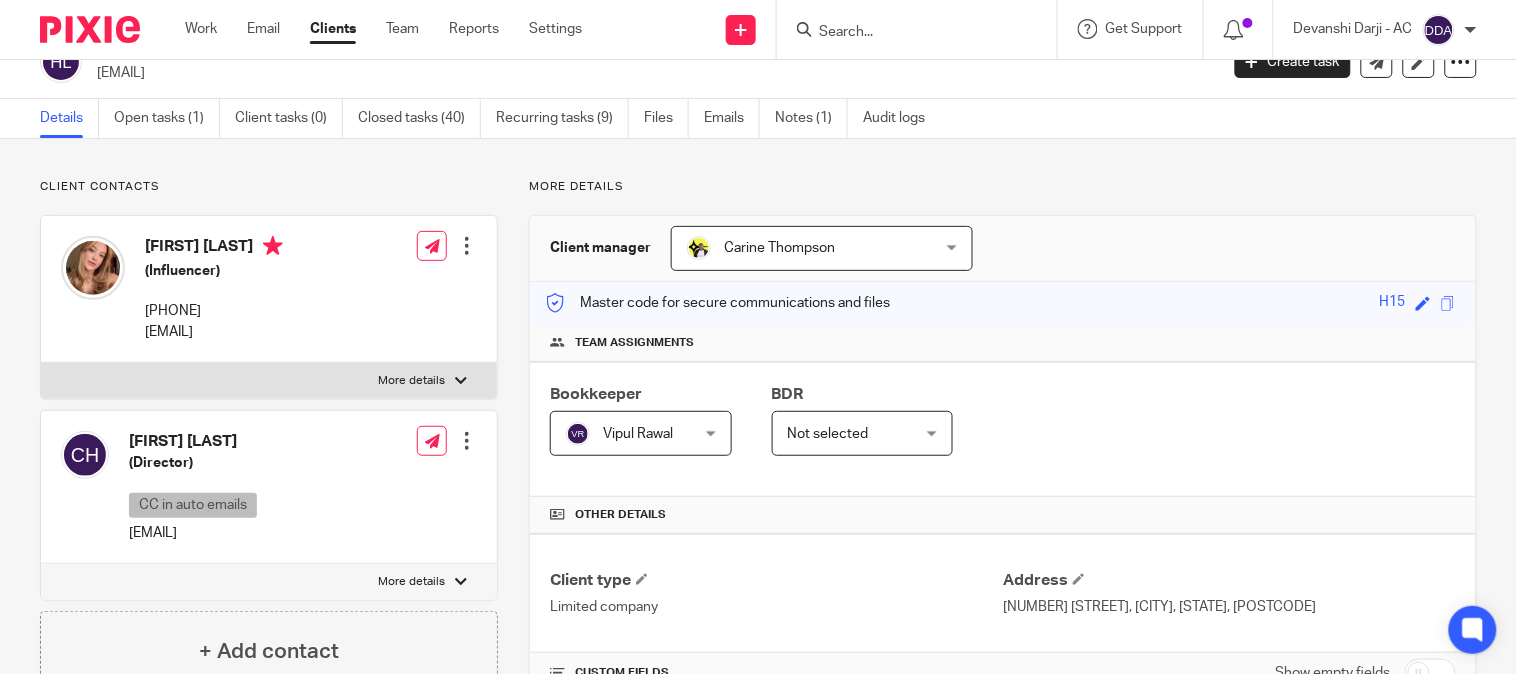 scroll, scrollTop: 0, scrollLeft: 0, axis: both 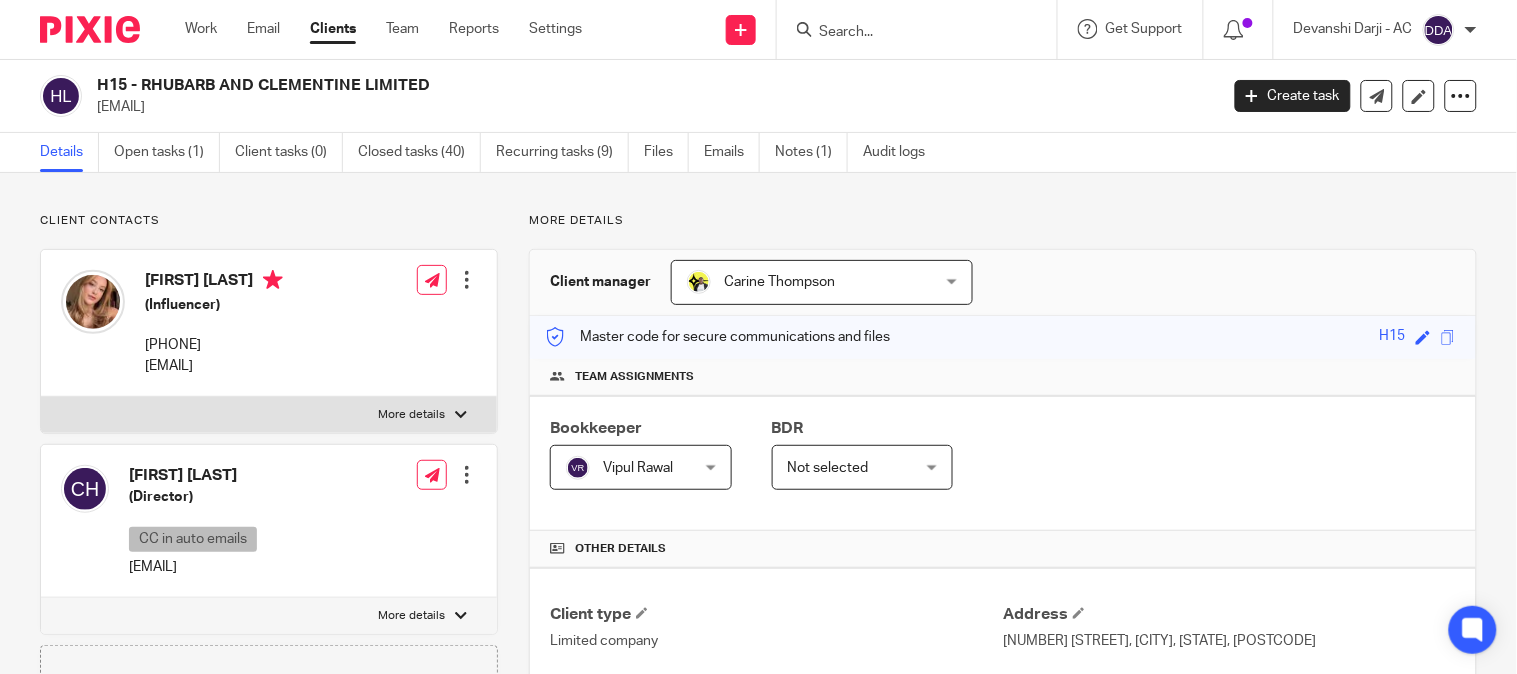 drag, startPoint x: 347, startPoint y: 363, endPoint x: 145, endPoint y: 370, distance: 202.12125 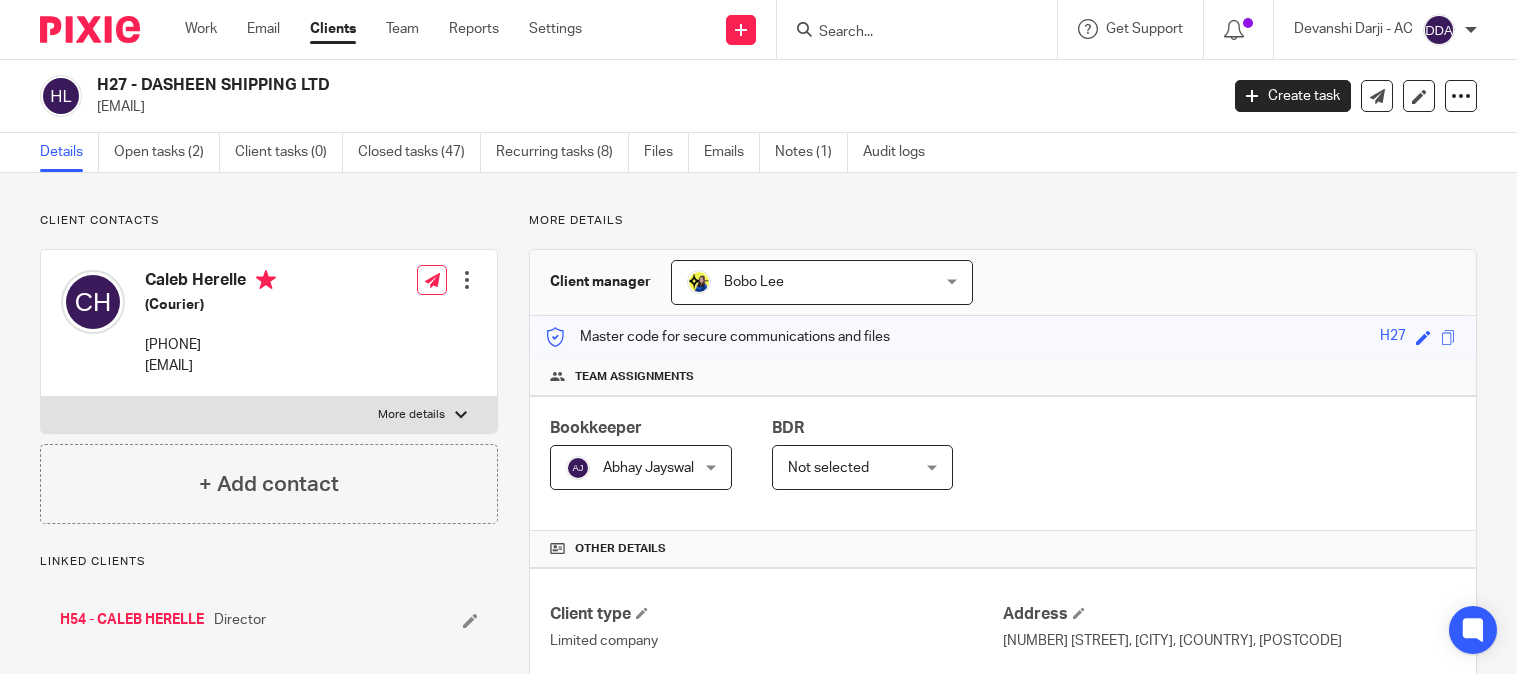 scroll, scrollTop: 0, scrollLeft: 0, axis: both 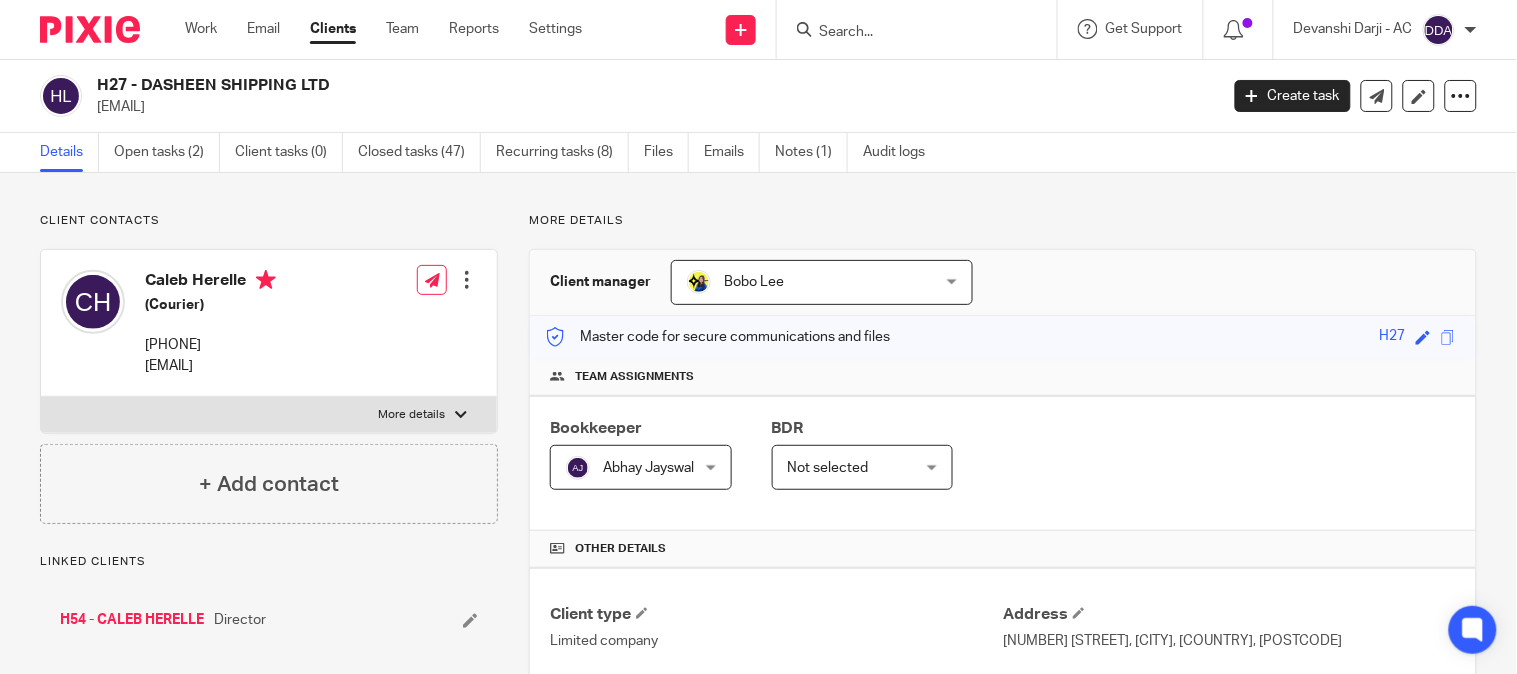 drag, startPoint x: 297, startPoint y: 104, endPoint x: 100, endPoint y: 126, distance: 198.22462 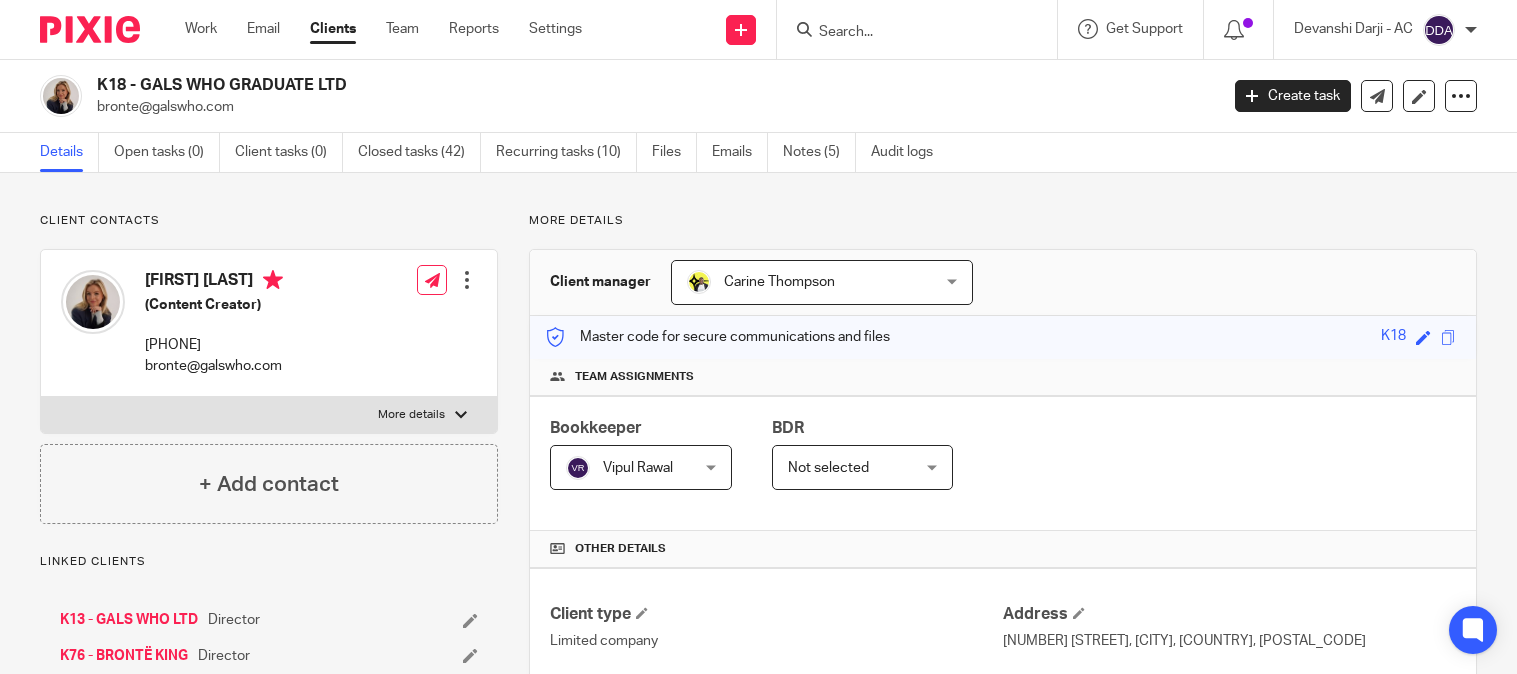 scroll, scrollTop: 0, scrollLeft: 0, axis: both 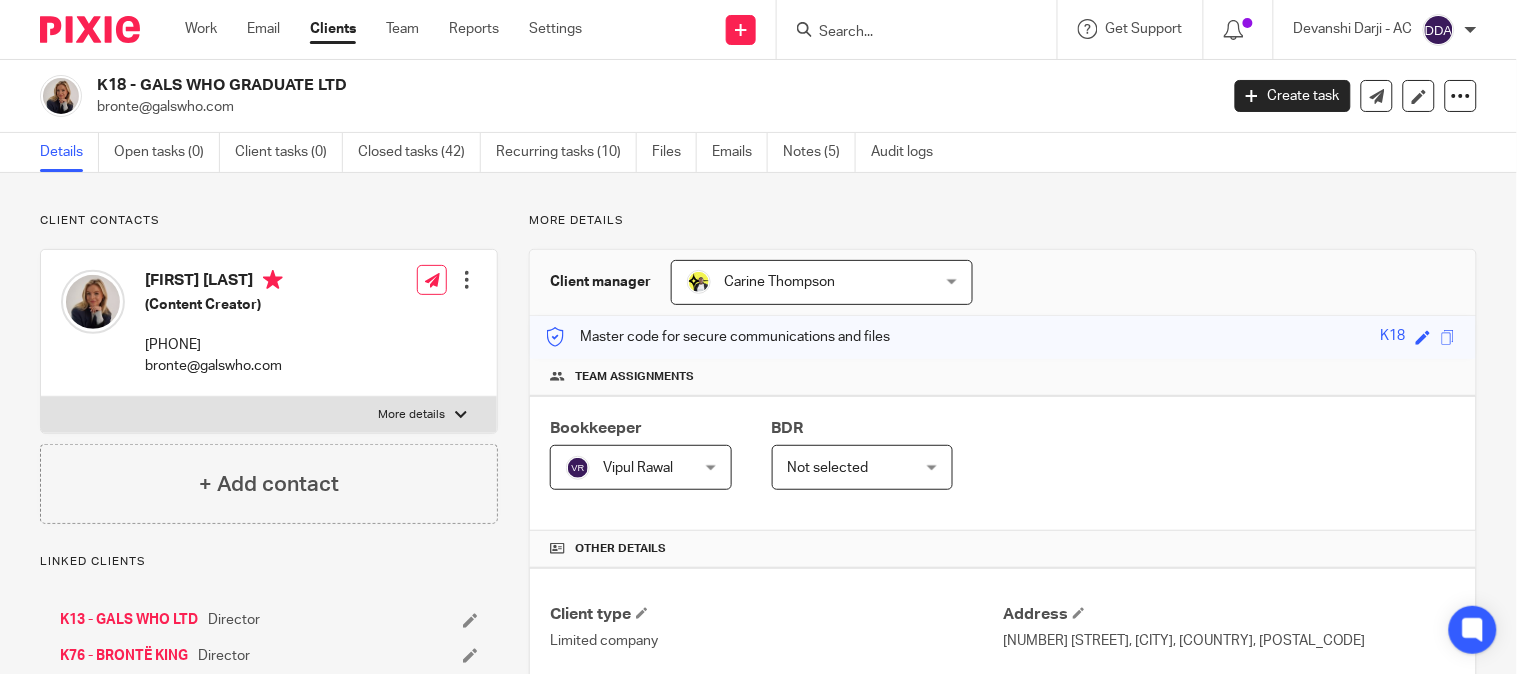 drag, startPoint x: 244, startPoint y: 108, endPoint x: 92, endPoint y: 111, distance: 152.0296 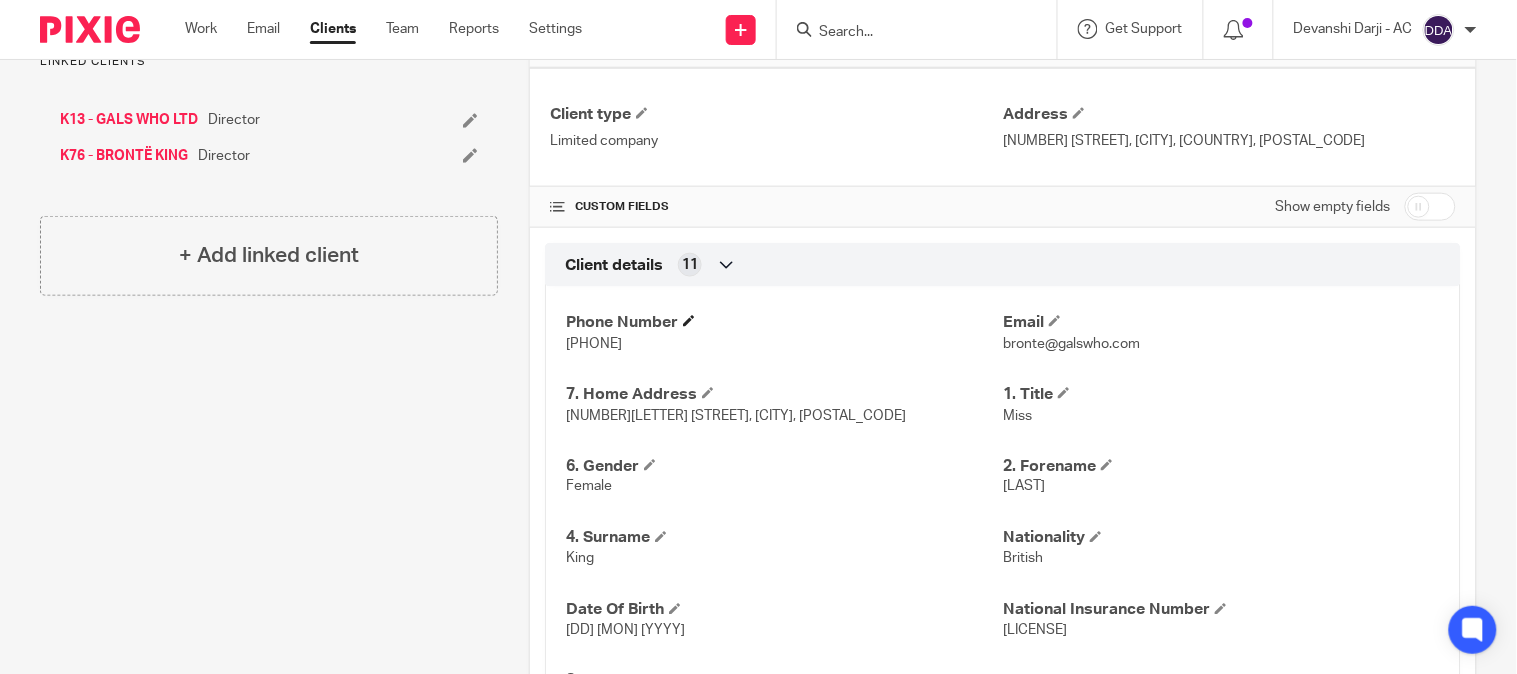 scroll, scrollTop: 555, scrollLeft: 0, axis: vertical 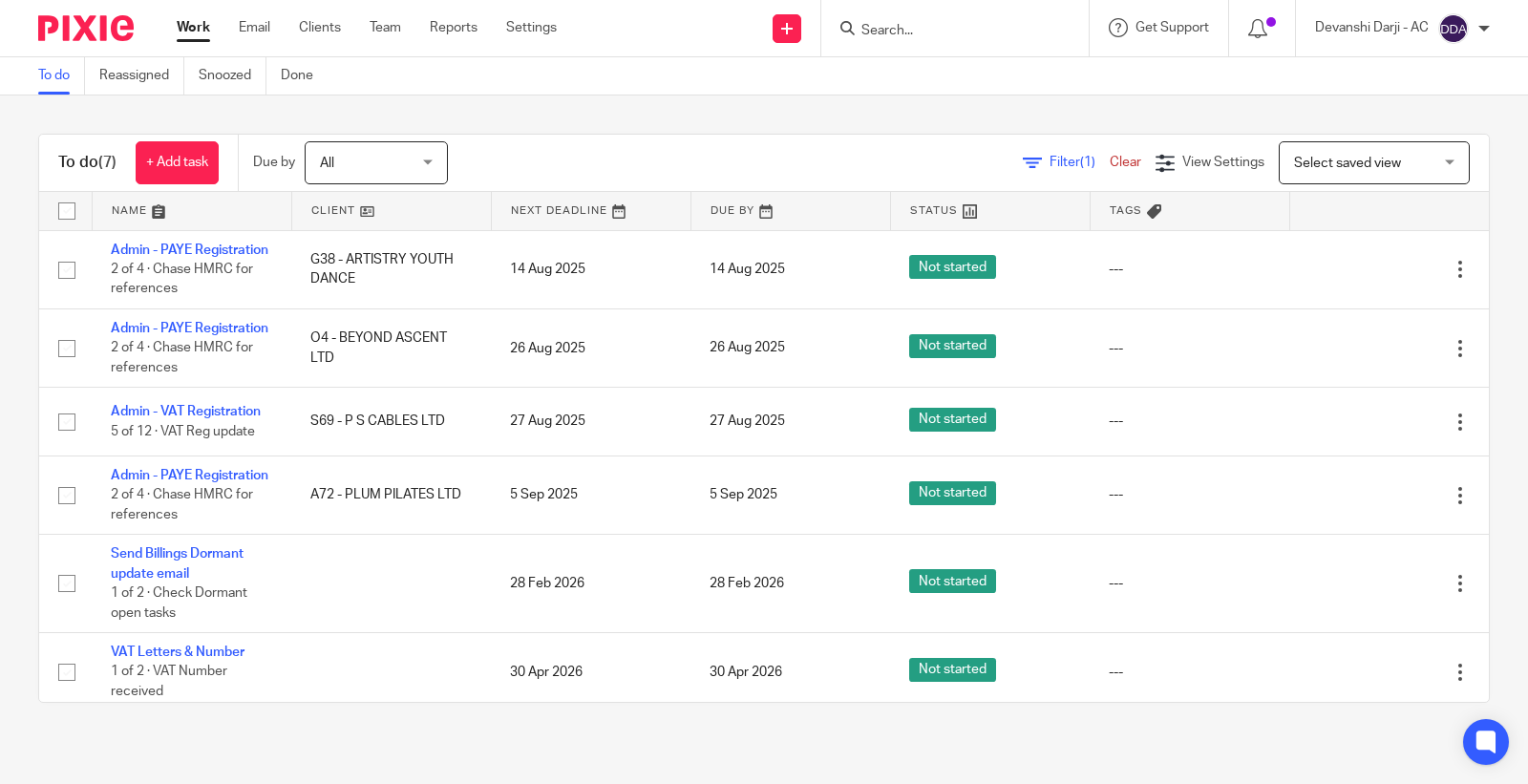 click at bounding box center (945, 32) 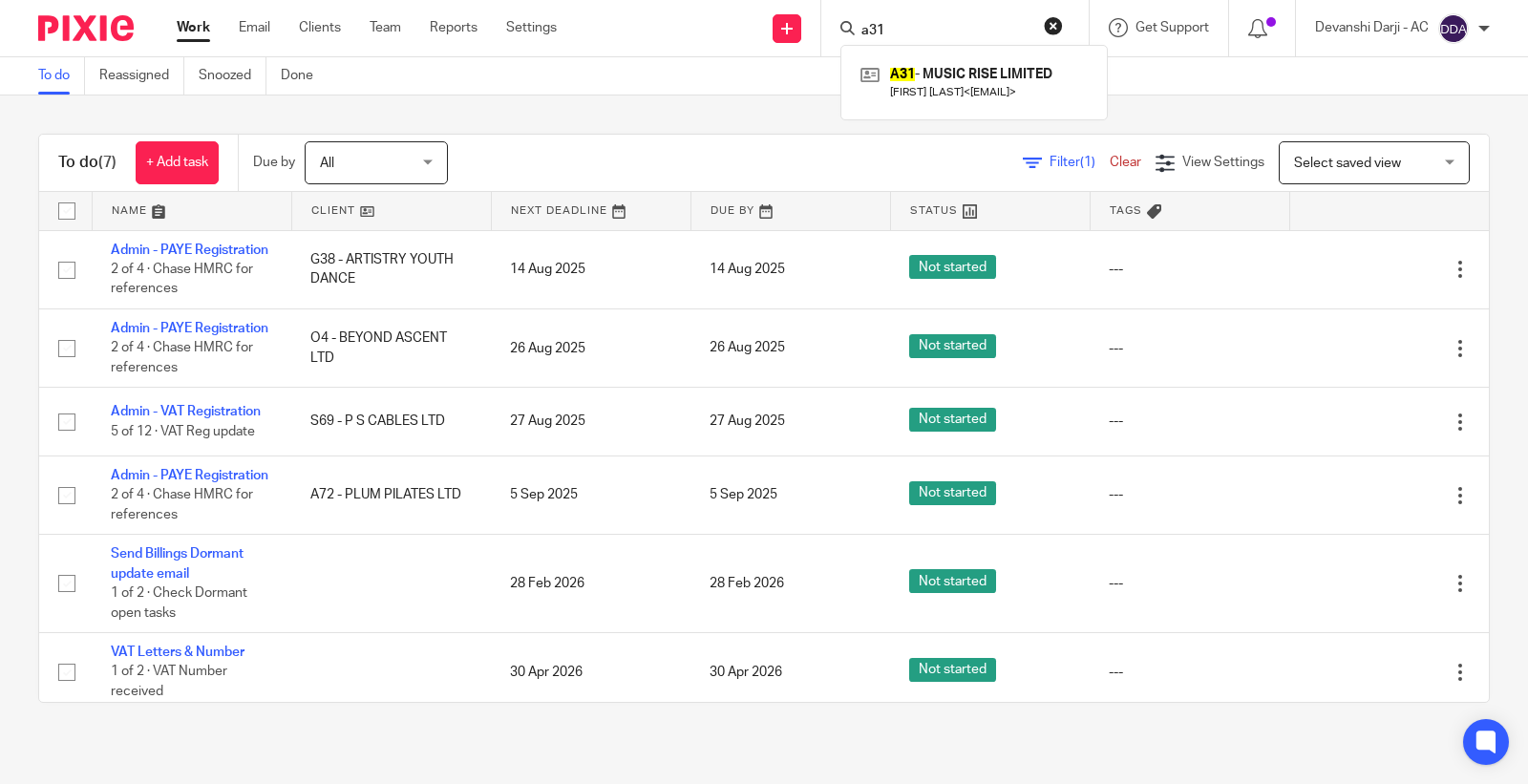 drag, startPoint x: 863, startPoint y: 23, endPoint x: 917, endPoint y: 30, distance: 54.451814 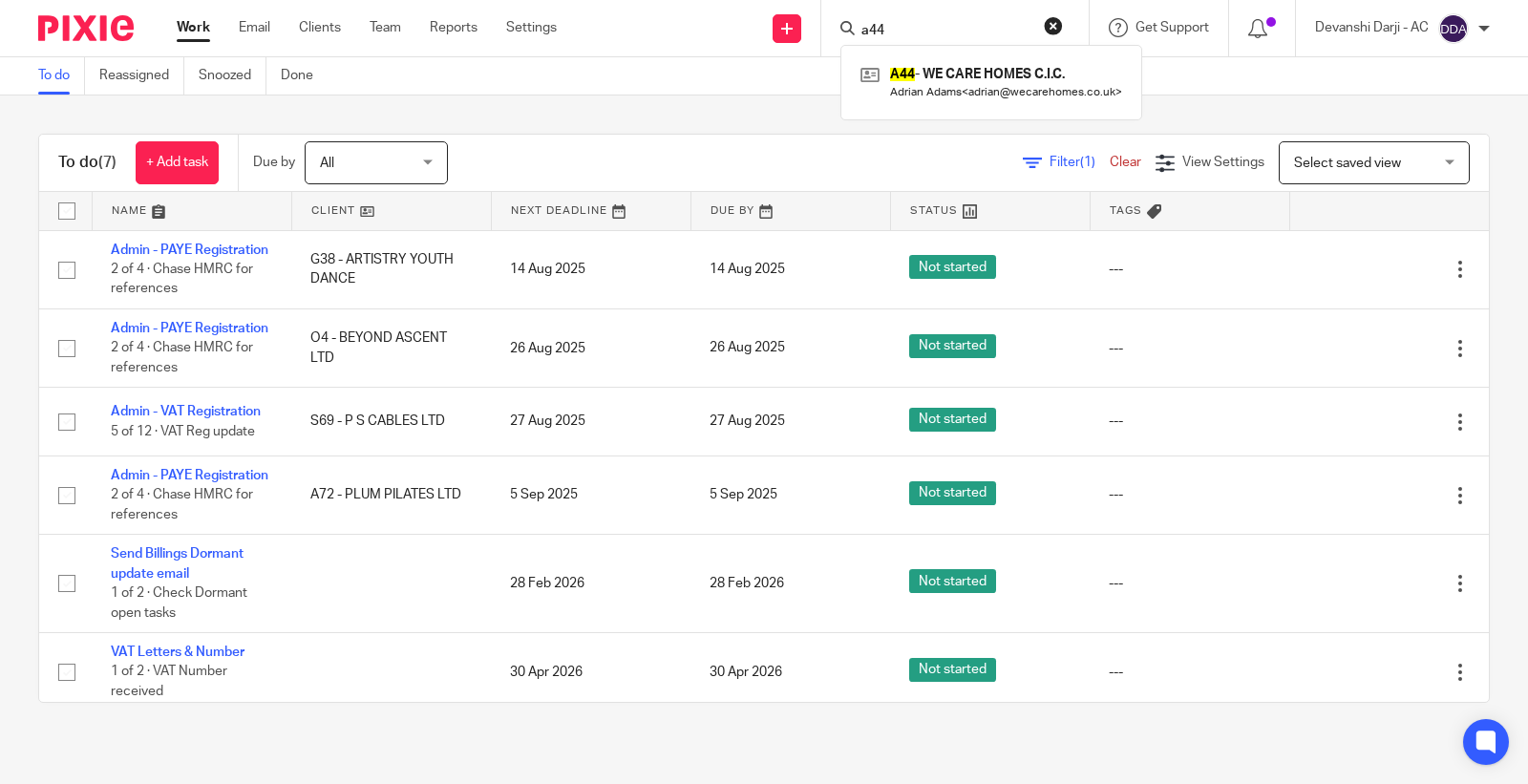 type on "a44" 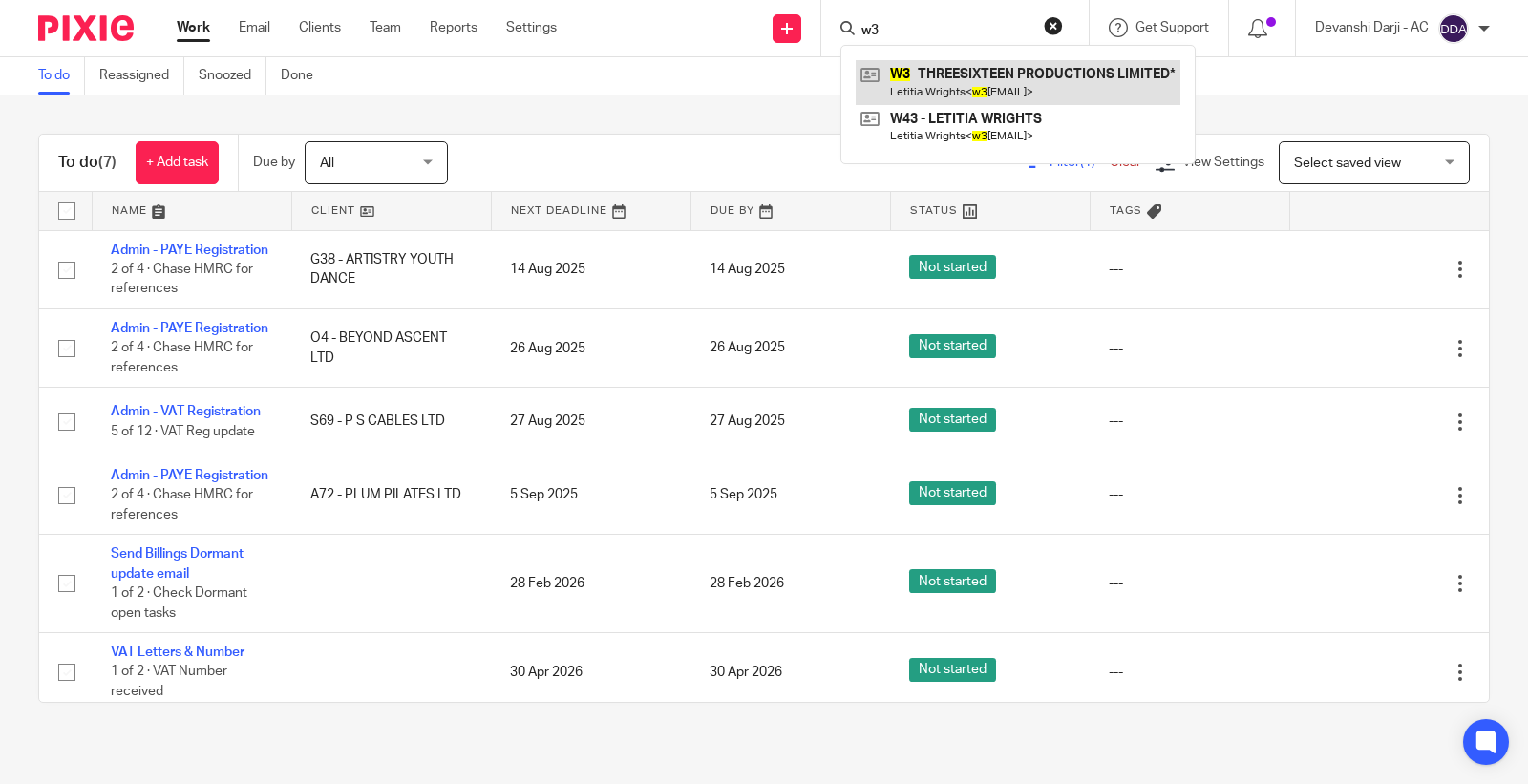 type on "w3" 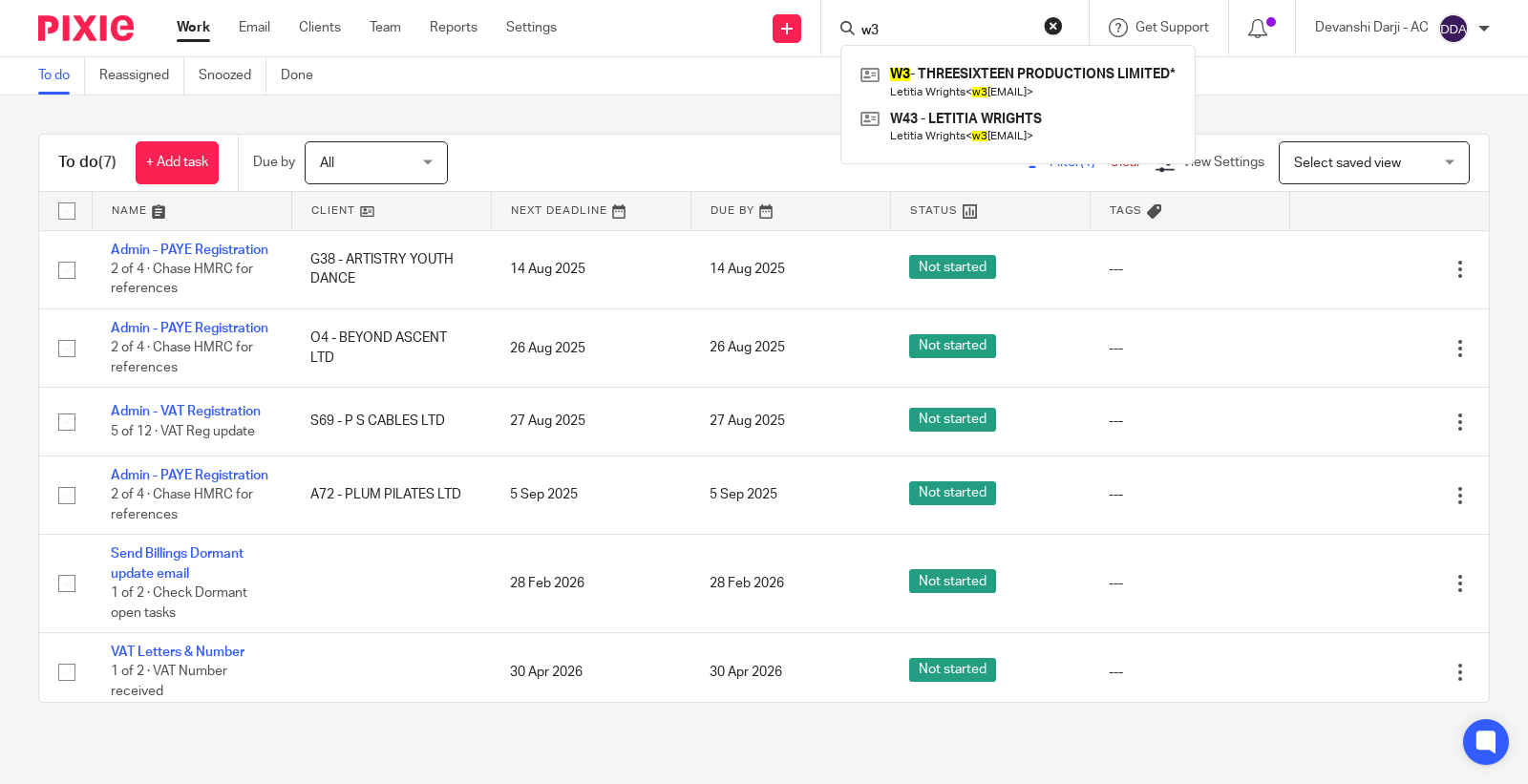 drag, startPoint x: 929, startPoint y: 32, endPoint x: 817, endPoint y: 31, distance: 112.004464 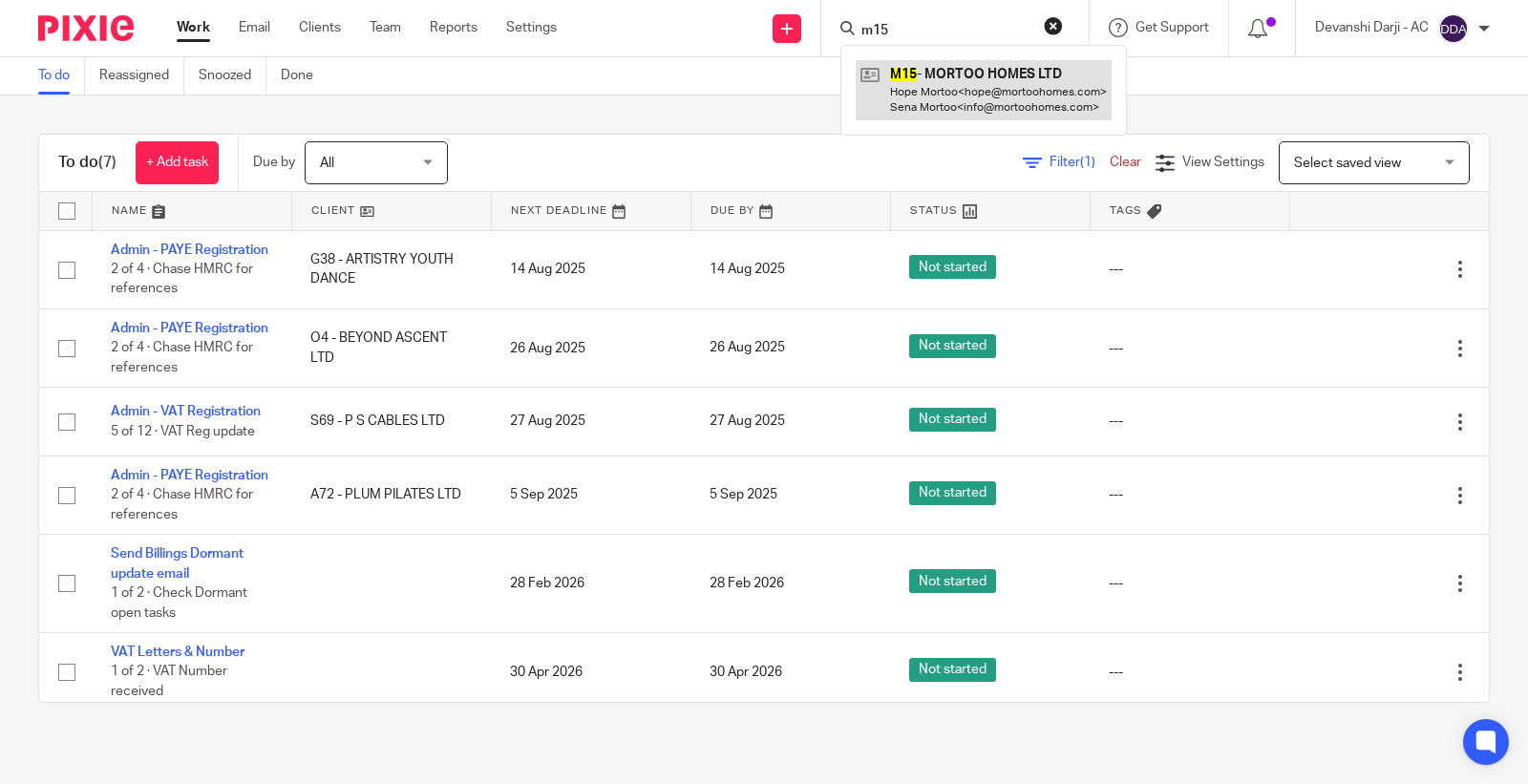 type on "m15" 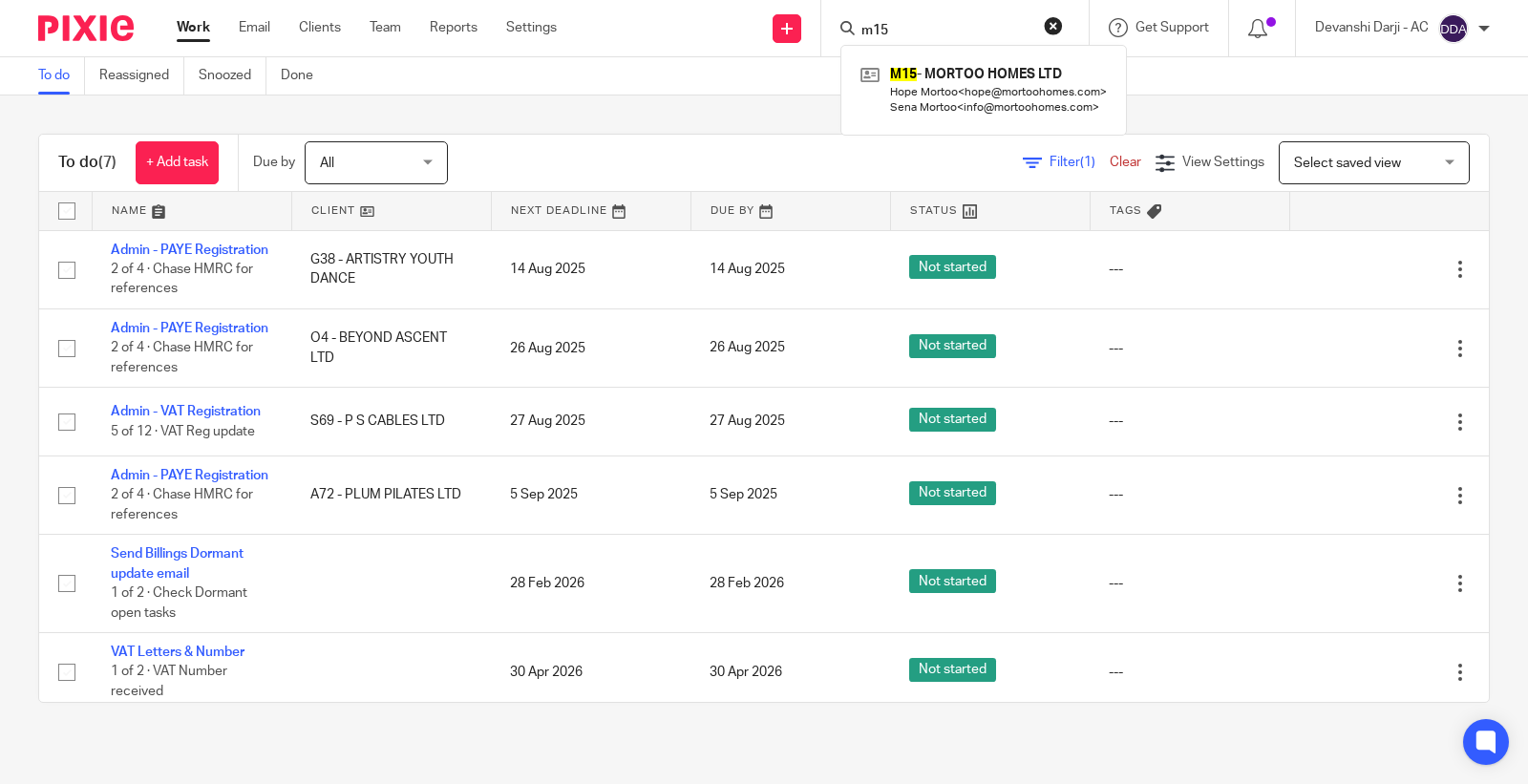 drag, startPoint x: 918, startPoint y: 38, endPoint x: 765, endPoint y: 63, distance: 155.02903 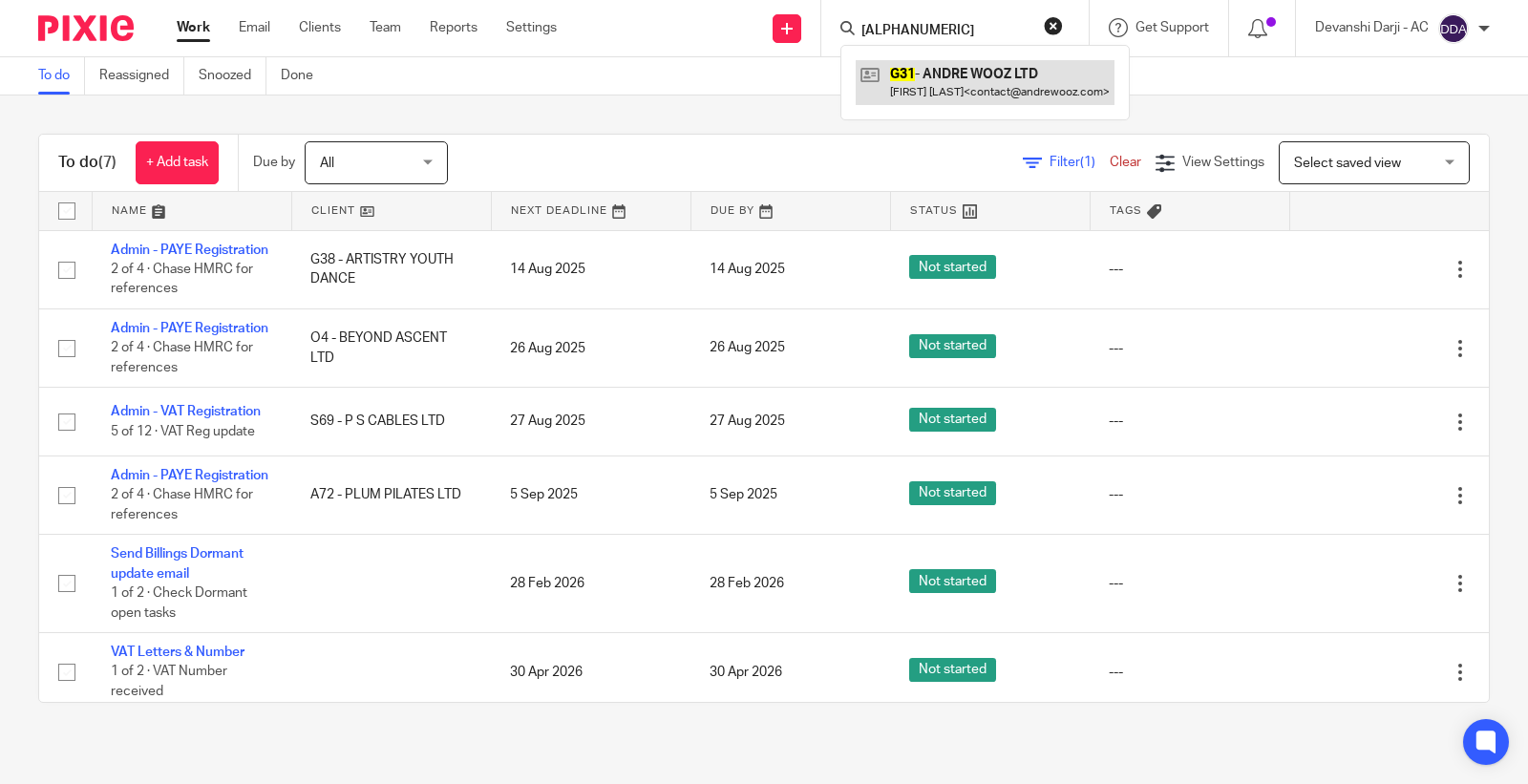 type on "g31" 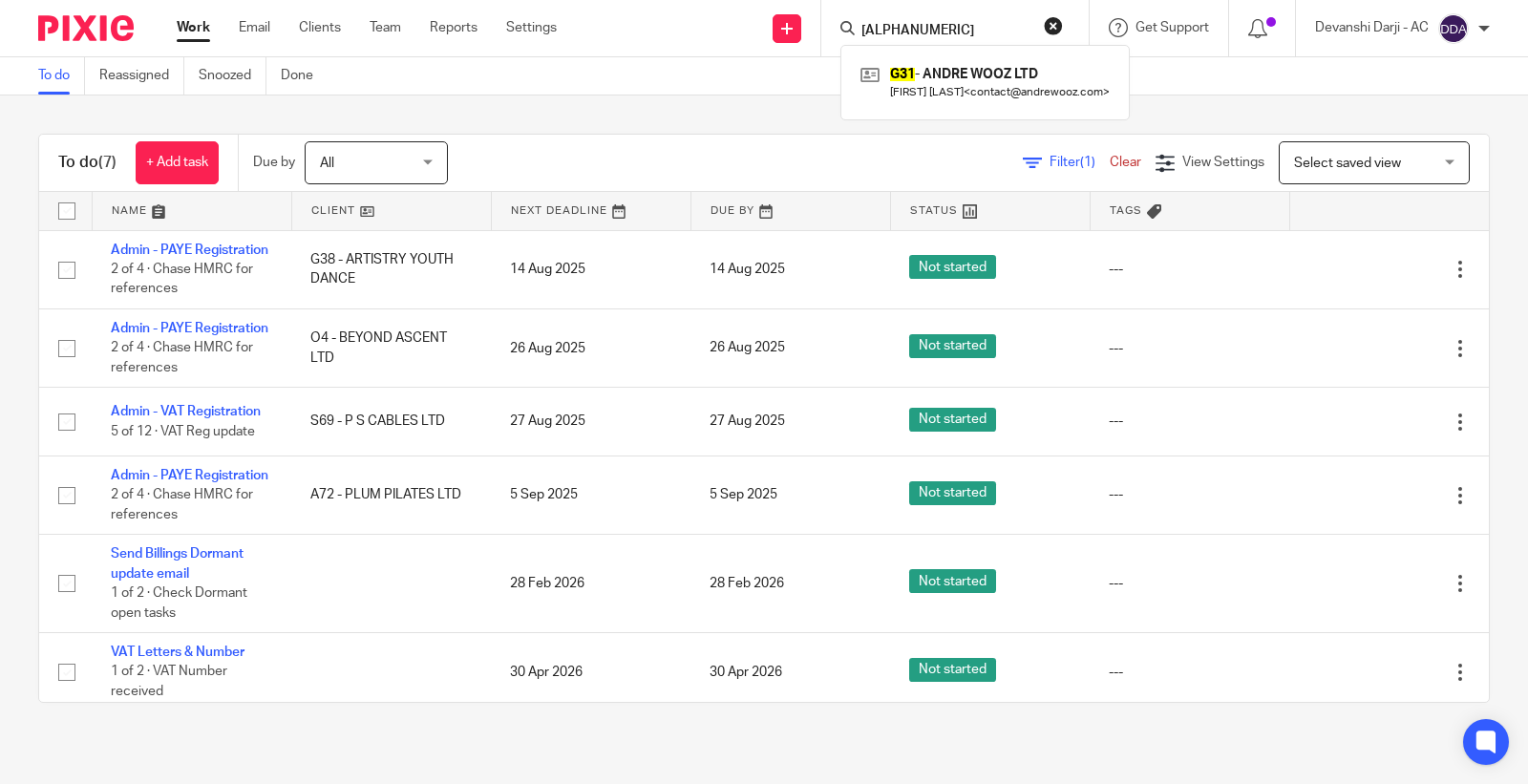 drag, startPoint x: 957, startPoint y: 33, endPoint x: 836, endPoint y: 55, distance: 122.98374 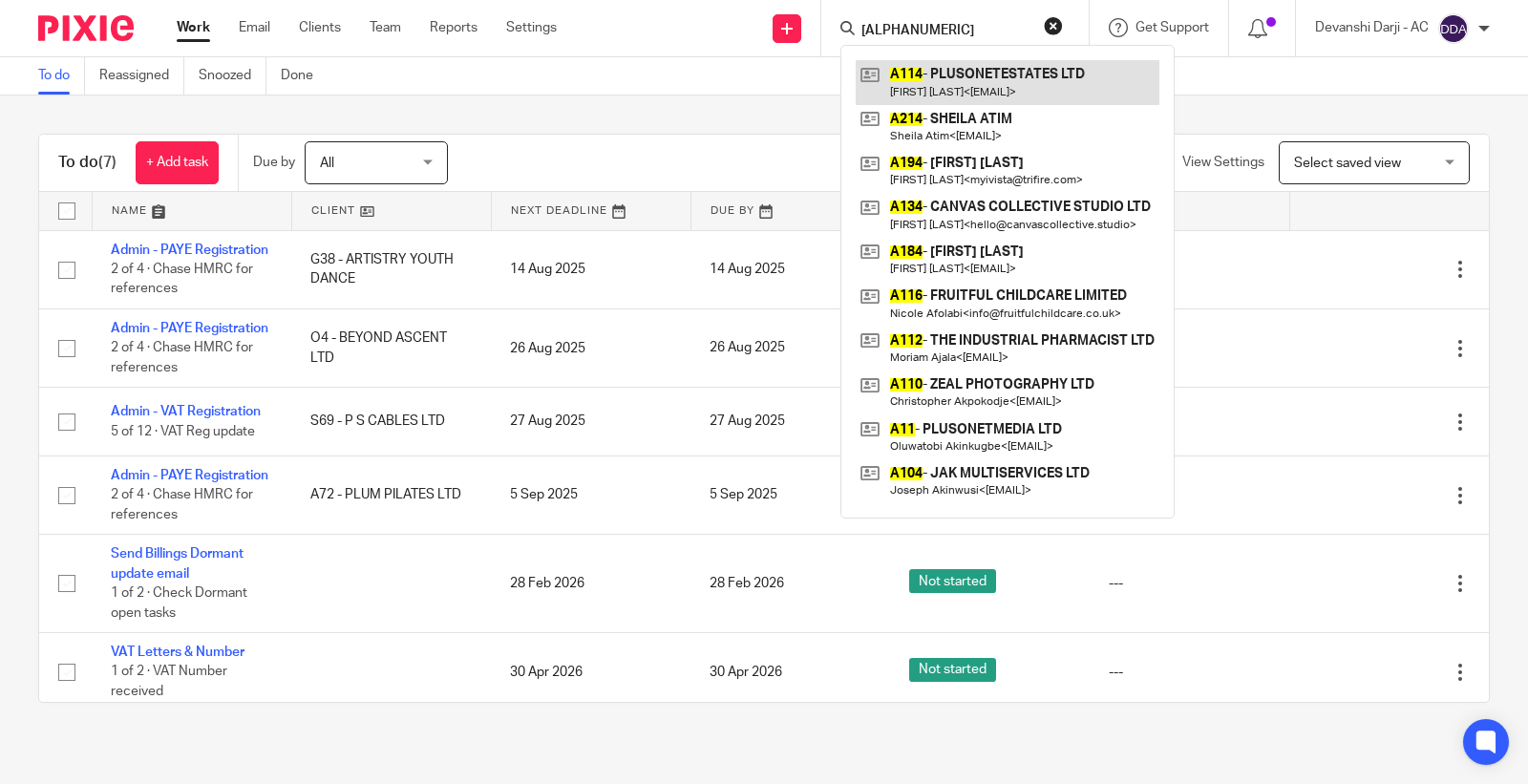 type on "a114" 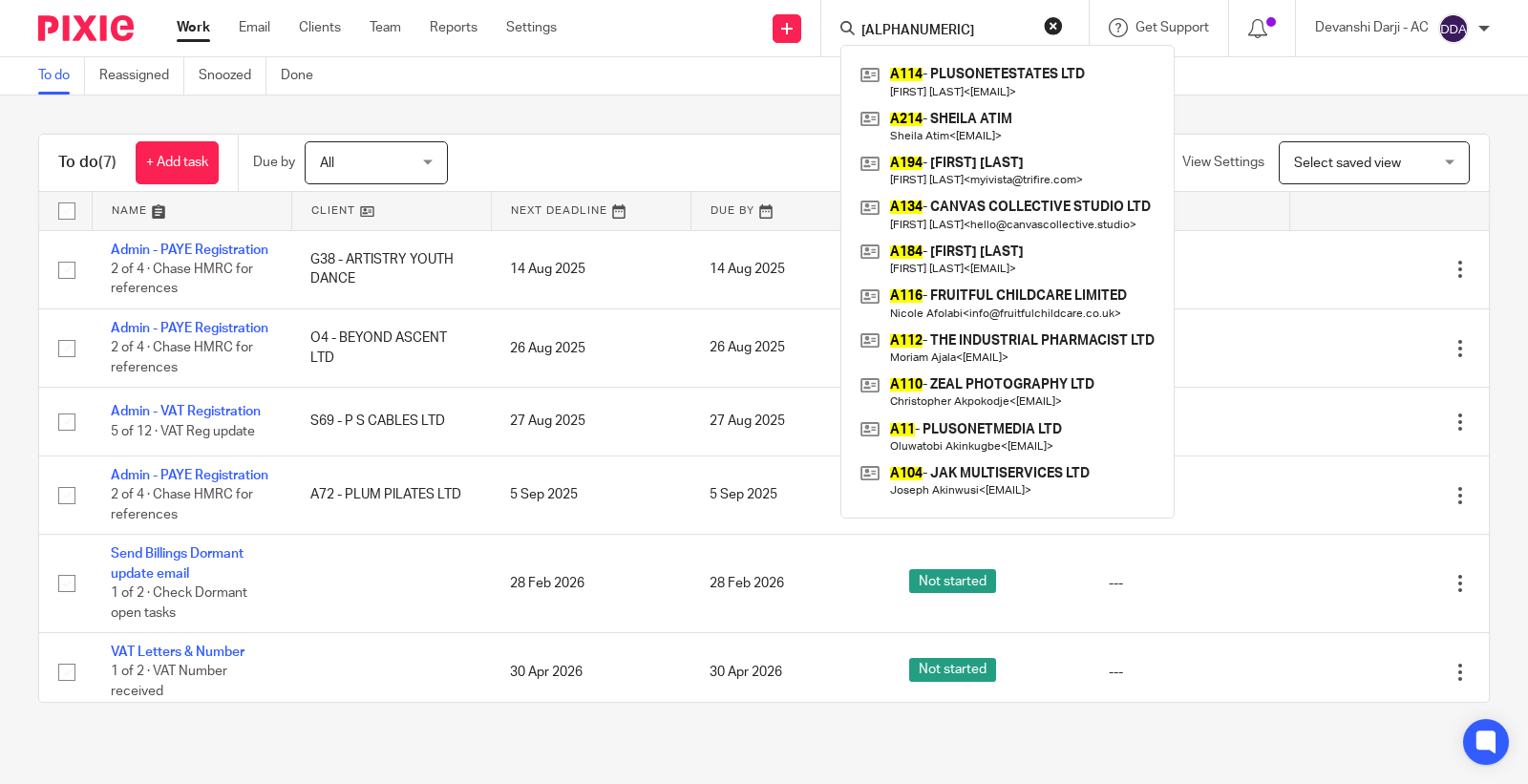 drag, startPoint x: 860, startPoint y: 39, endPoint x: 788, endPoint y: 50, distance: 72.835431 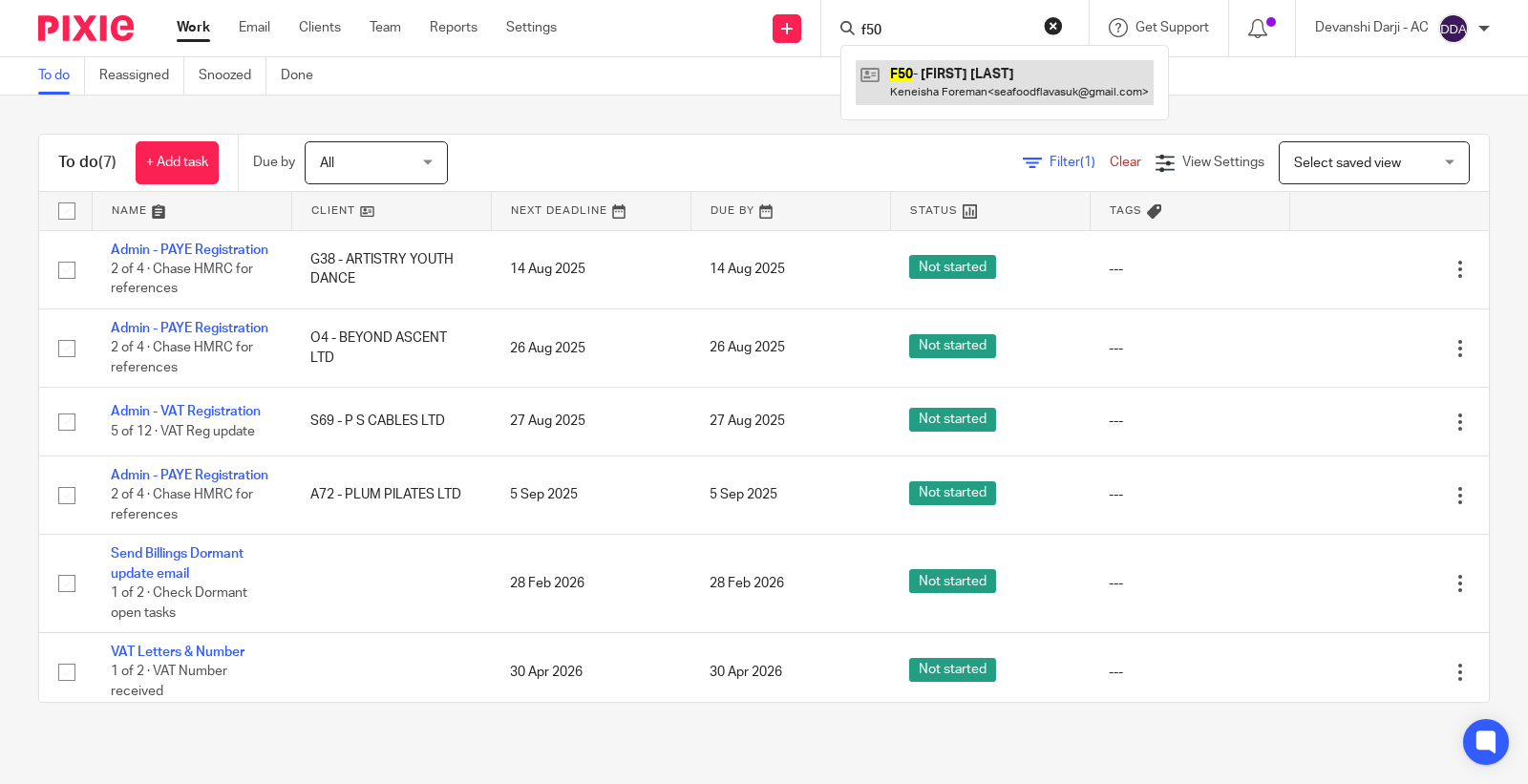 type on "f50" 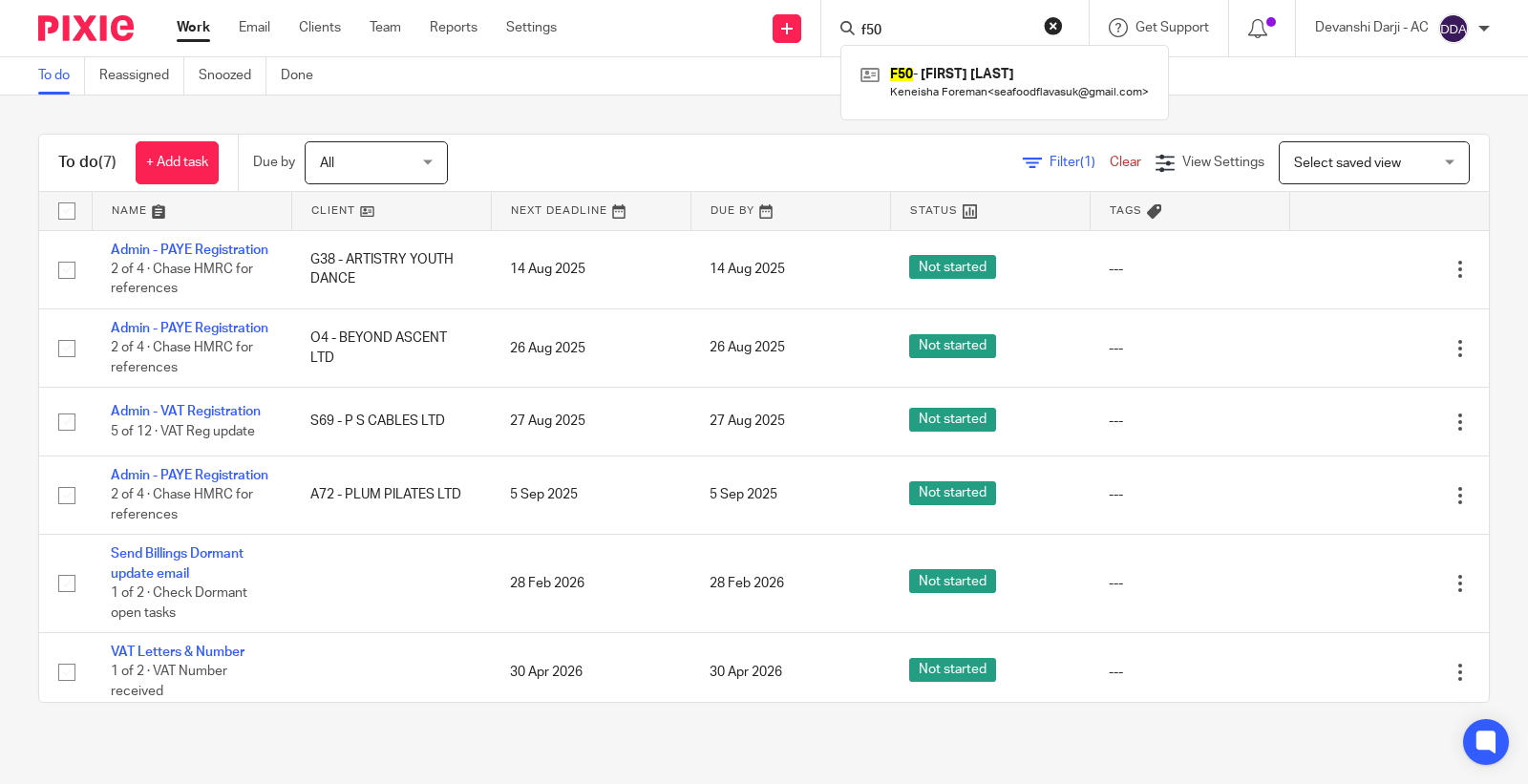 drag, startPoint x: 860, startPoint y: 29, endPoint x: 800, endPoint y: 30, distance: 60.008333 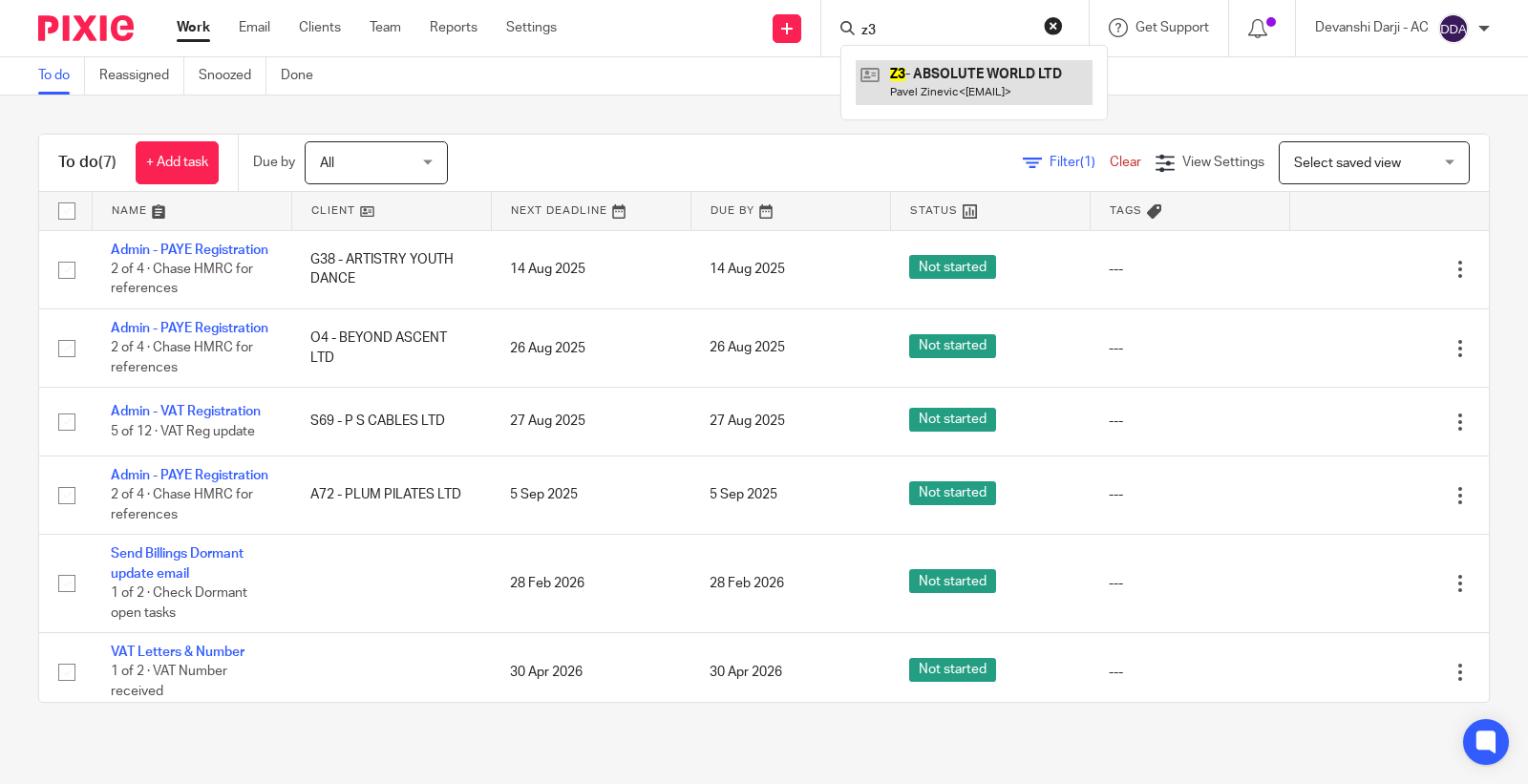 type on "z3" 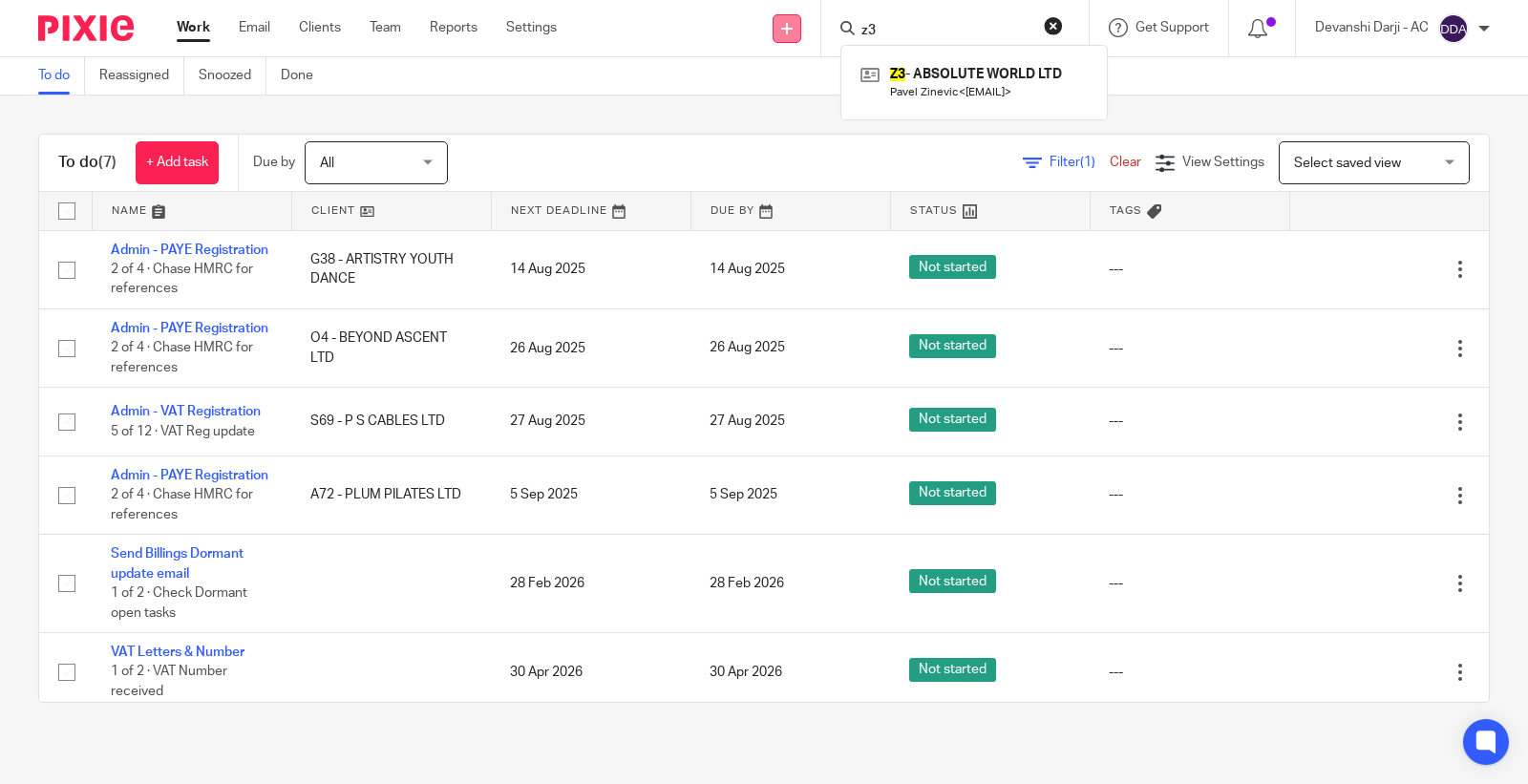 drag, startPoint x: 901, startPoint y: 23, endPoint x: 796, endPoint y: 31, distance: 105.30432 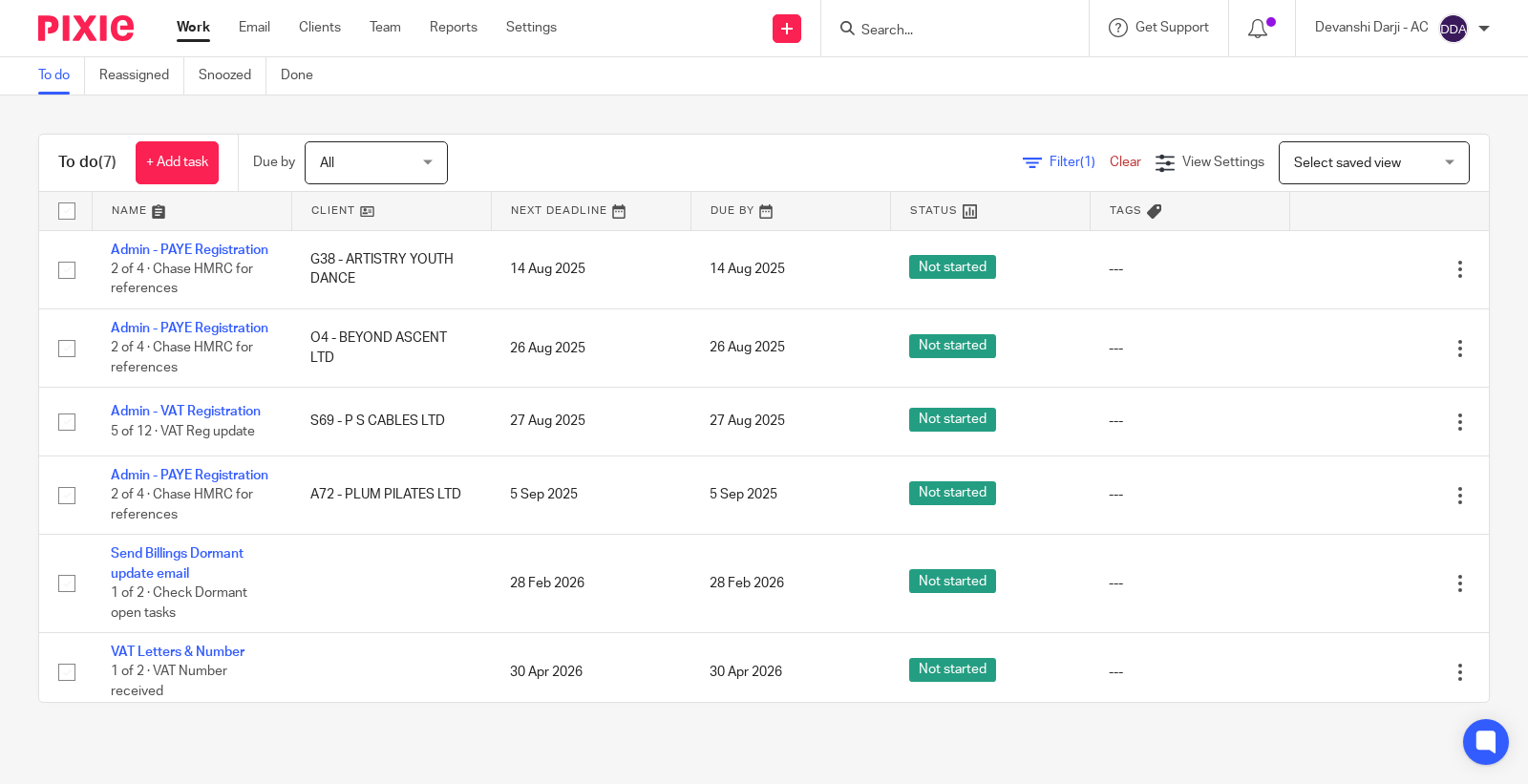 click at bounding box center (945, 32) 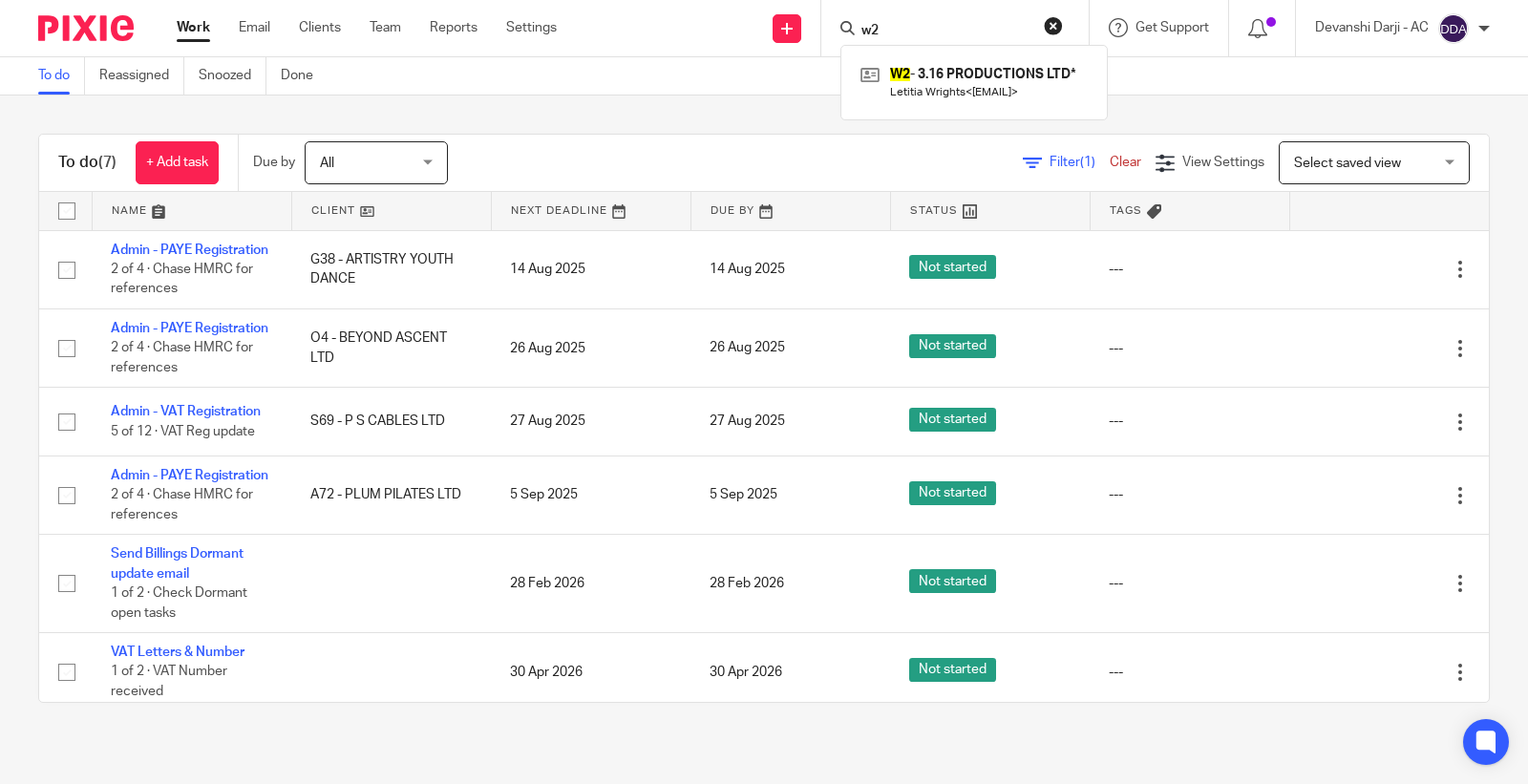 drag, startPoint x: 901, startPoint y: 32, endPoint x: 841, endPoint y: 30, distance: 60.03332 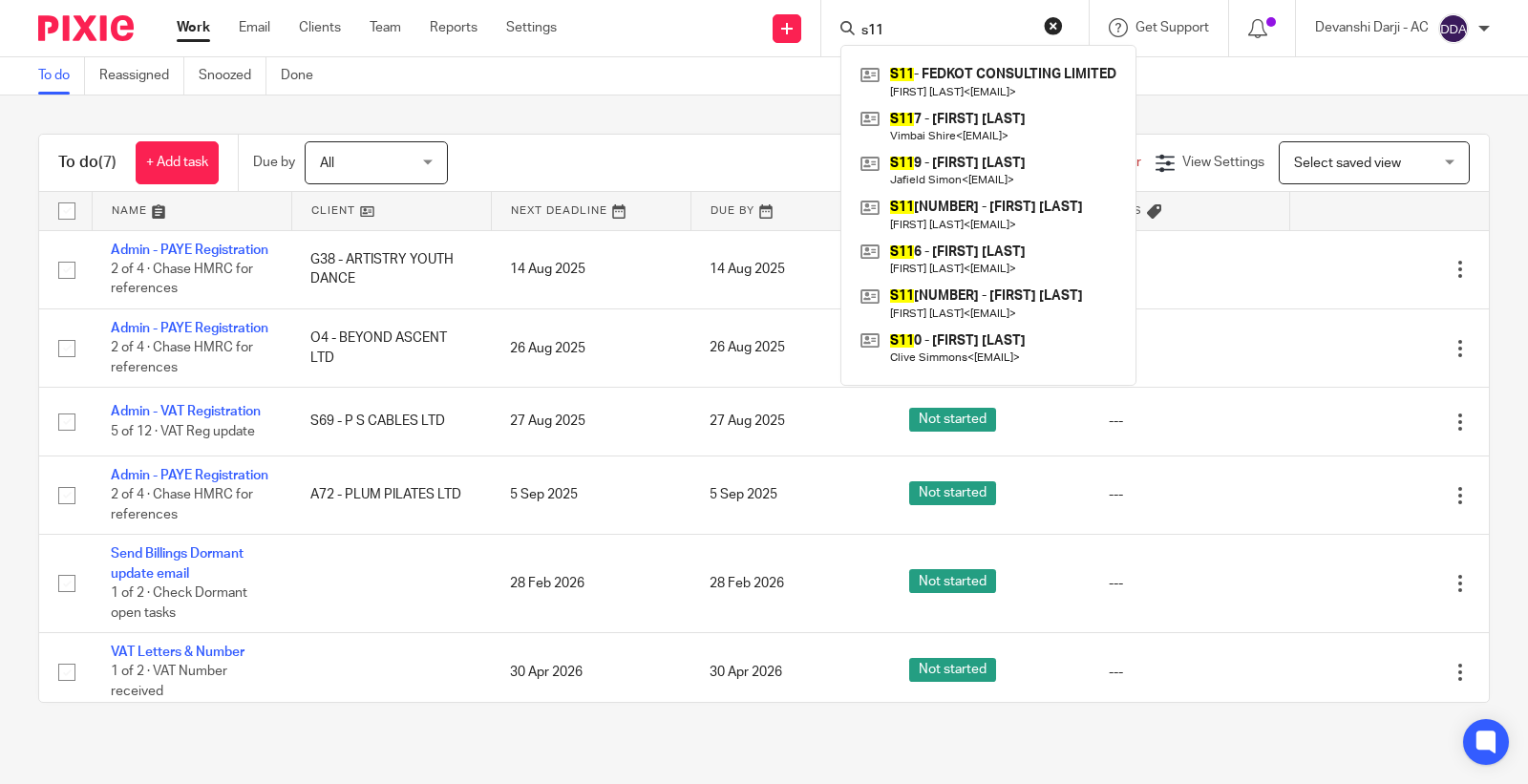 drag, startPoint x: 931, startPoint y: 33, endPoint x: 819, endPoint y: 36, distance: 112.04017 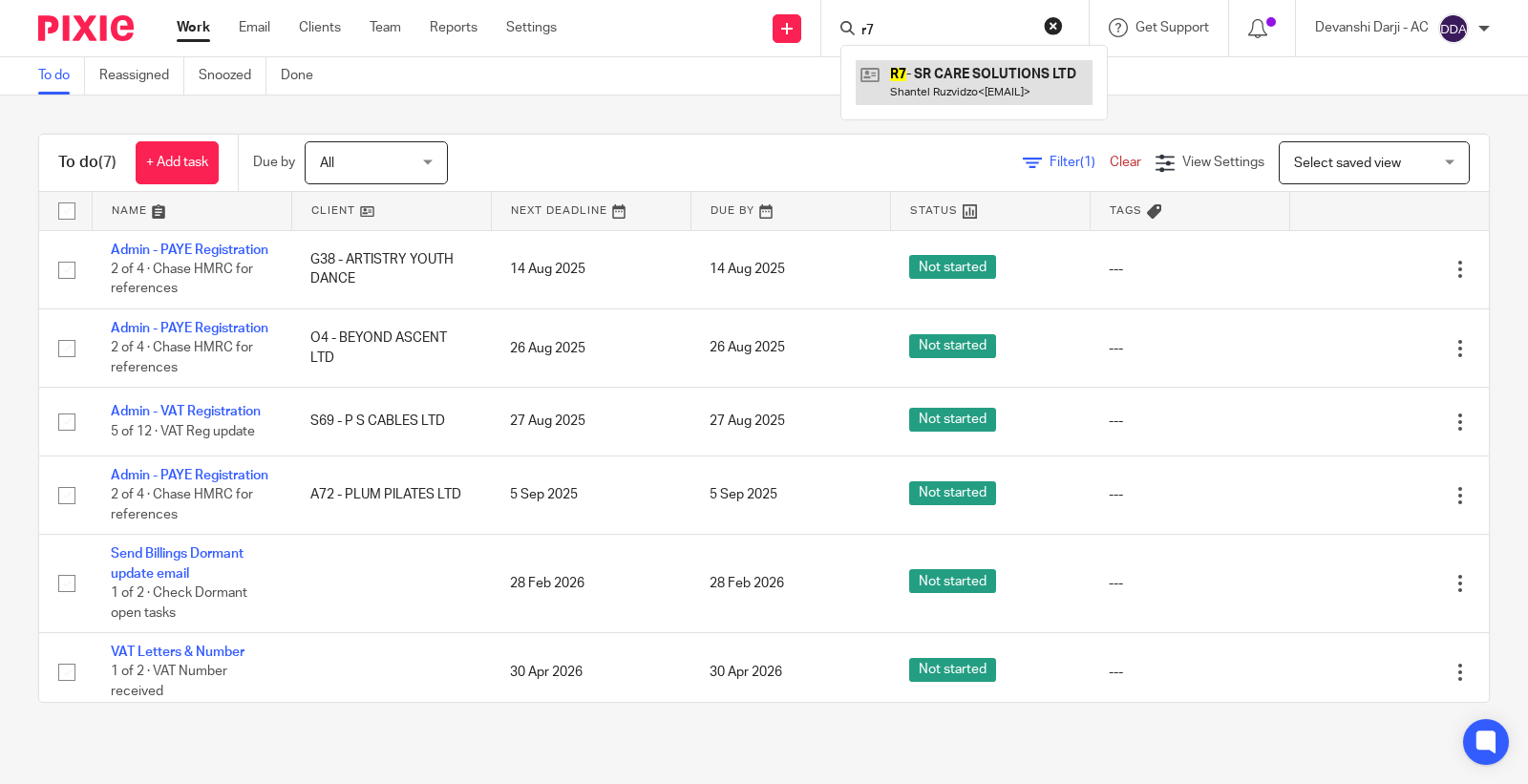 type on "r7" 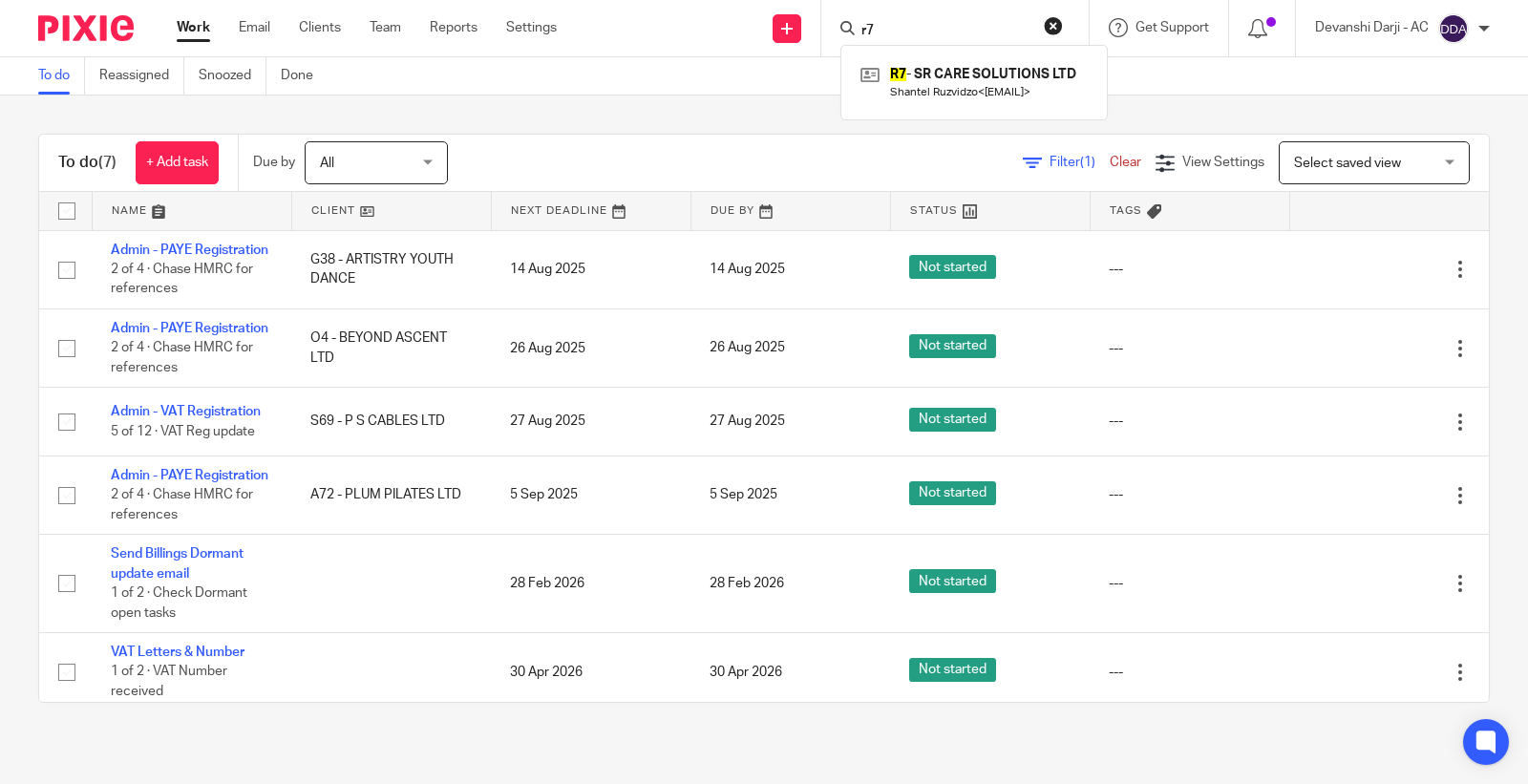 drag, startPoint x: 902, startPoint y: 27, endPoint x: 815, endPoint y: 22, distance: 87.14356 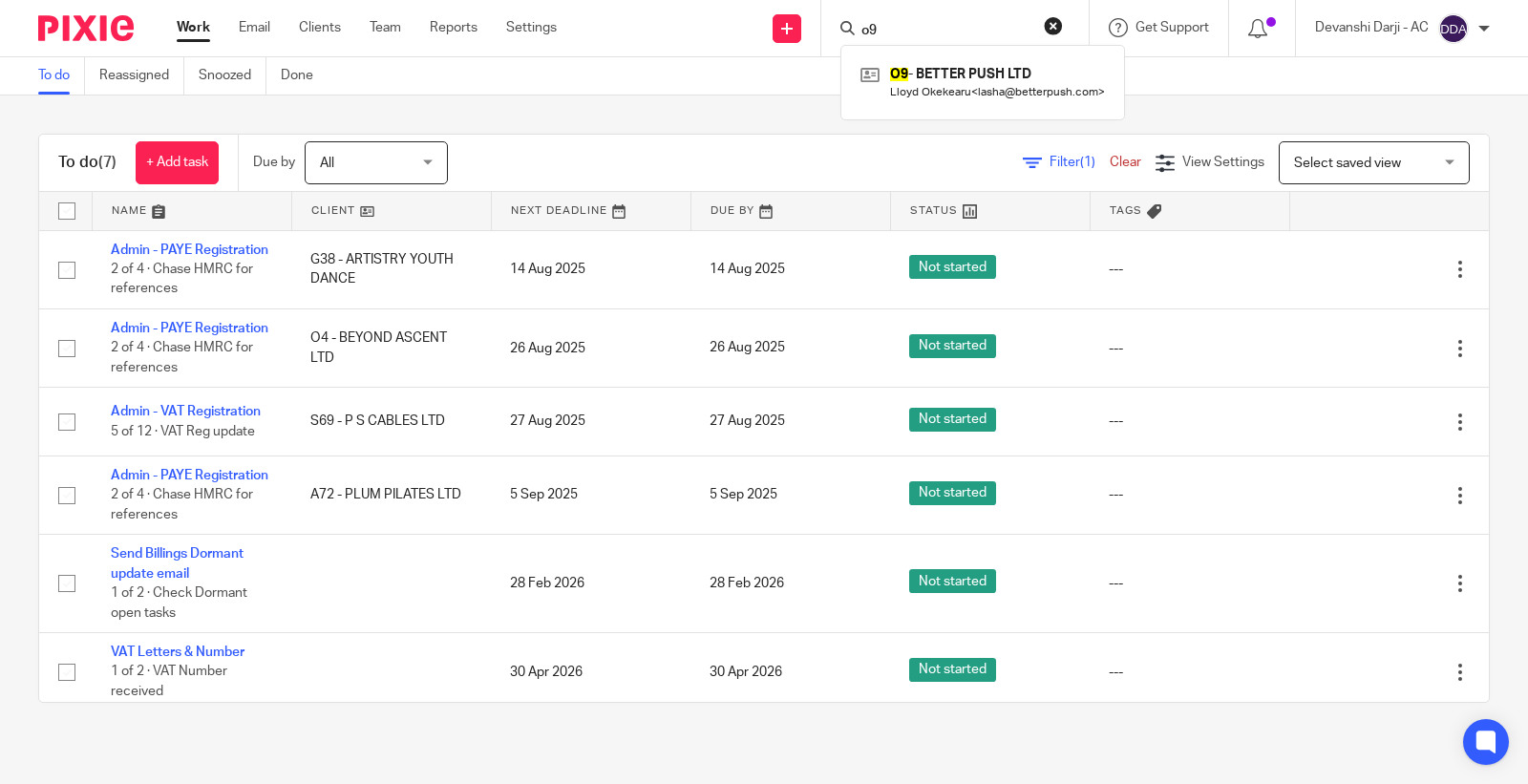 drag, startPoint x: 886, startPoint y: 39, endPoint x: 847, endPoint y: 38, distance: 39.01282 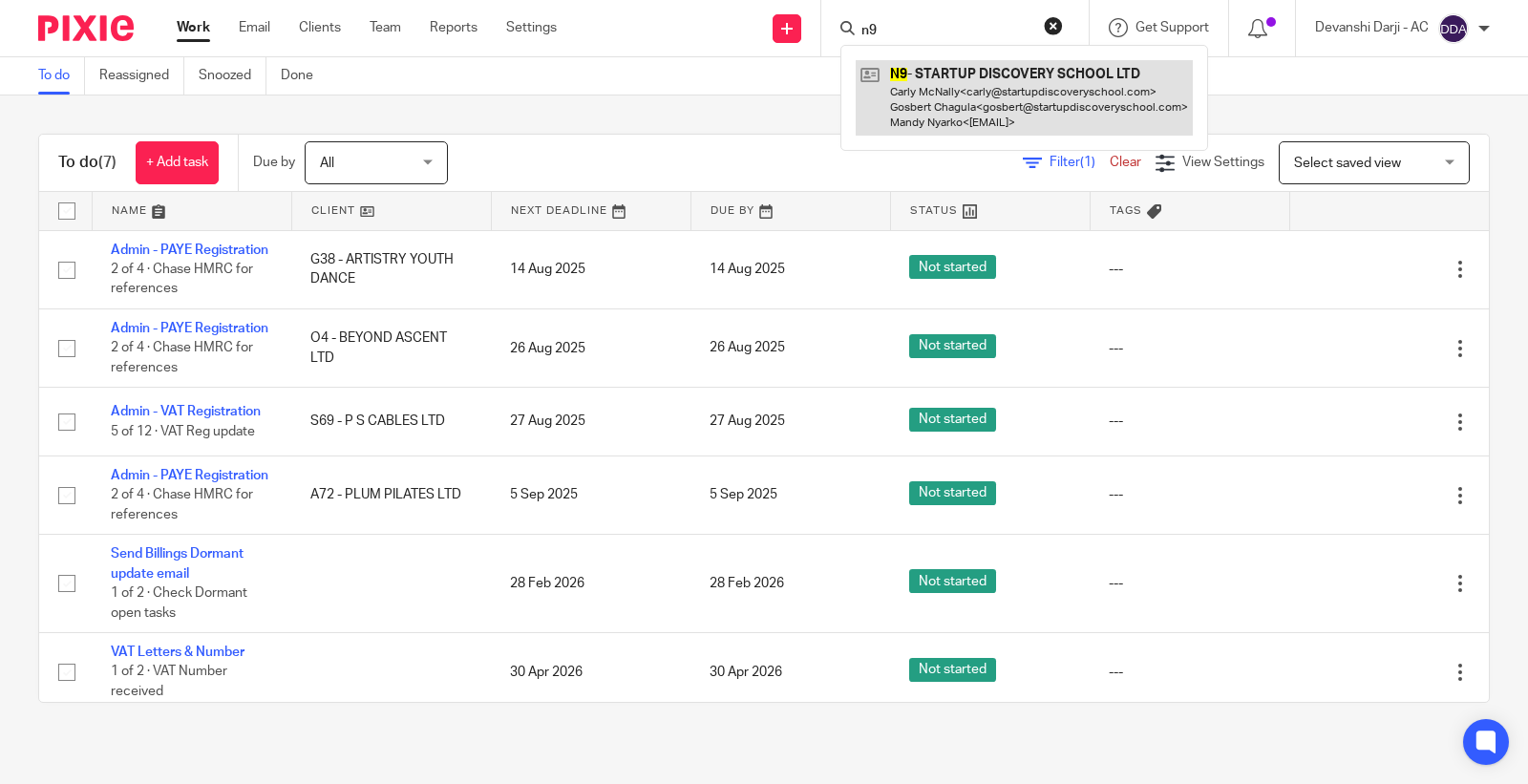 type on "n9" 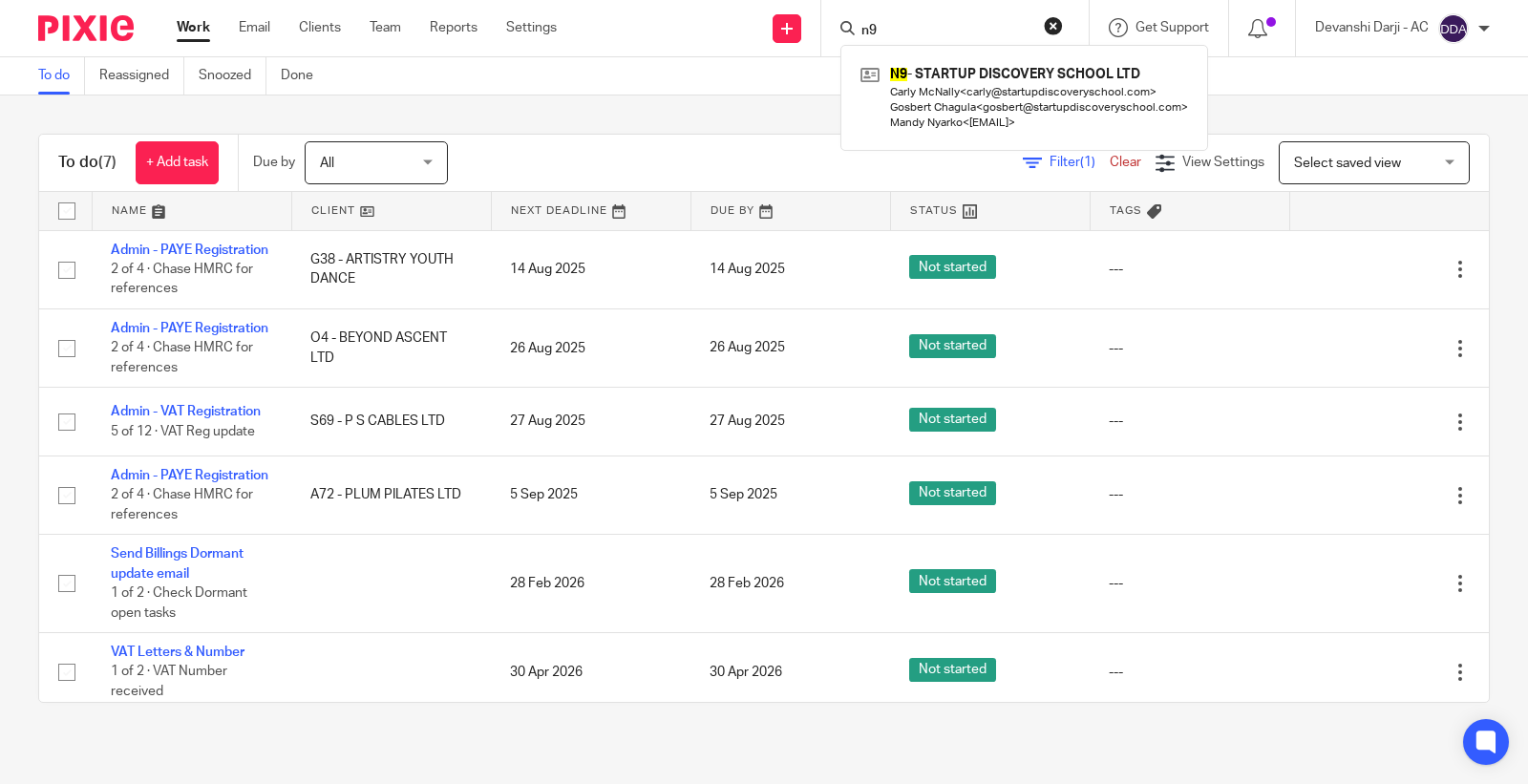 drag, startPoint x: 881, startPoint y: 34, endPoint x: 818, endPoint y: 48, distance: 64.53681 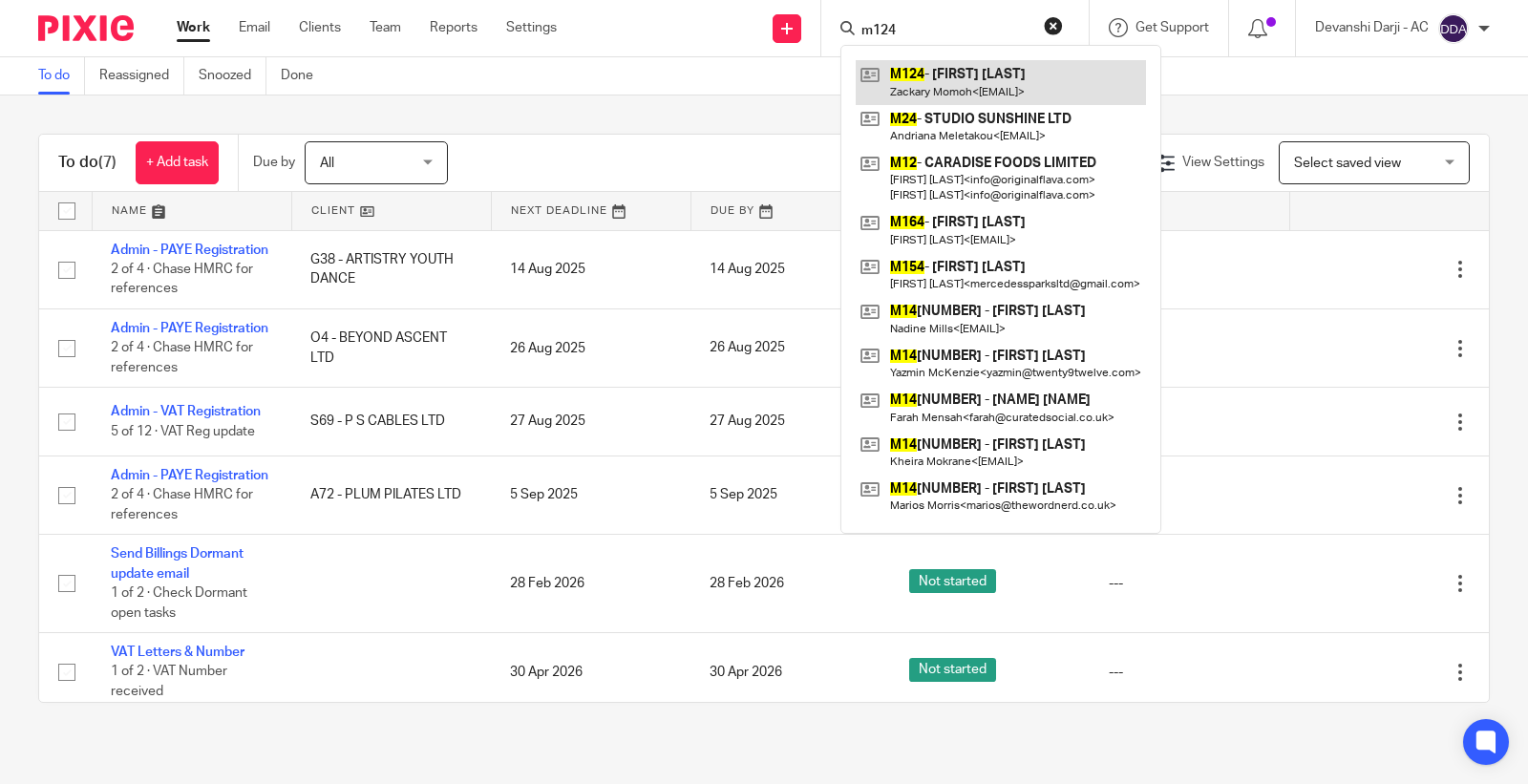 type on "m124" 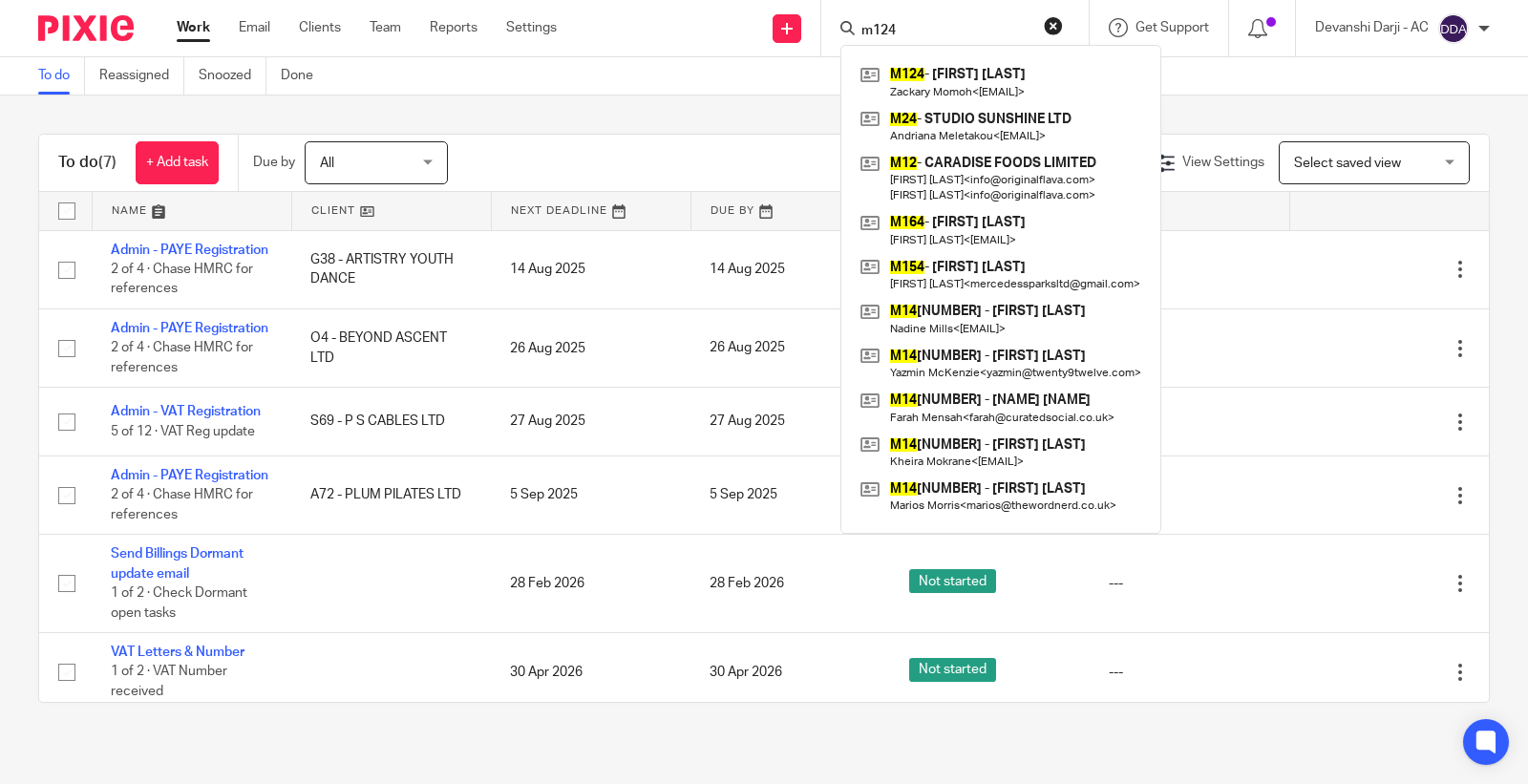 drag, startPoint x: 933, startPoint y: 22, endPoint x: 778, endPoint y: 45, distance: 156.69716 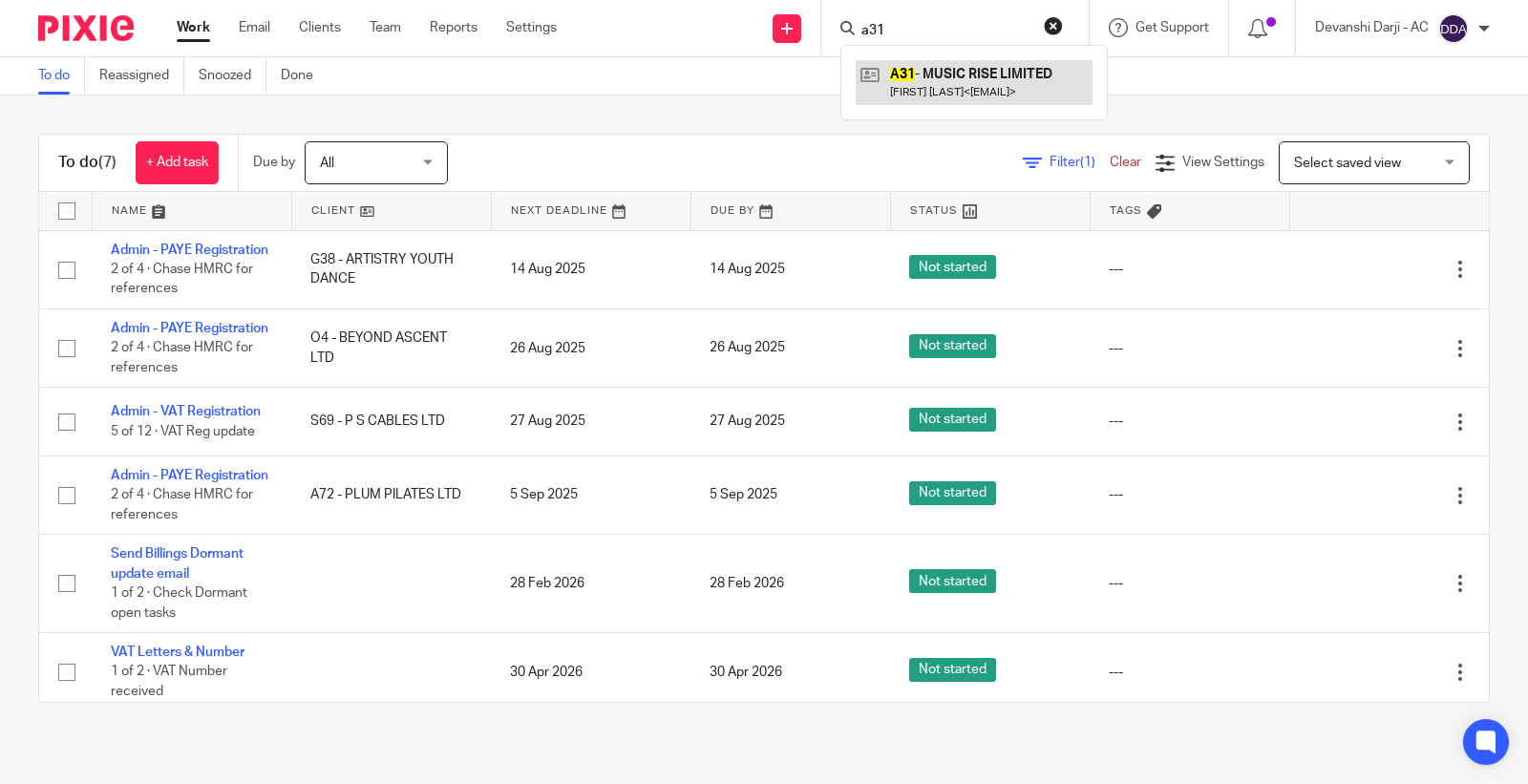 type on "a31" 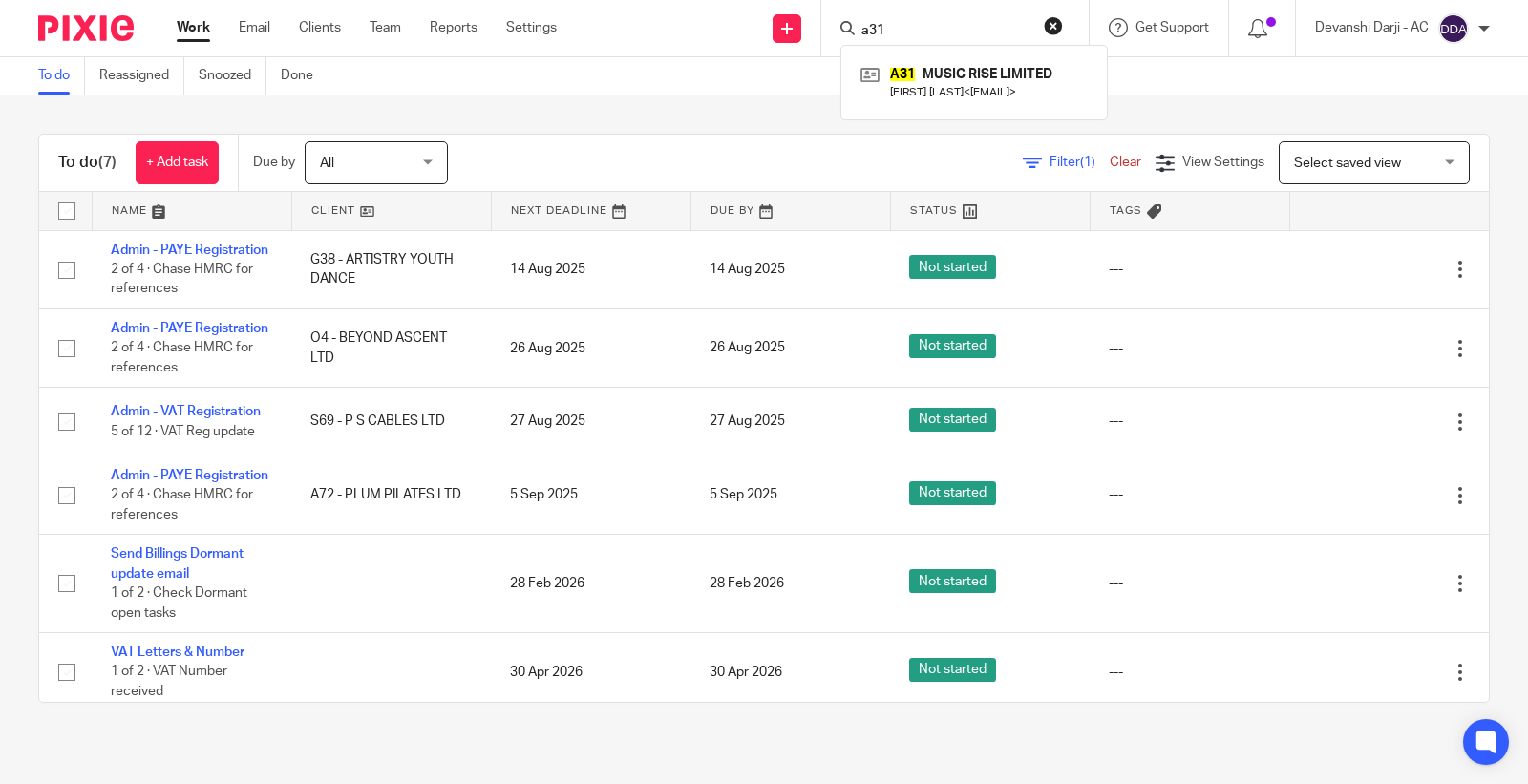 drag, startPoint x: 911, startPoint y: 32, endPoint x: 812, endPoint y: 32, distance: 99 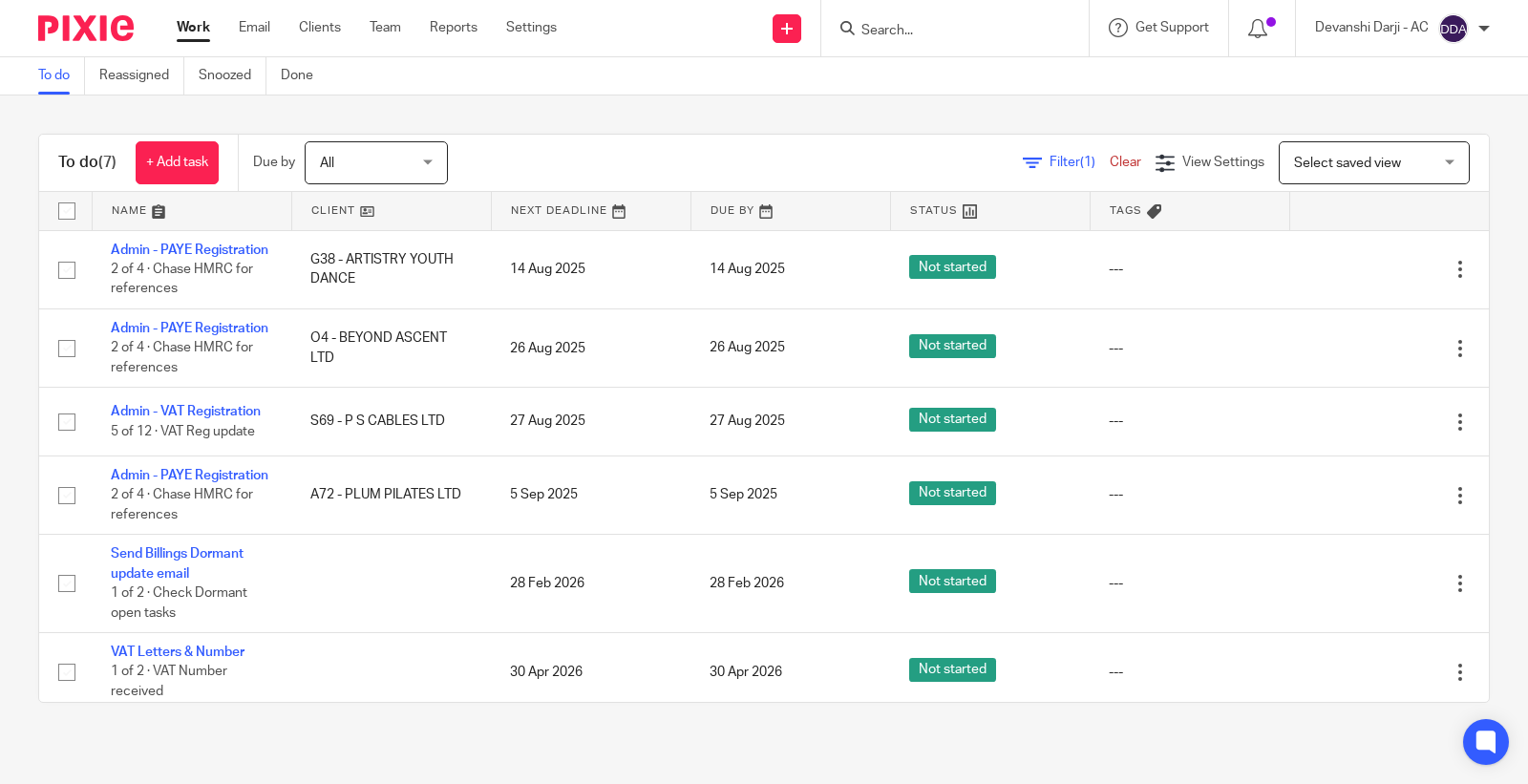 paste on "eseg739@gmail.com" 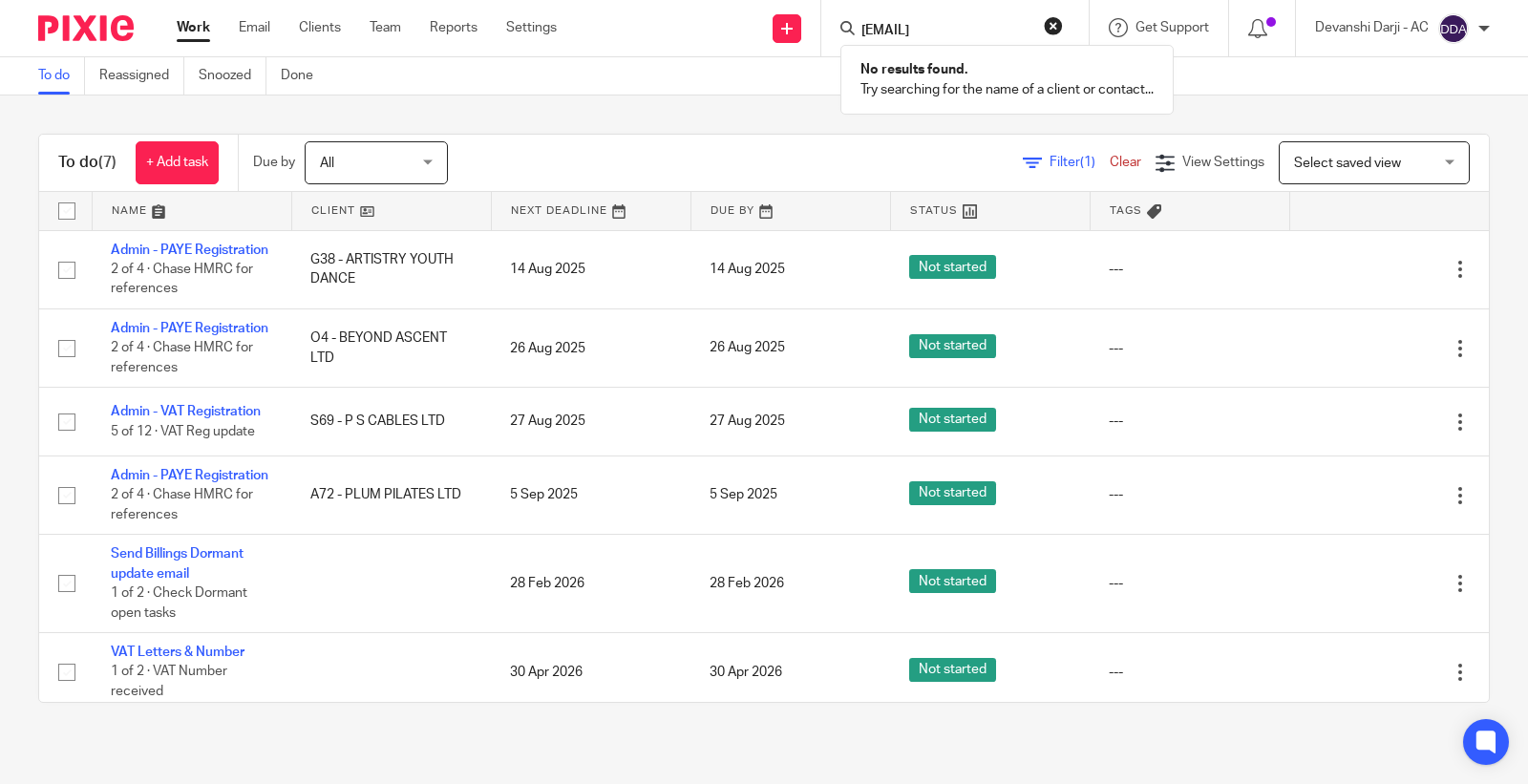 type on "eseg739@gmail.com" 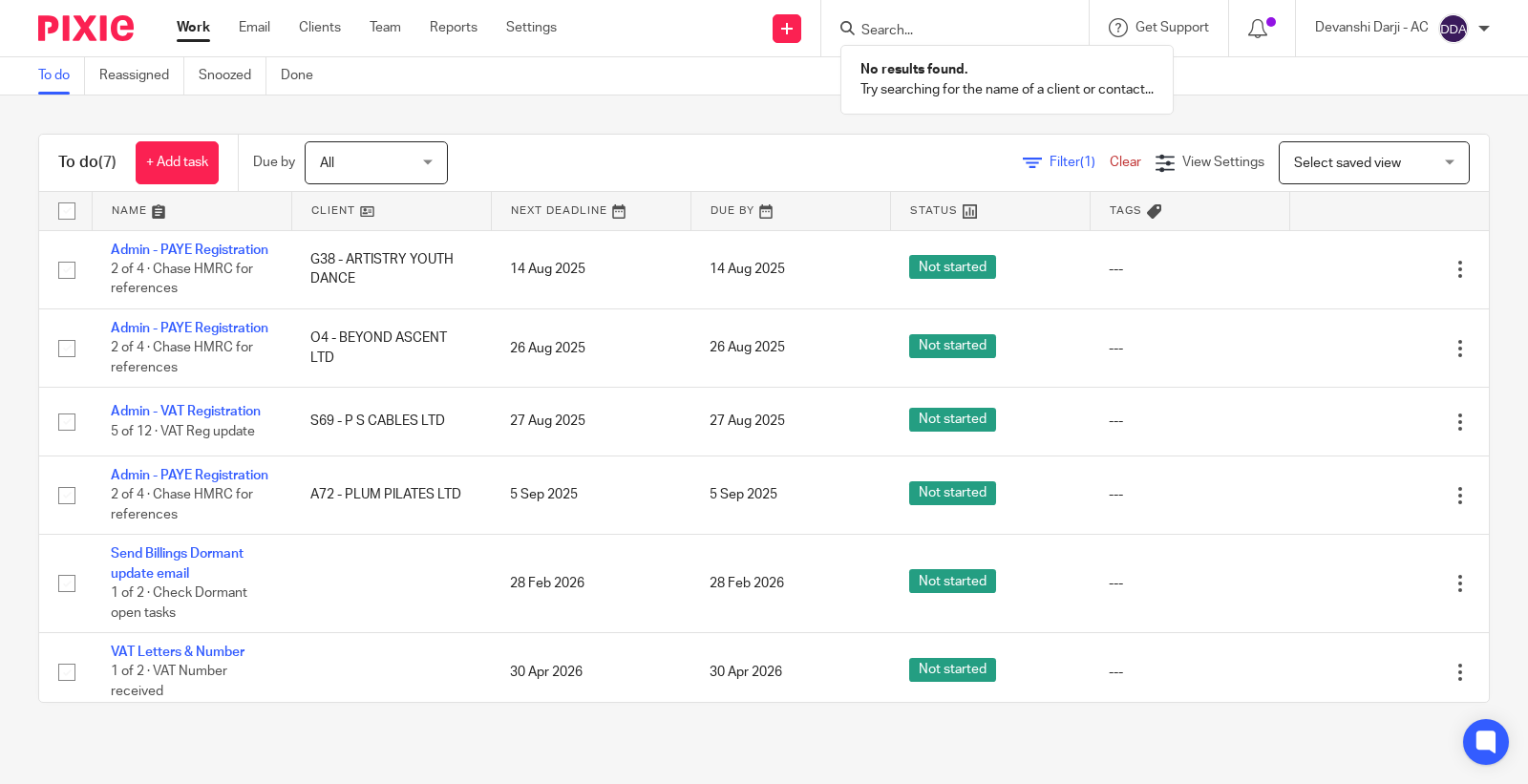 paste on "Davies hair care ltd" 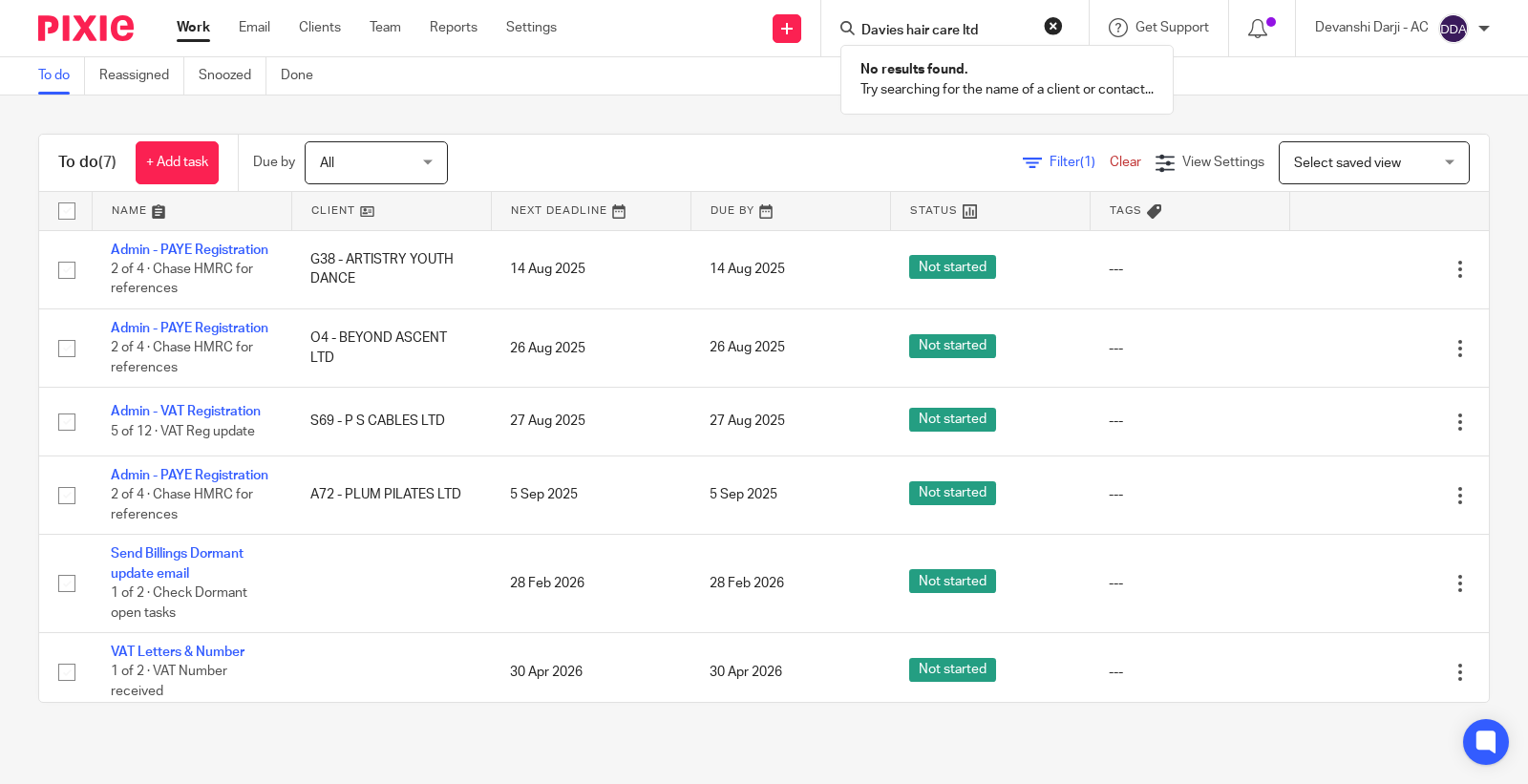 type on "Davies hair care ltd" 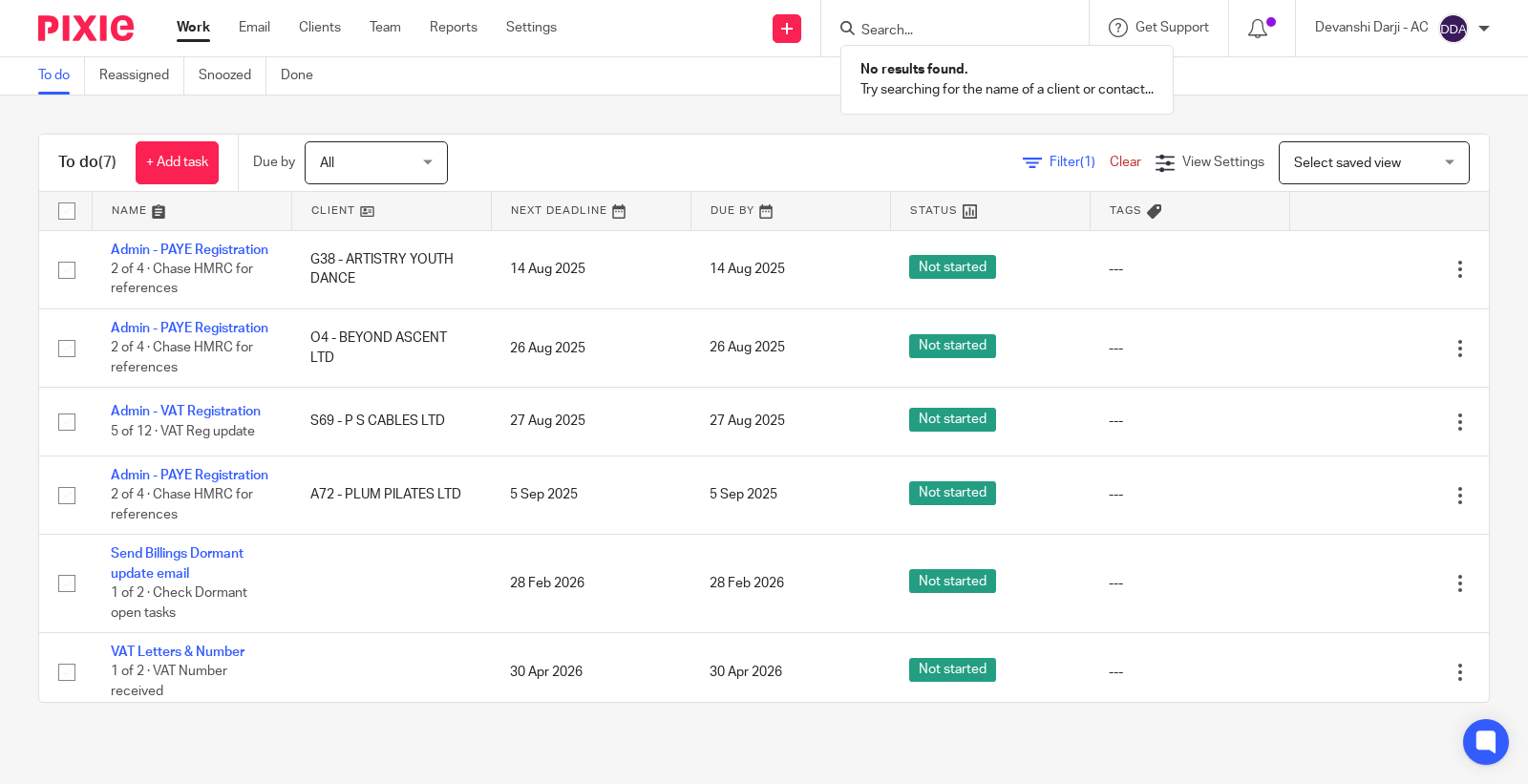 paste on "Esosa Okunla" 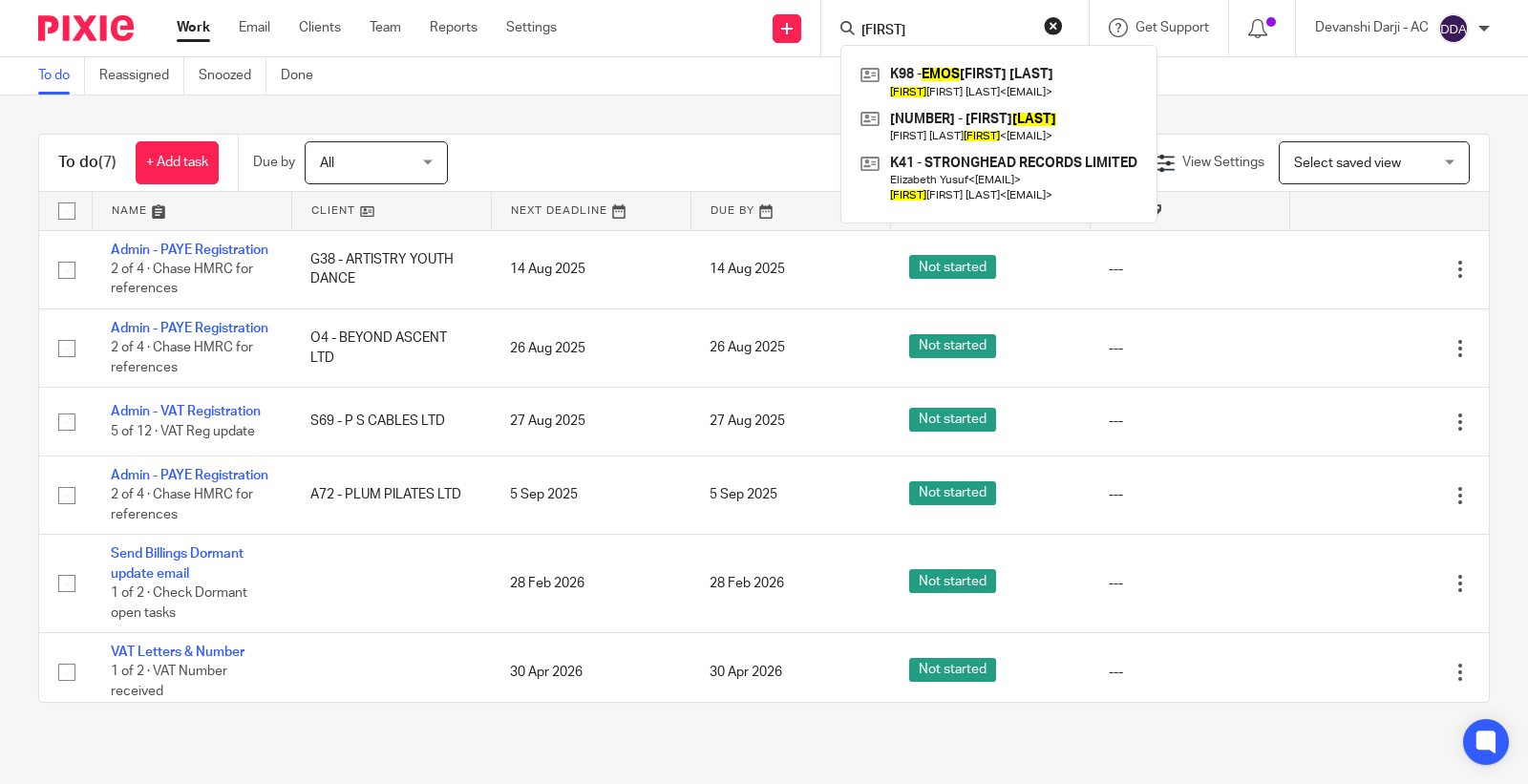 type on "Esos" 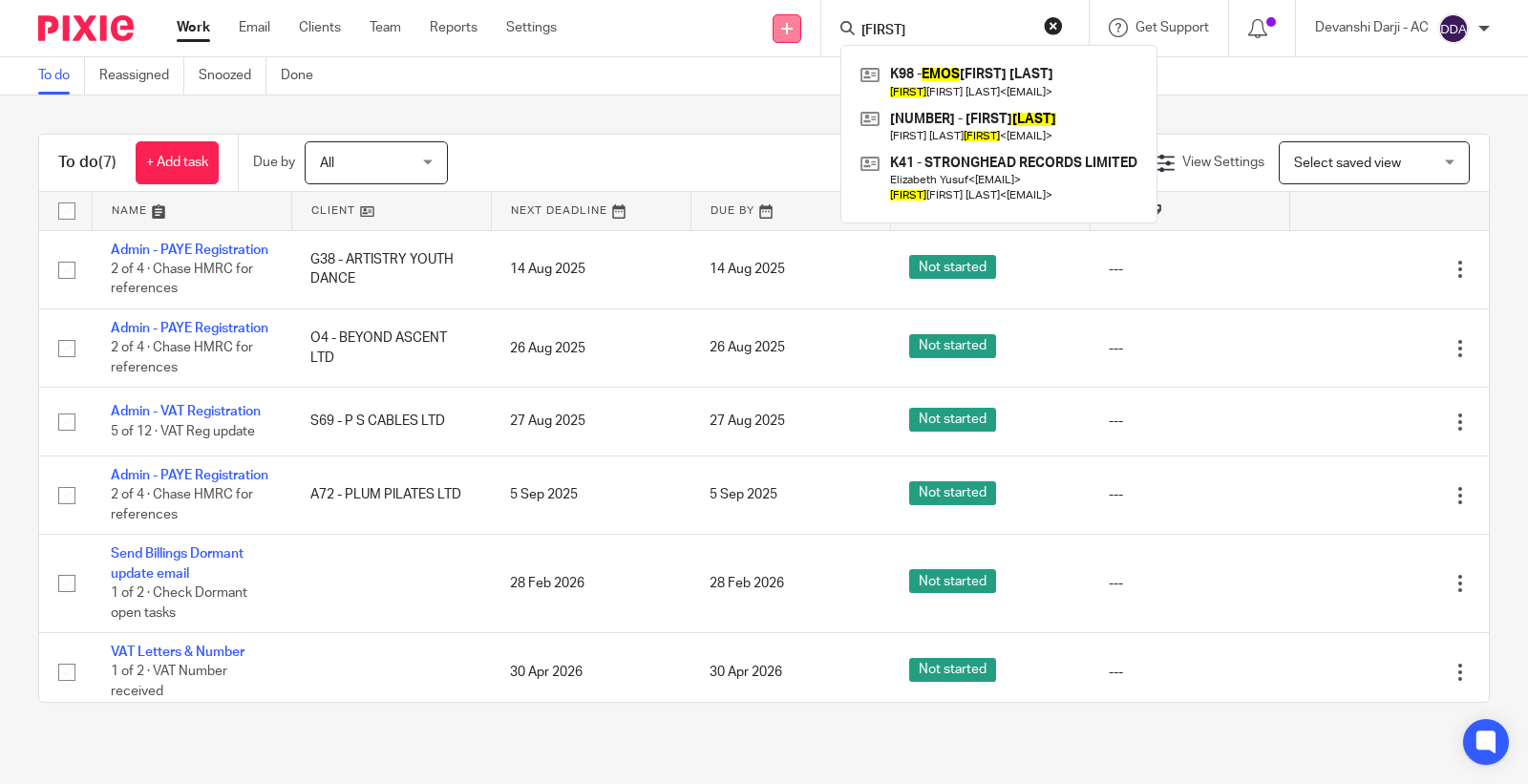 drag, startPoint x: 924, startPoint y: 23, endPoint x: 775, endPoint y: 24, distance: 149.0034 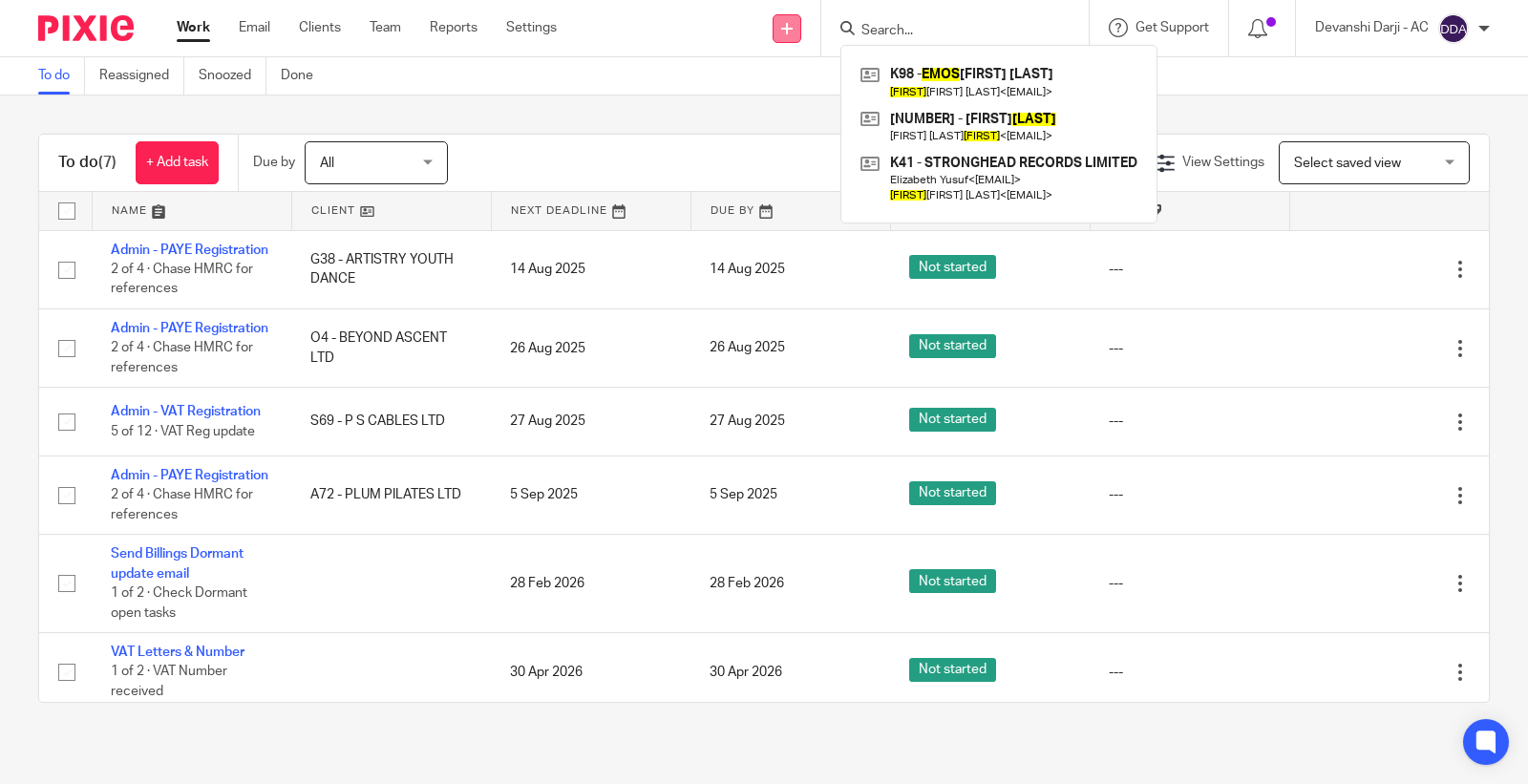 paste on "DAVIES HAIR CARE LIMITED" 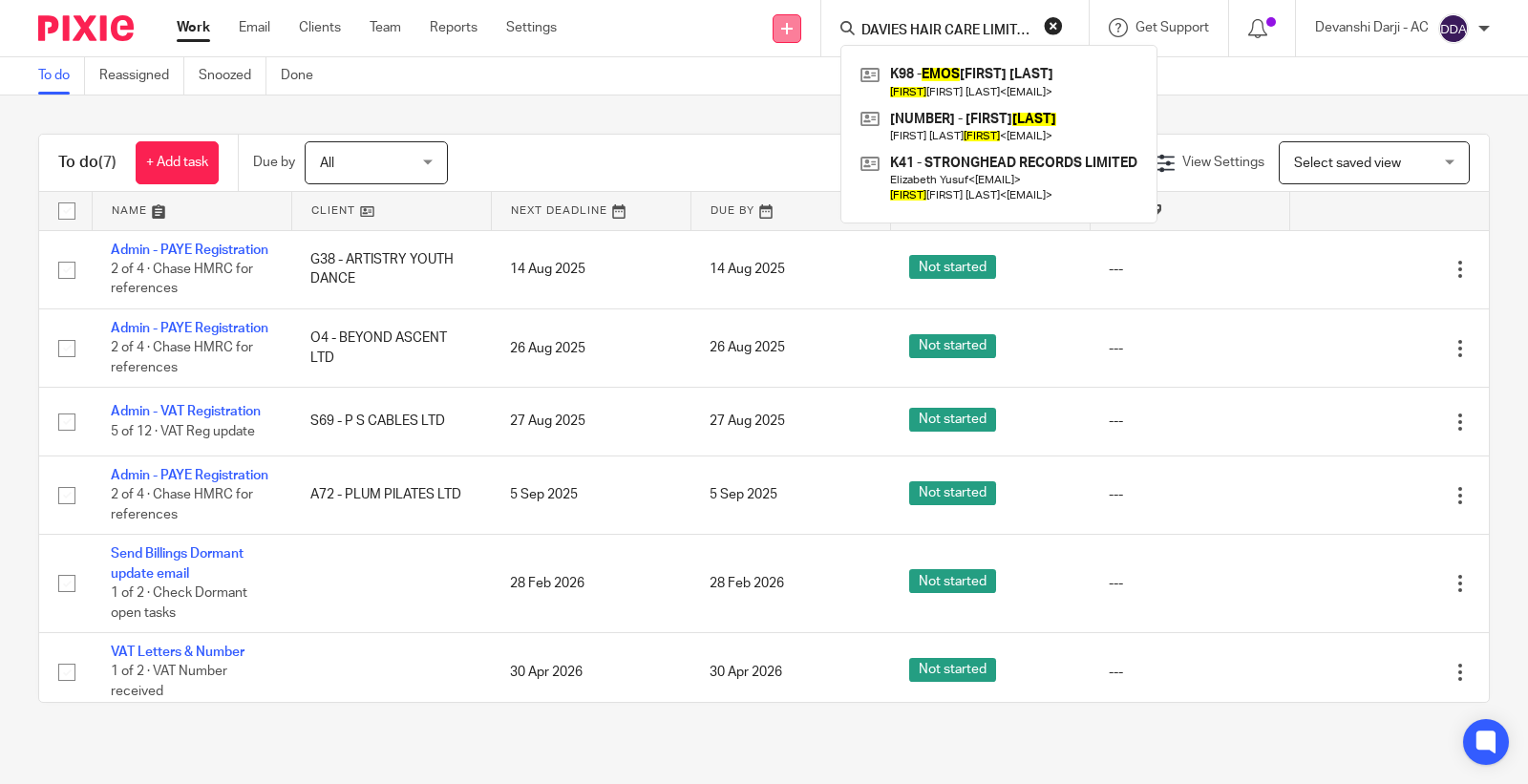 scroll, scrollTop: 0, scrollLeft: 4, axis: horizontal 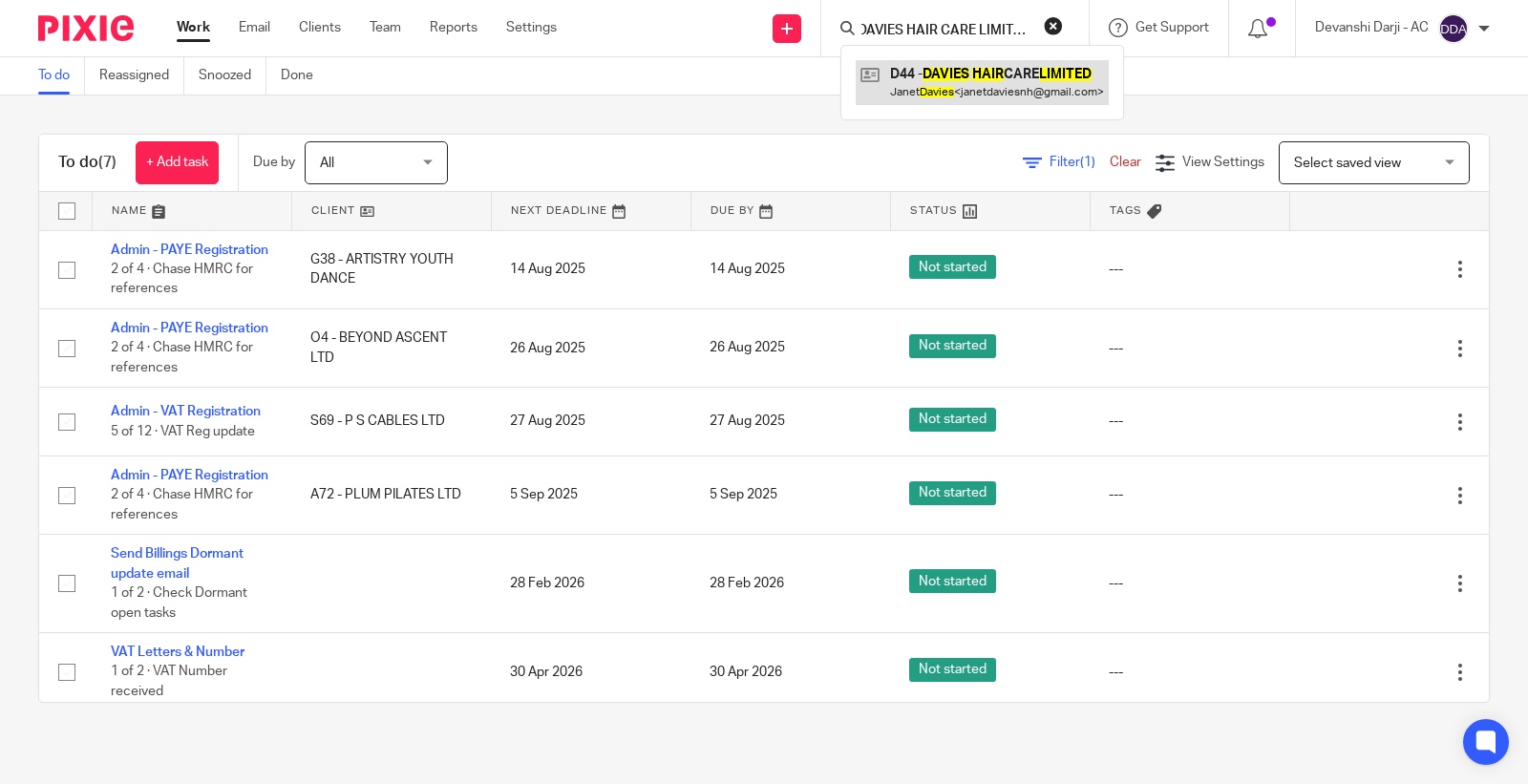 type on "DAVIES HAIR CARE LIMITED" 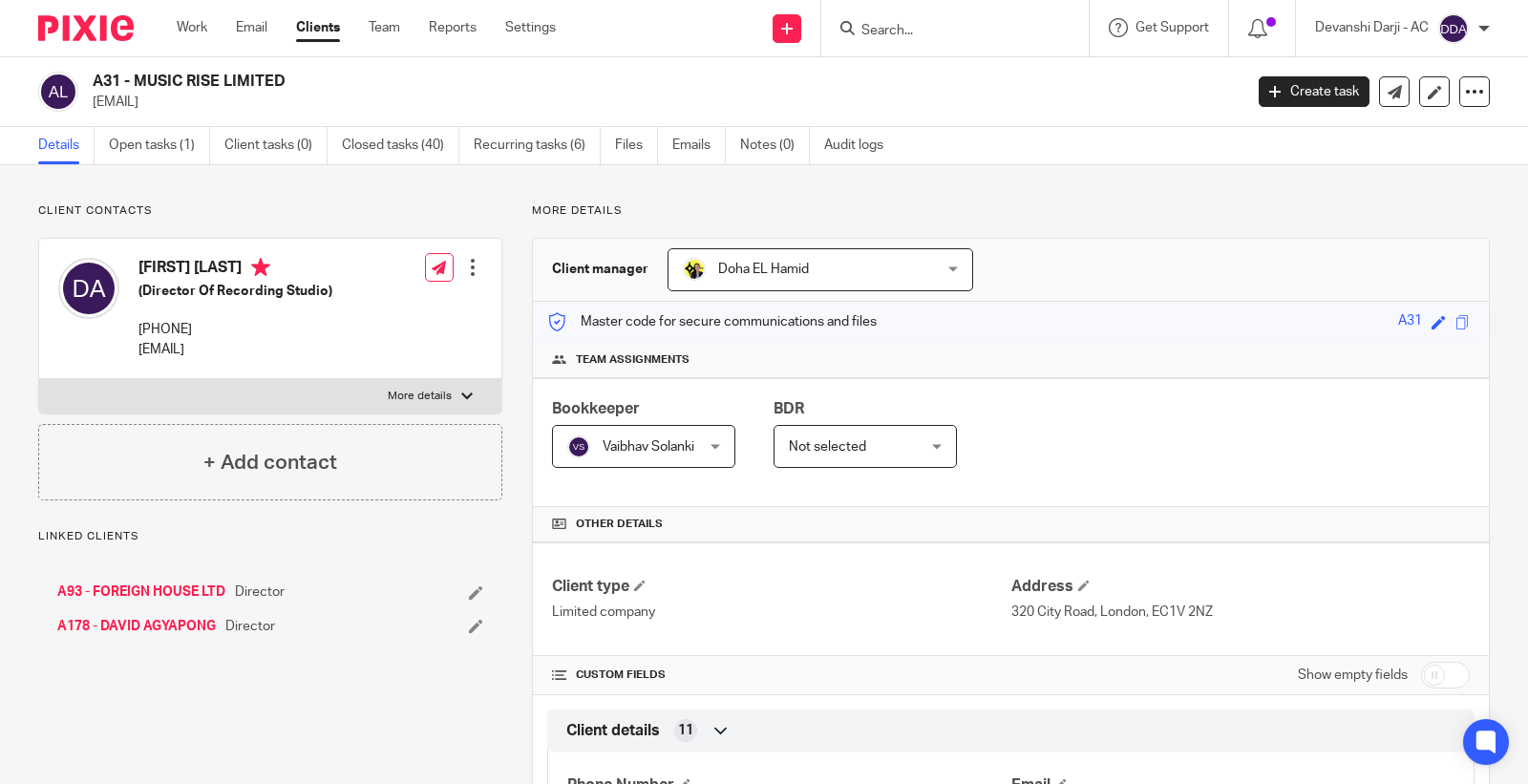 scroll, scrollTop: 0, scrollLeft: 0, axis: both 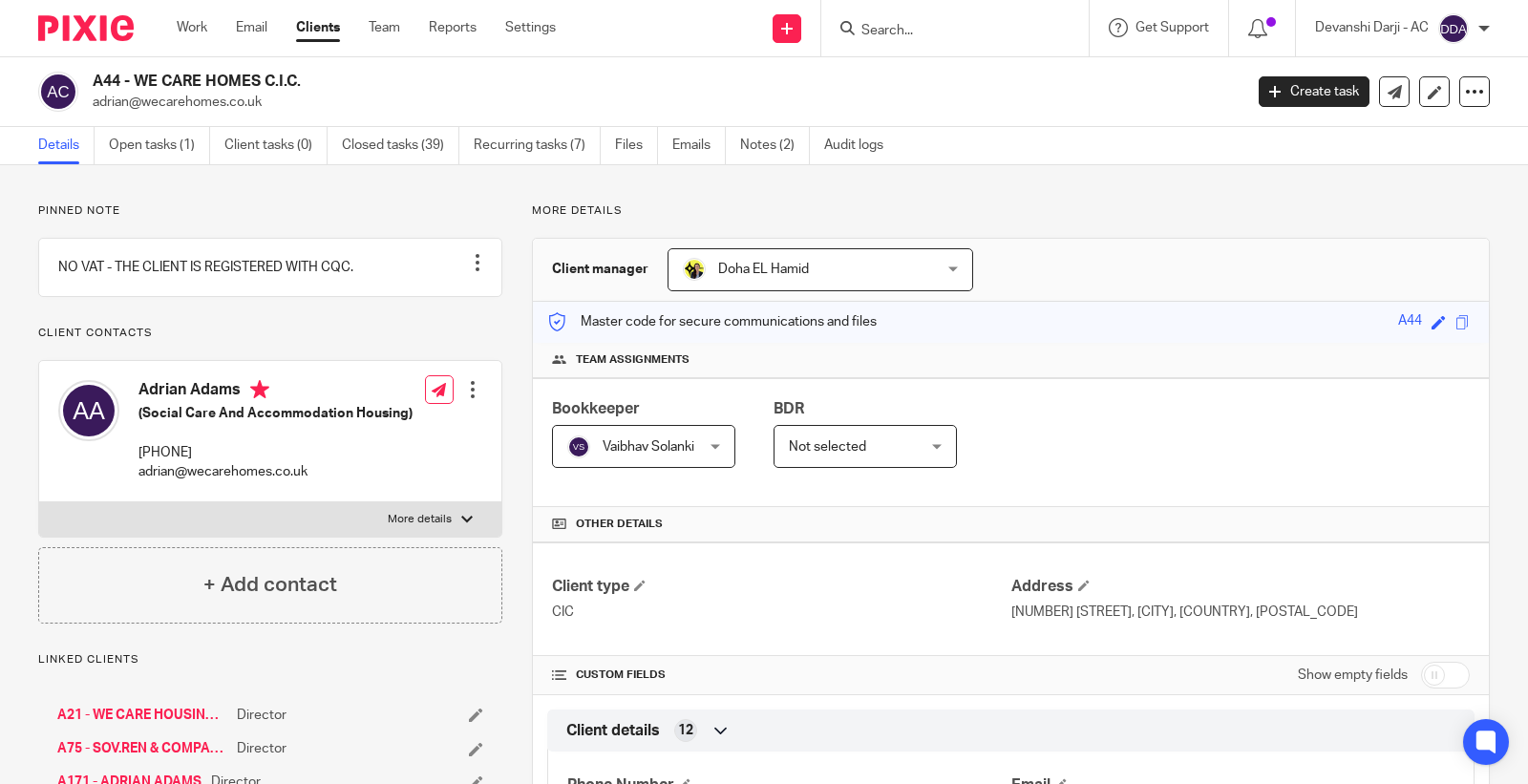 drag, startPoint x: 273, startPoint y: 102, endPoint x: 89, endPoint y: 110, distance: 184.17383 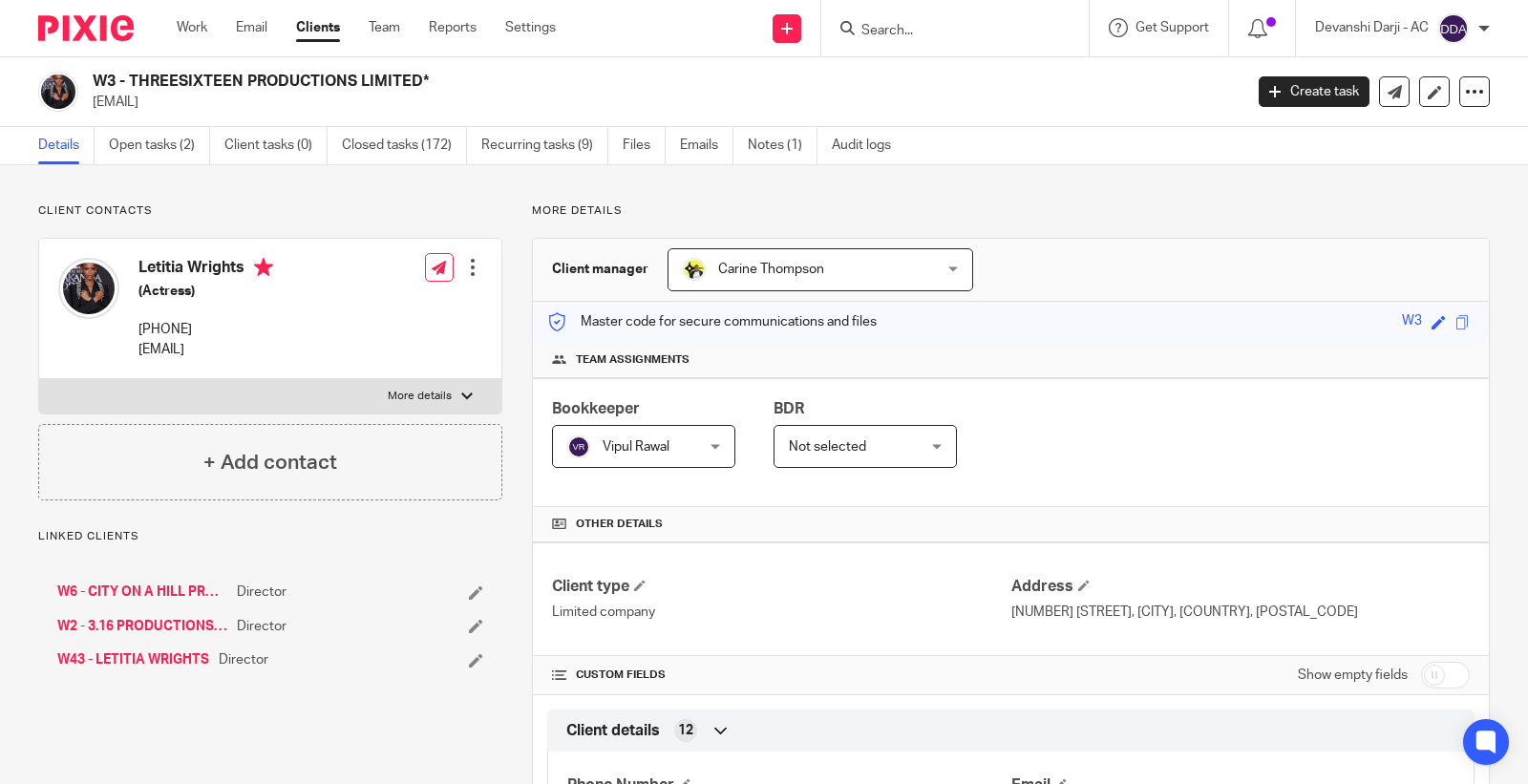 scroll, scrollTop: 0, scrollLeft: 0, axis: both 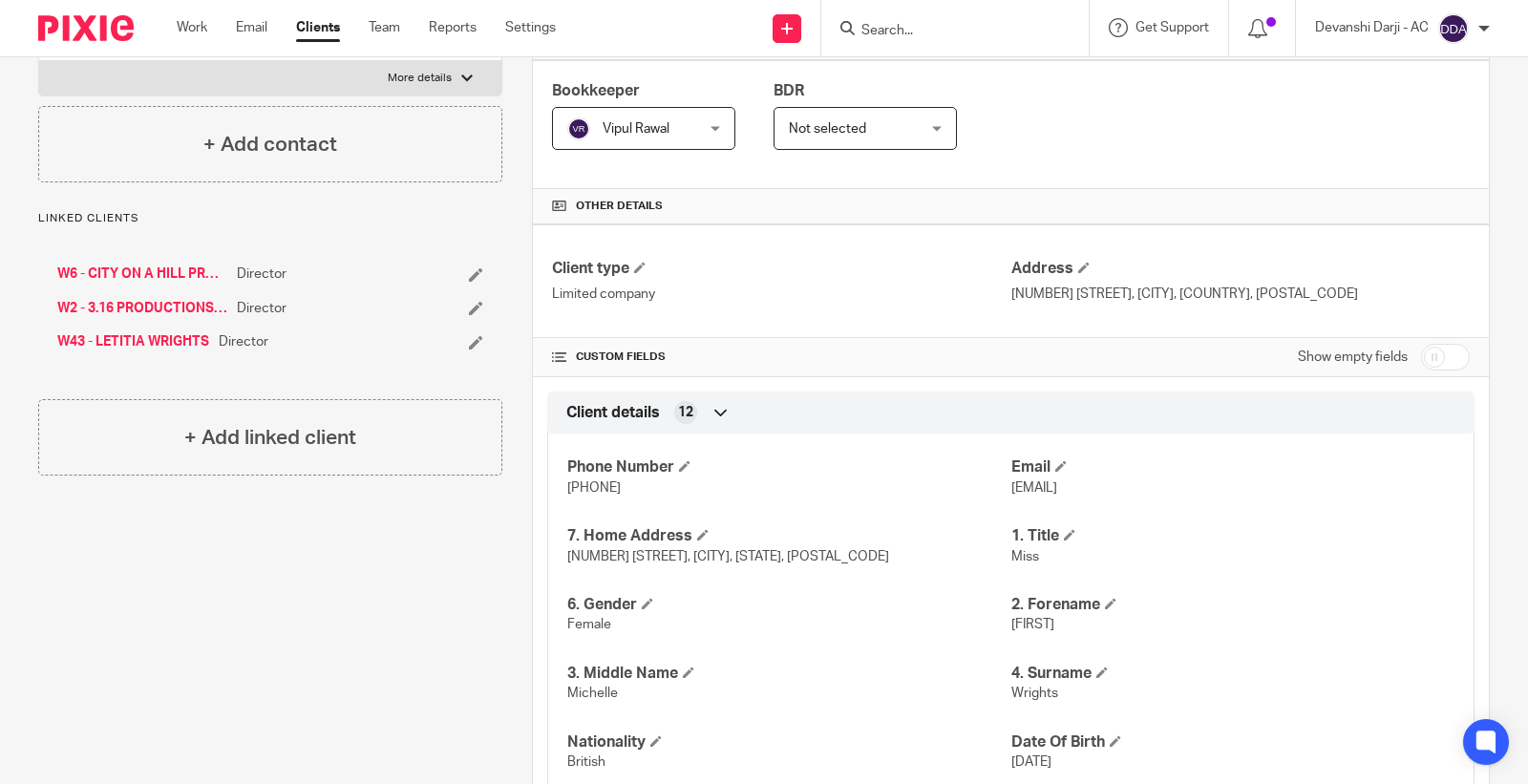 click on "[FIRST]" at bounding box center [1032, 625] 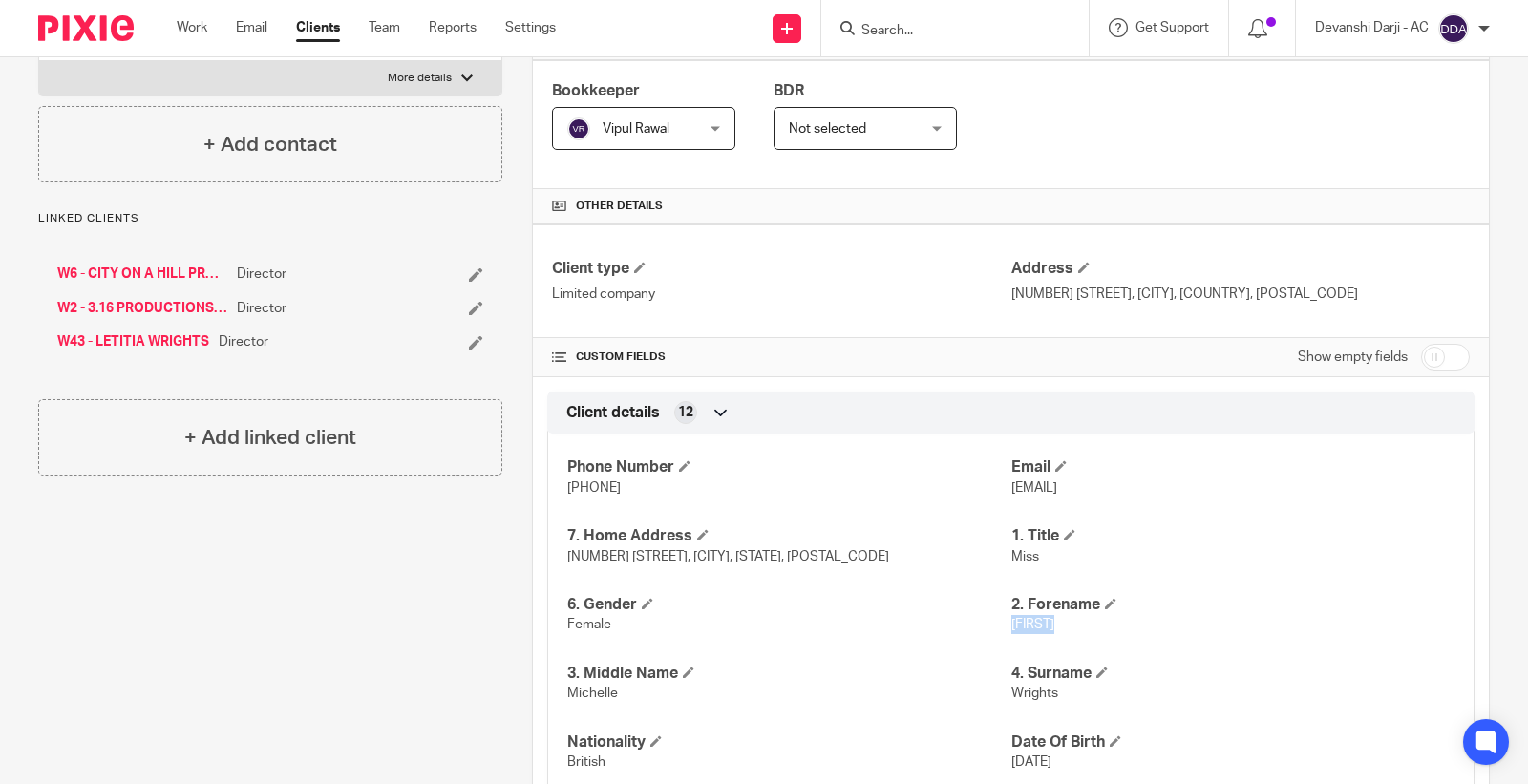 click on "[FIRST]" at bounding box center [1032, 625] 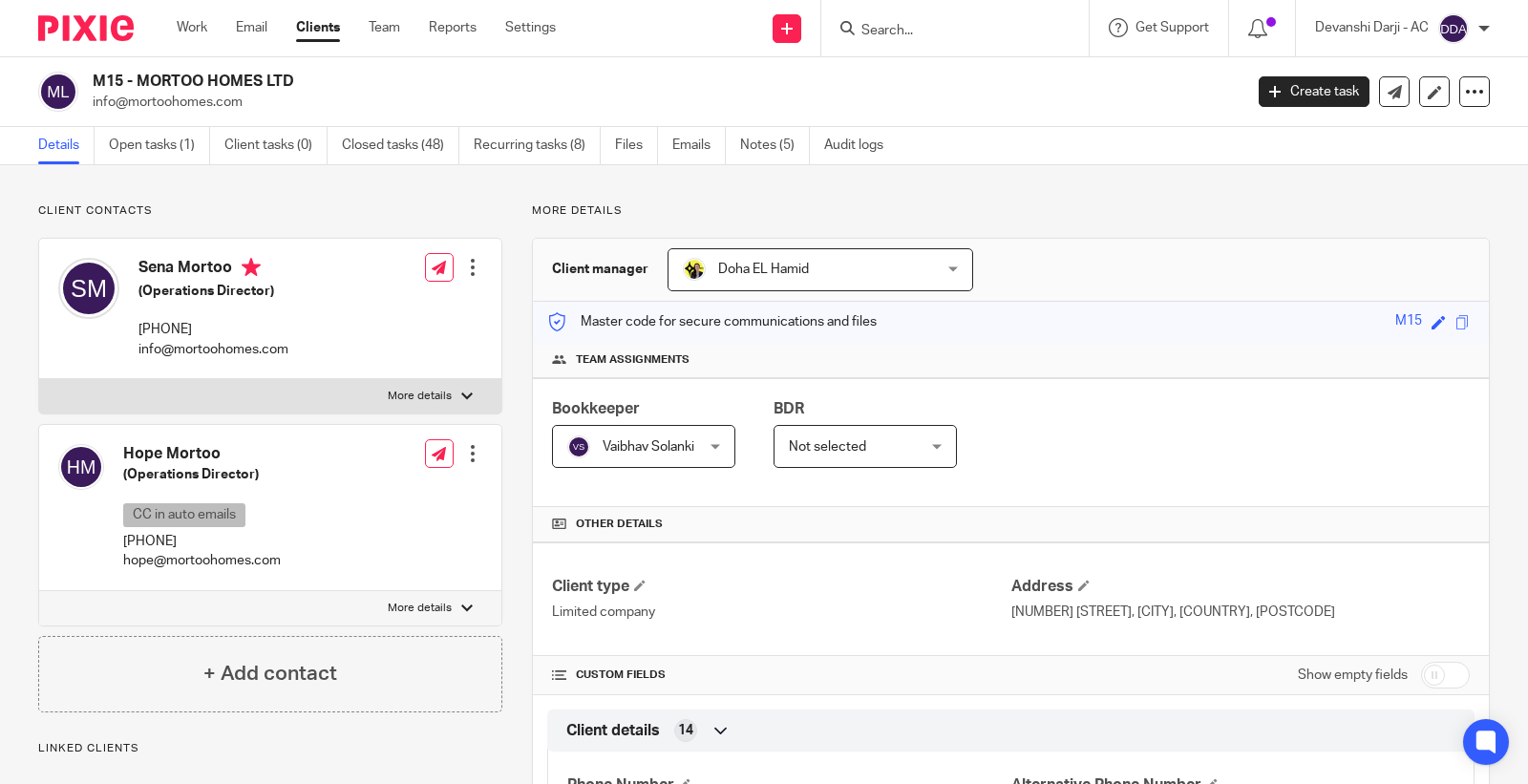 scroll, scrollTop: 0, scrollLeft: 0, axis: both 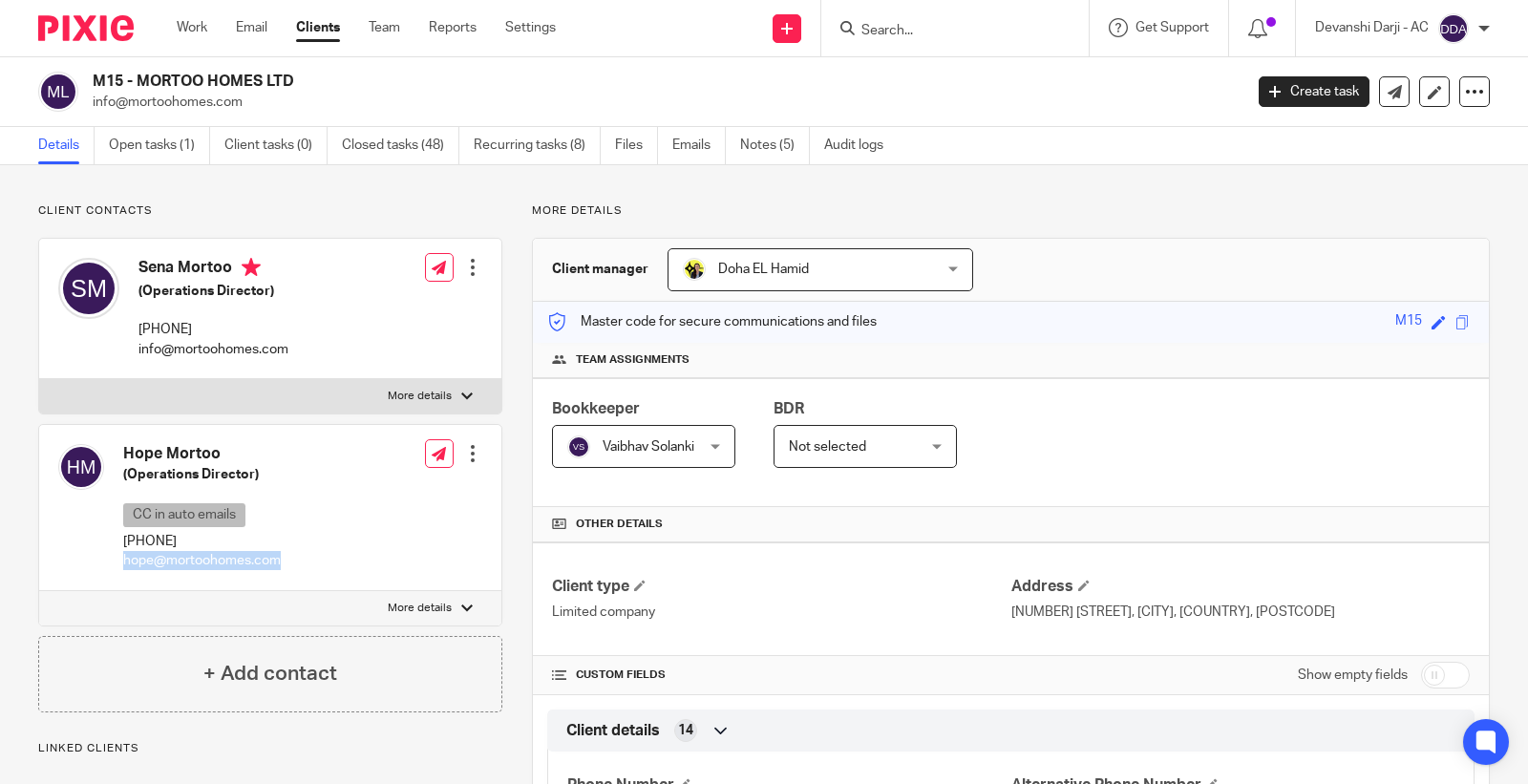 drag, startPoint x: 289, startPoint y: 566, endPoint x: 122, endPoint y: 568, distance: 167.01198 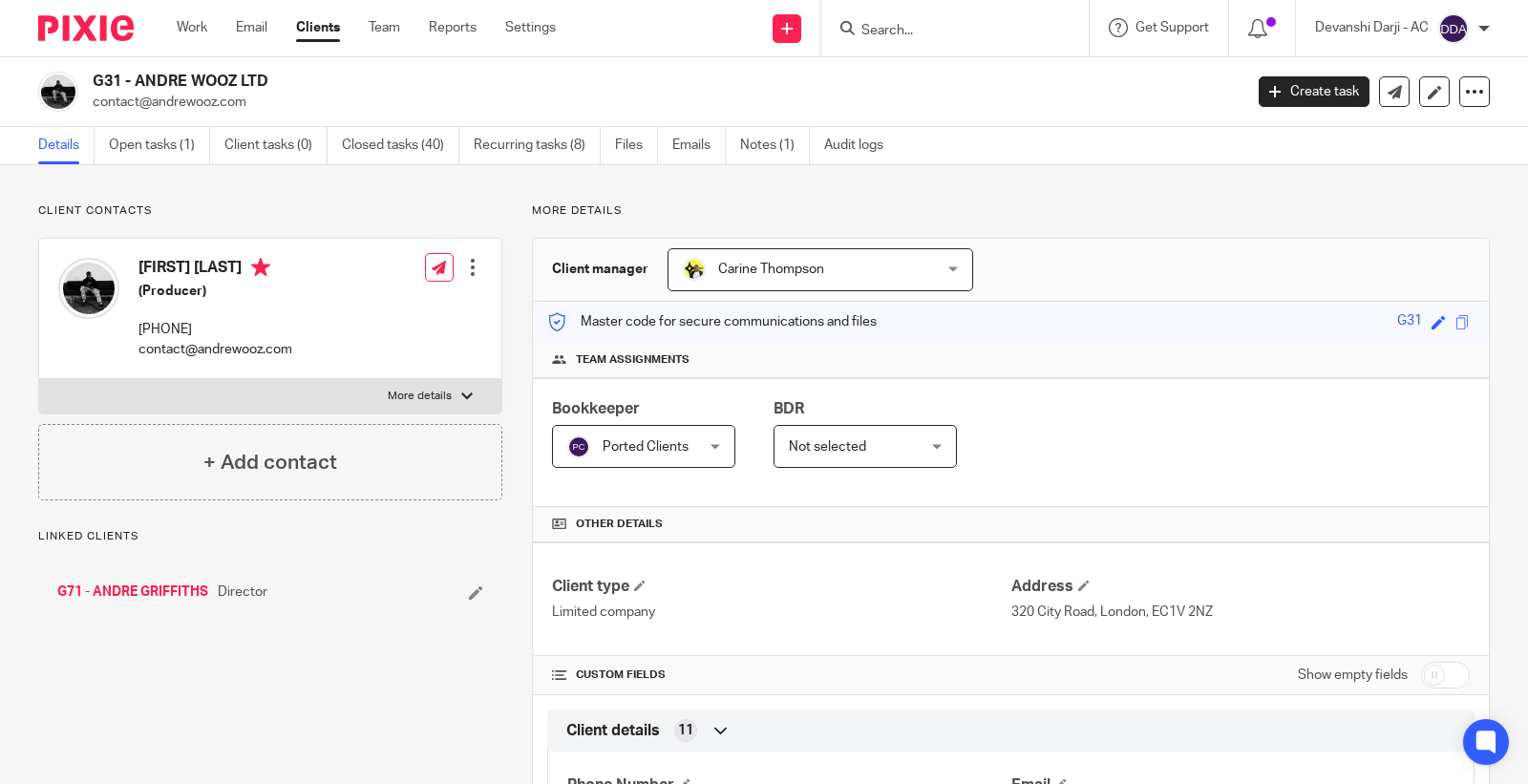 scroll, scrollTop: 0, scrollLeft: 0, axis: both 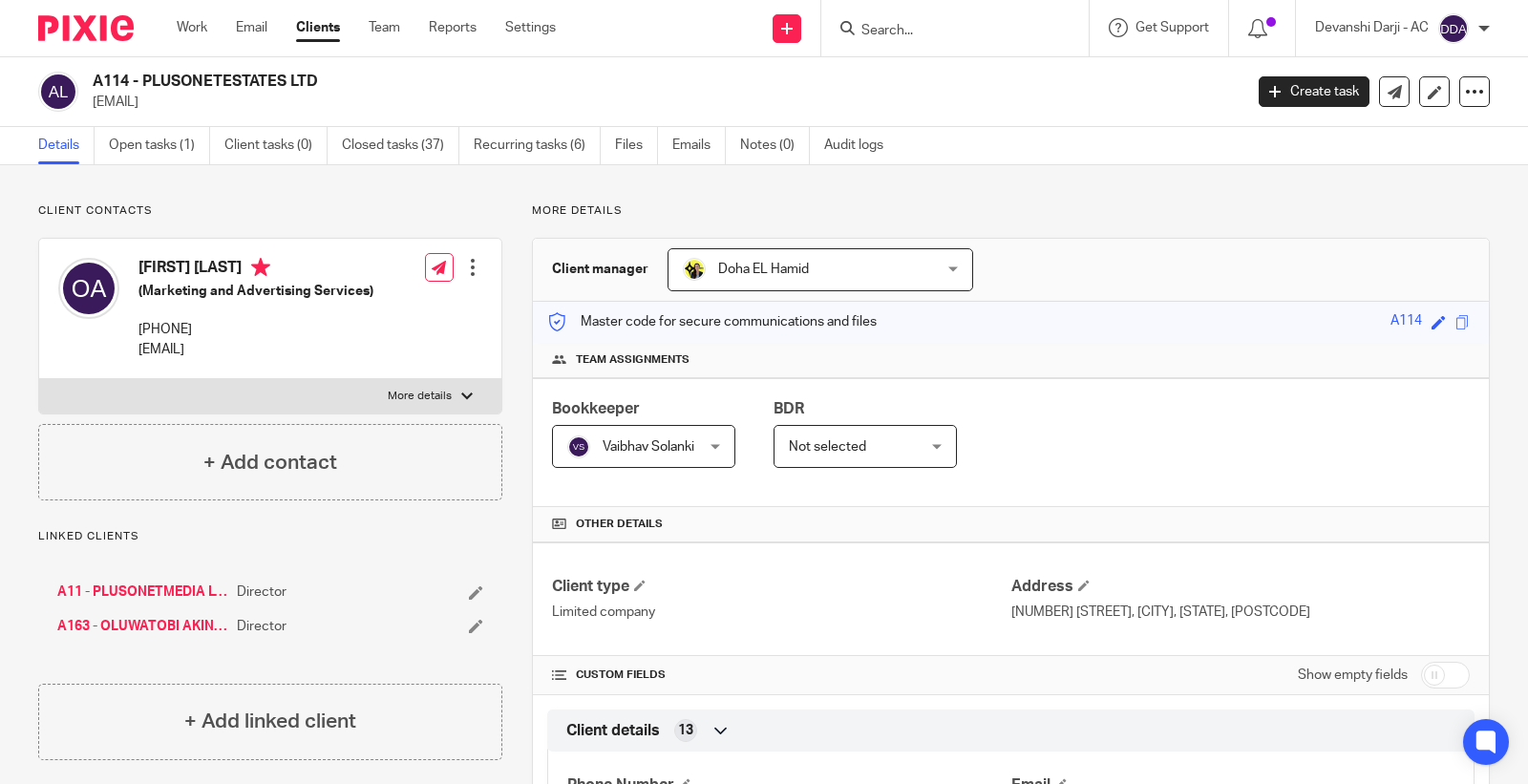 drag, startPoint x: 269, startPoint y: 112, endPoint x: 91, endPoint y: 111, distance: 178.00281 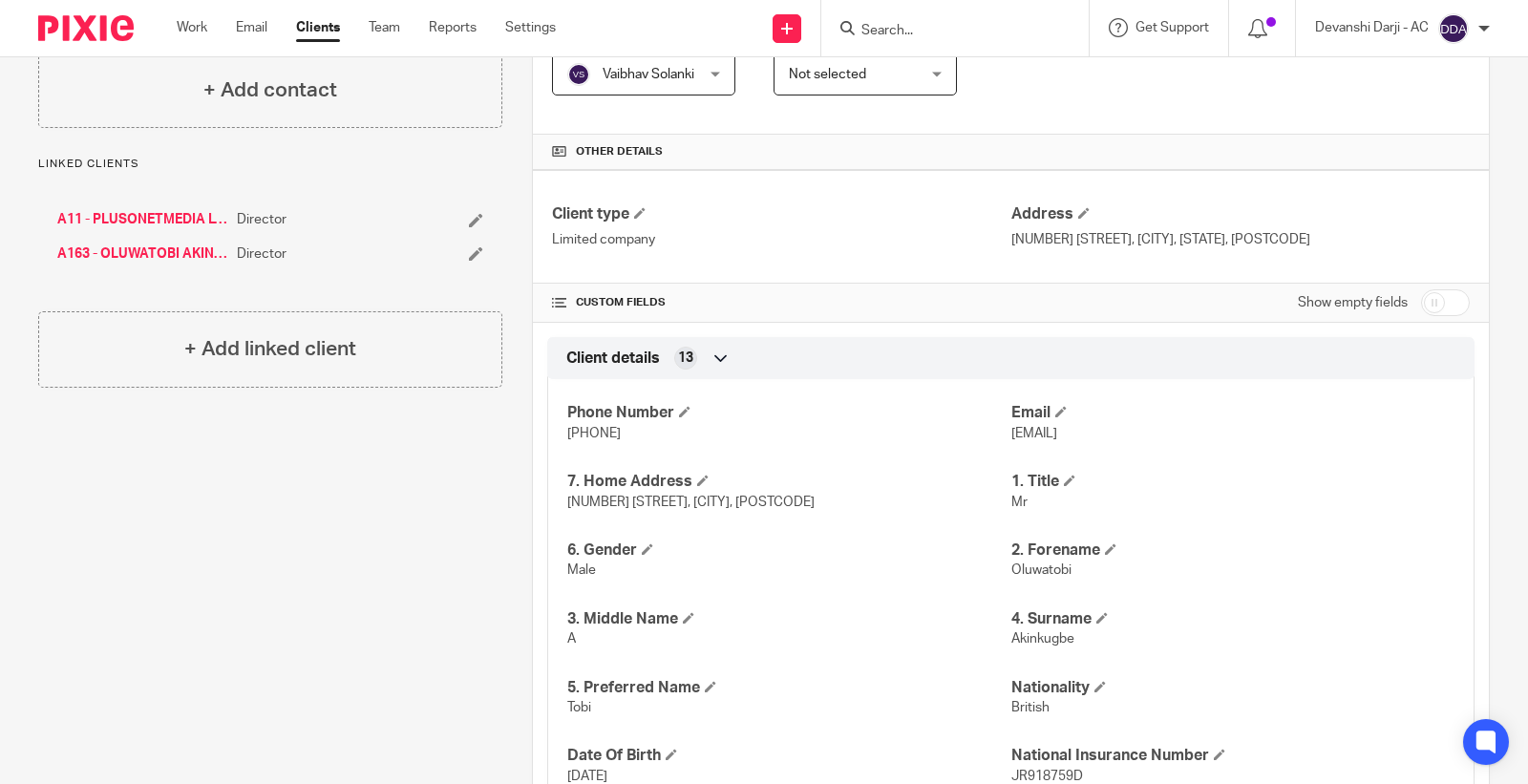scroll, scrollTop: 424, scrollLeft: 0, axis: vertical 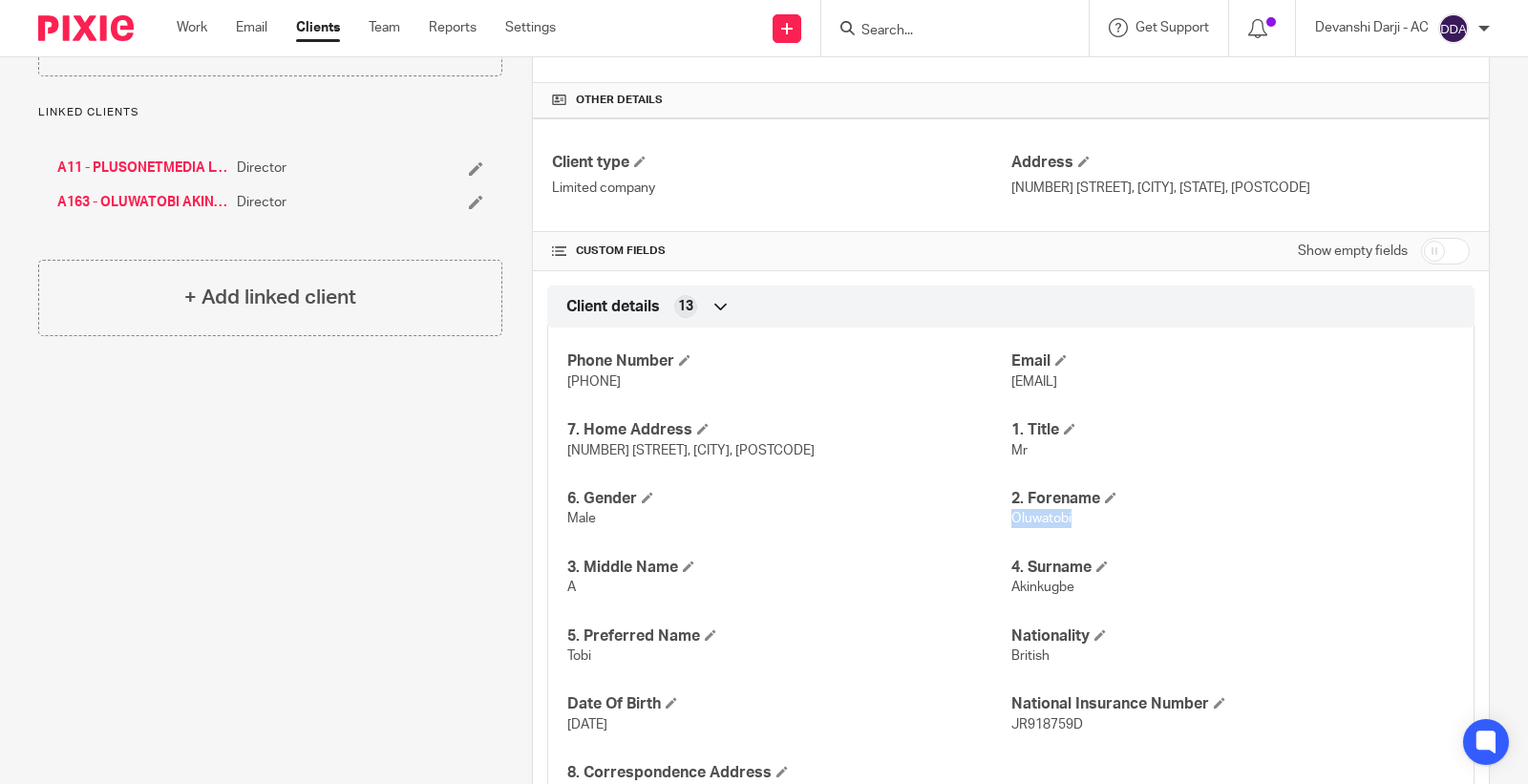 drag, startPoint x: 1066, startPoint y: 520, endPoint x: 1005, endPoint y: 527, distance: 61.400326 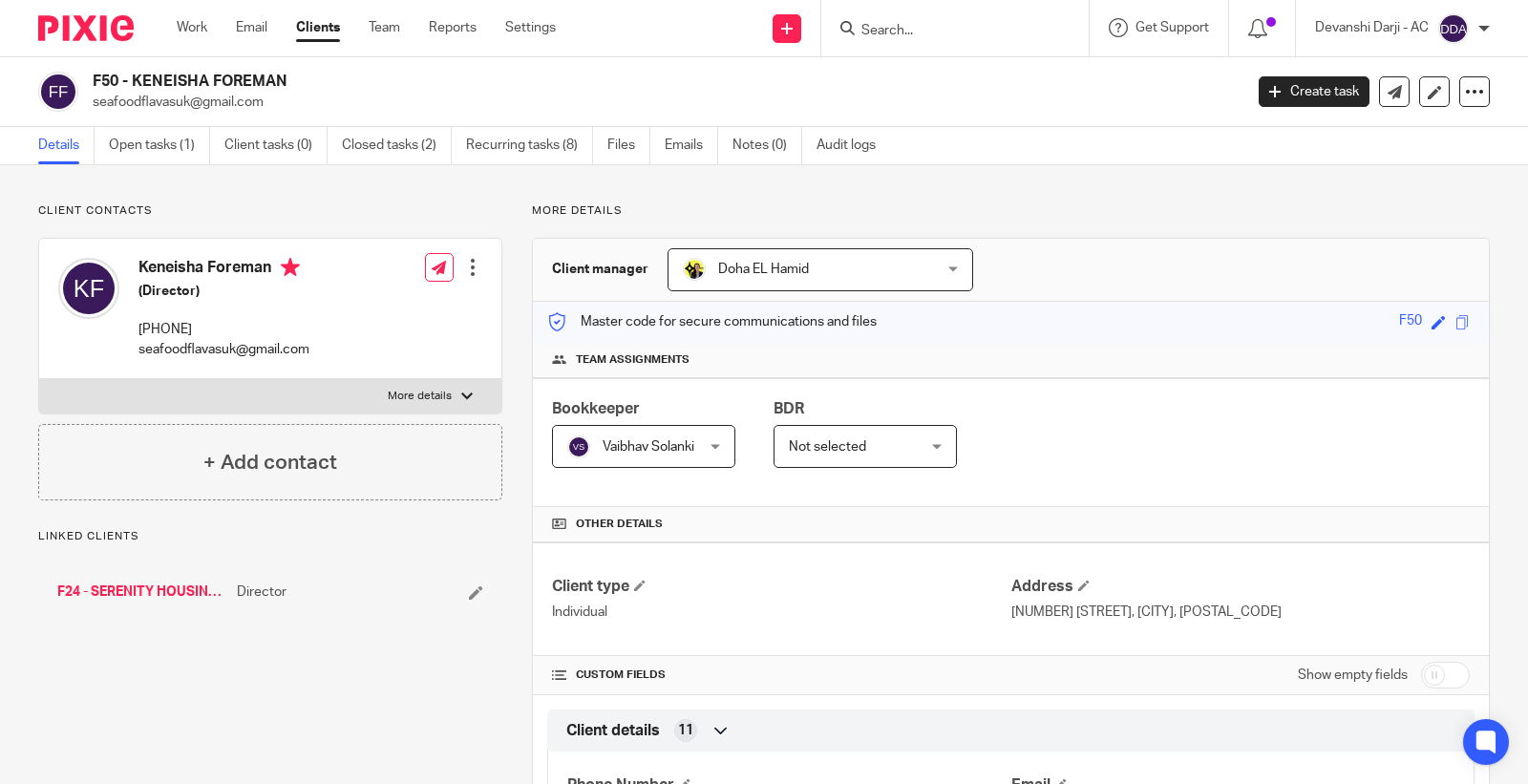 scroll, scrollTop: 0, scrollLeft: 0, axis: both 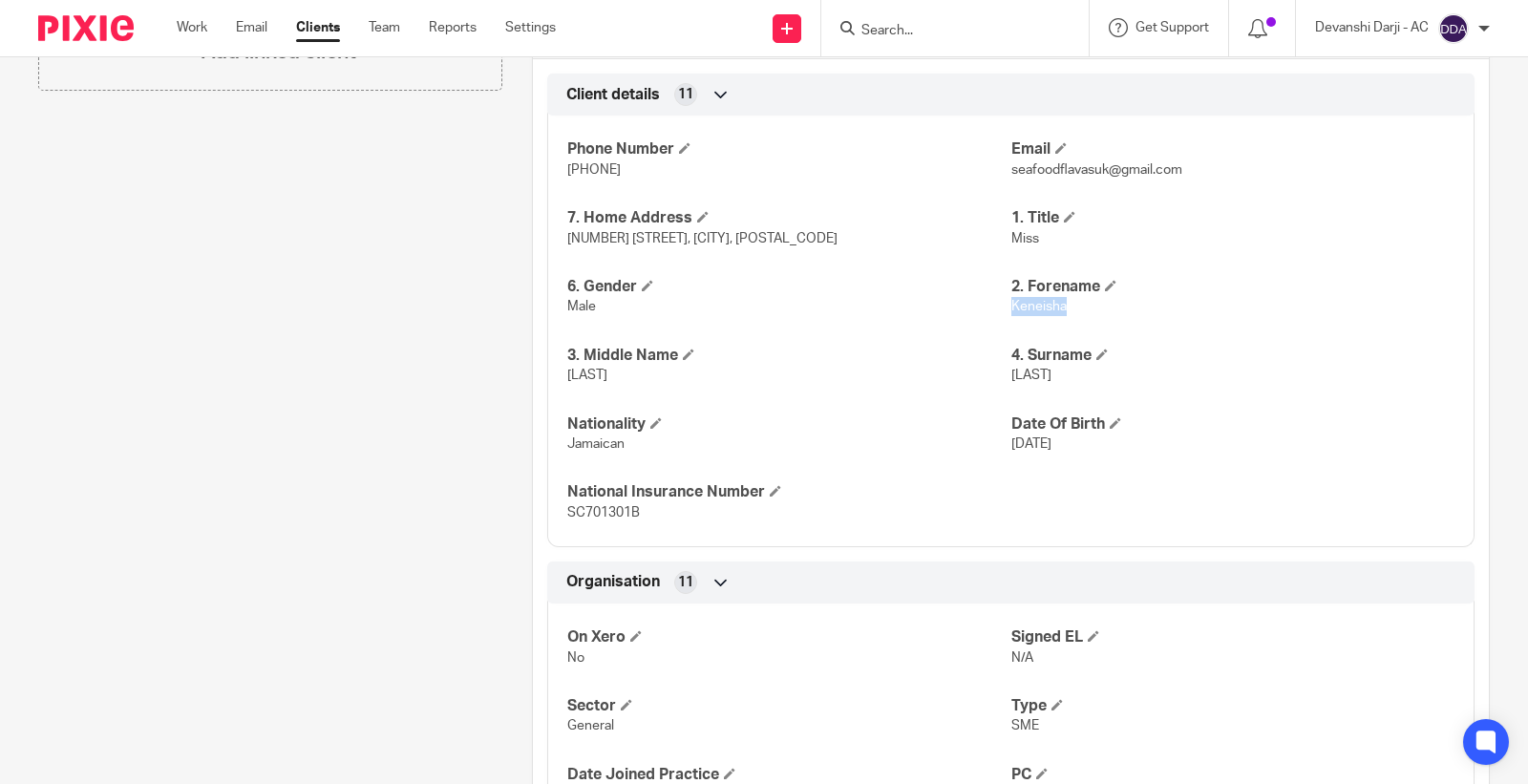 drag, startPoint x: 1056, startPoint y: 310, endPoint x: 1000, endPoint y: 312, distance: 56.0357 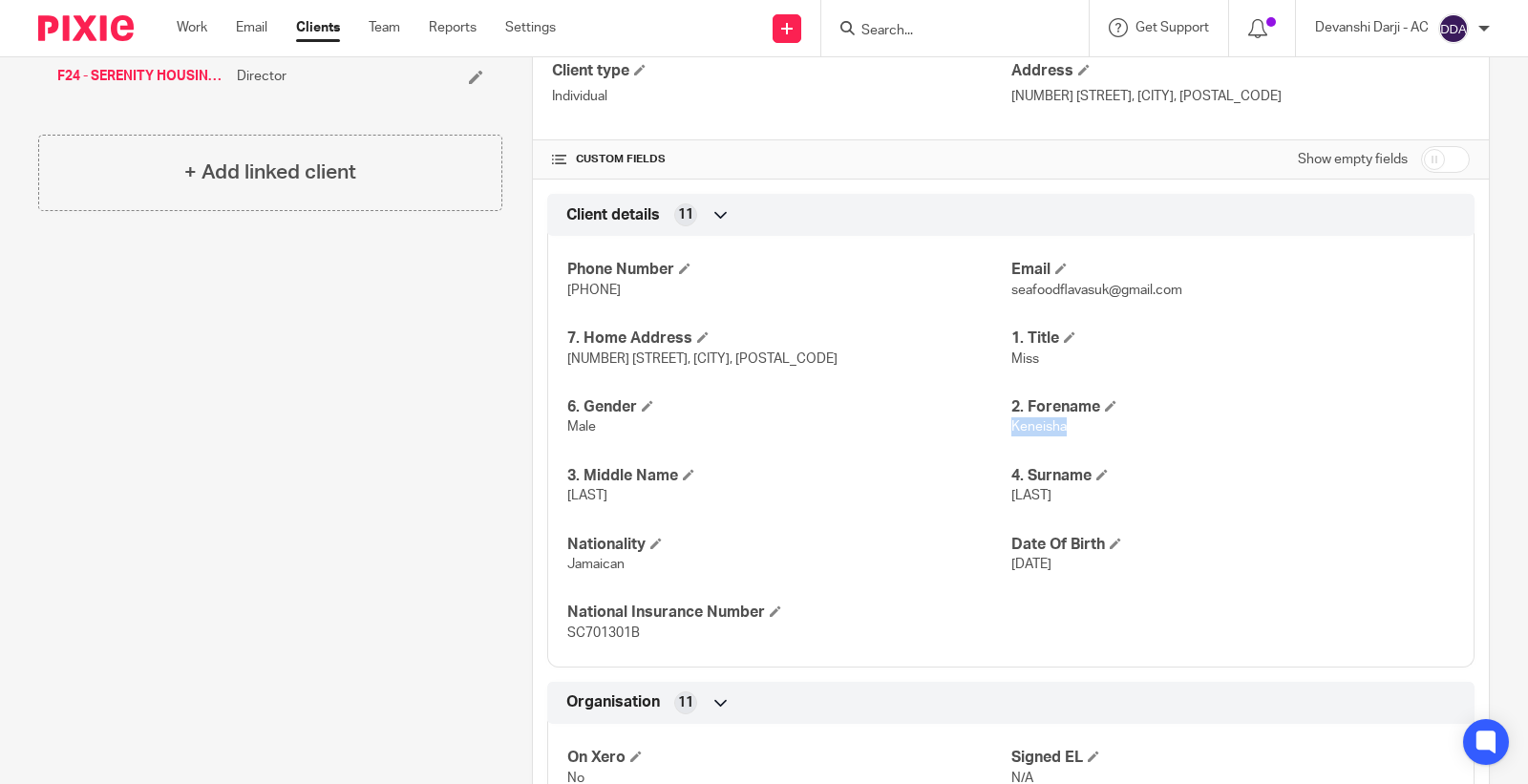 scroll, scrollTop: 530, scrollLeft: 0, axis: vertical 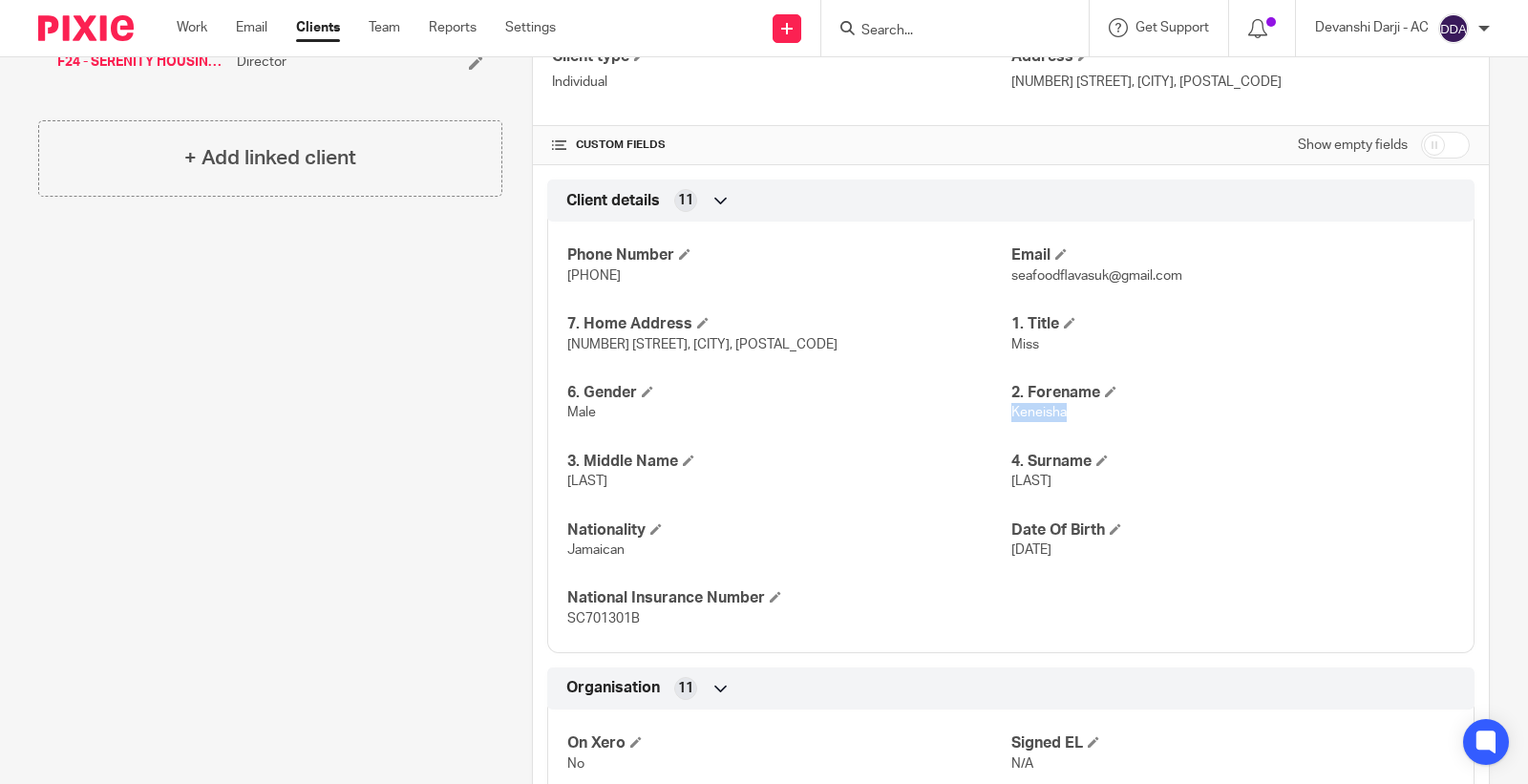 copy on "Keneisha" 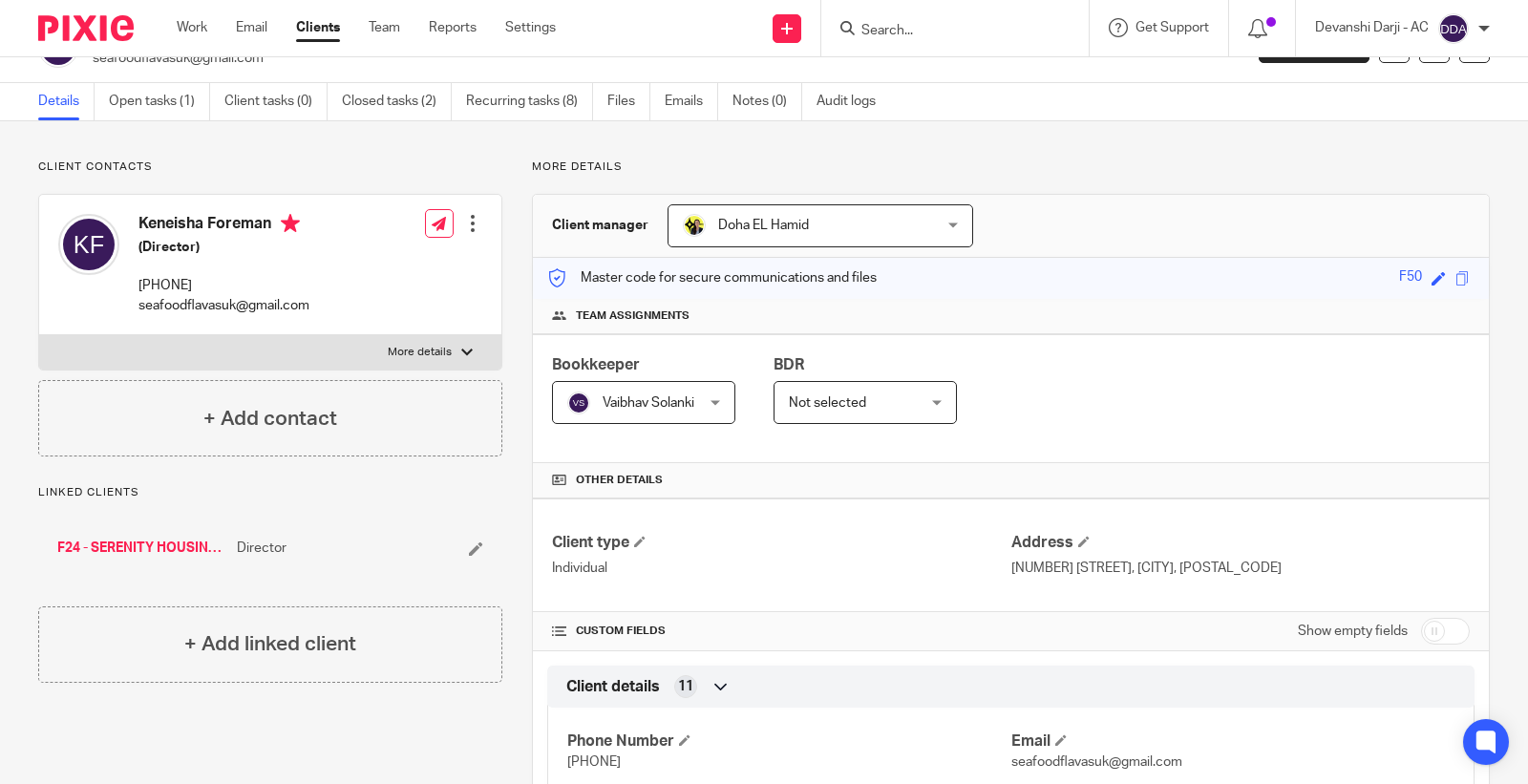 scroll, scrollTop: 0, scrollLeft: 0, axis: both 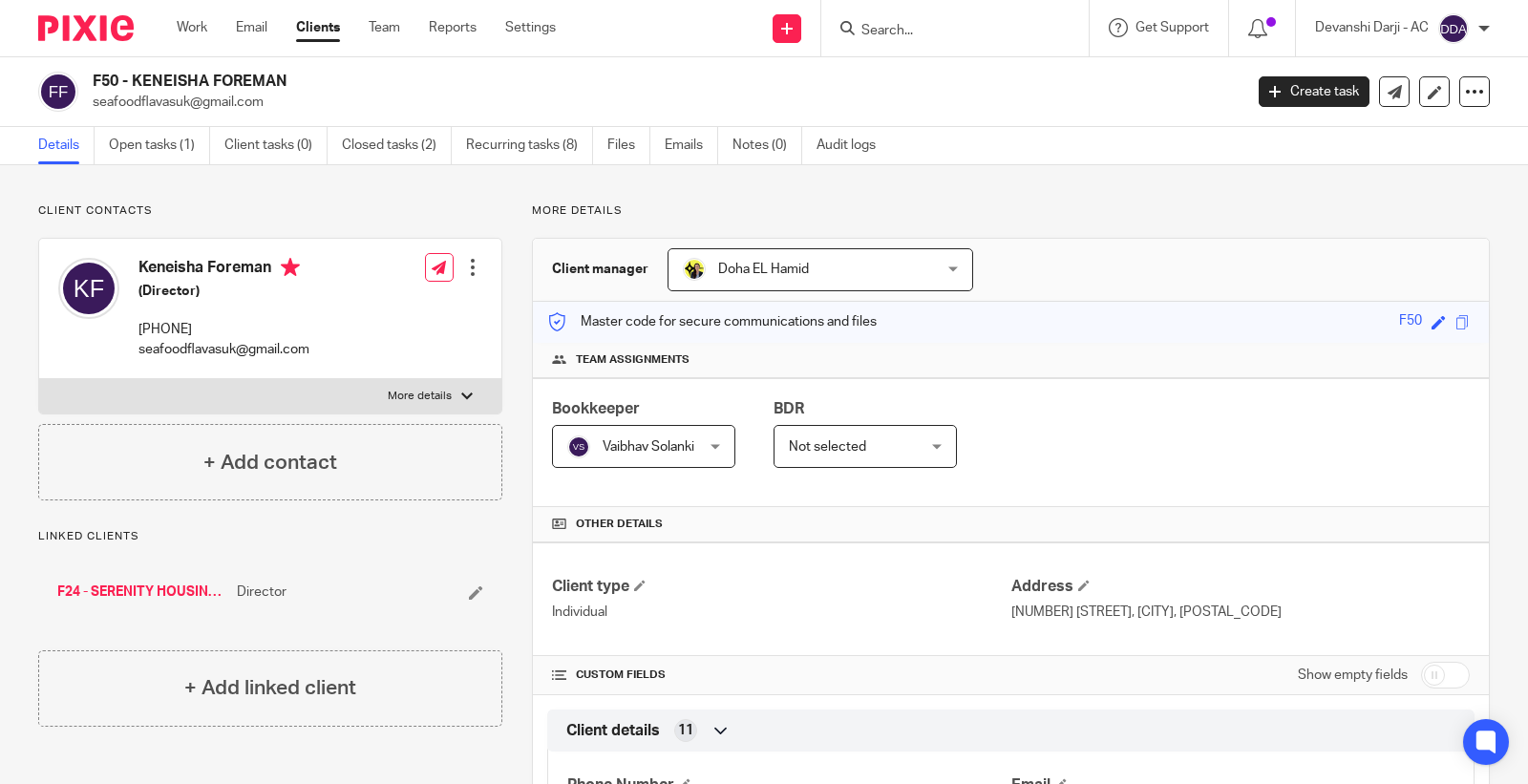 drag, startPoint x: 277, startPoint y: 107, endPoint x: 87, endPoint y: 117, distance: 190.26298 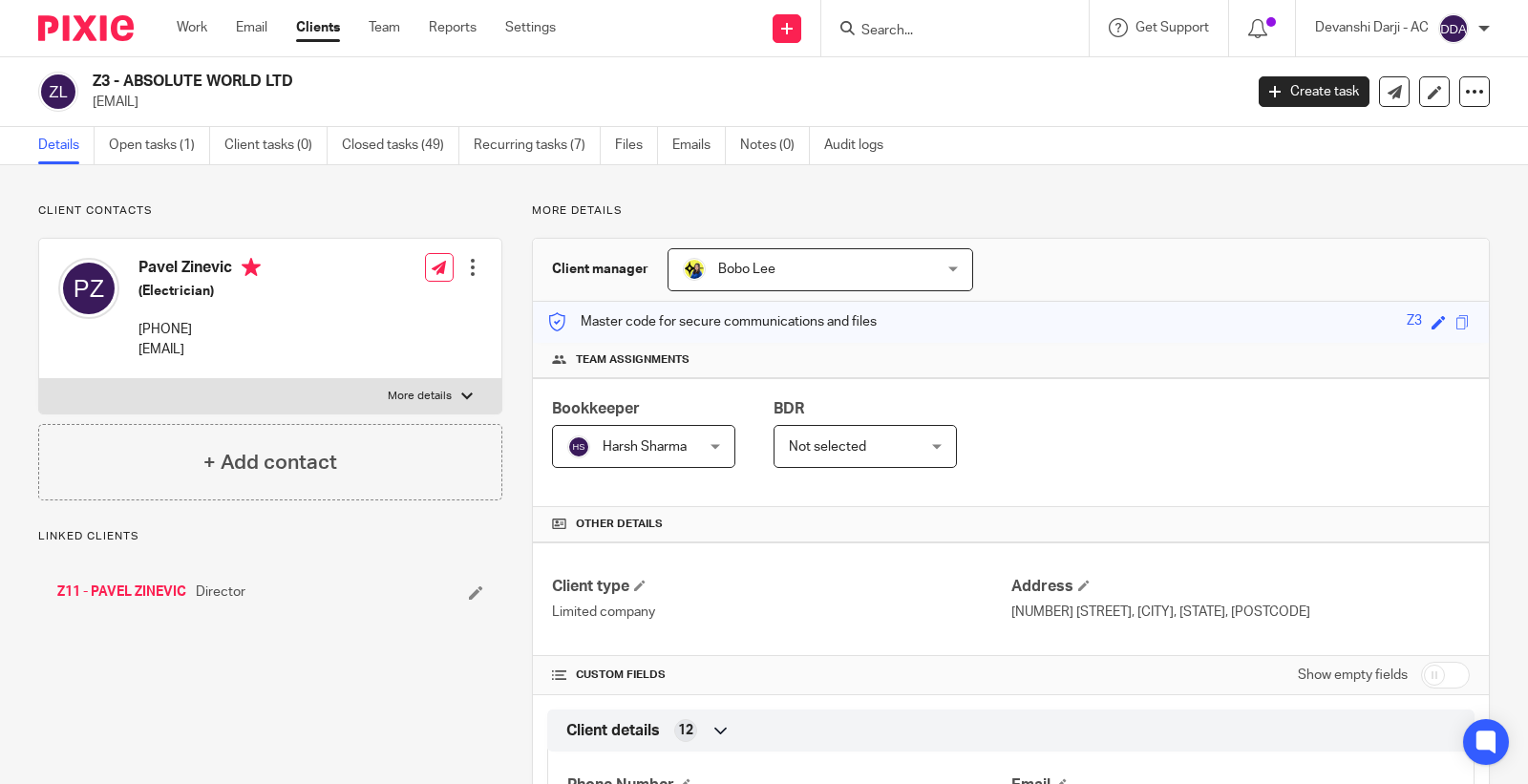 scroll, scrollTop: 0, scrollLeft: 0, axis: both 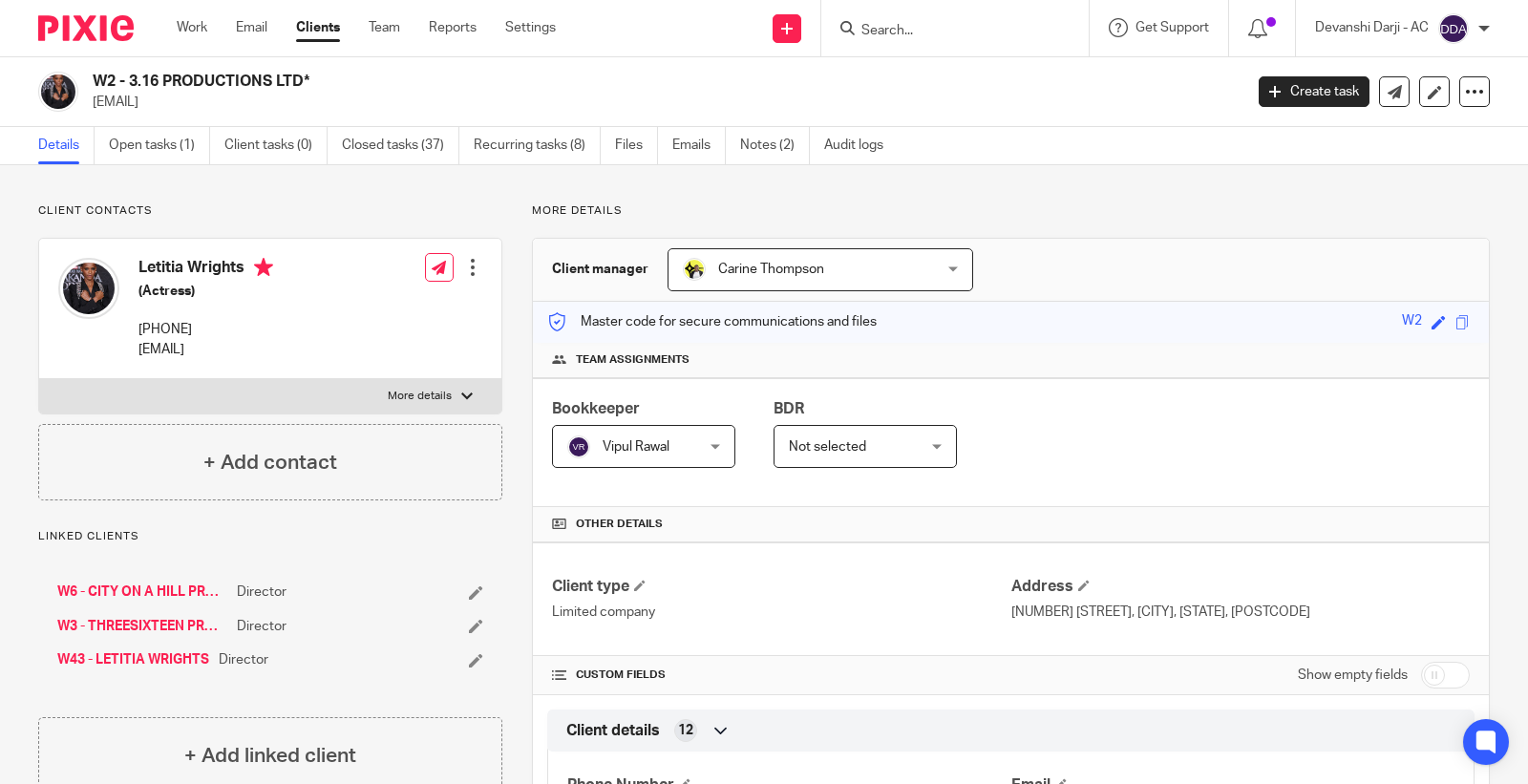 drag, startPoint x: 349, startPoint y: 115, endPoint x: 92, endPoint y: 109, distance: 257.07 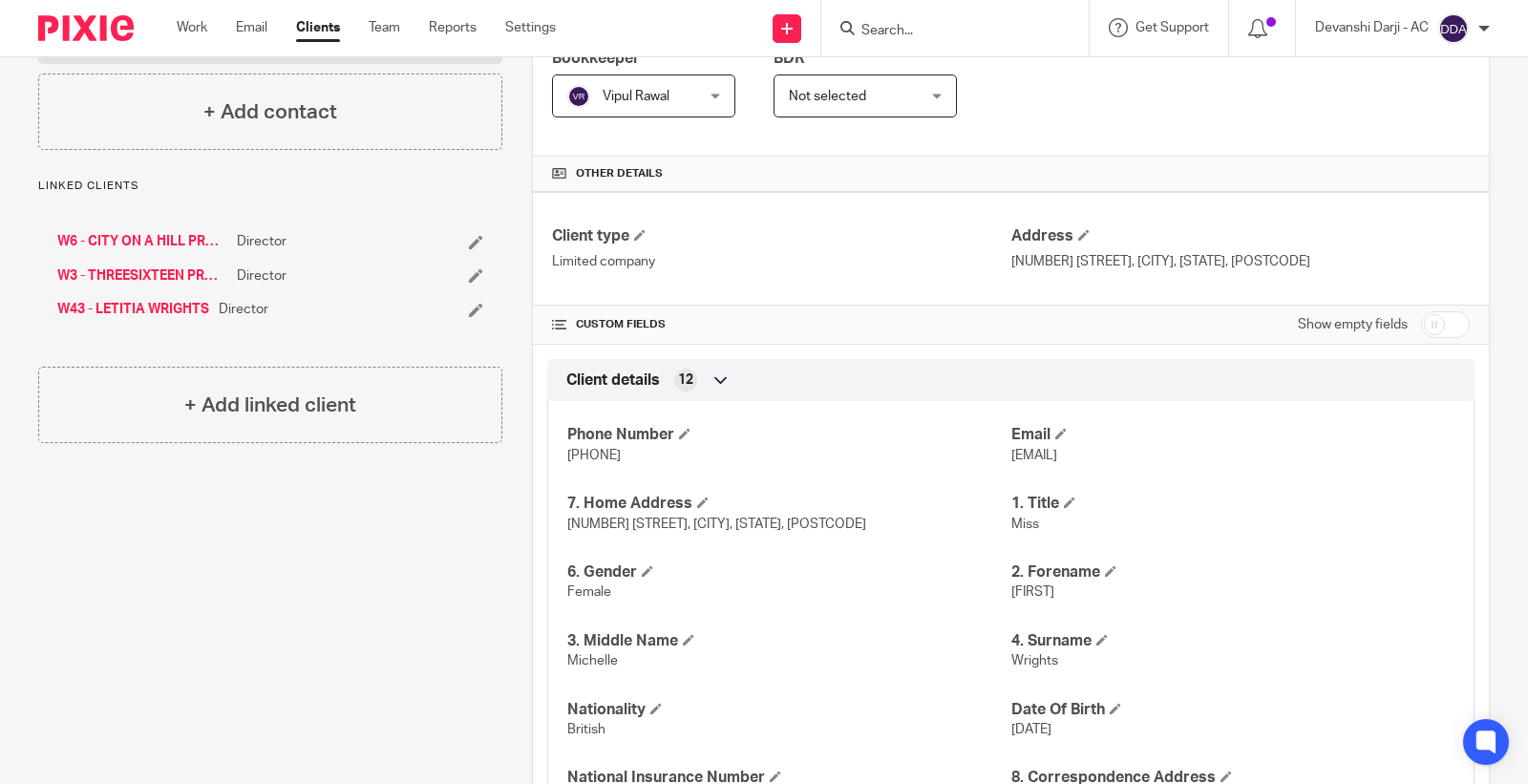 scroll, scrollTop: 424, scrollLeft: 0, axis: vertical 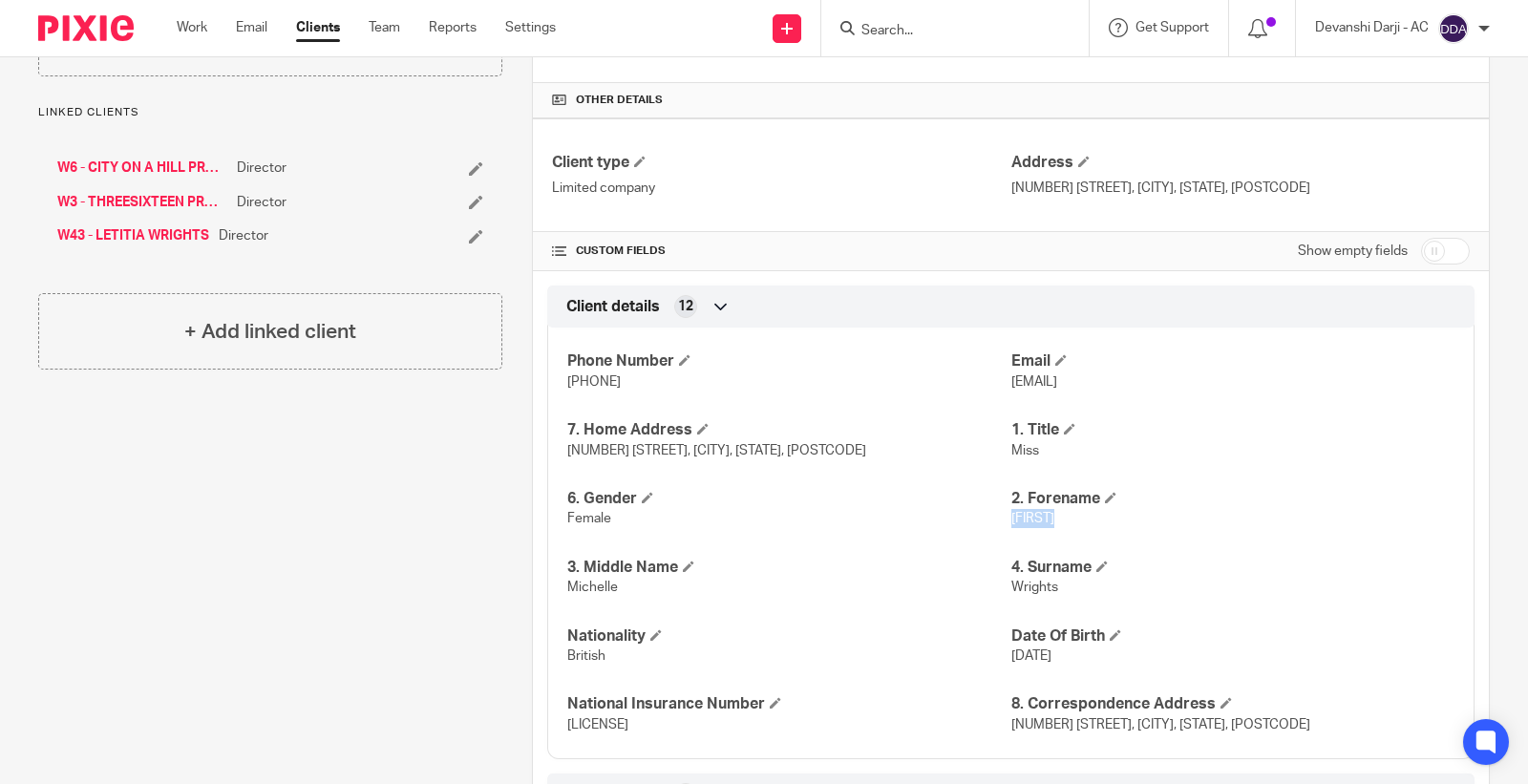 drag, startPoint x: 1051, startPoint y: 529, endPoint x: 1000, endPoint y: 523, distance: 51.35173 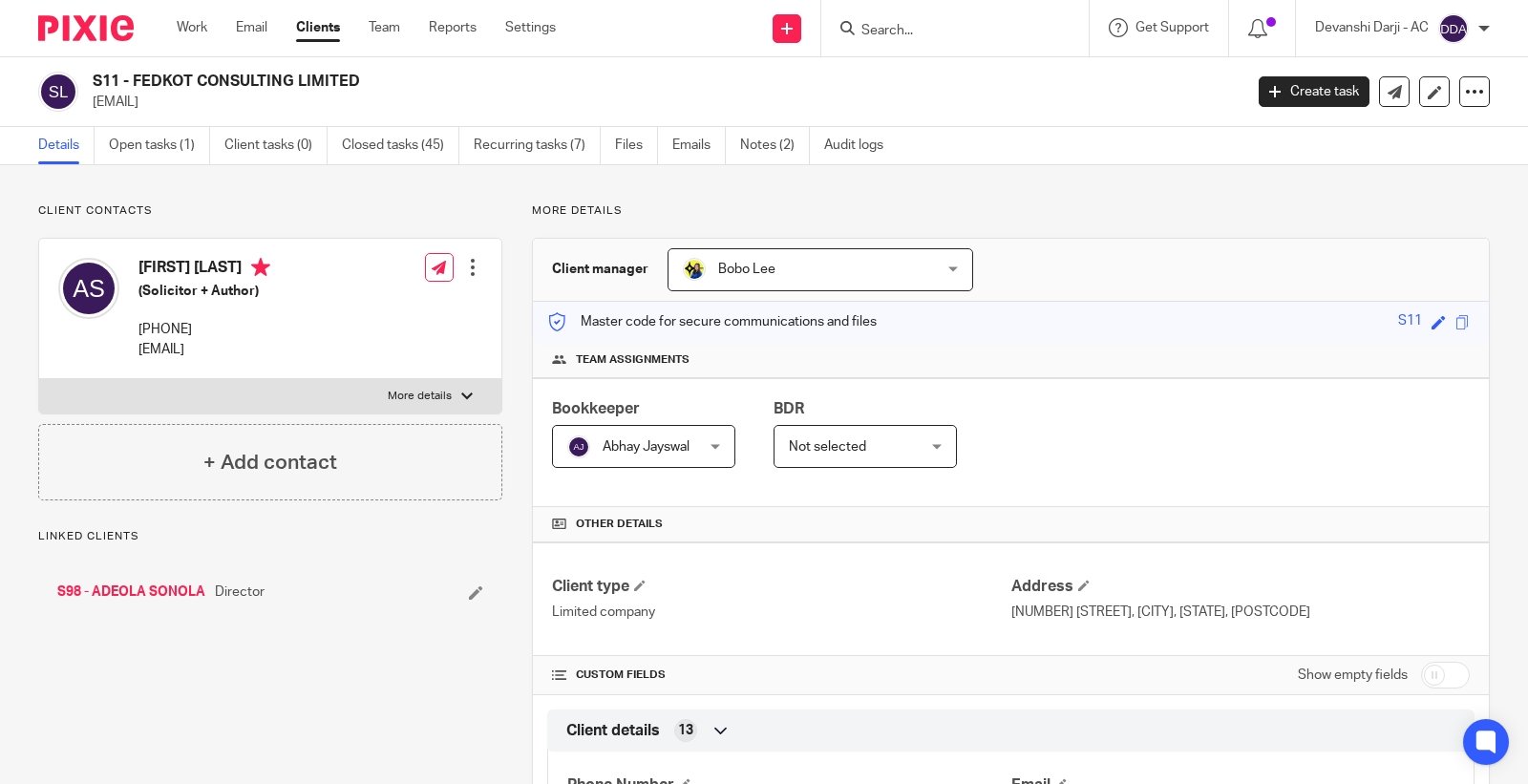 scroll, scrollTop: 0, scrollLeft: 0, axis: both 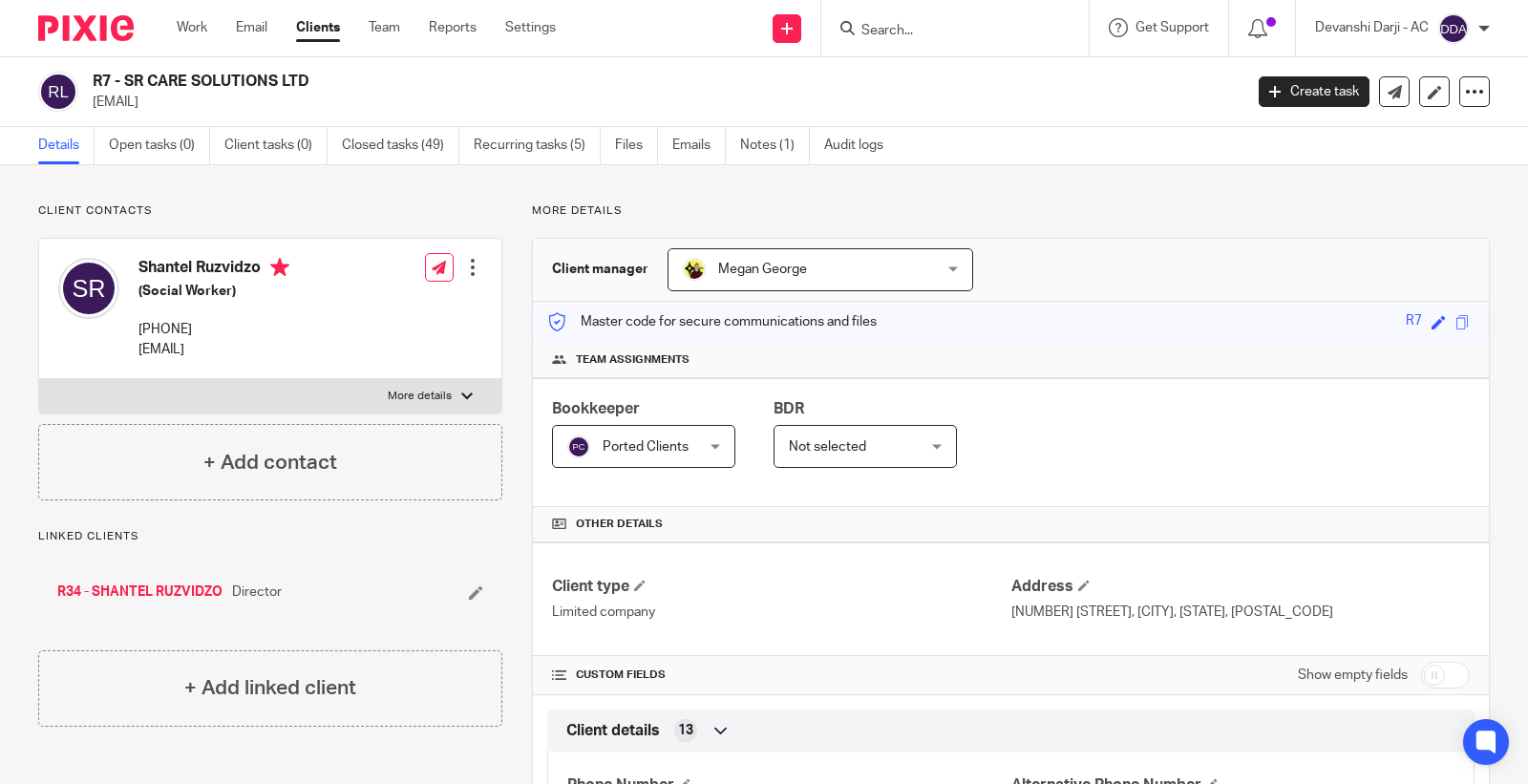 drag, startPoint x: 233, startPoint y: 98, endPoint x: 87, endPoint y: 107, distance: 146.27713 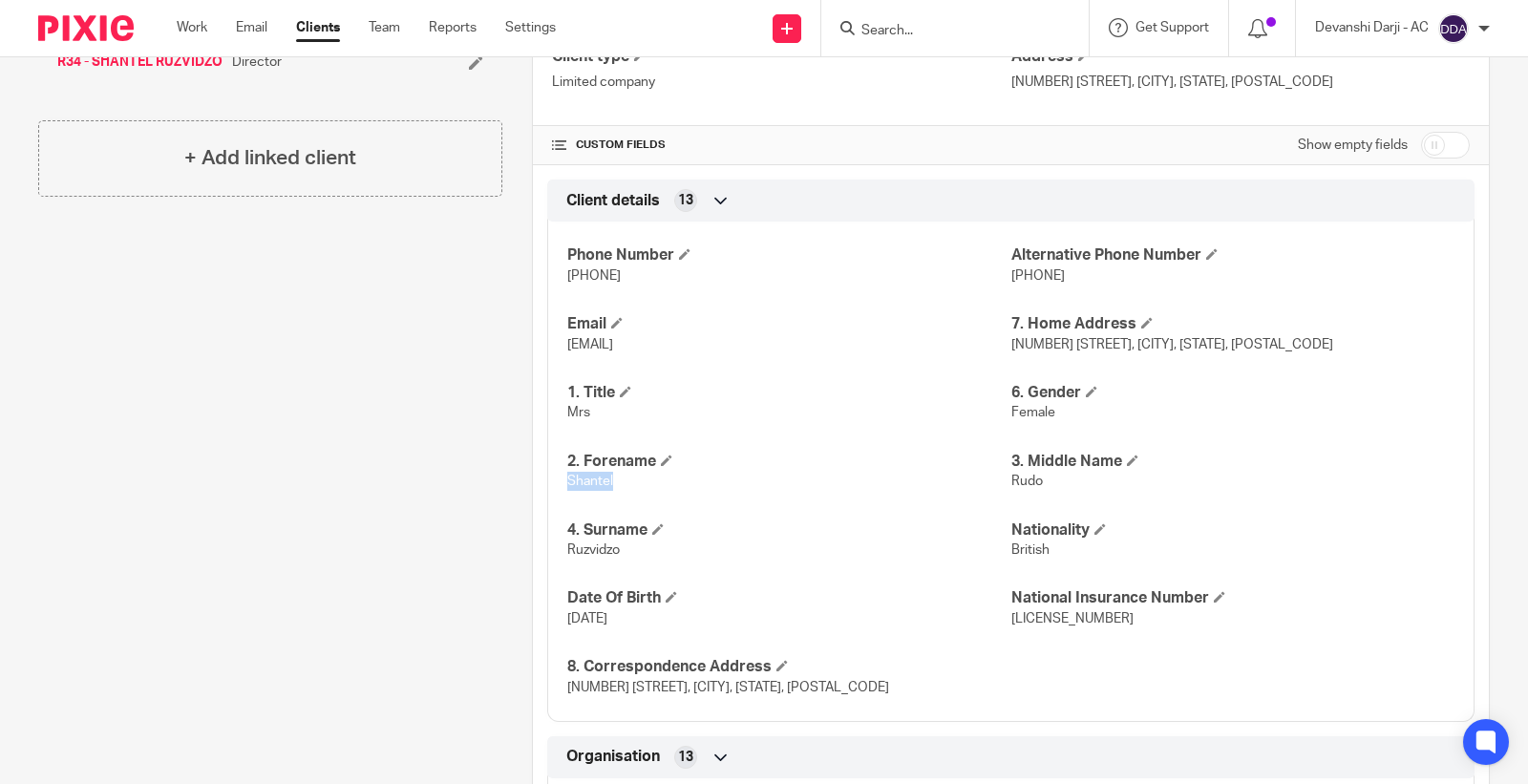 drag, startPoint x: 626, startPoint y: 485, endPoint x: 554, endPoint y: 490, distance: 72.1734 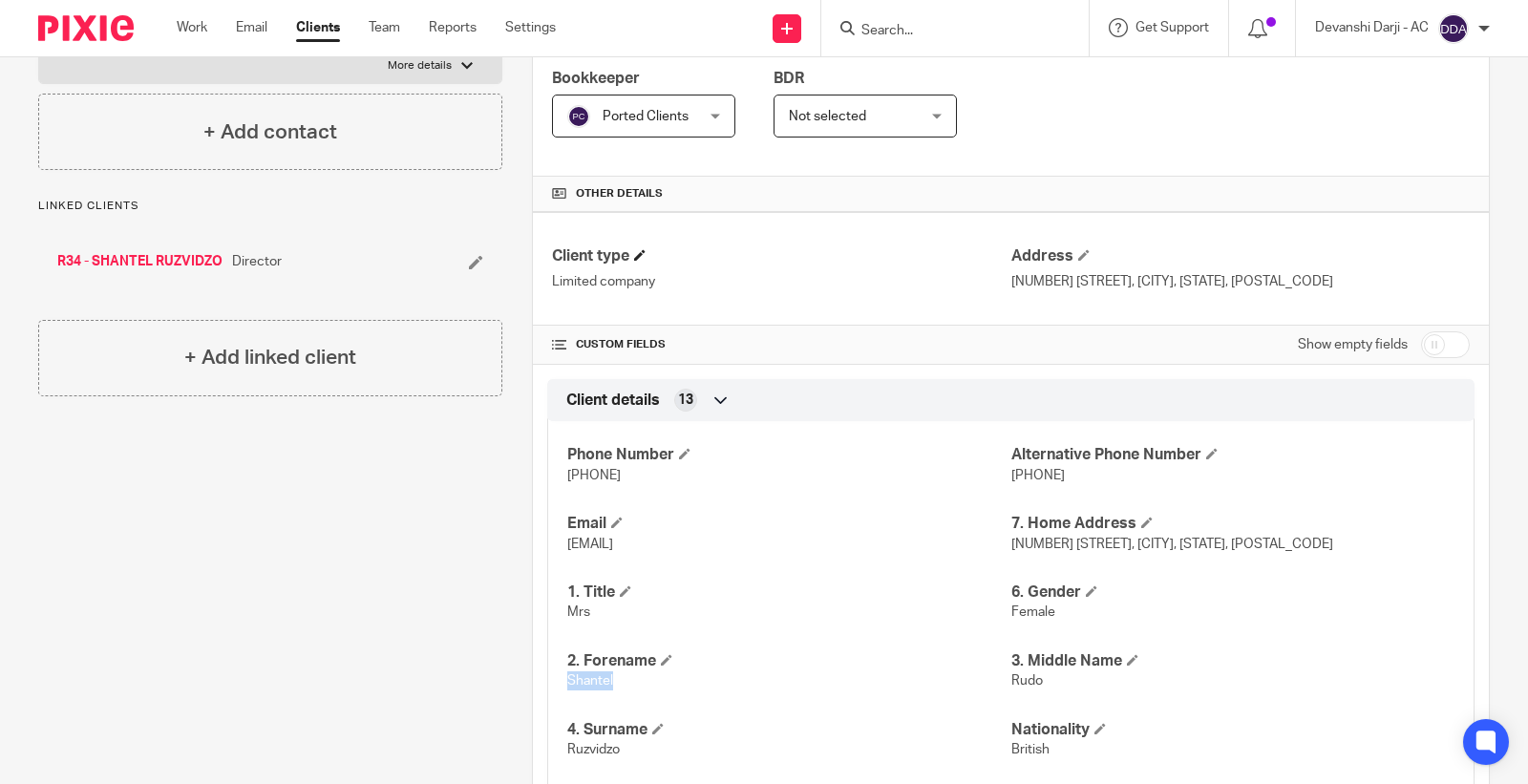 scroll, scrollTop: 0, scrollLeft: 0, axis: both 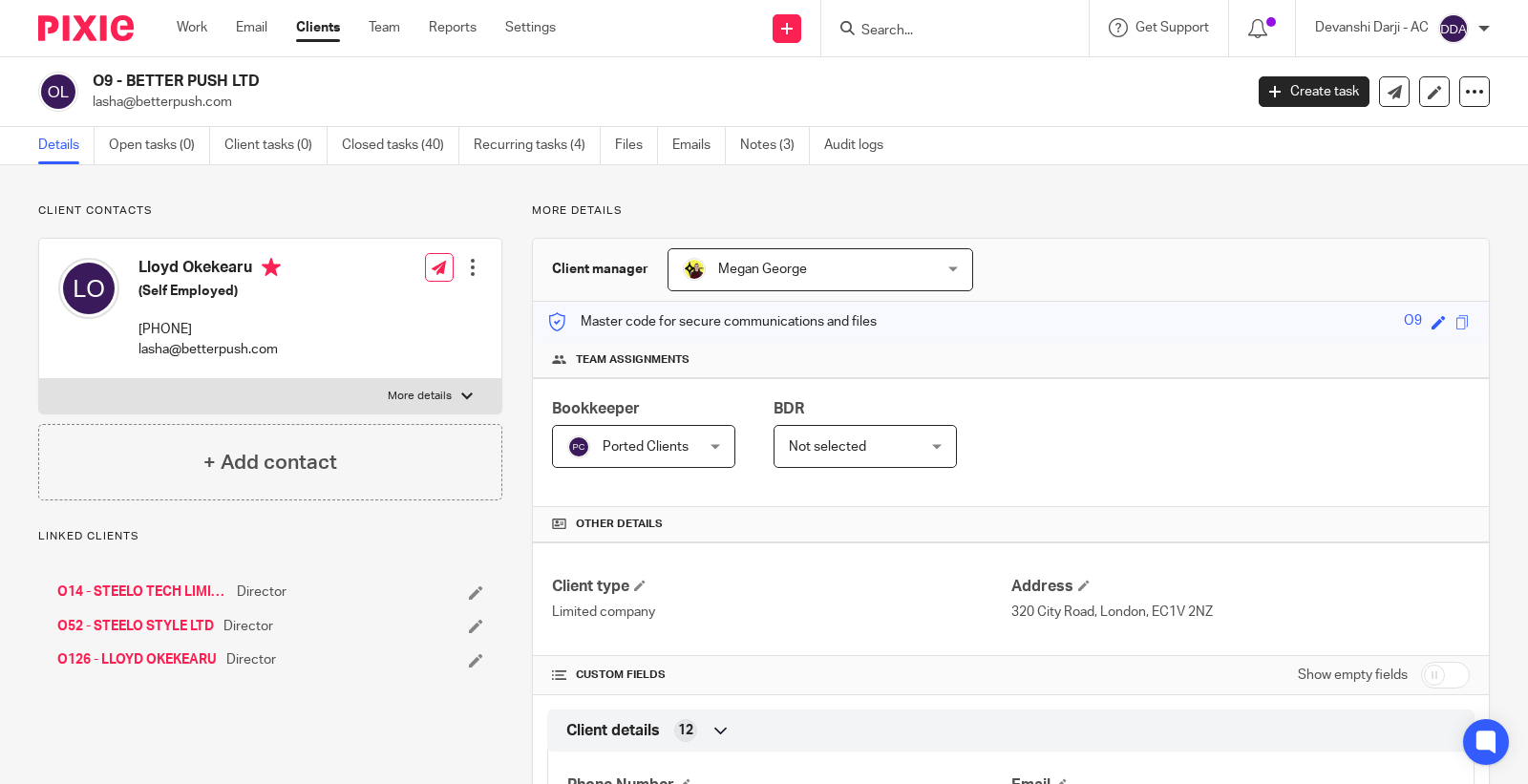 drag, startPoint x: 0, startPoint y: 0, endPoint x: 94, endPoint y: 112, distance: 146.21901 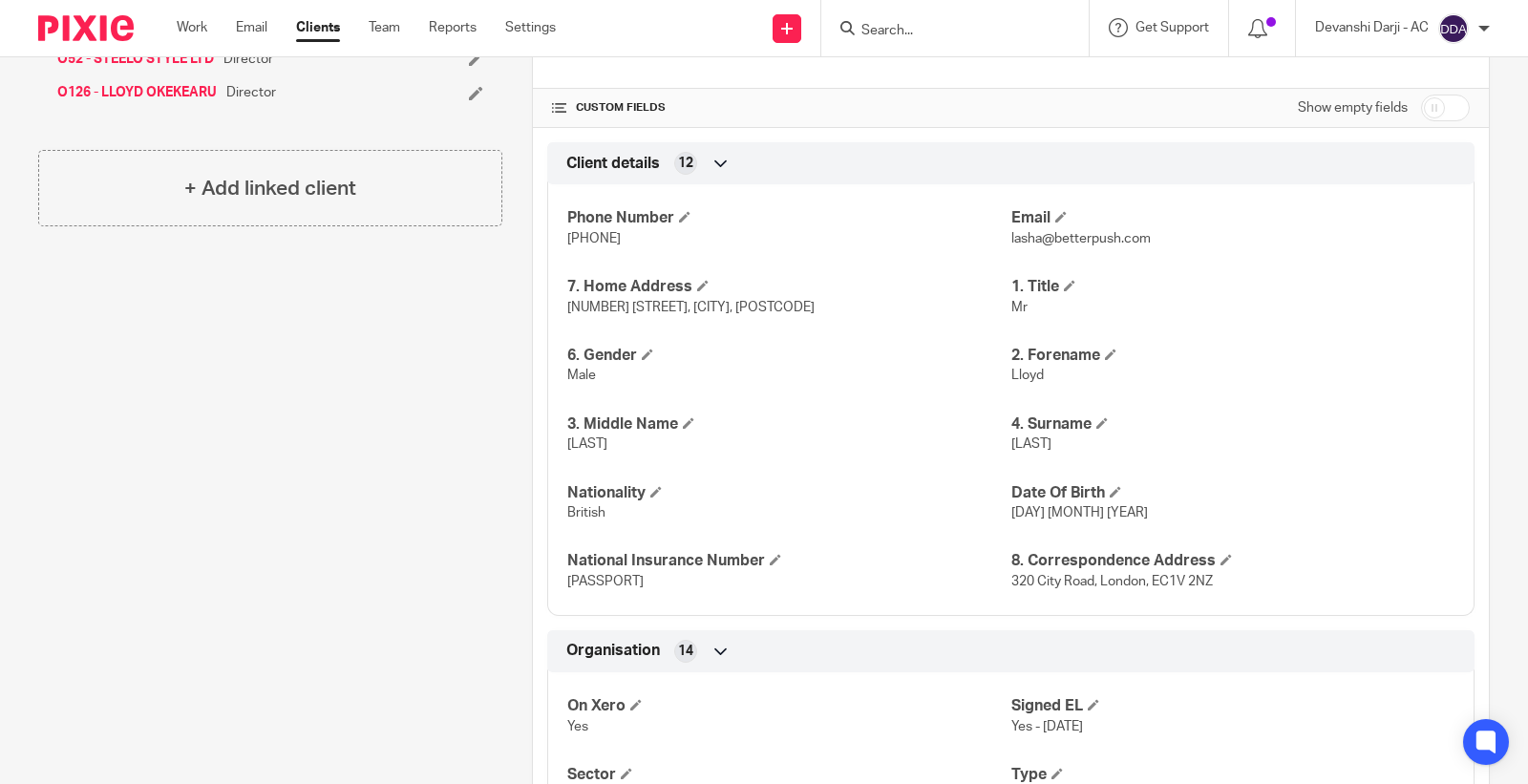 scroll, scrollTop: 530, scrollLeft: 0, axis: vertical 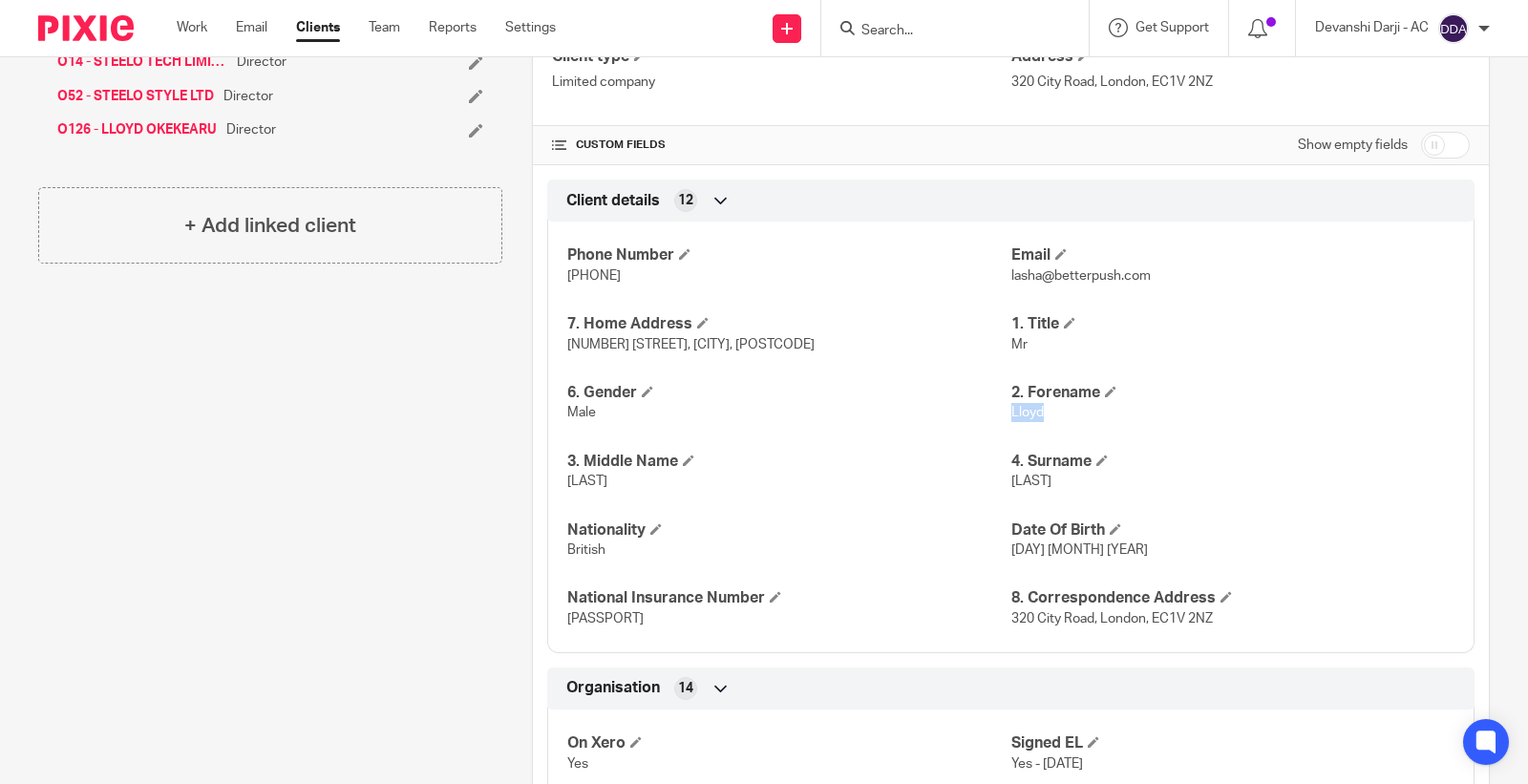drag, startPoint x: 1053, startPoint y: 406, endPoint x: 1004, endPoint y: 413, distance: 49.497475 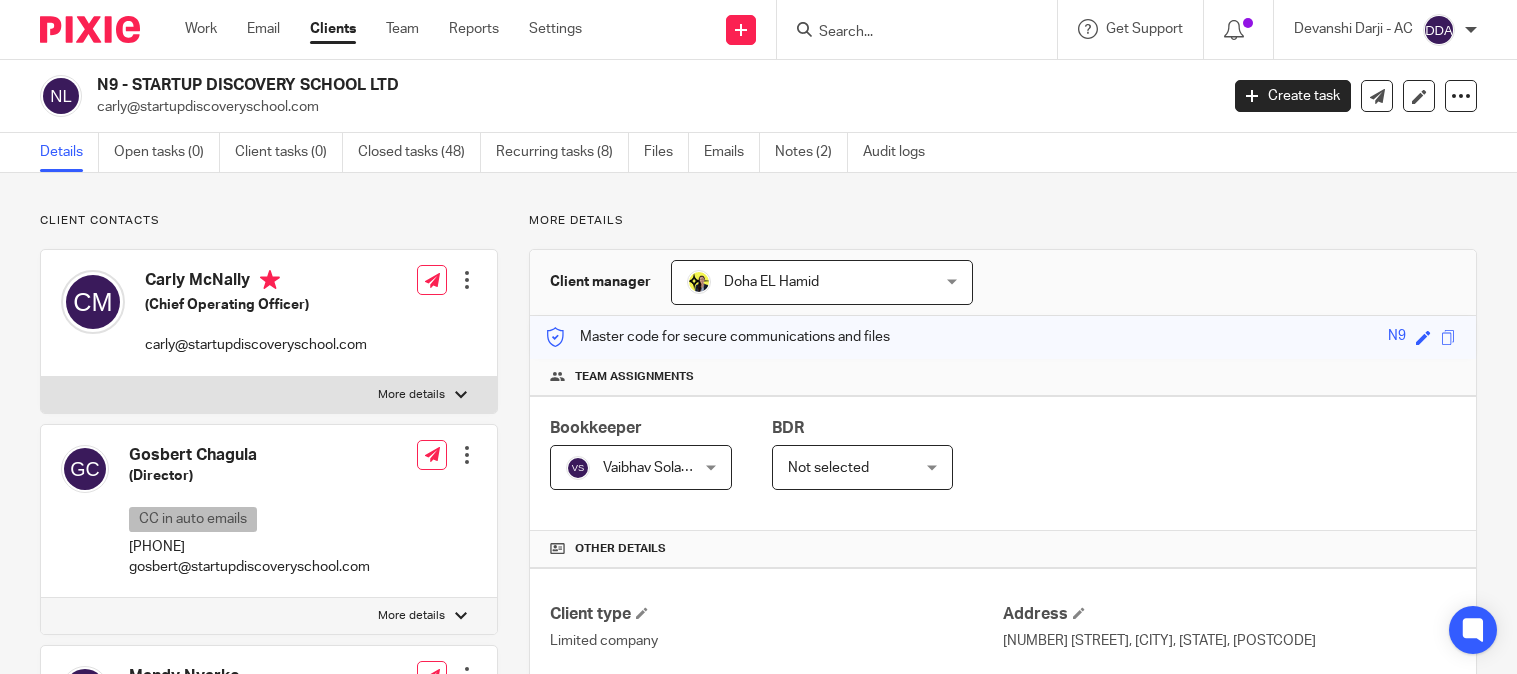 scroll, scrollTop: 0, scrollLeft: 0, axis: both 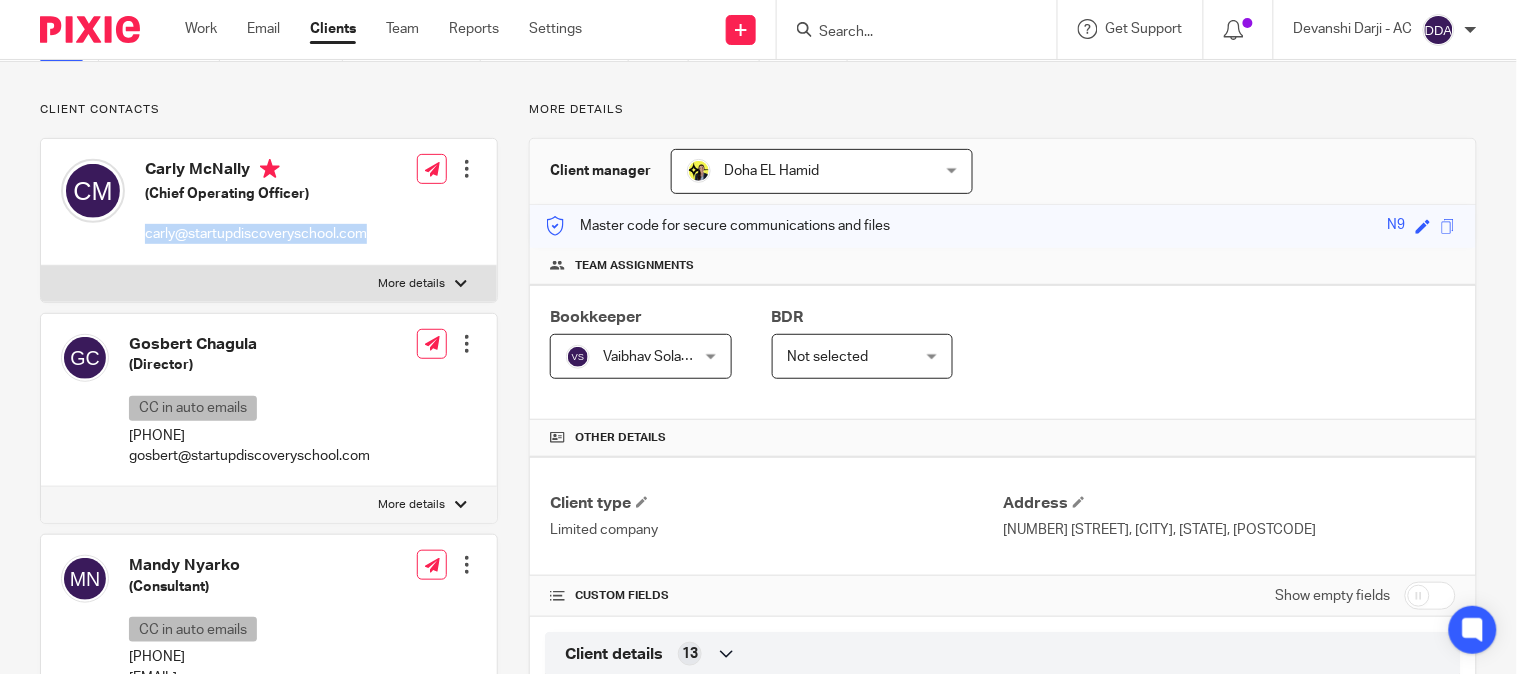 drag, startPoint x: 392, startPoint y: 226, endPoint x: 140, endPoint y: 228, distance: 252.00793 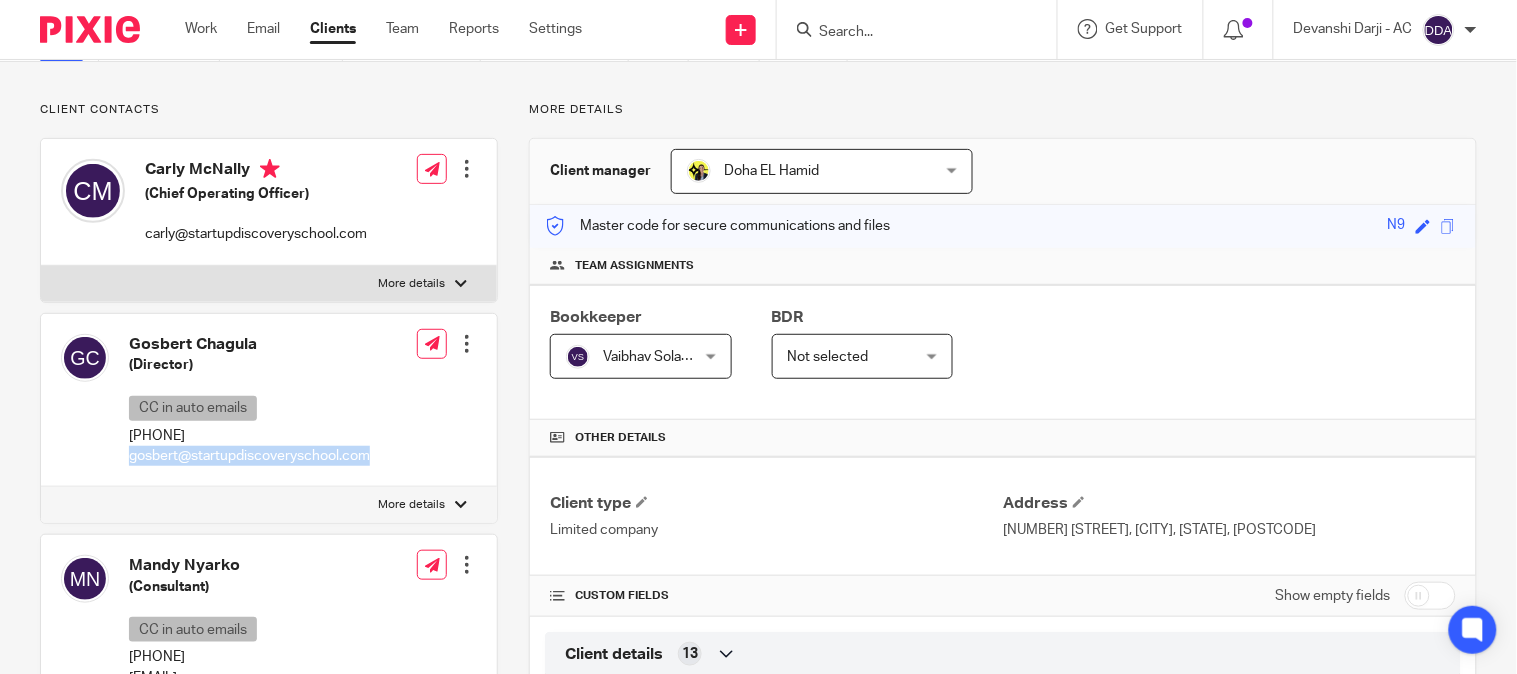 drag, startPoint x: 374, startPoint y: 463, endPoint x: 128, endPoint y: 471, distance: 246.13005 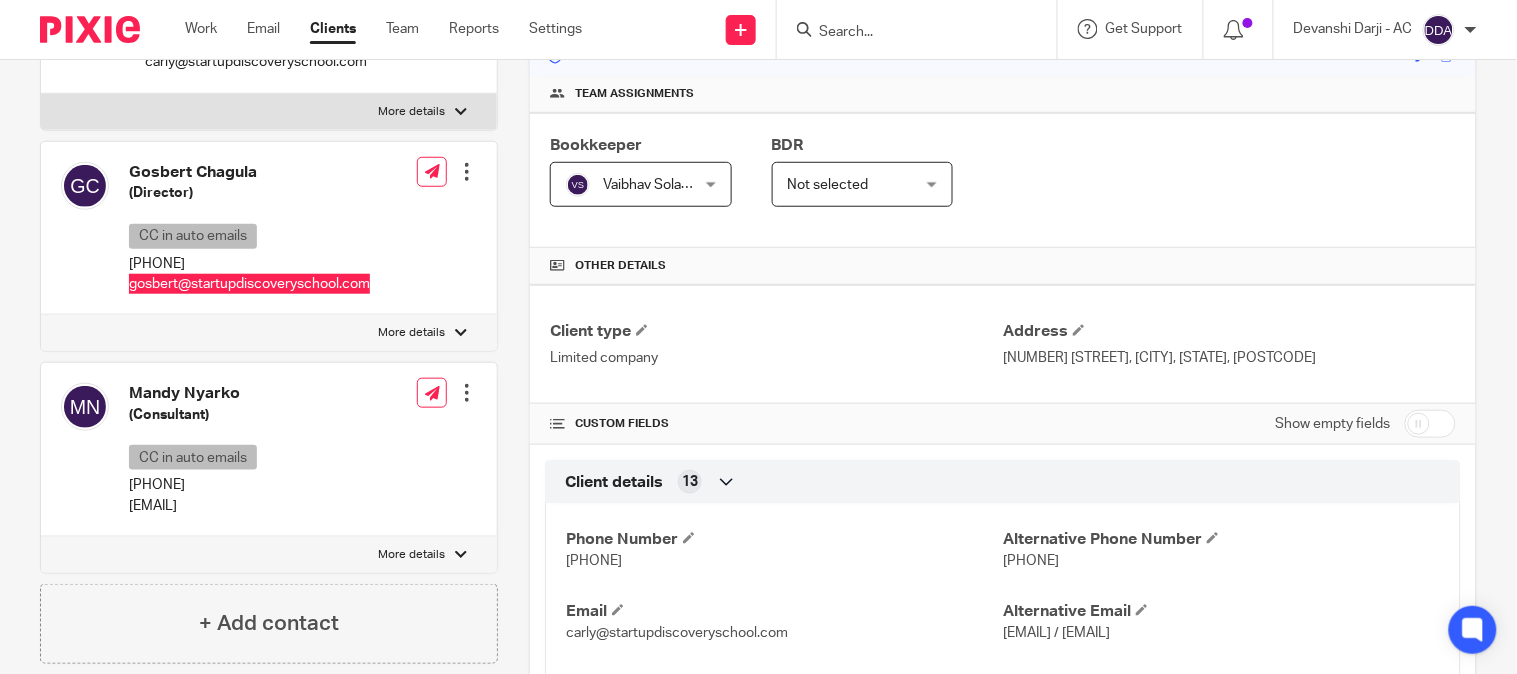 scroll, scrollTop: 333, scrollLeft: 0, axis: vertical 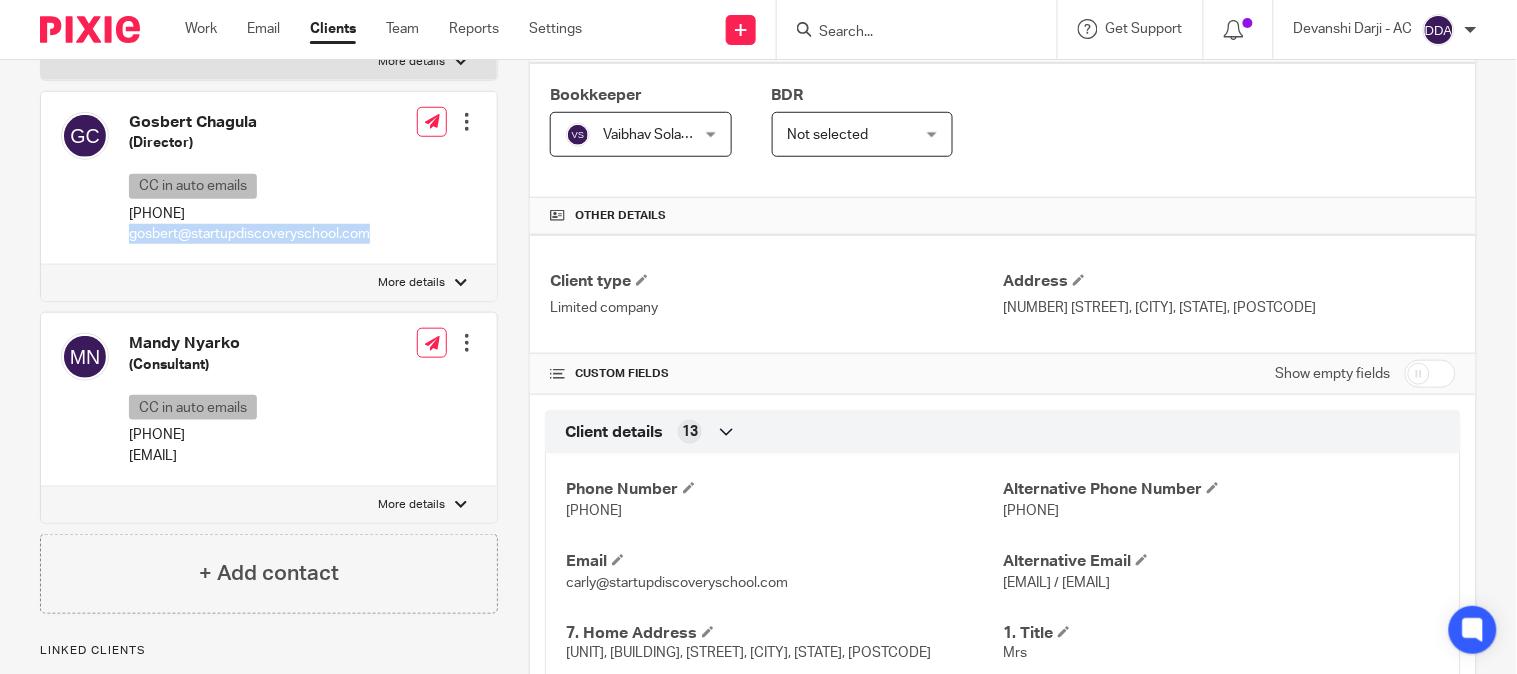 drag, startPoint x: 356, startPoint y: 455, endPoint x: 127, endPoint y: 456, distance: 229.00218 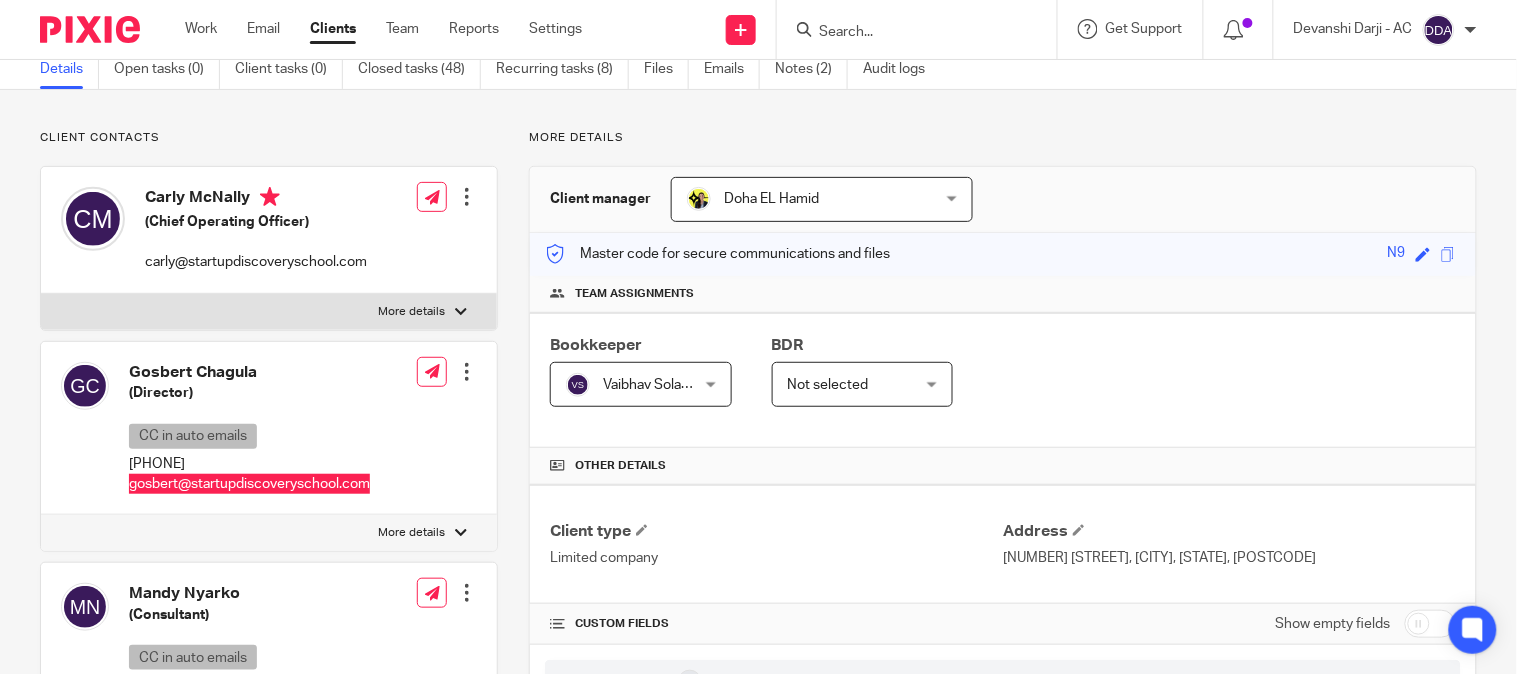 scroll, scrollTop: 222, scrollLeft: 0, axis: vertical 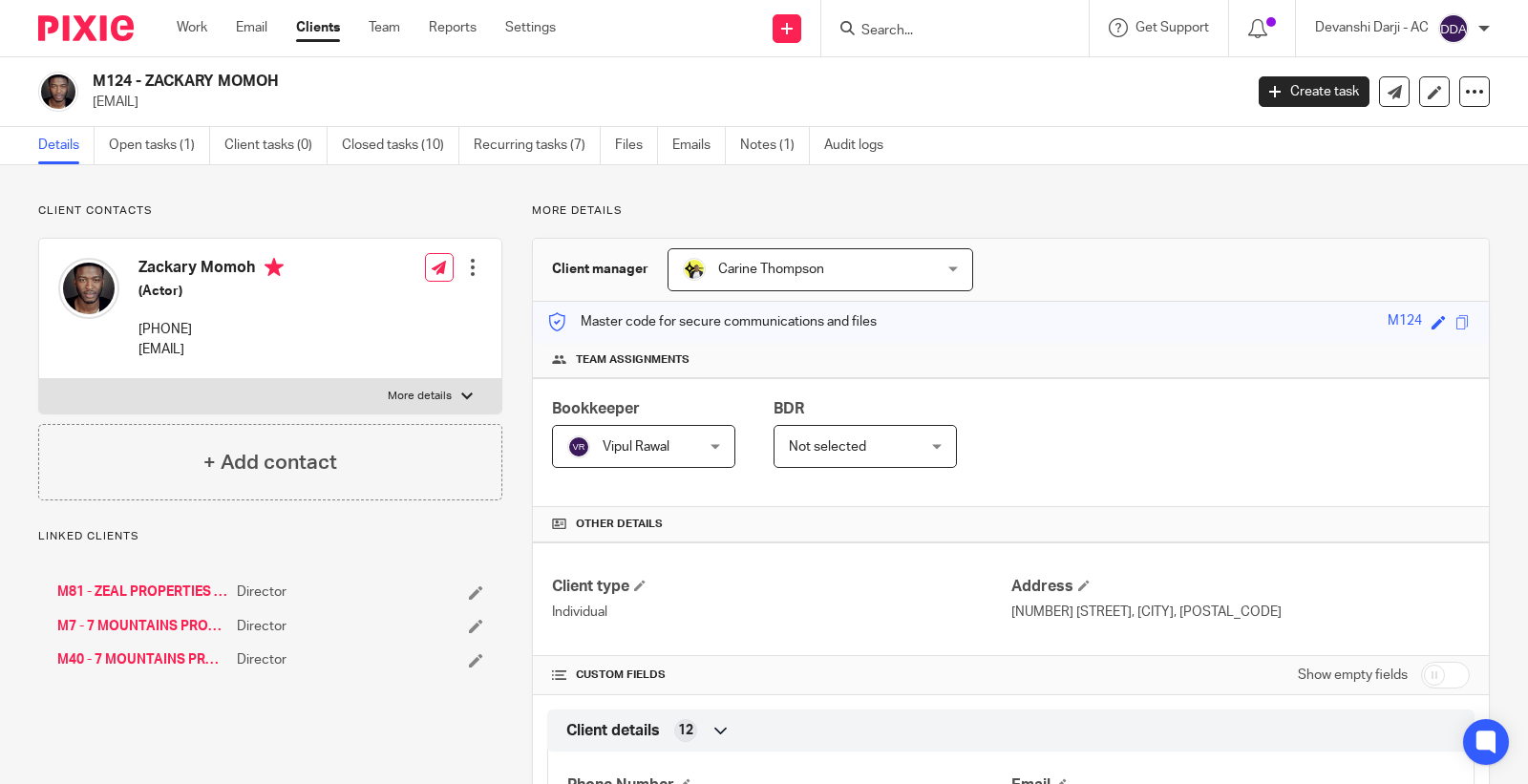 drag, startPoint x: 279, startPoint y: 108, endPoint x: 90, endPoint y: 108, distance: 189 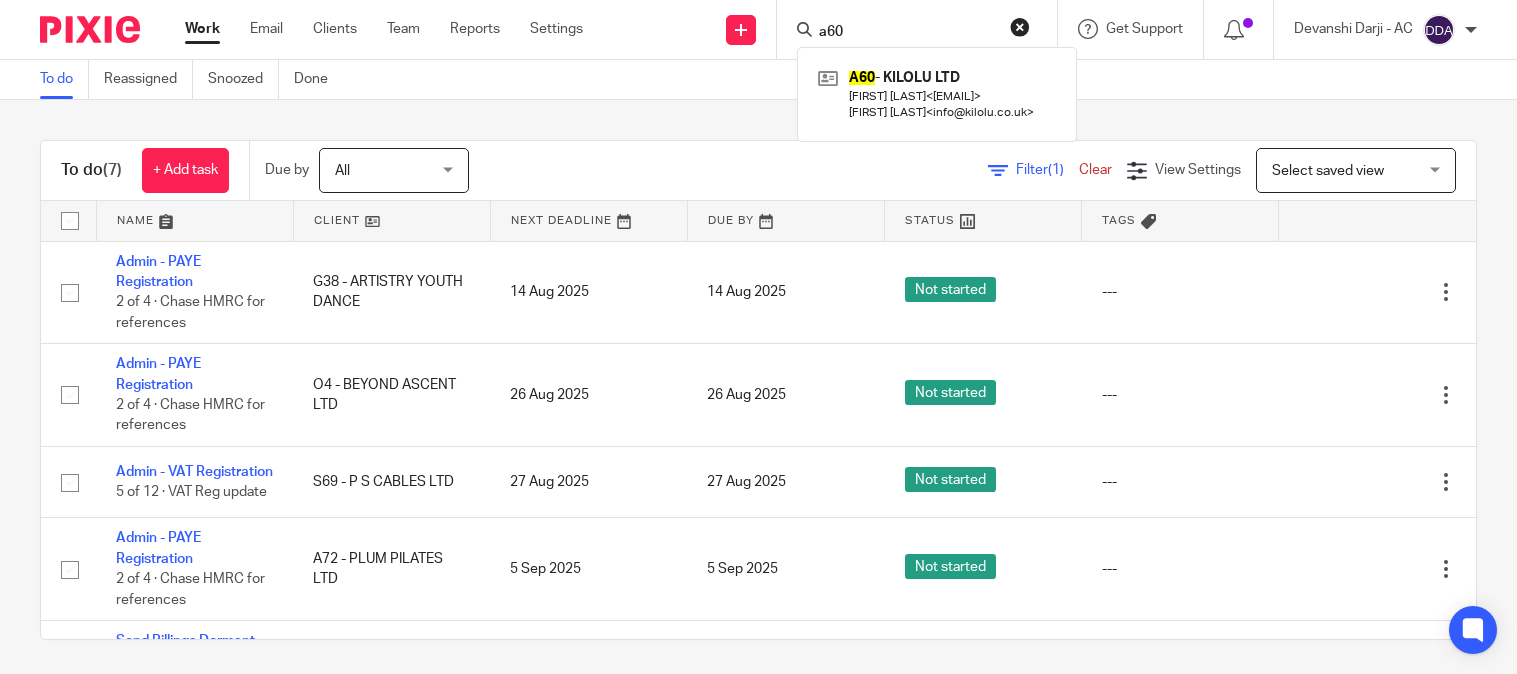 scroll, scrollTop: 0, scrollLeft: 0, axis: both 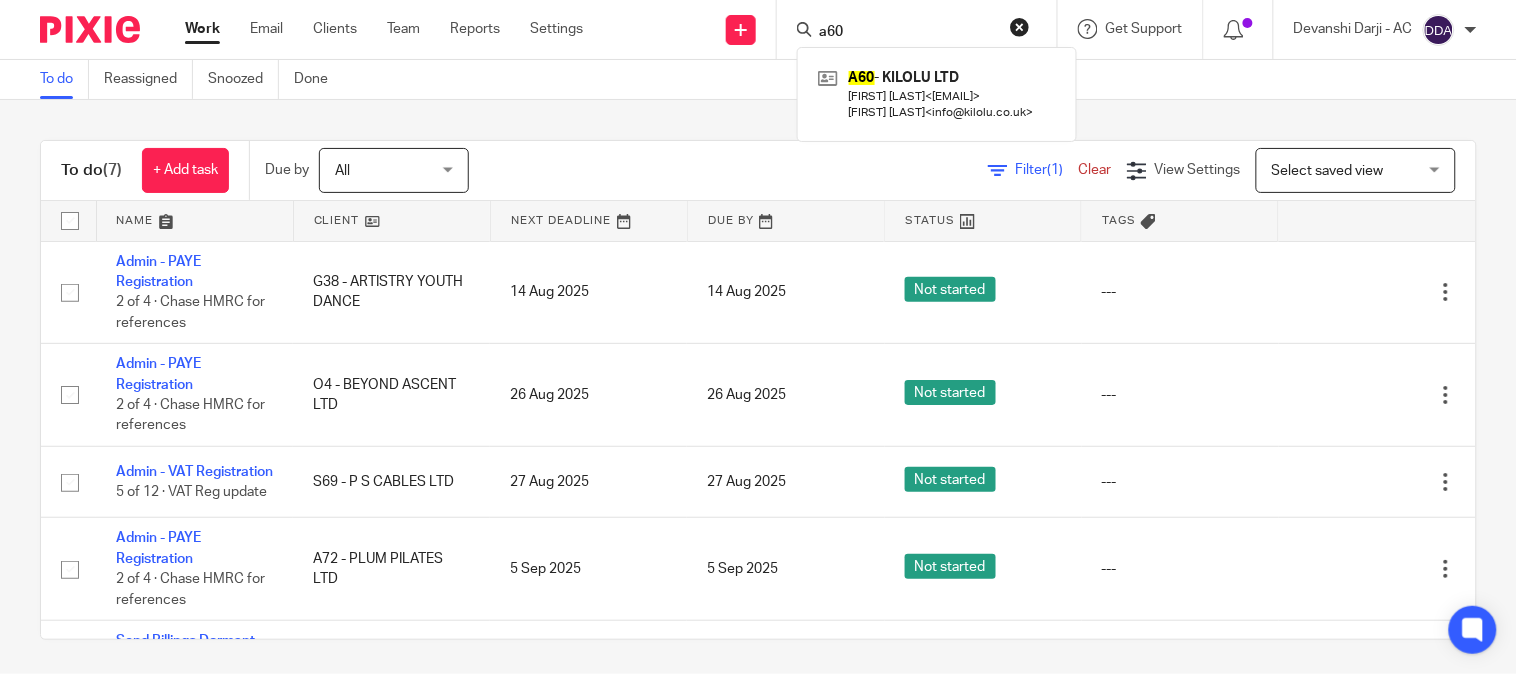 drag, startPoint x: 848, startPoint y: 33, endPoint x: 794, endPoint y: 47, distance: 55.7853 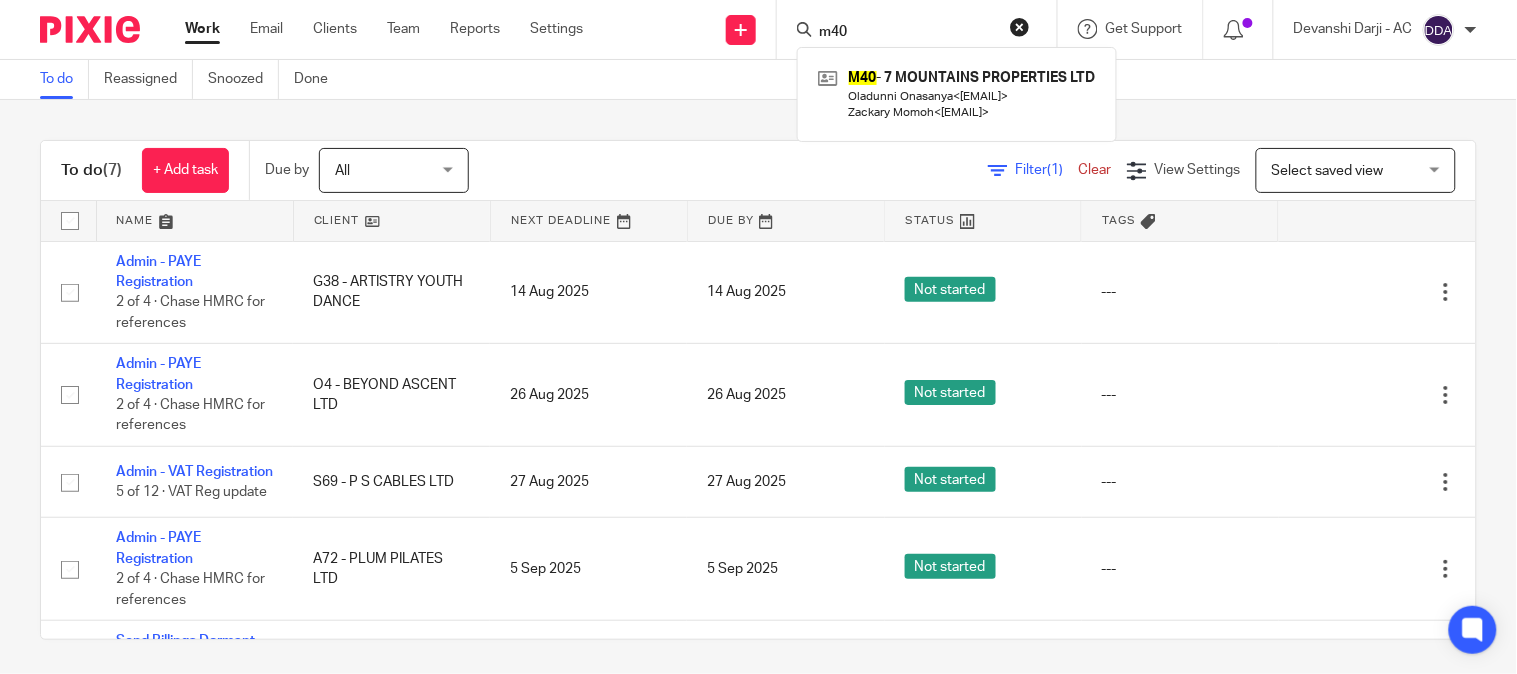 drag, startPoint x: 878, startPoint y: 33, endPoint x: 802, endPoint y: 55, distance: 79.12016 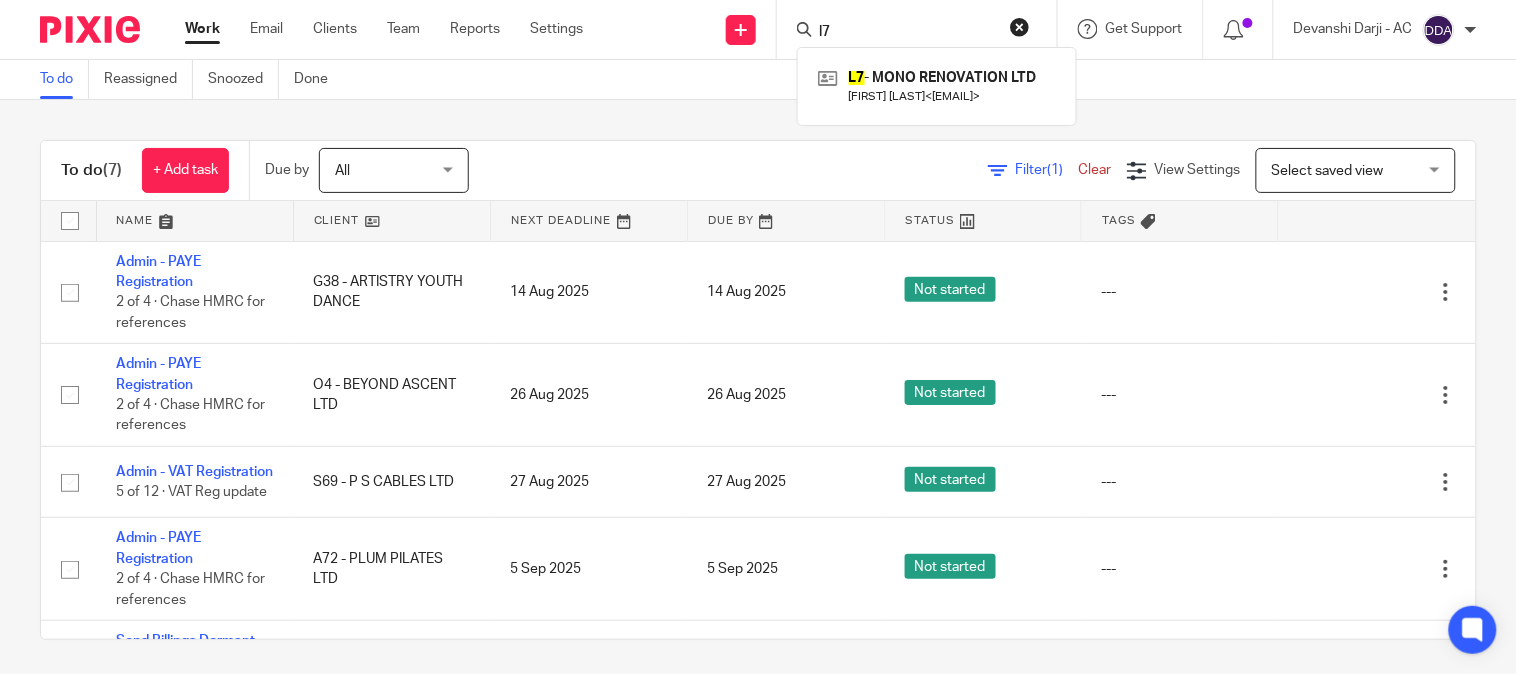 drag, startPoint x: 856, startPoint y: 41, endPoint x: 780, endPoint y: 41, distance: 76 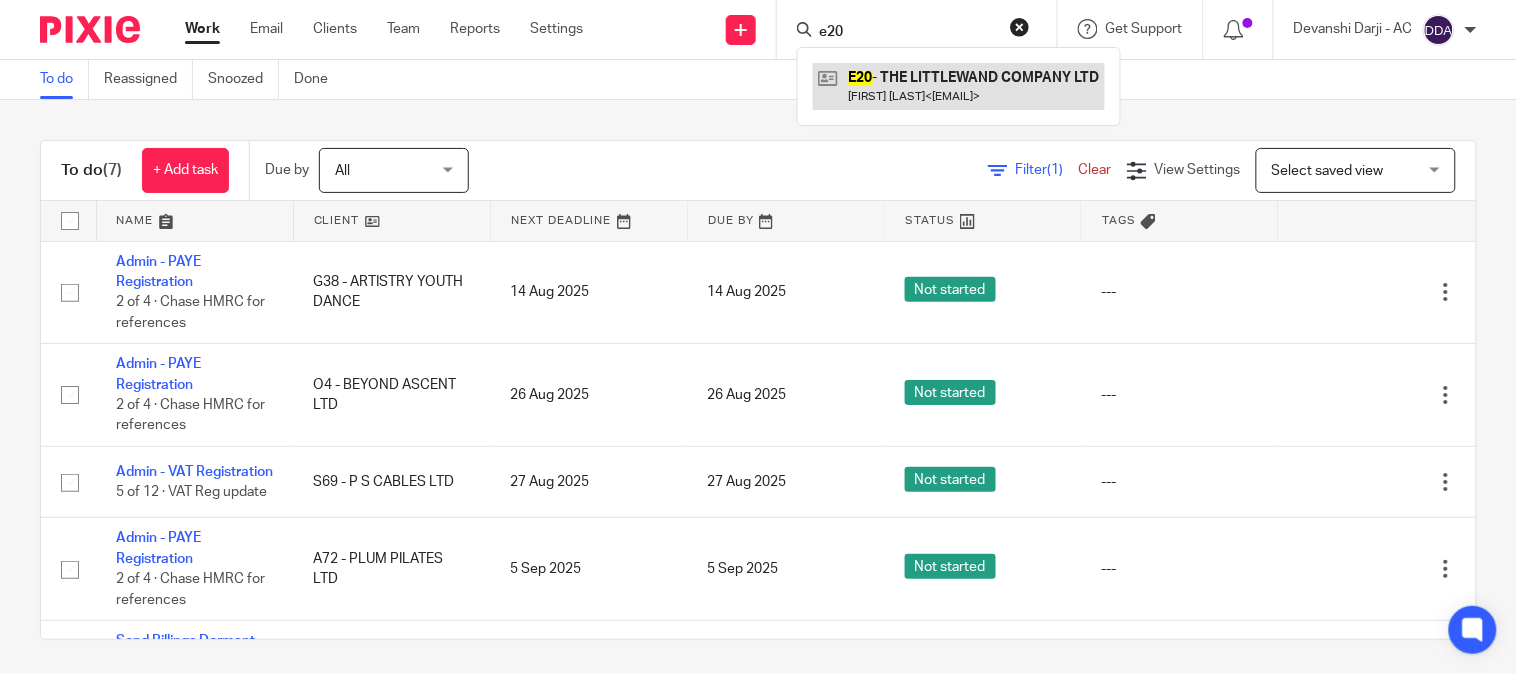 type on "e20" 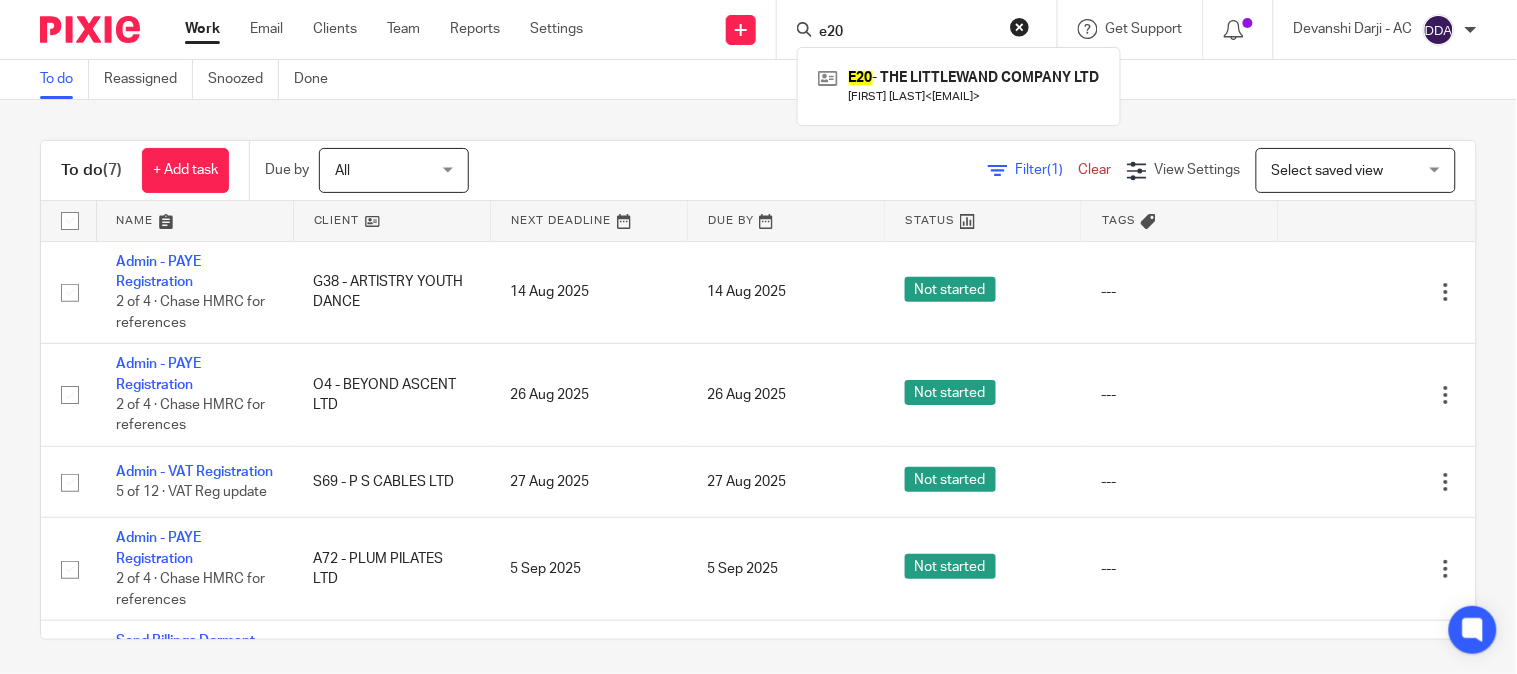 drag, startPoint x: 866, startPoint y: 31, endPoint x: 763, endPoint y: 52, distance: 105.11898 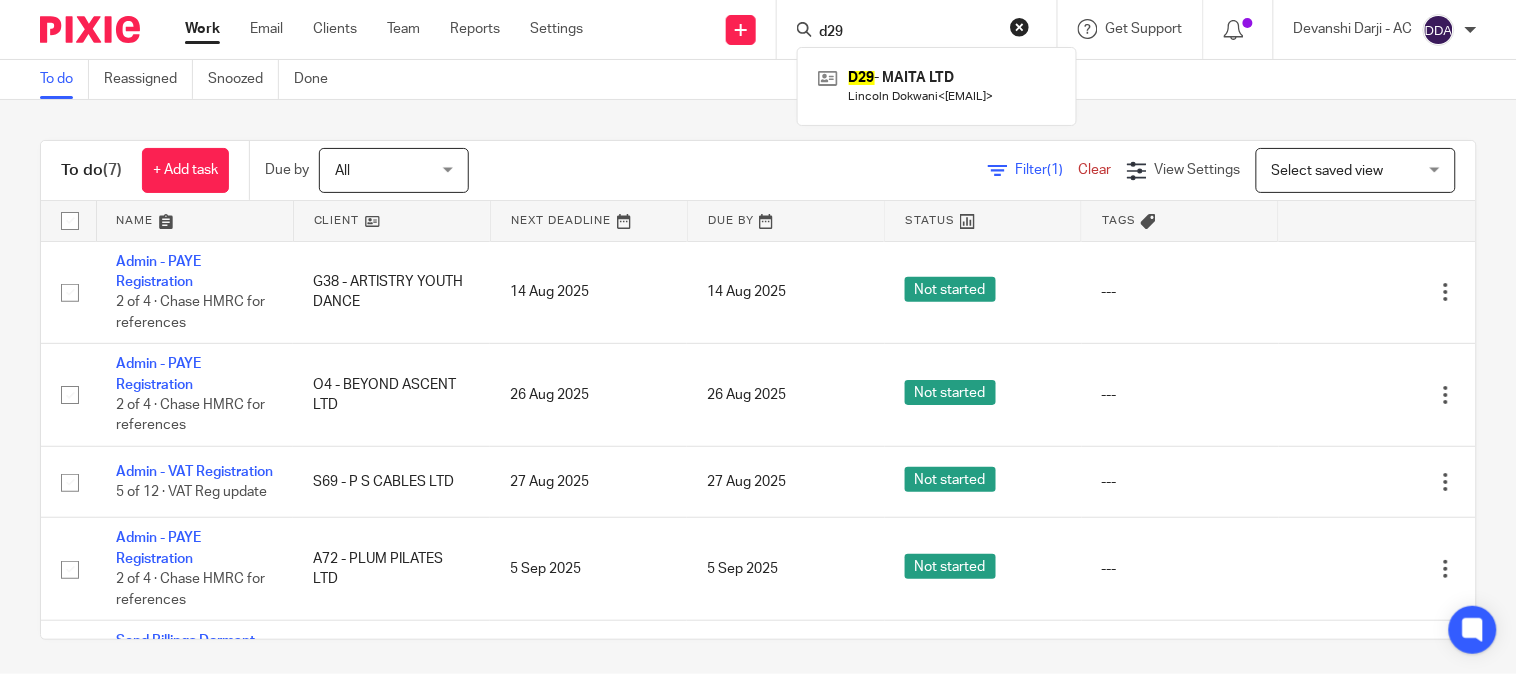 drag, startPoint x: 867, startPoint y: 33, endPoint x: 804, endPoint y: 44, distance: 63.953106 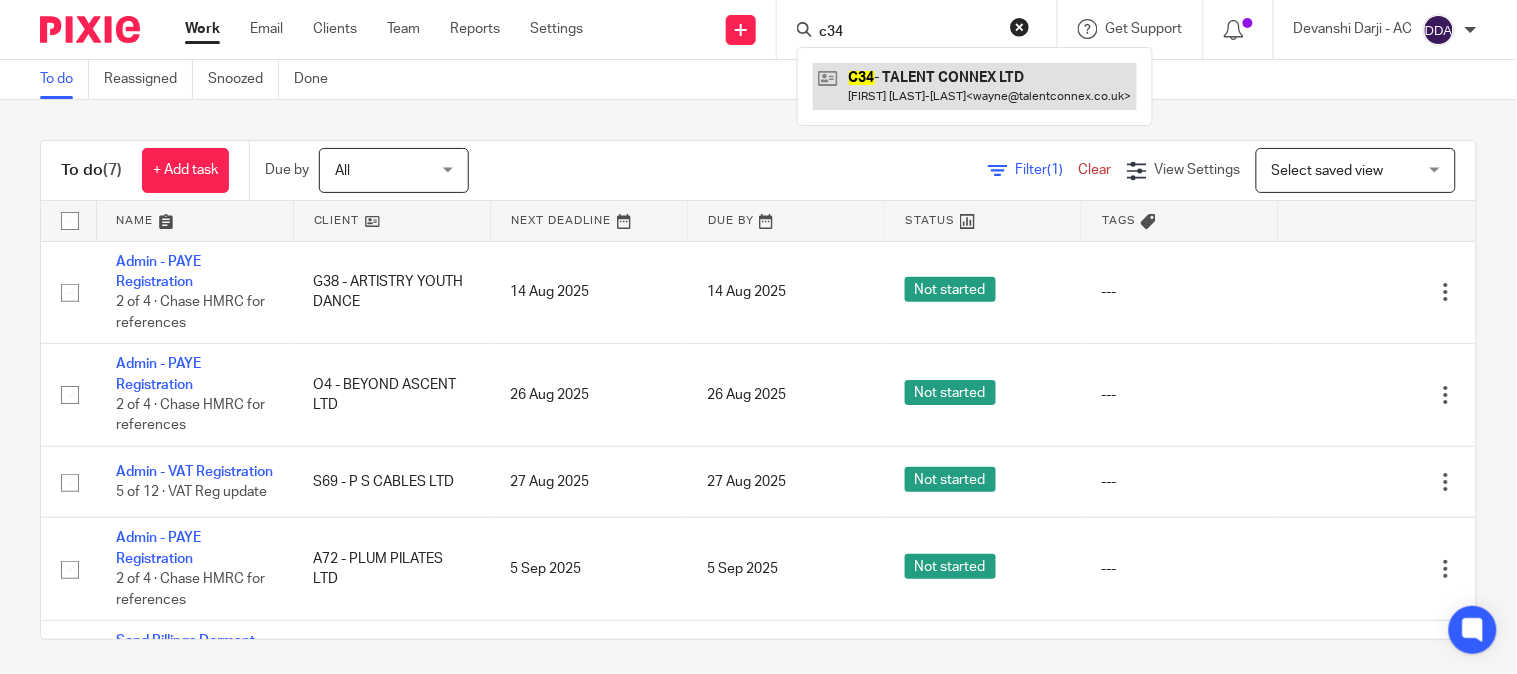 type on "c34" 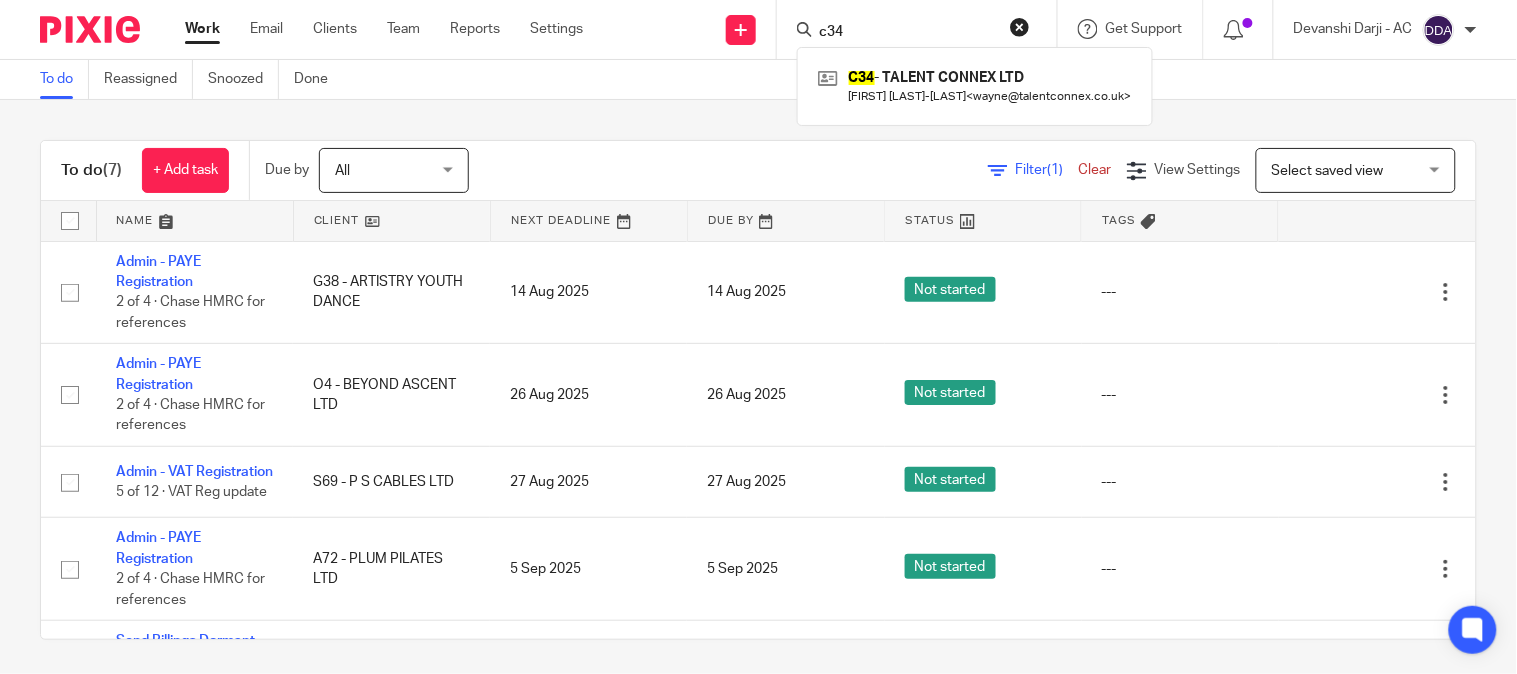 drag, startPoint x: 878, startPoint y: 32, endPoint x: 758, endPoint y: 43, distance: 120.50311 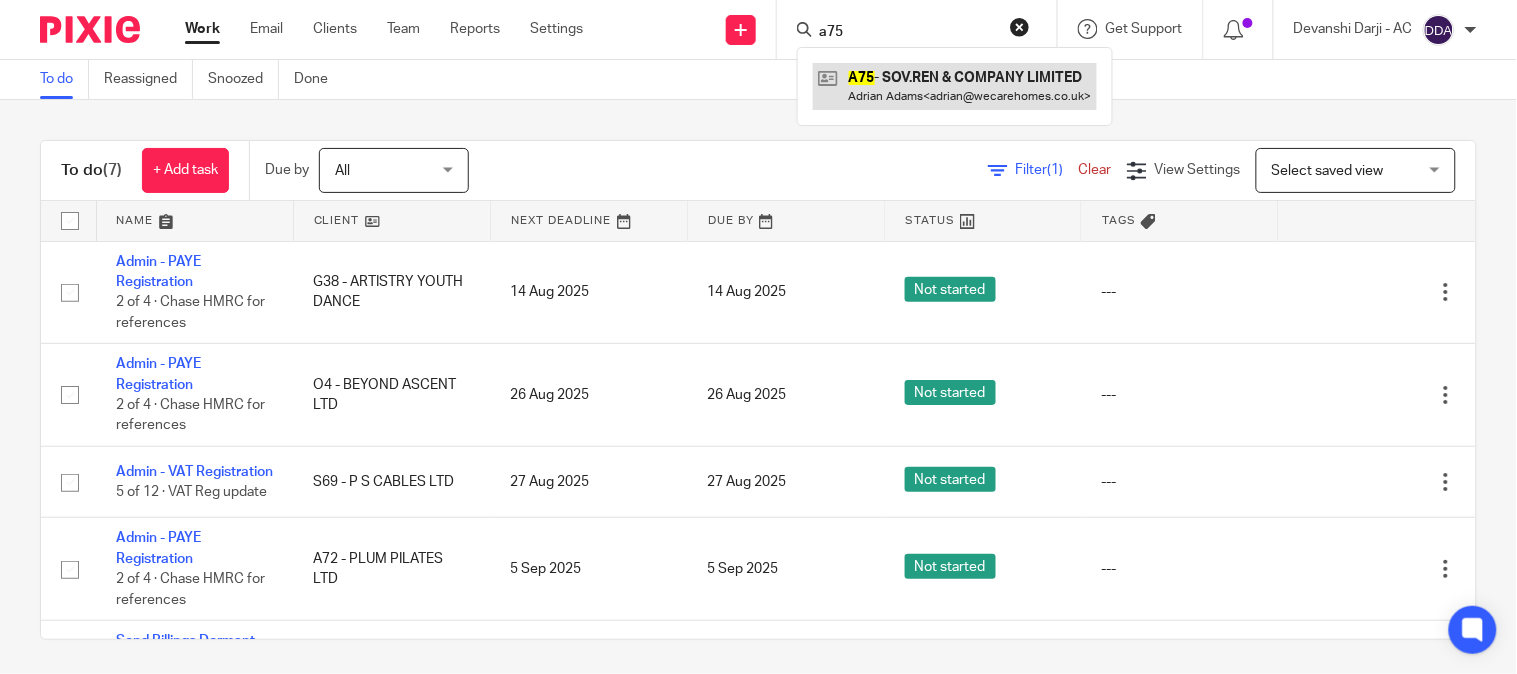 type on "a75" 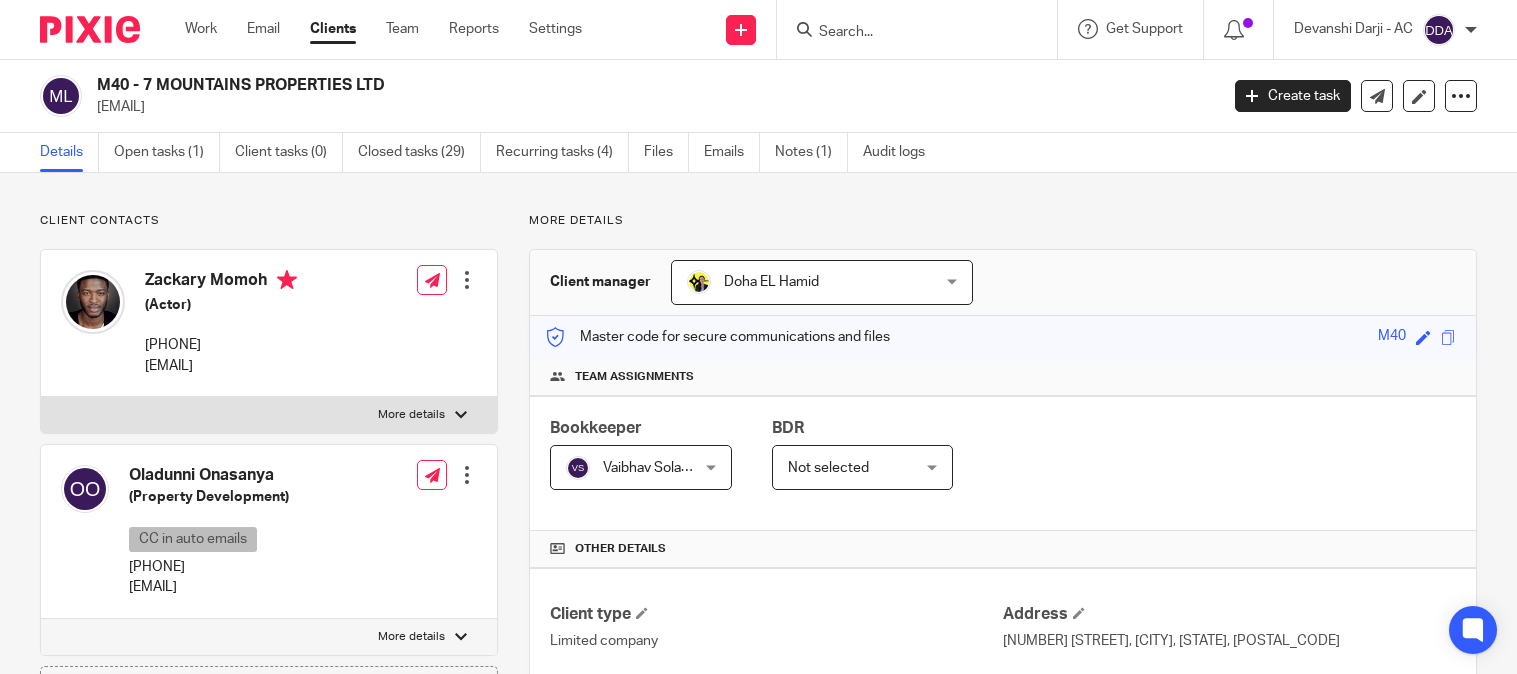 scroll, scrollTop: 0, scrollLeft: 0, axis: both 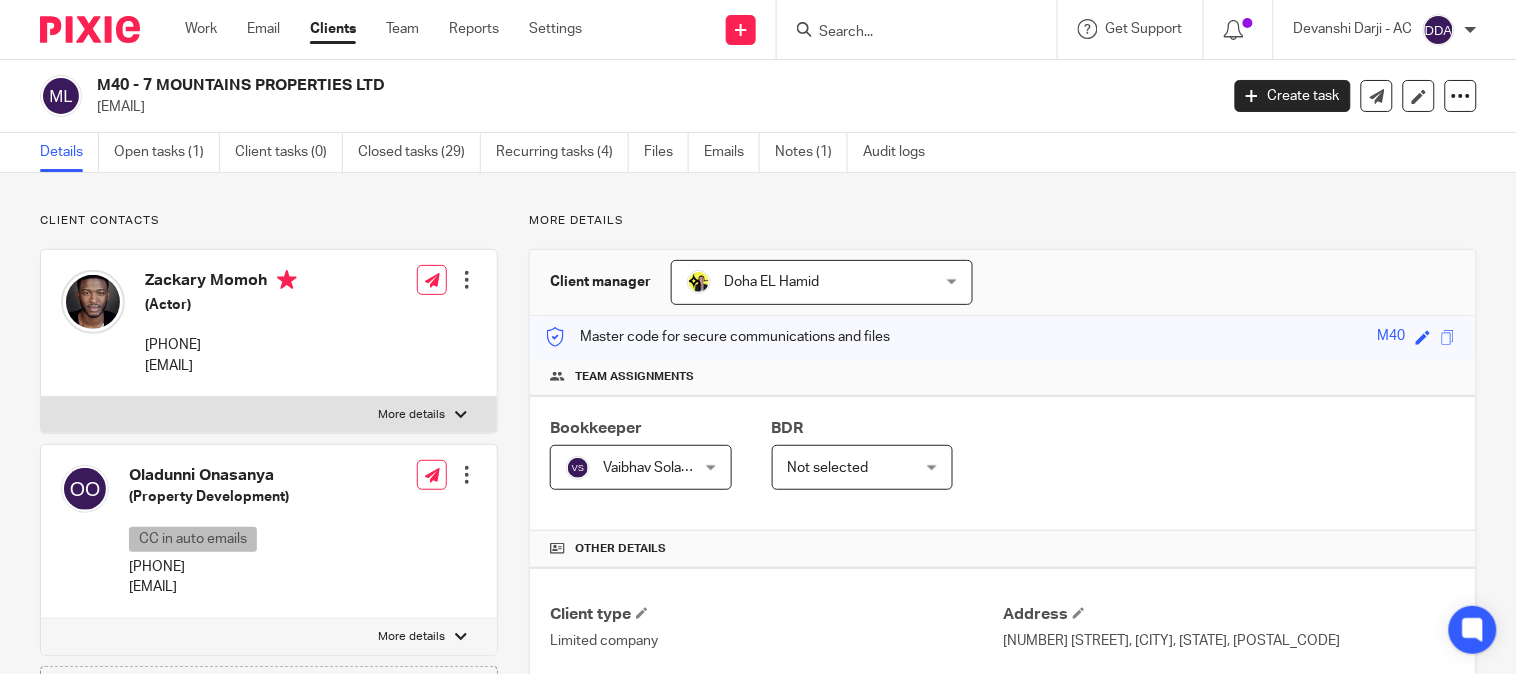 drag, startPoint x: 303, startPoint y: 105, endPoint x: 97, endPoint y: 111, distance: 206.08736 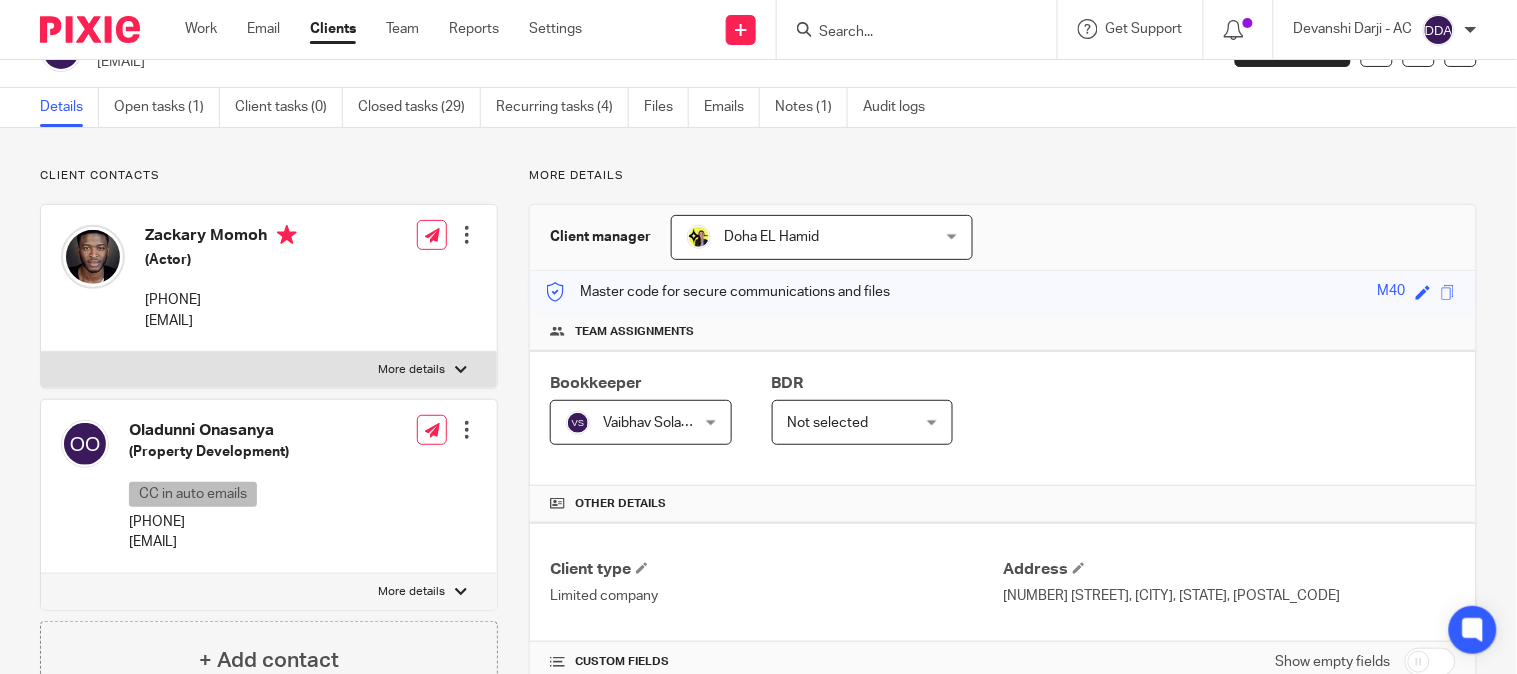 scroll, scrollTop: 0, scrollLeft: 0, axis: both 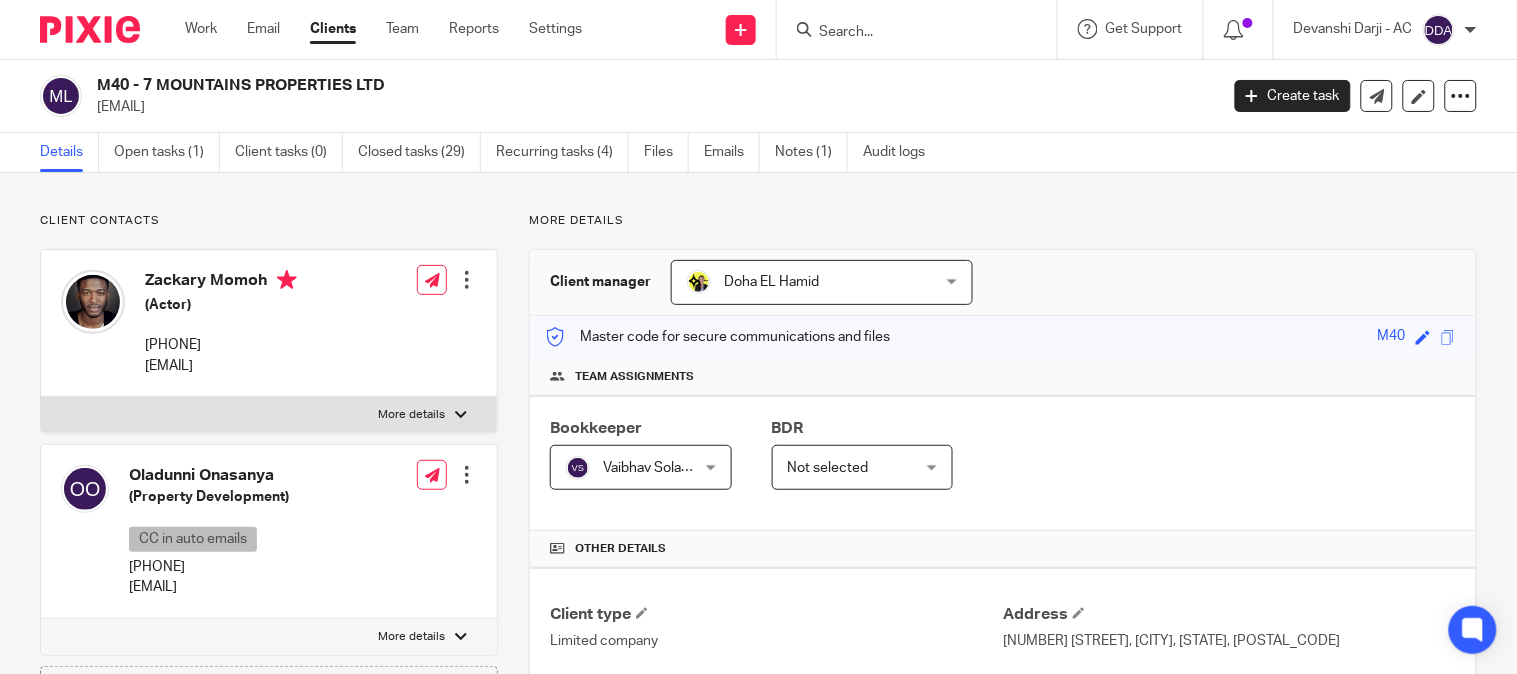 drag, startPoint x: 256, startPoint y: 593, endPoint x: 132, endPoint y: 597, distance: 124.0645 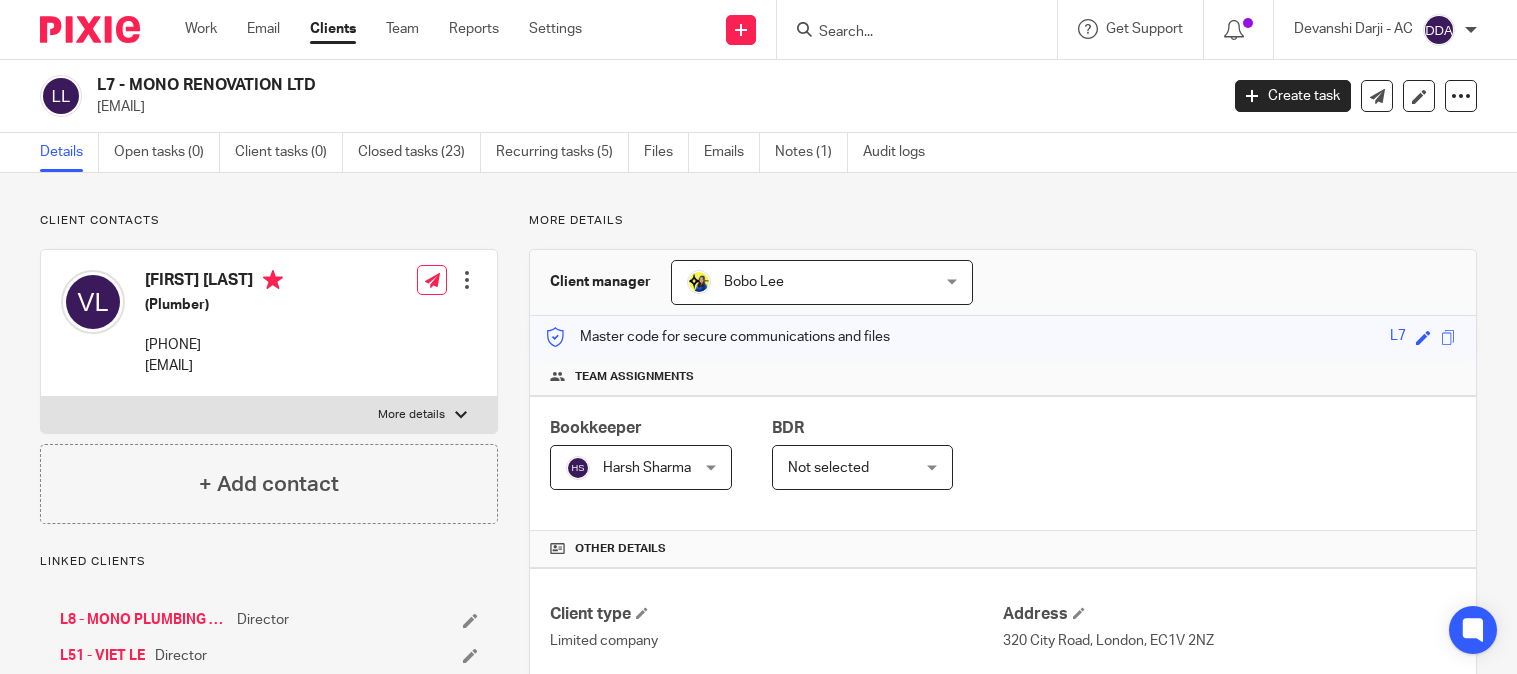 scroll, scrollTop: 0, scrollLeft: 0, axis: both 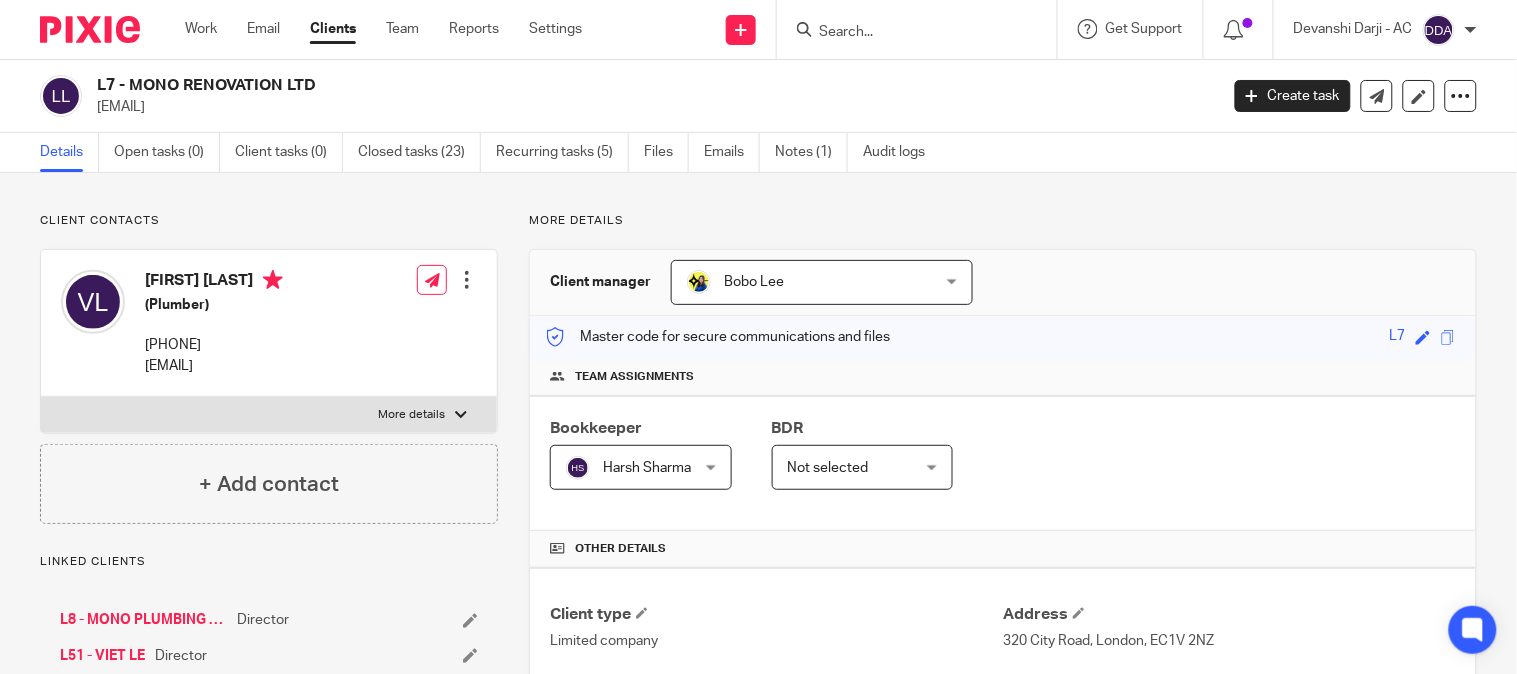 drag, startPoint x: 264, startPoint y: 106, endPoint x: 100, endPoint y: 121, distance: 164.68454 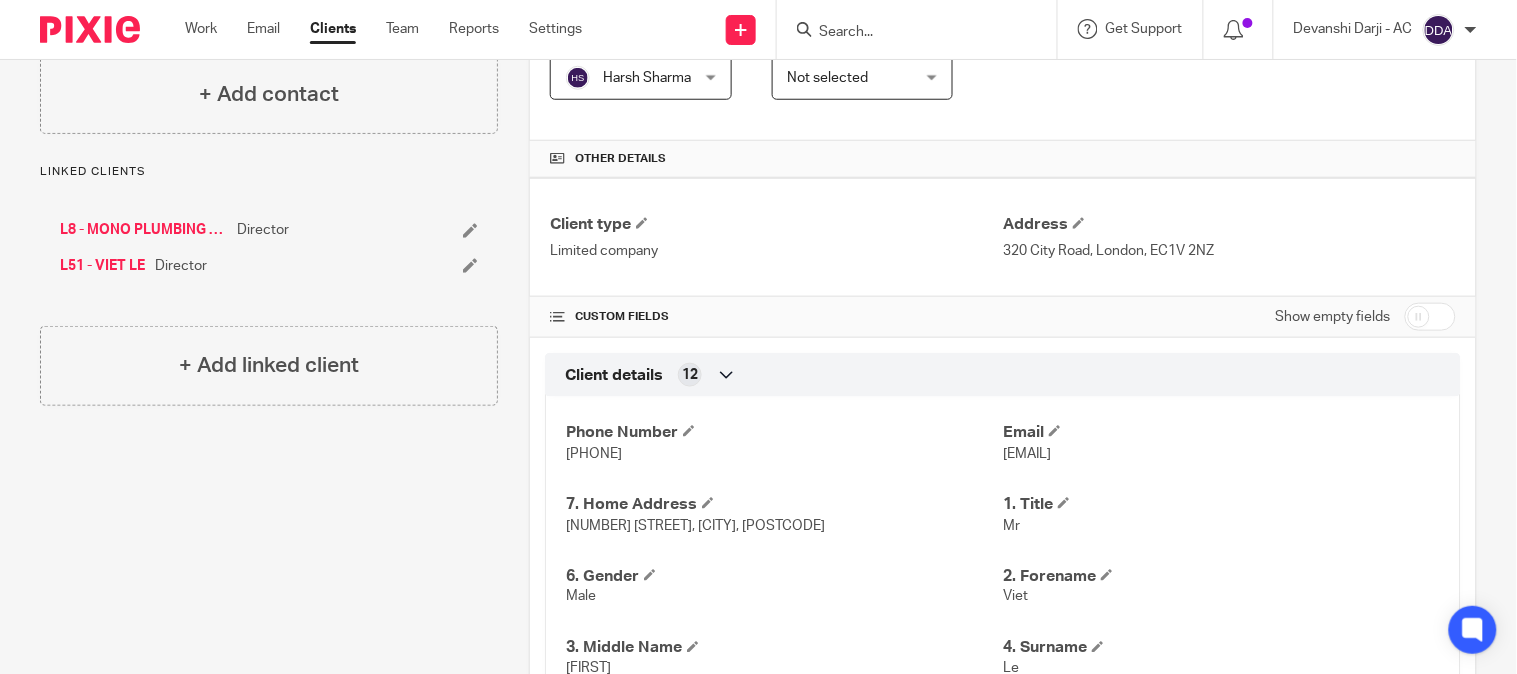 scroll, scrollTop: 444, scrollLeft: 0, axis: vertical 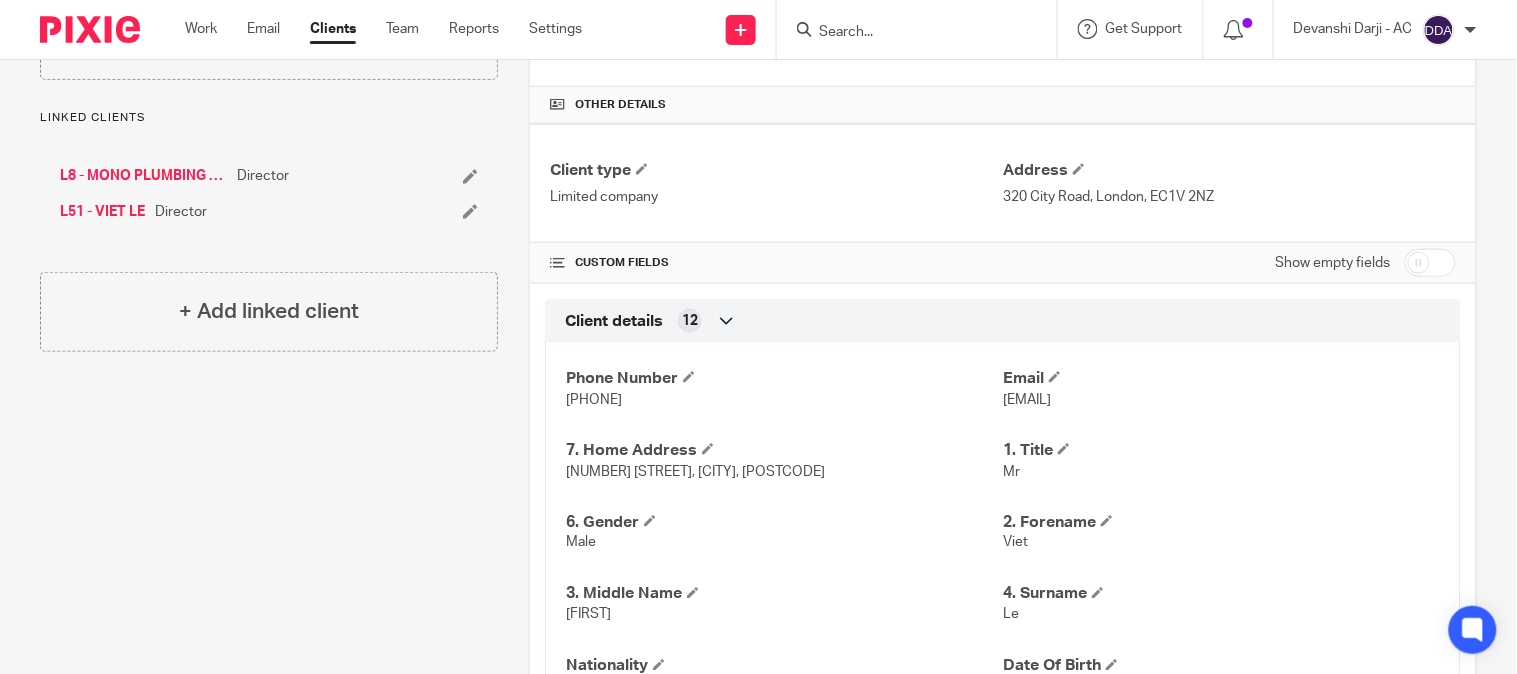 click on "Viet" at bounding box center [1221, 543] 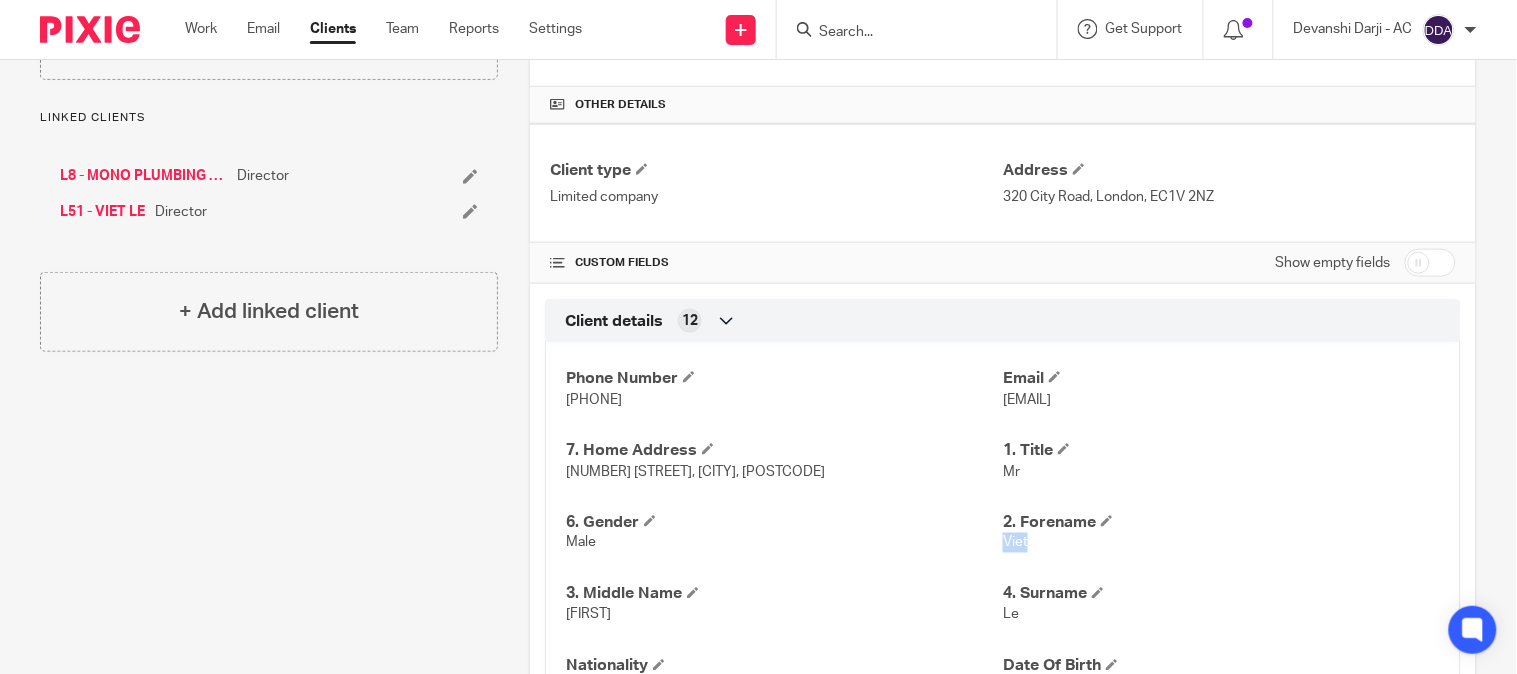 drag, startPoint x: 1023, startPoint y: 550, endPoint x: 996, endPoint y: 550, distance: 27 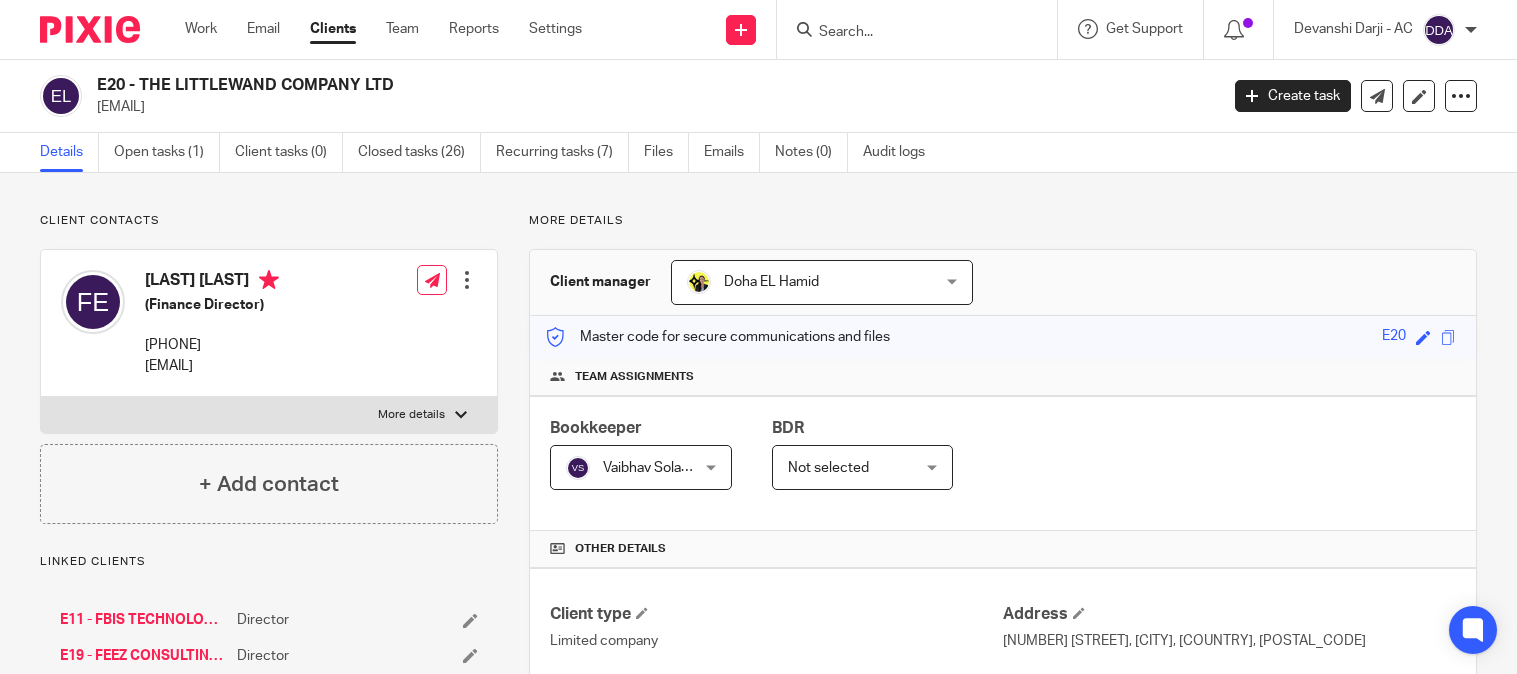 scroll, scrollTop: 0, scrollLeft: 0, axis: both 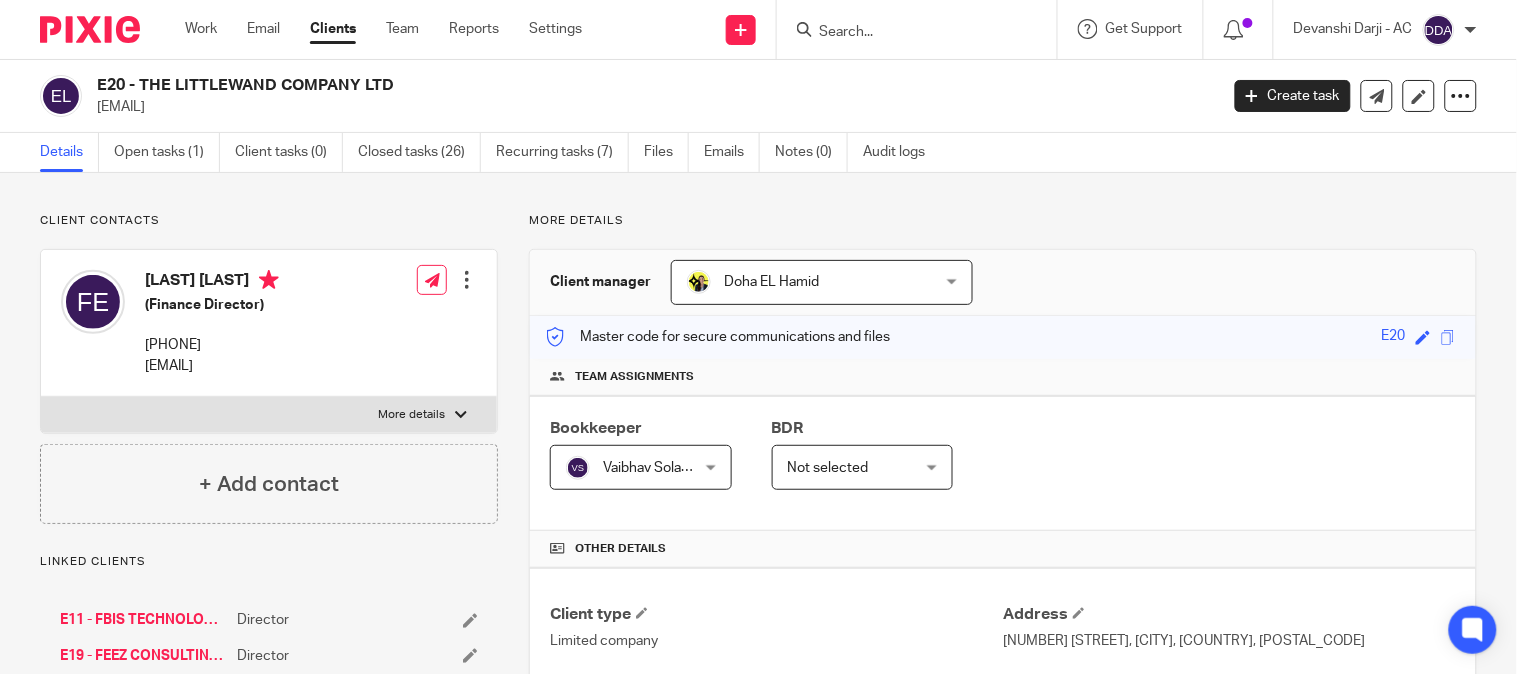 click on "E20 - THE LITTLEWAND COMPANY LTD
amaka@feezconsulting.com" at bounding box center [622, 96] 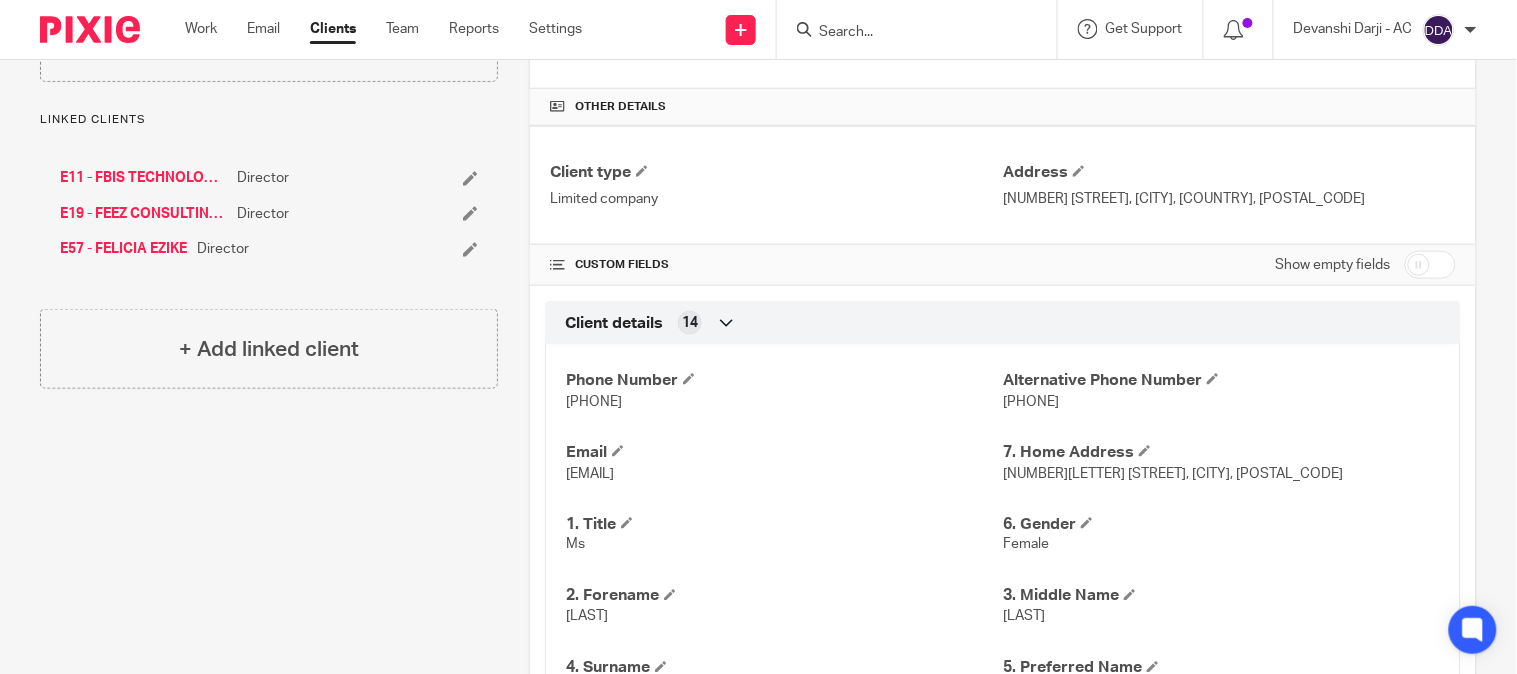scroll, scrollTop: 444, scrollLeft: 0, axis: vertical 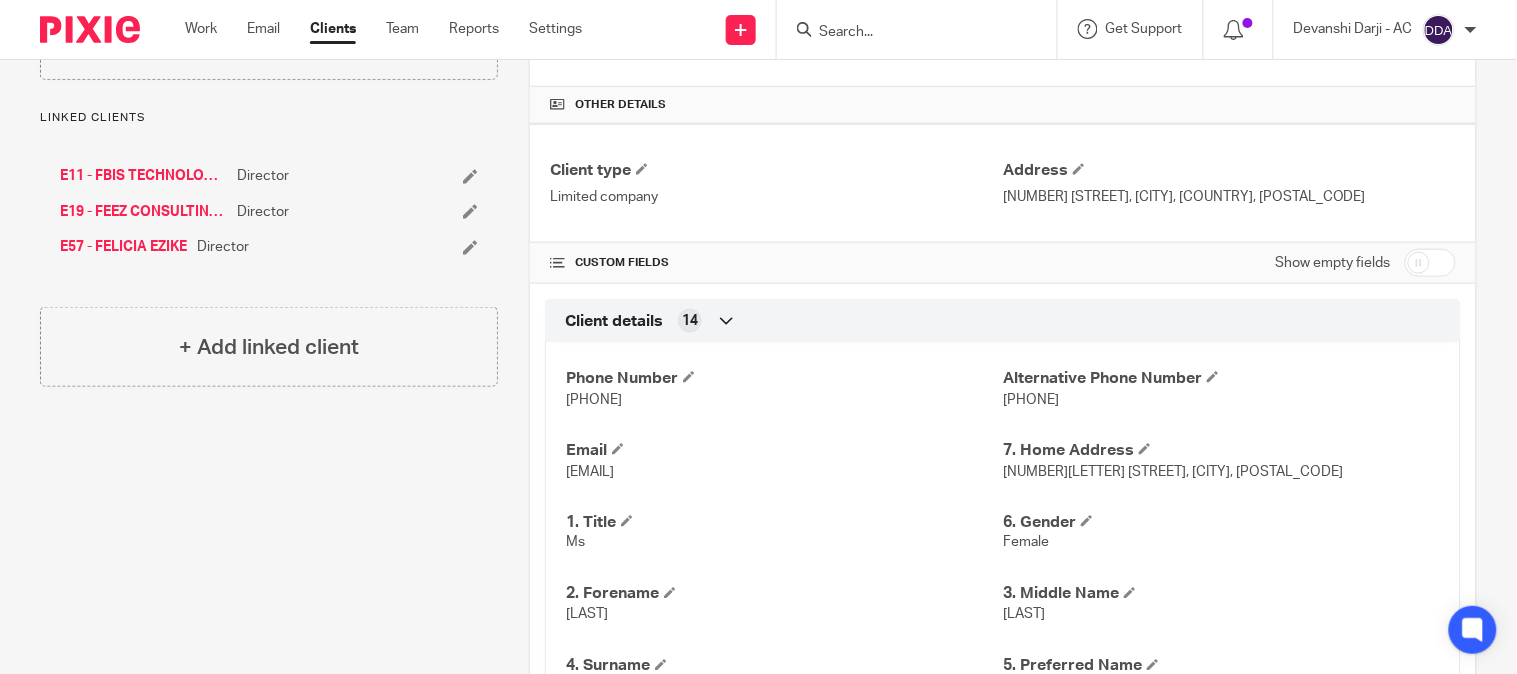 drag, startPoint x: 611, startPoint y: 613, endPoint x: 563, endPoint y: 618, distance: 48.259712 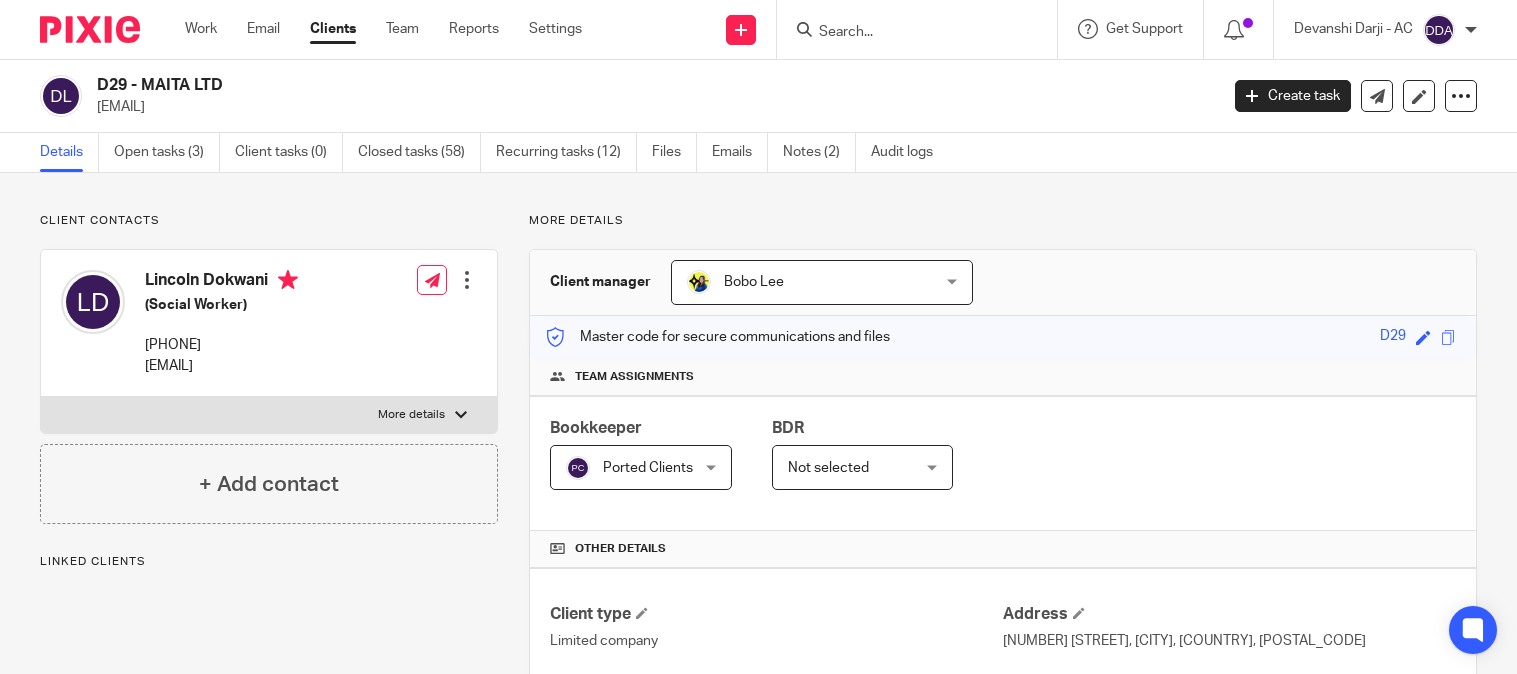 scroll, scrollTop: 0, scrollLeft: 0, axis: both 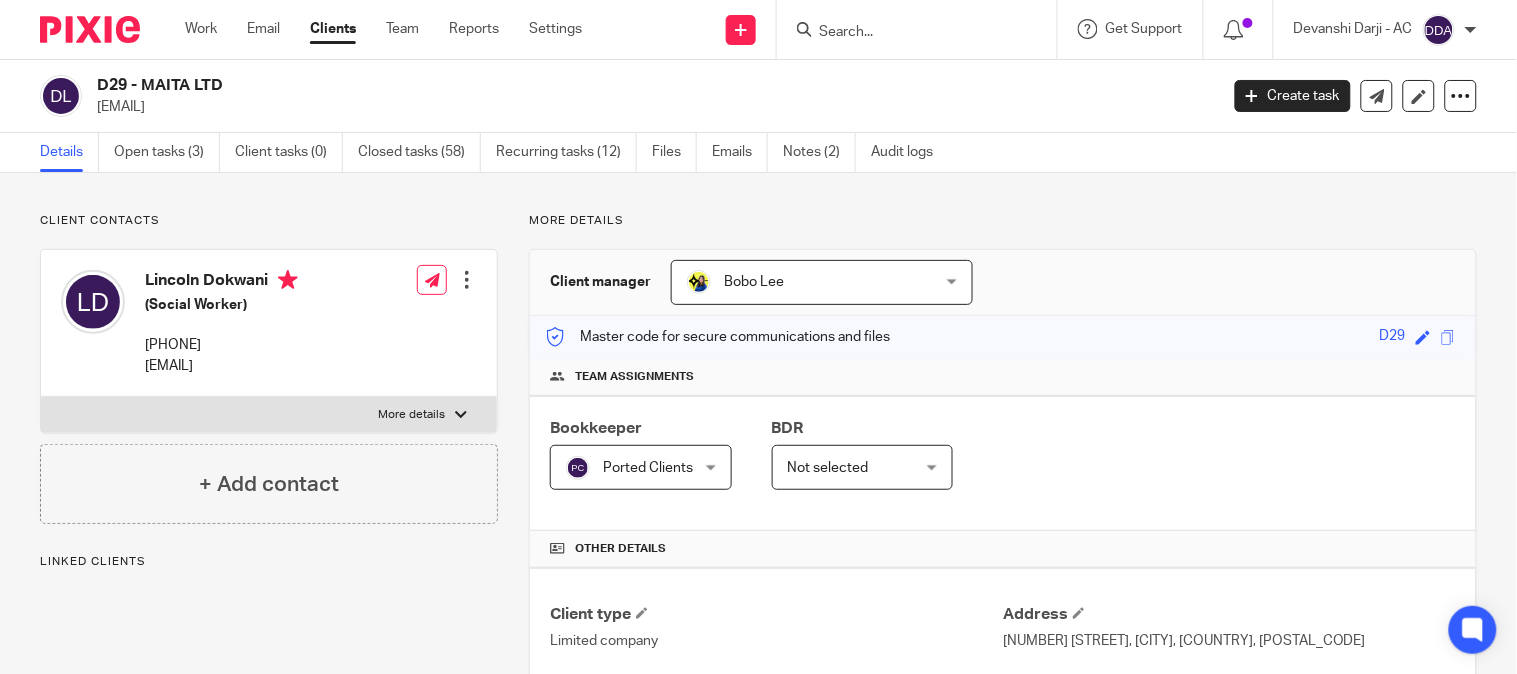 click on "D29 - MAITA LTD
[EMAIL]
Create task
Update from Companies House
Export data
Merge
Archive client
Delete client" at bounding box center (758, 96) 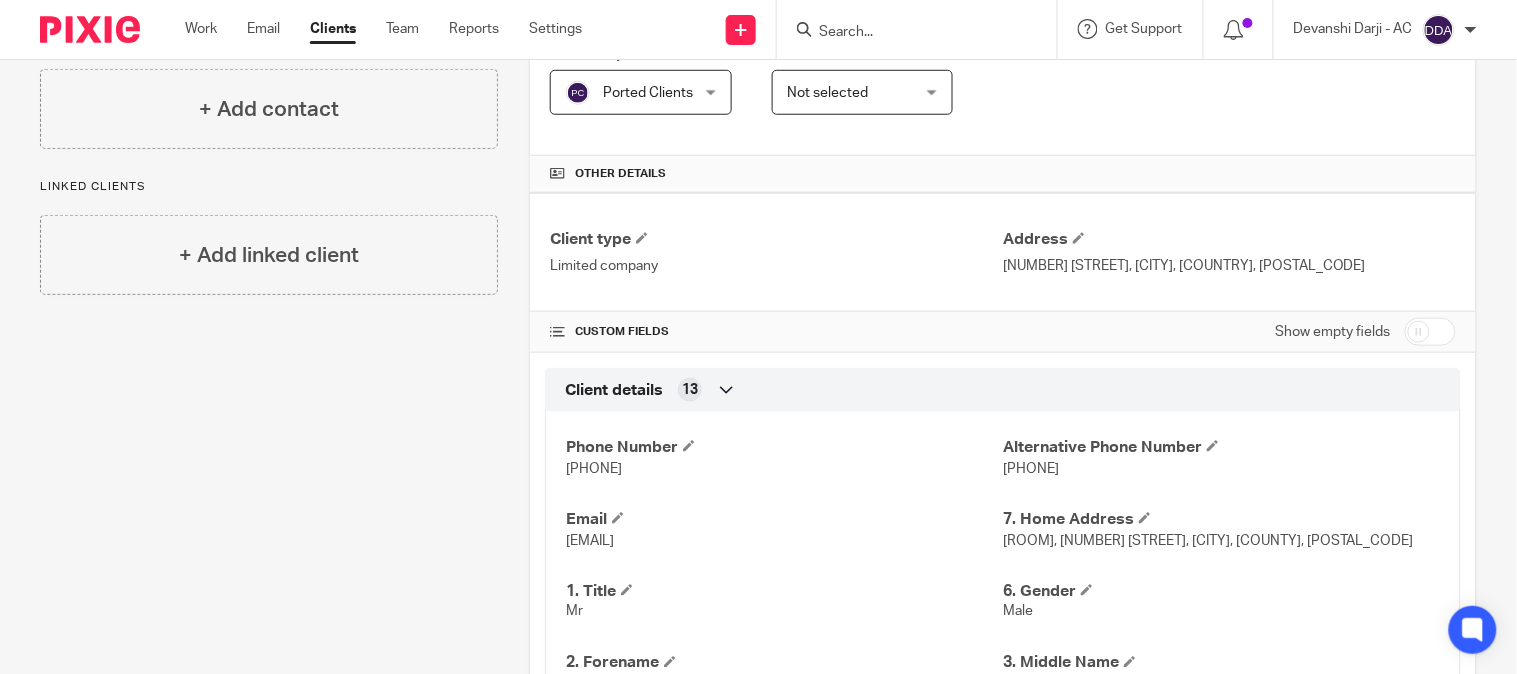 scroll, scrollTop: 444, scrollLeft: 0, axis: vertical 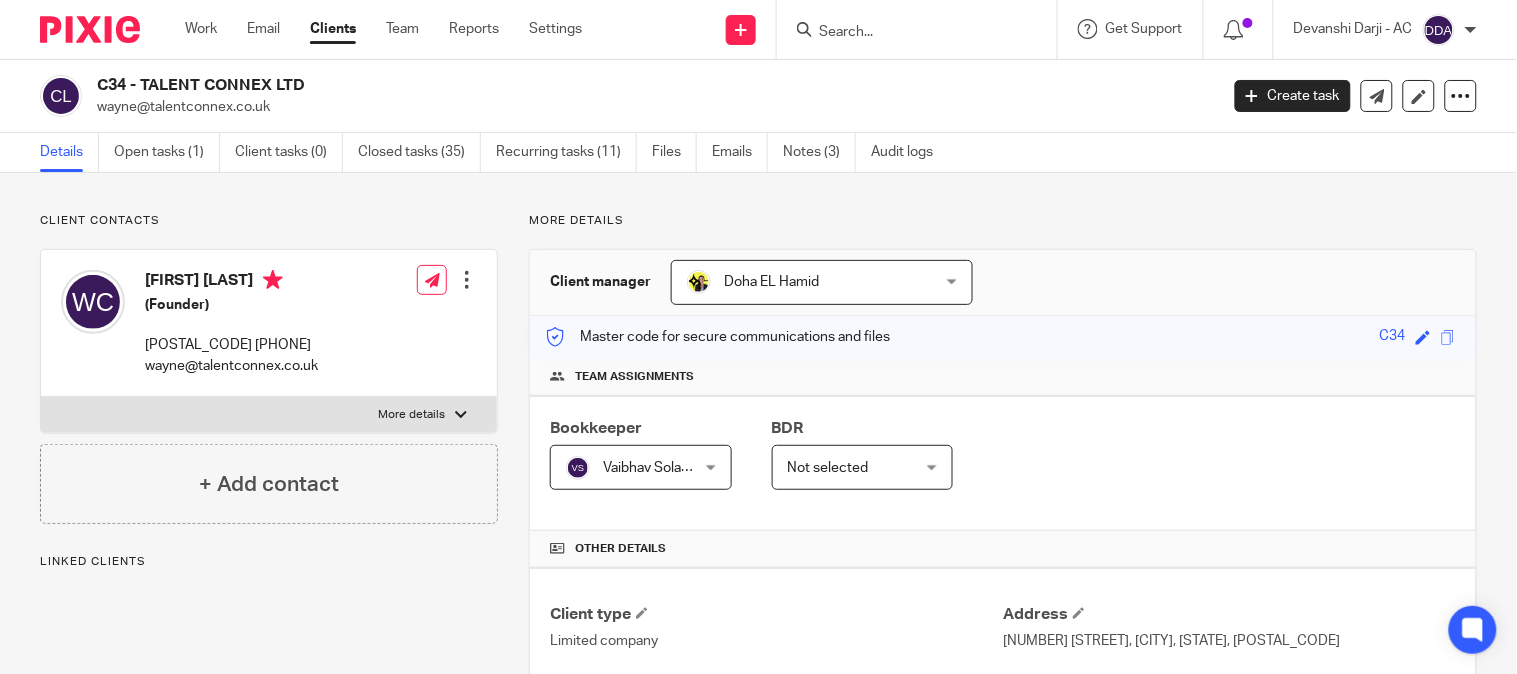 drag, startPoint x: 0, startPoint y: 0, endPoint x: 97, endPoint y: 118, distance: 152.75143 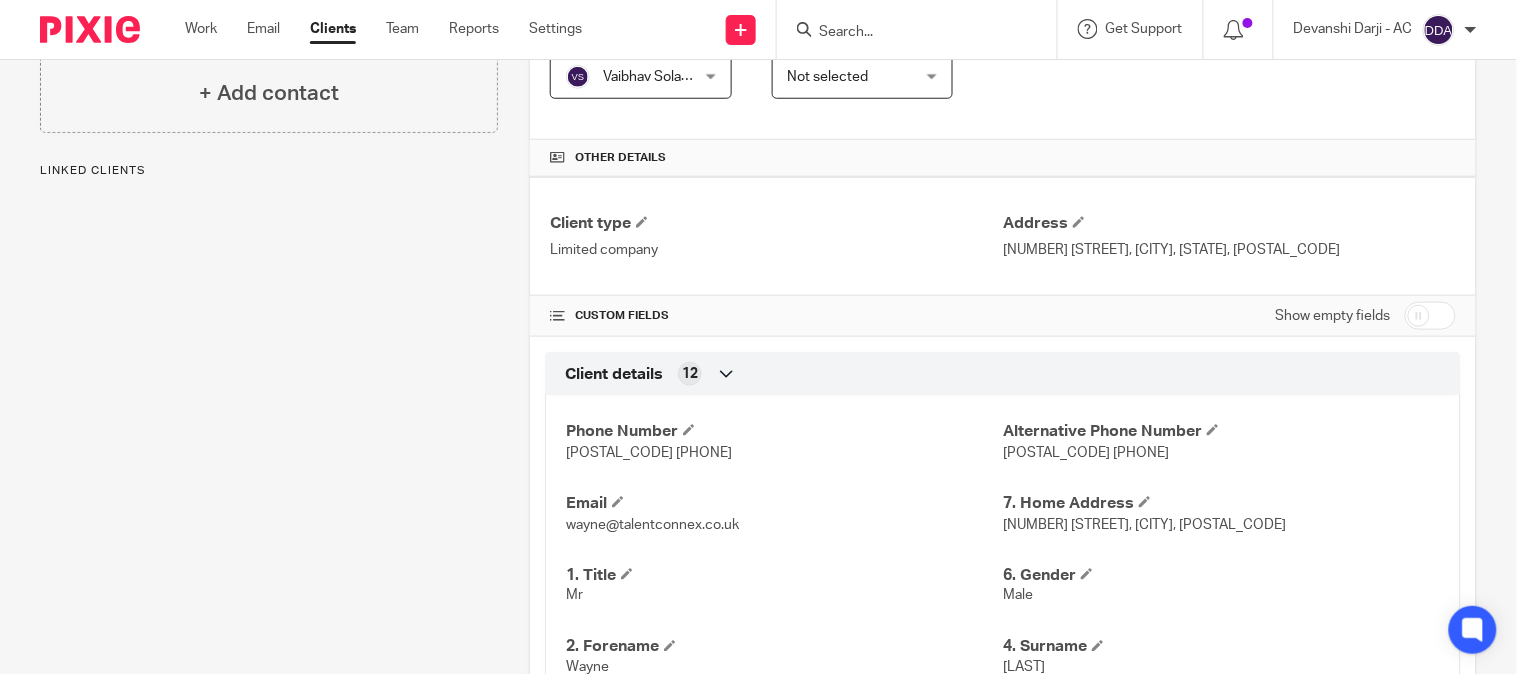 scroll, scrollTop: 444, scrollLeft: 0, axis: vertical 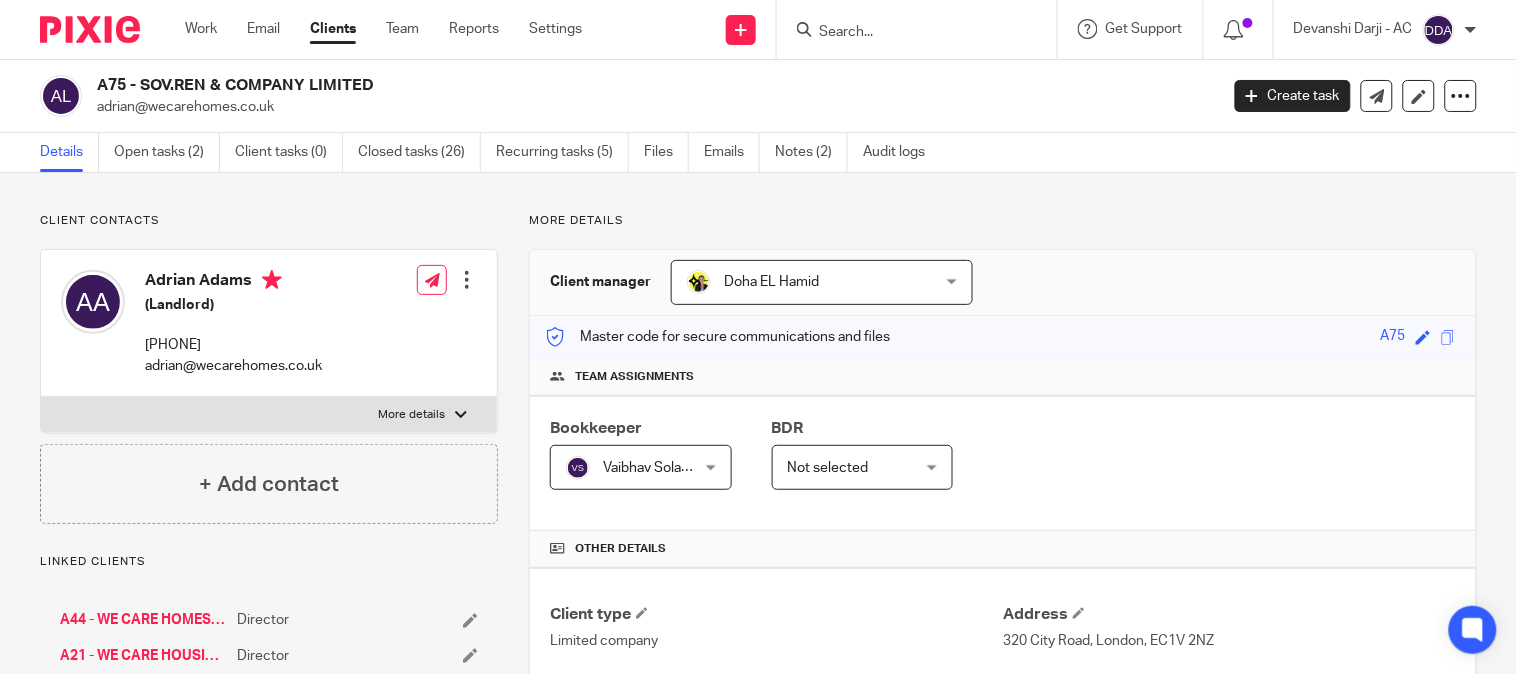 drag, startPoint x: 282, startPoint y: 114, endPoint x: 92, endPoint y: 122, distance: 190.16835 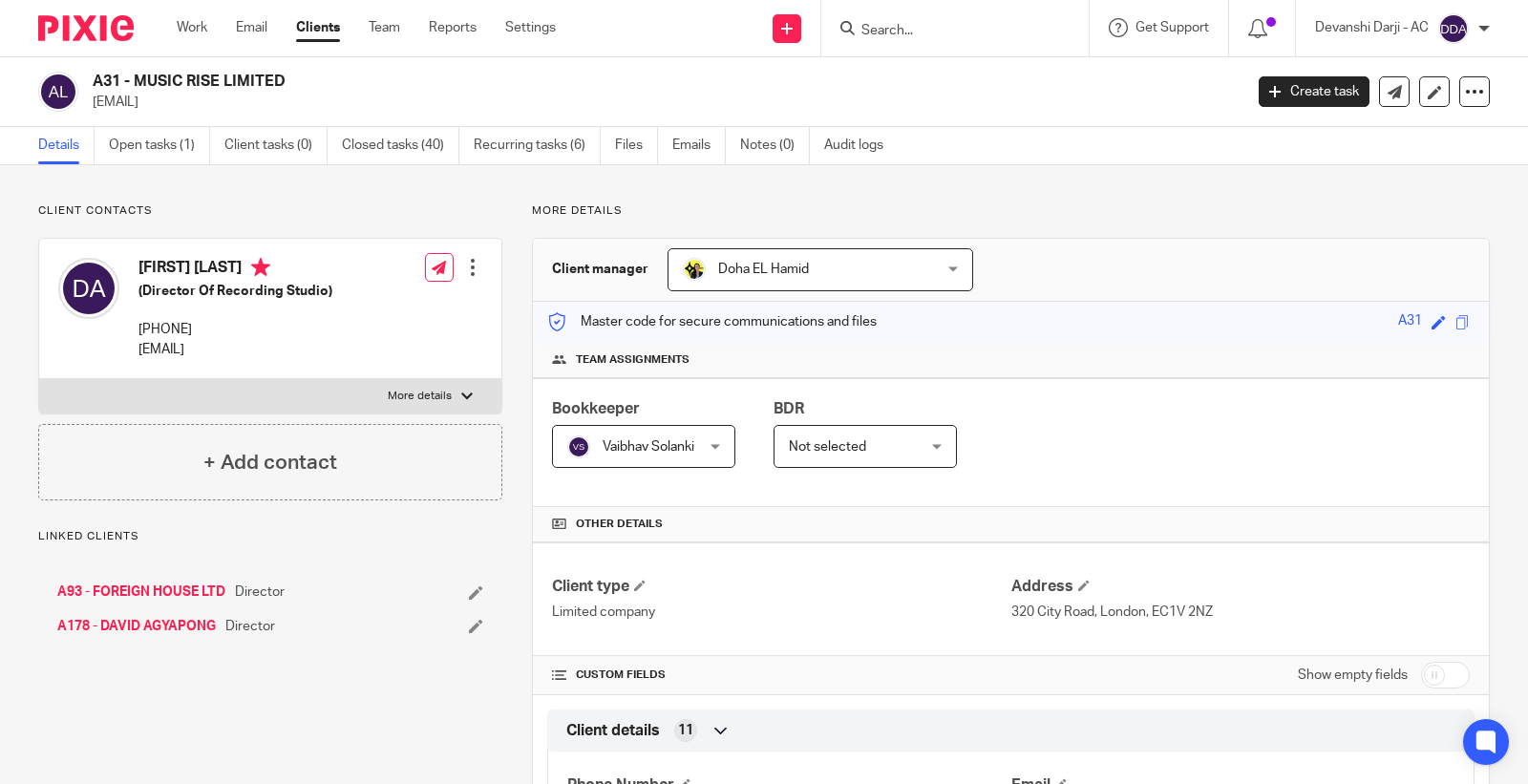 scroll, scrollTop: 0, scrollLeft: 0, axis: both 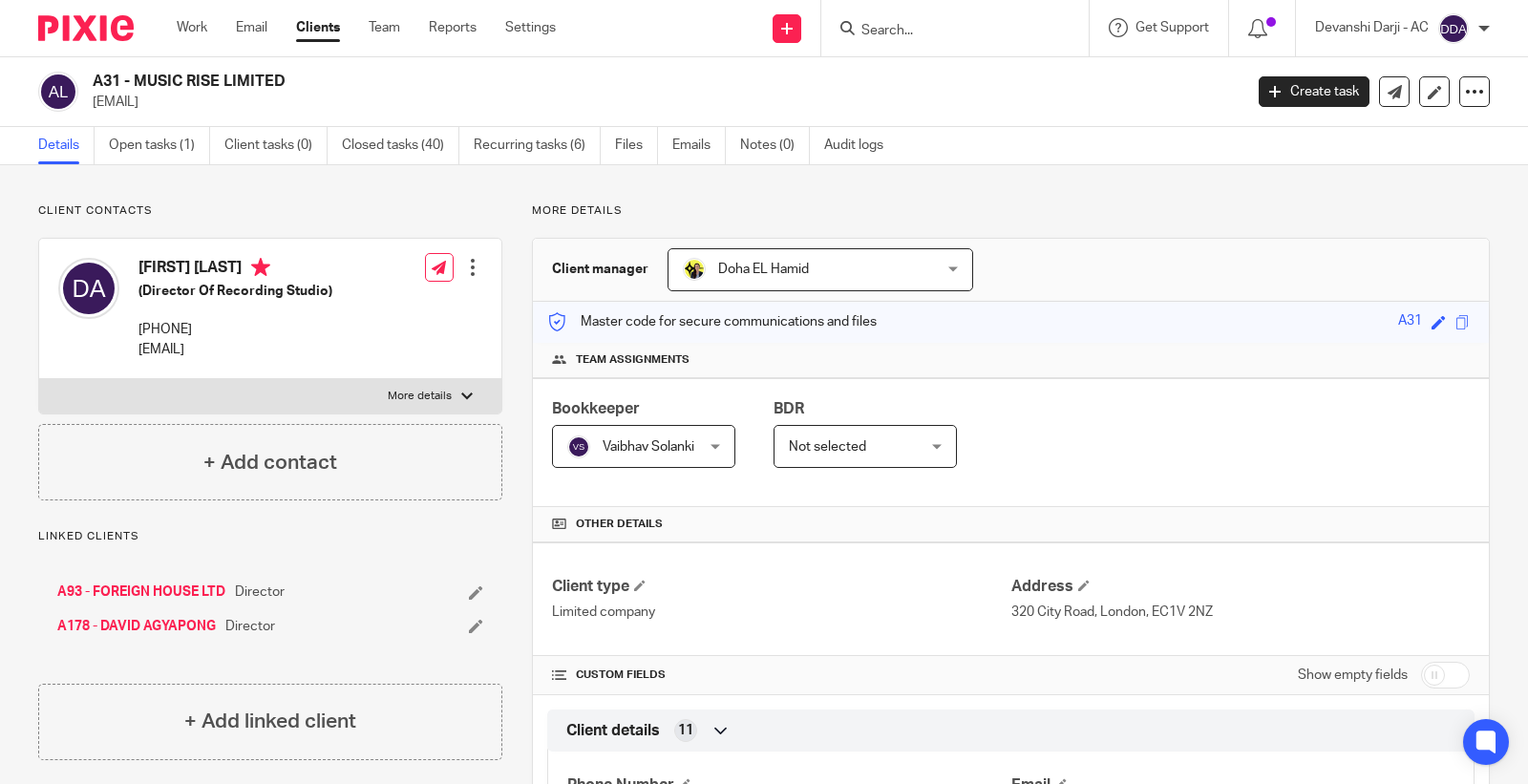 drag, startPoint x: 284, startPoint y: 99, endPoint x: 87, endPoint y: 115, distance: 197.64868 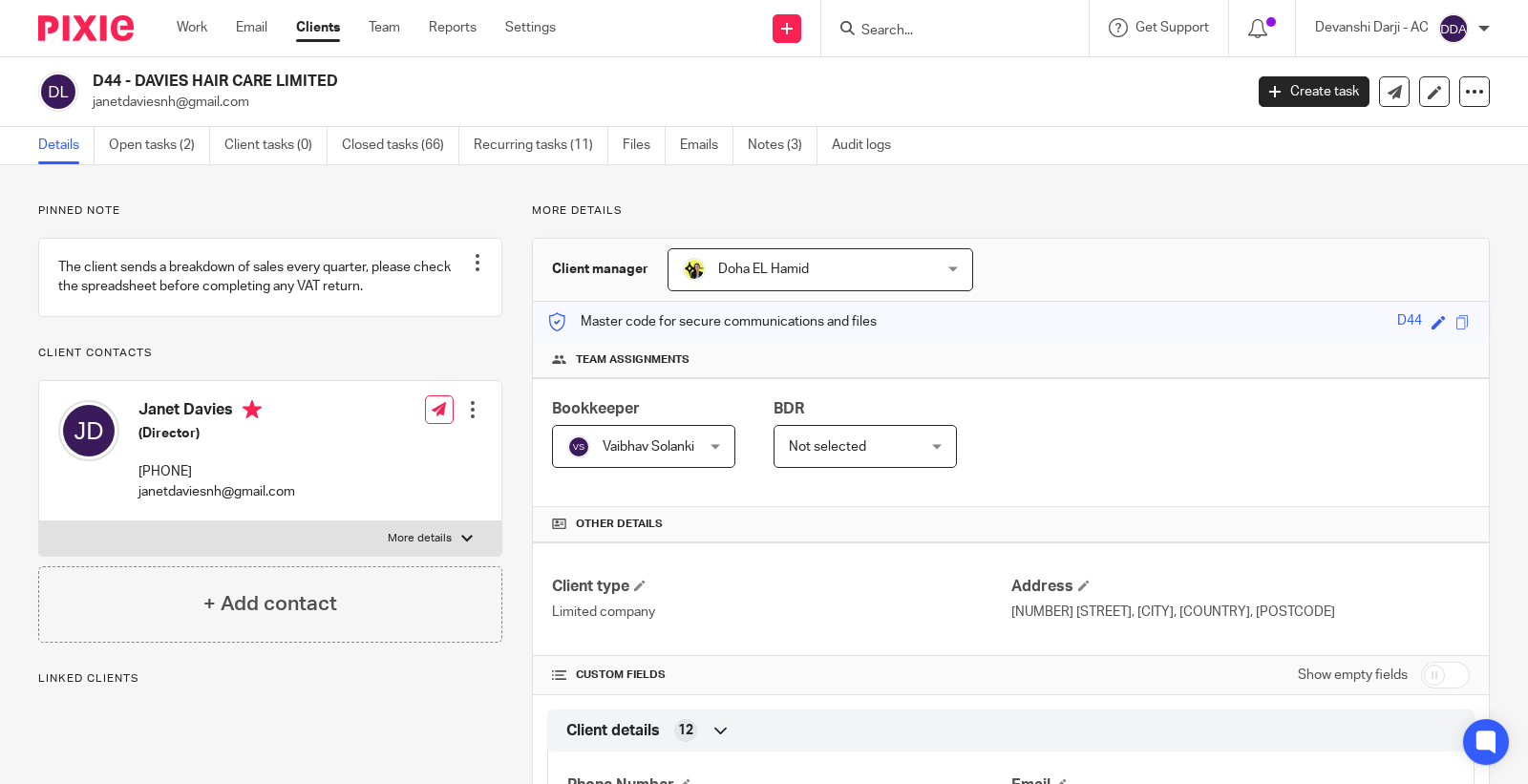 scroll, scrollTop: 0, scrollLeft: 0, axis: both 